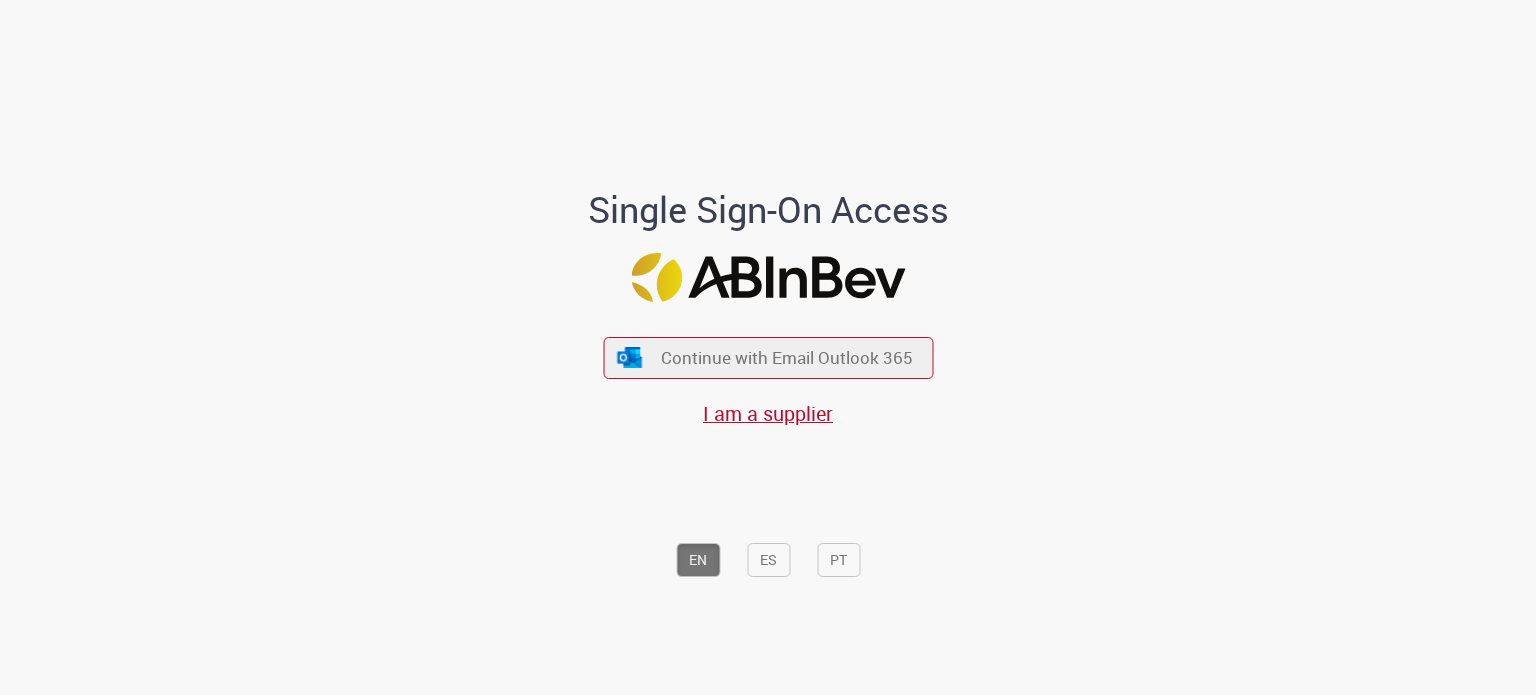 scroll, scrollTop: 0, scrollLeft: 0, axis: both 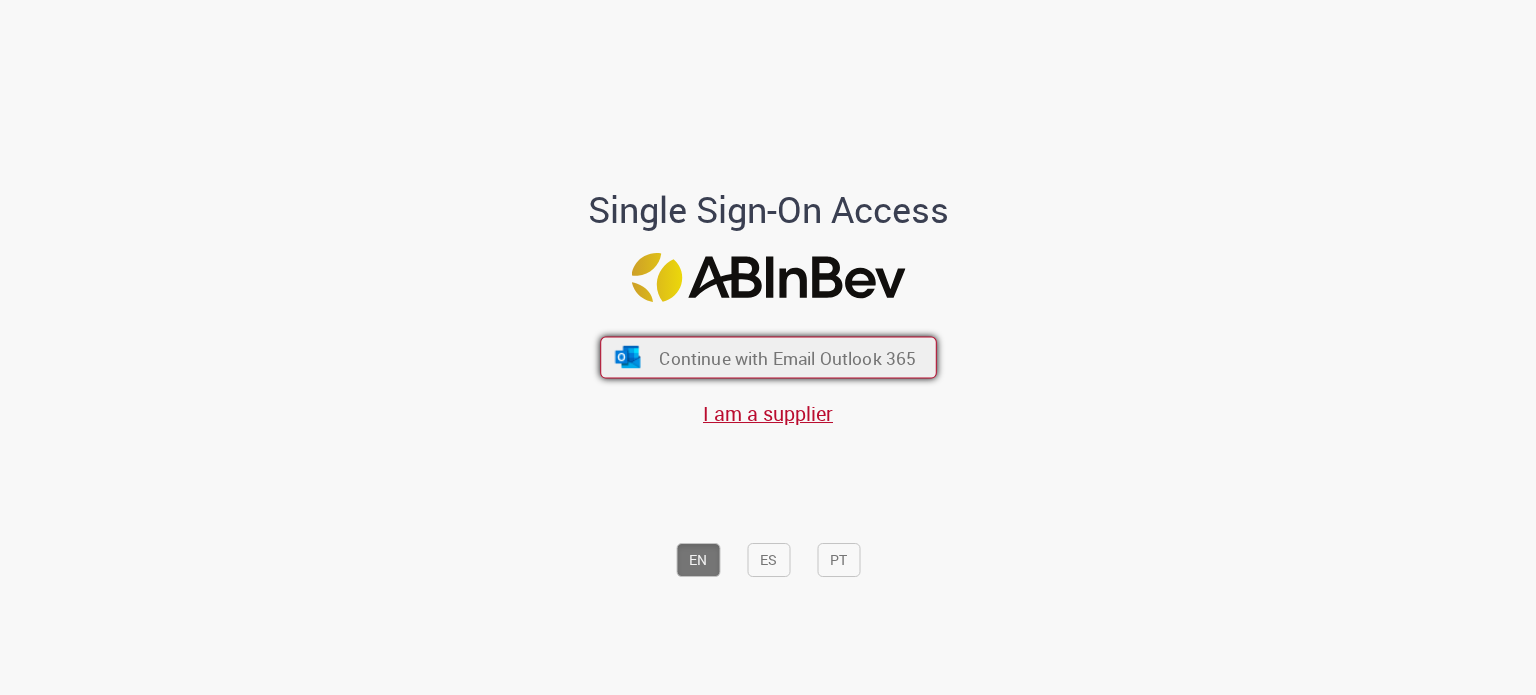 click on "Continue with Email Outlook 365" at bounding box center (787, 357) 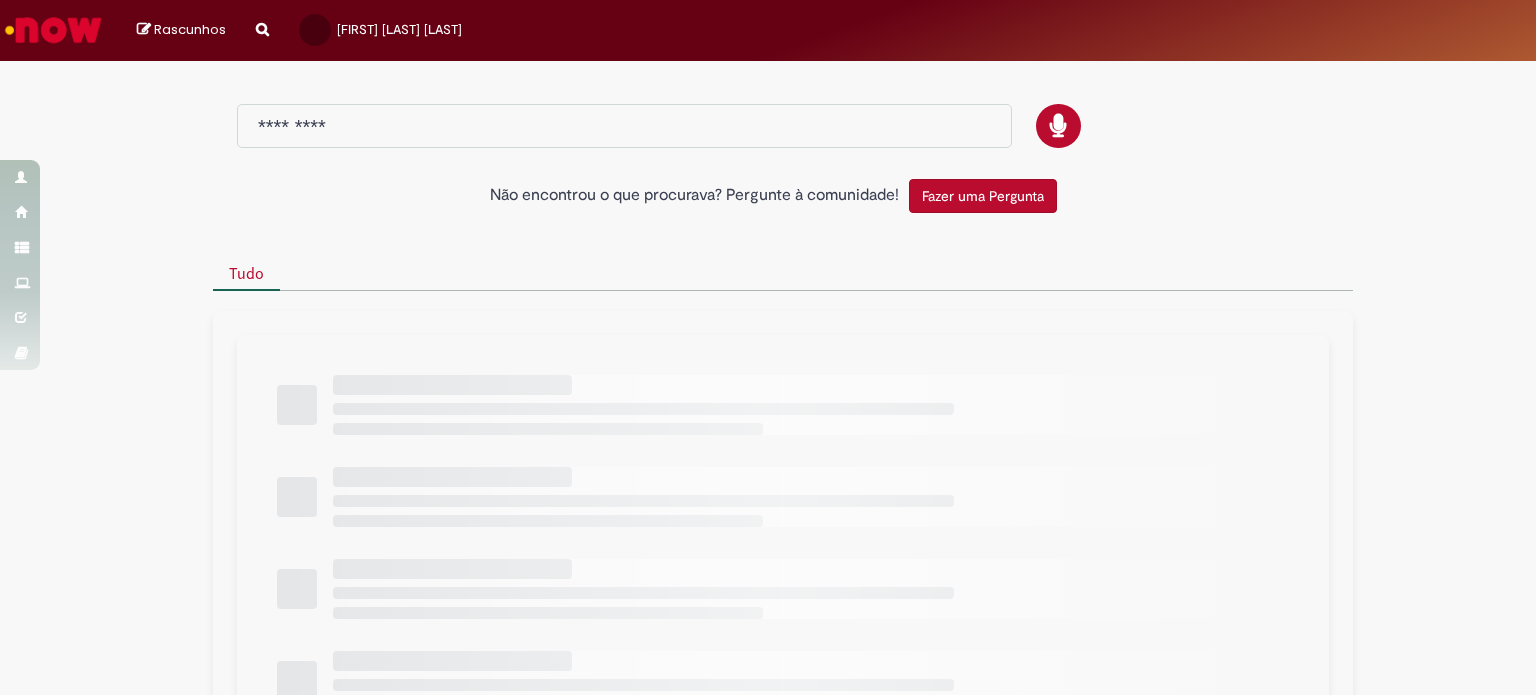 type on "**********" 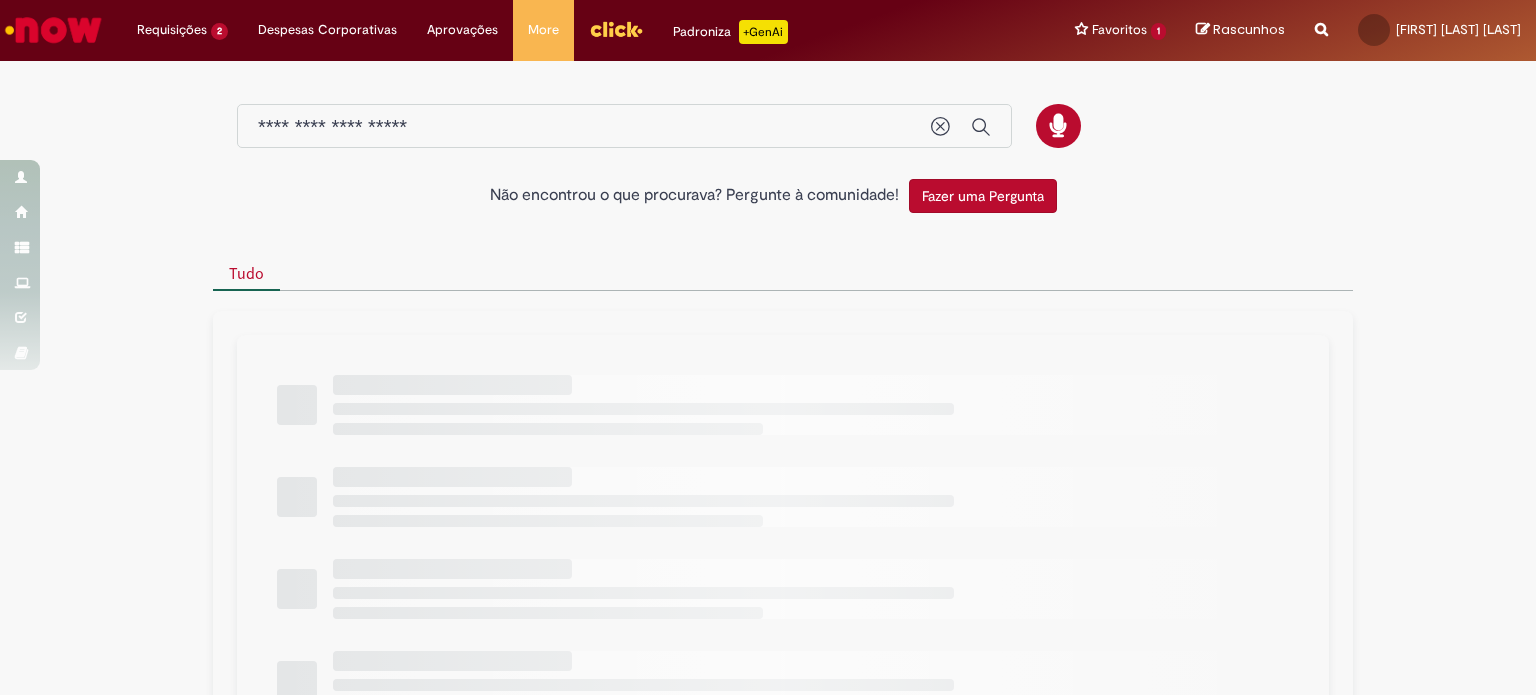 scroll, scrollTop: 0, scrollLeft: 0, axis: both 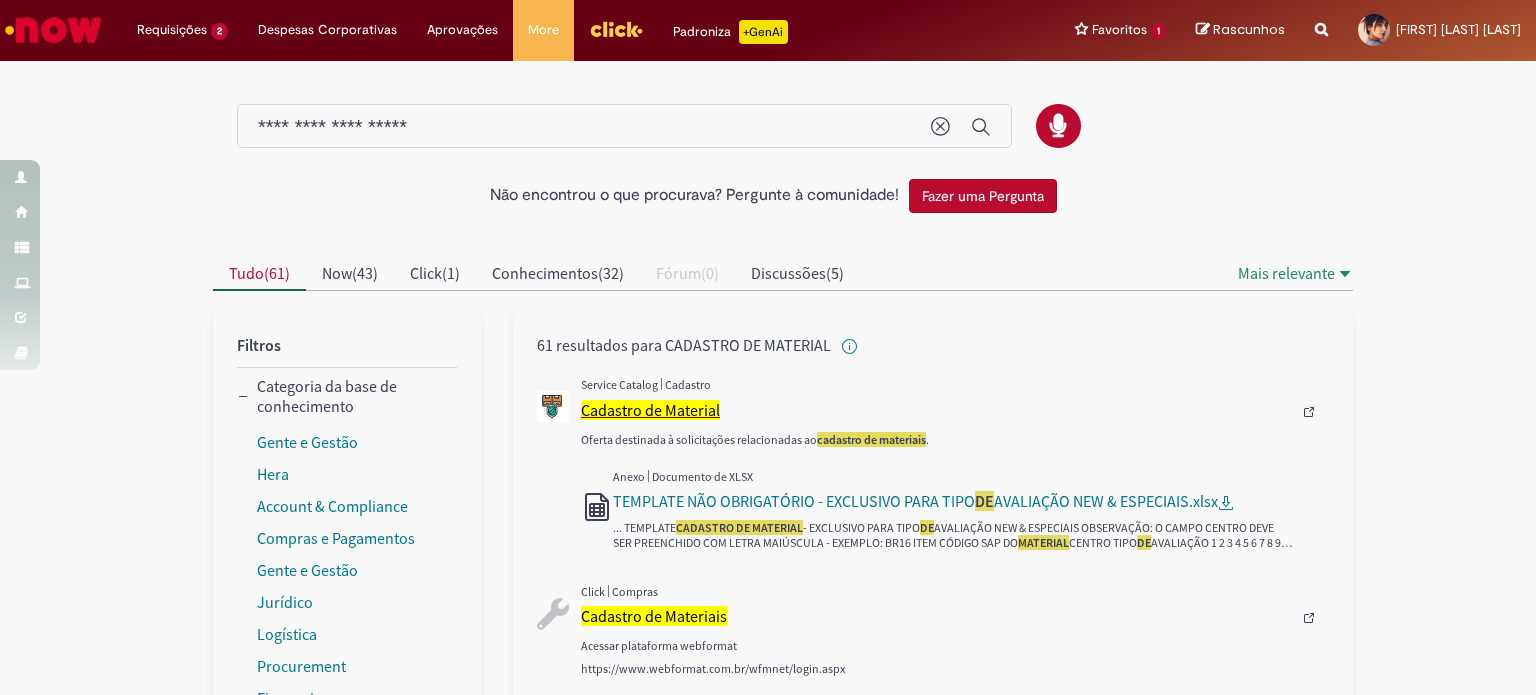 click on "Cadastro de Material" at bounding box center (650, 410) 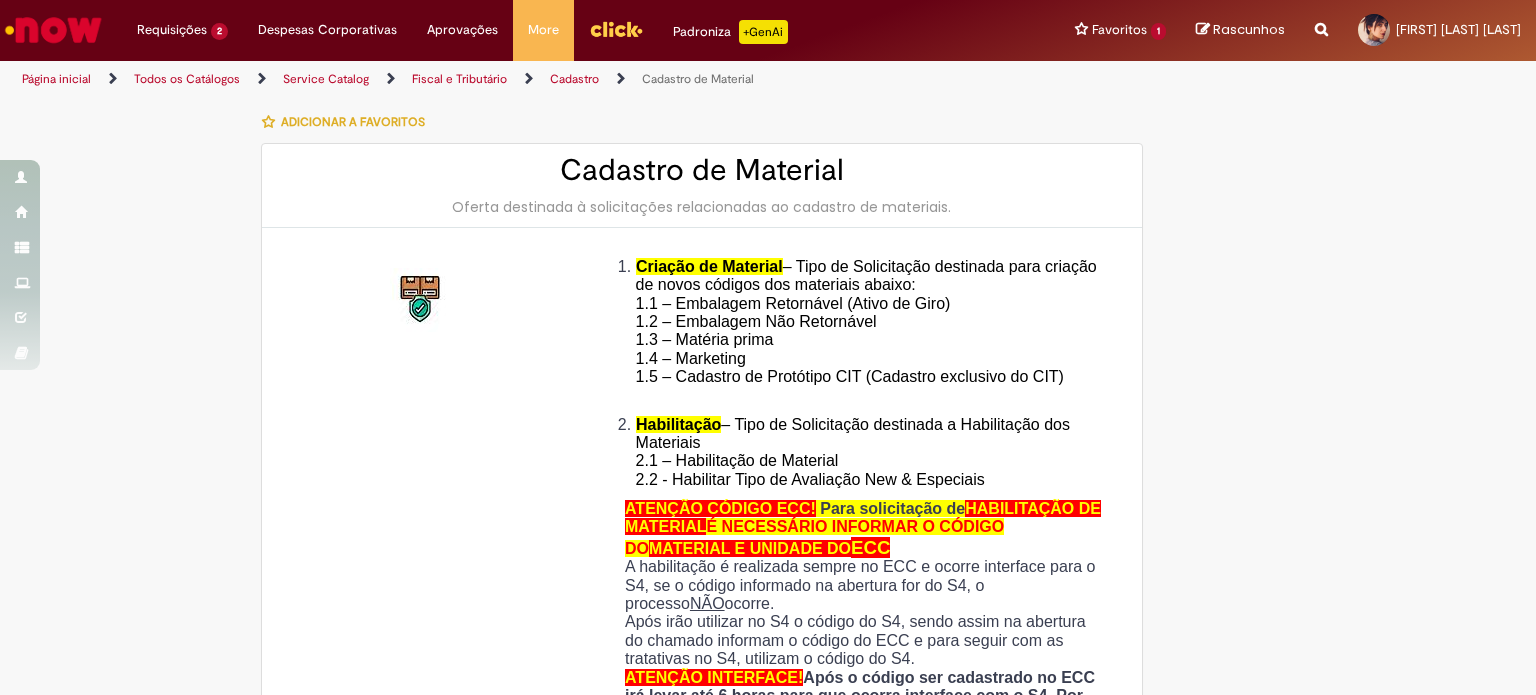 type on "********" 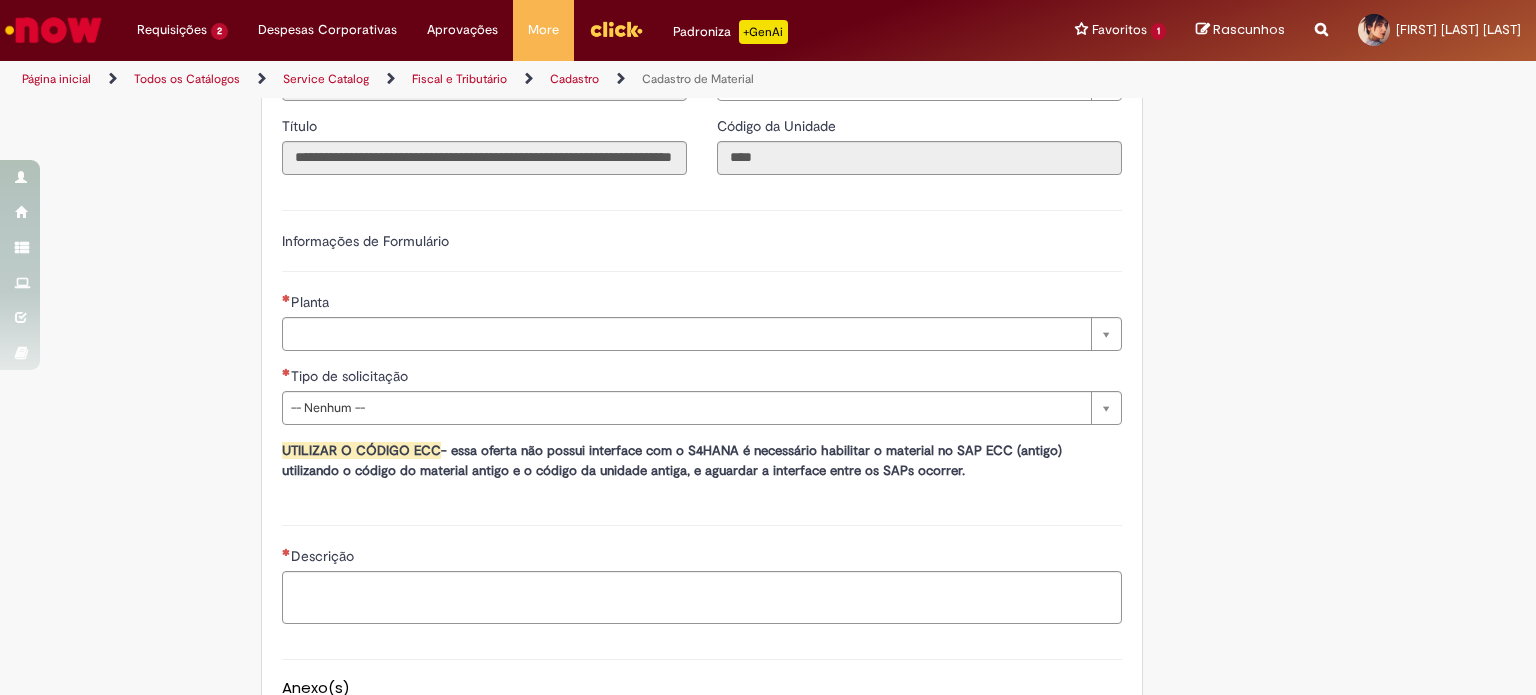 scroll, scrollTop: 1133, scrollLeft: 0, axis: vertical 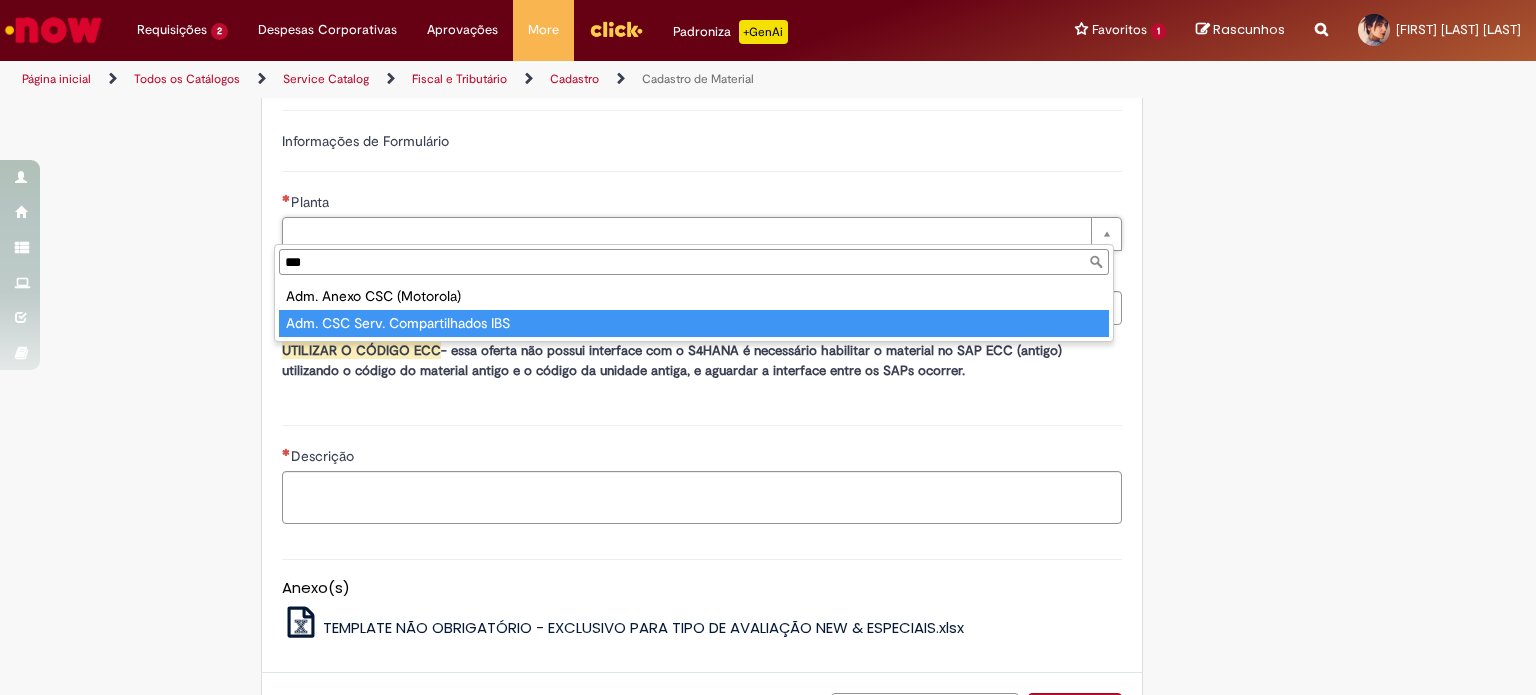 type on "***" 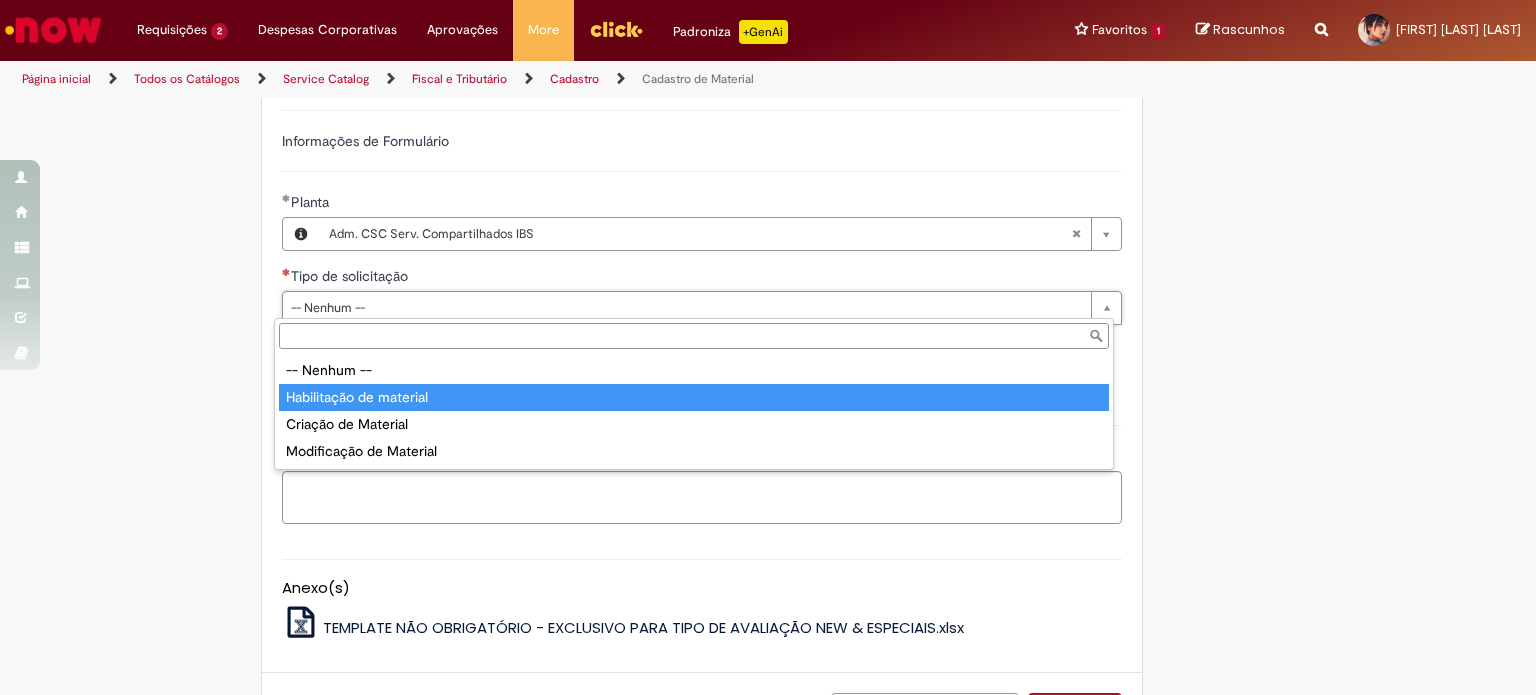 type on "**********" 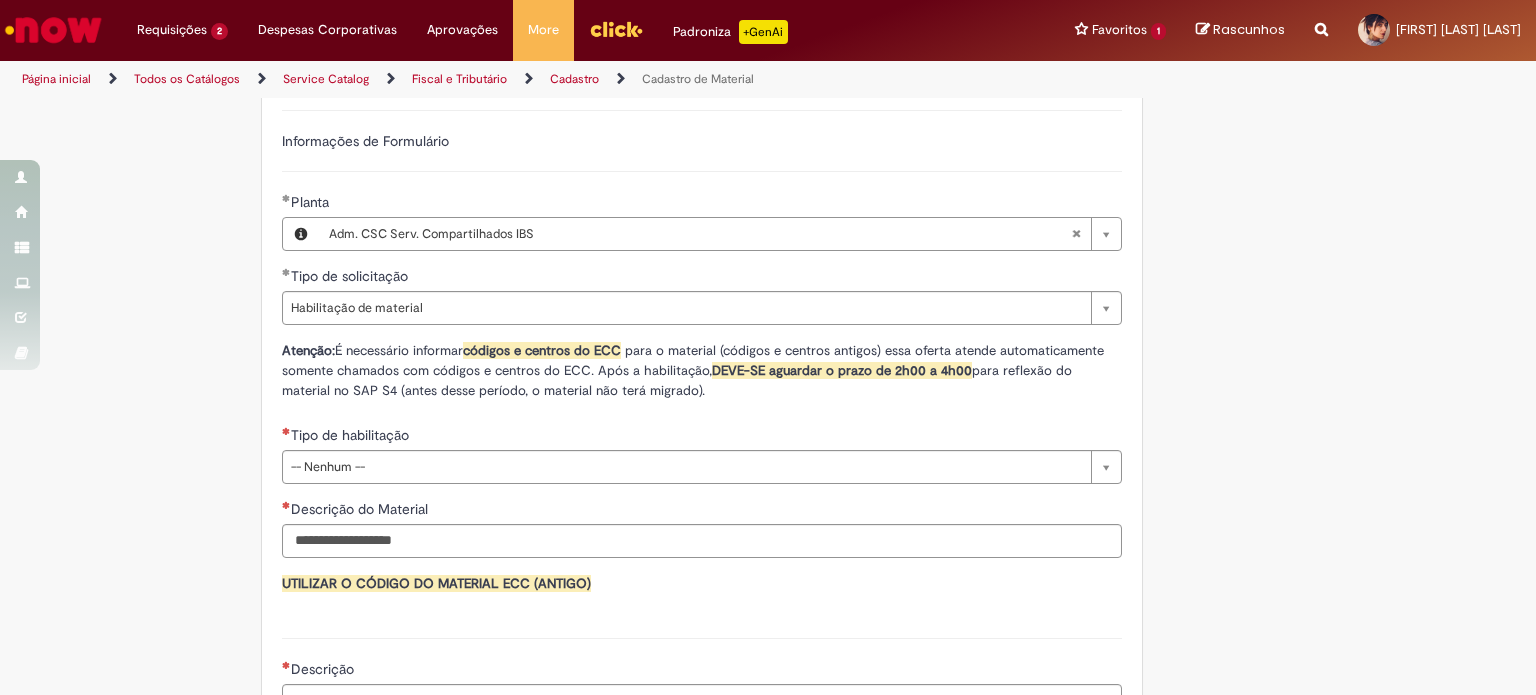click on "Adicionar a Favoritos
Cadastro de Material
Oferta destinada à solicitações relacionadas ao cadastro de materiais.
Criação de Material  – Tipo de Solicitação destinada para criação de novos códigos dos materiais abaixo:       1.1 – Embalagem Retornável (Ativo de Giro)       1.2 – Embalagem Não Retornável        1.3 – Matéria prima       1.4 – Marketing       1.5 – Cadastro de Protótipo CIT (Cadastro exclusivo do CIT)
Habilitação  – Tipo de Solicitação destinada a Habilitação dos Materiais       2.1 – Habilitação de Material       2.2 - Habilitar Tipo de Avaliação New & Especiais
ATENÇÃO CÓDIGO ECC!   Para solicitação de  HABILITAÇÃO DE MATERIAL  É NECESSÁRIO INFORMAR O CÓDIGO DO  MATERIAL E UNIDADE DO  ECC
NÃO  ocorre.
ATENÇÃO INTERFACE!
Modificação" at bounding box center [670, 18] 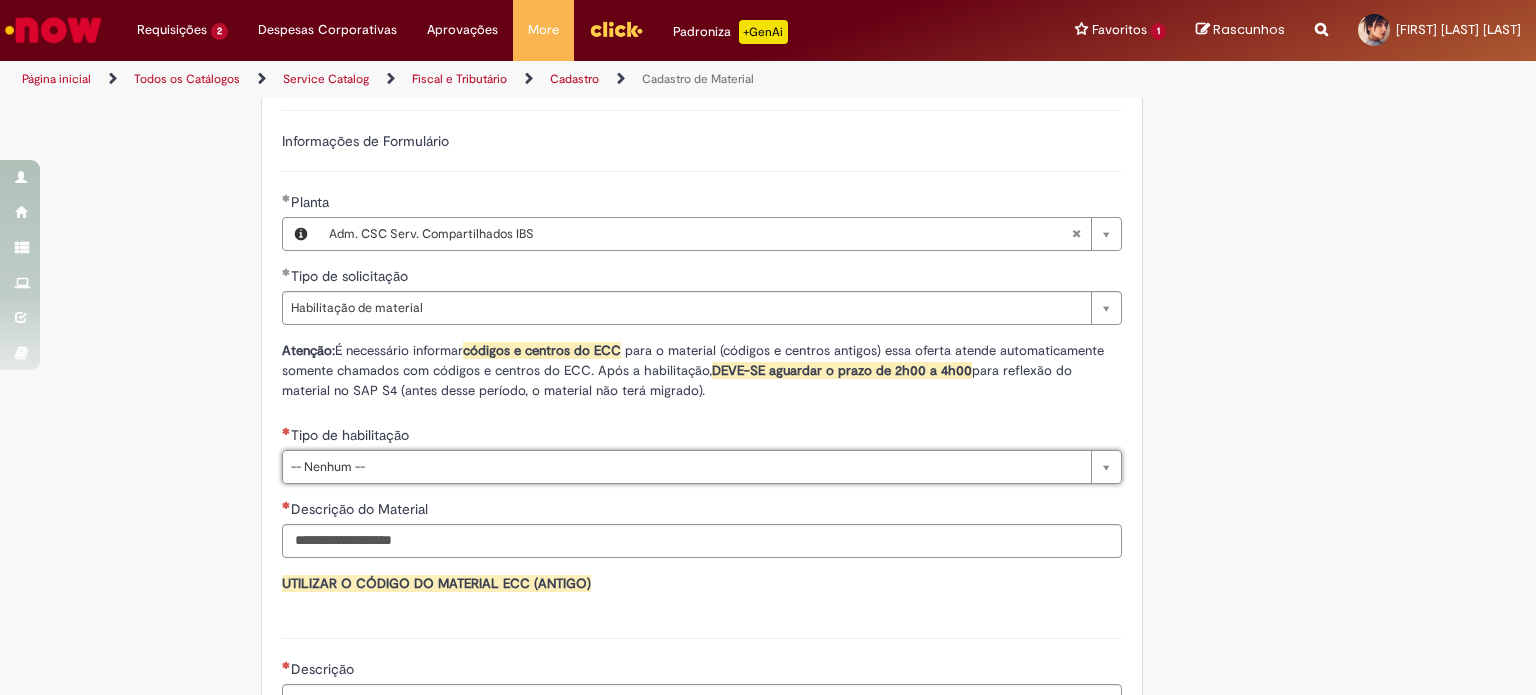 drag, startPoint x: 600, startPoint y: 427, endPoint x: 592, endPoint y: 440, distance: 15.264338 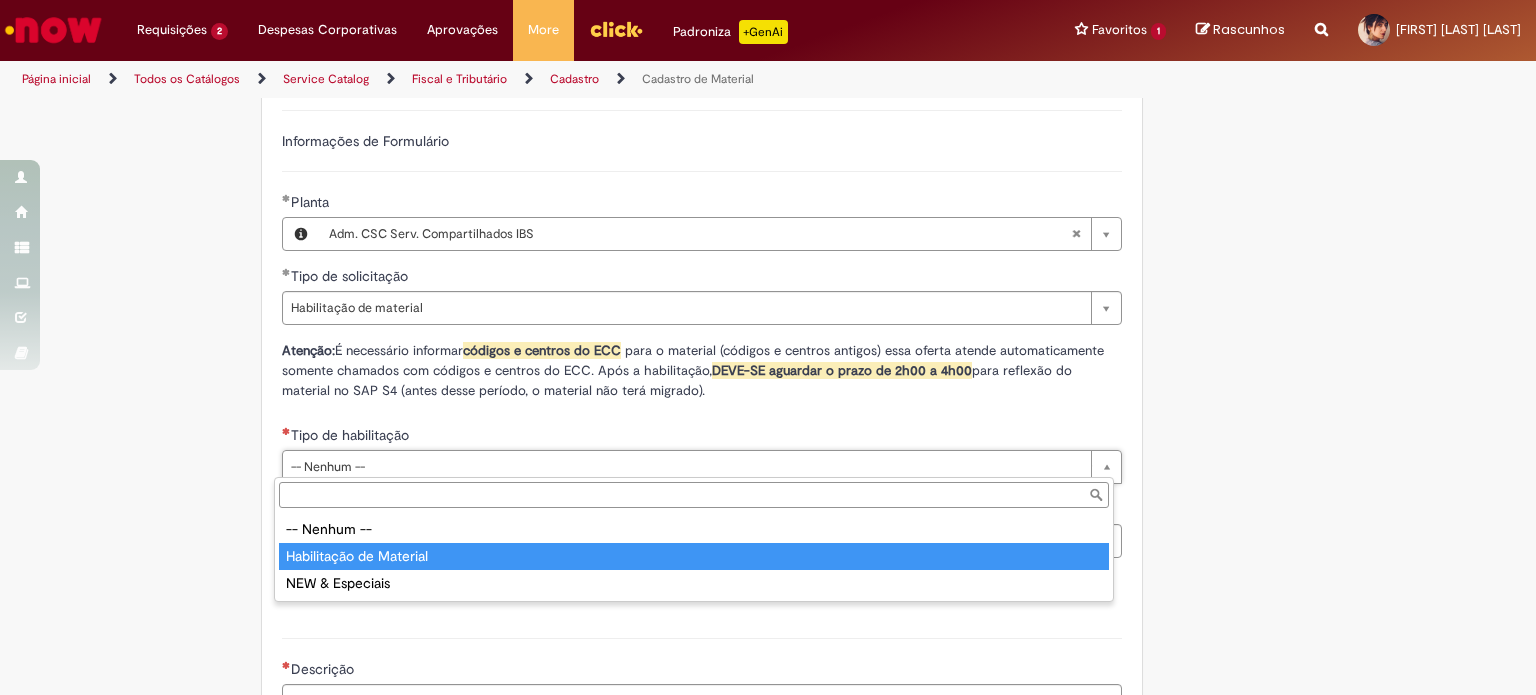 type on "**********" 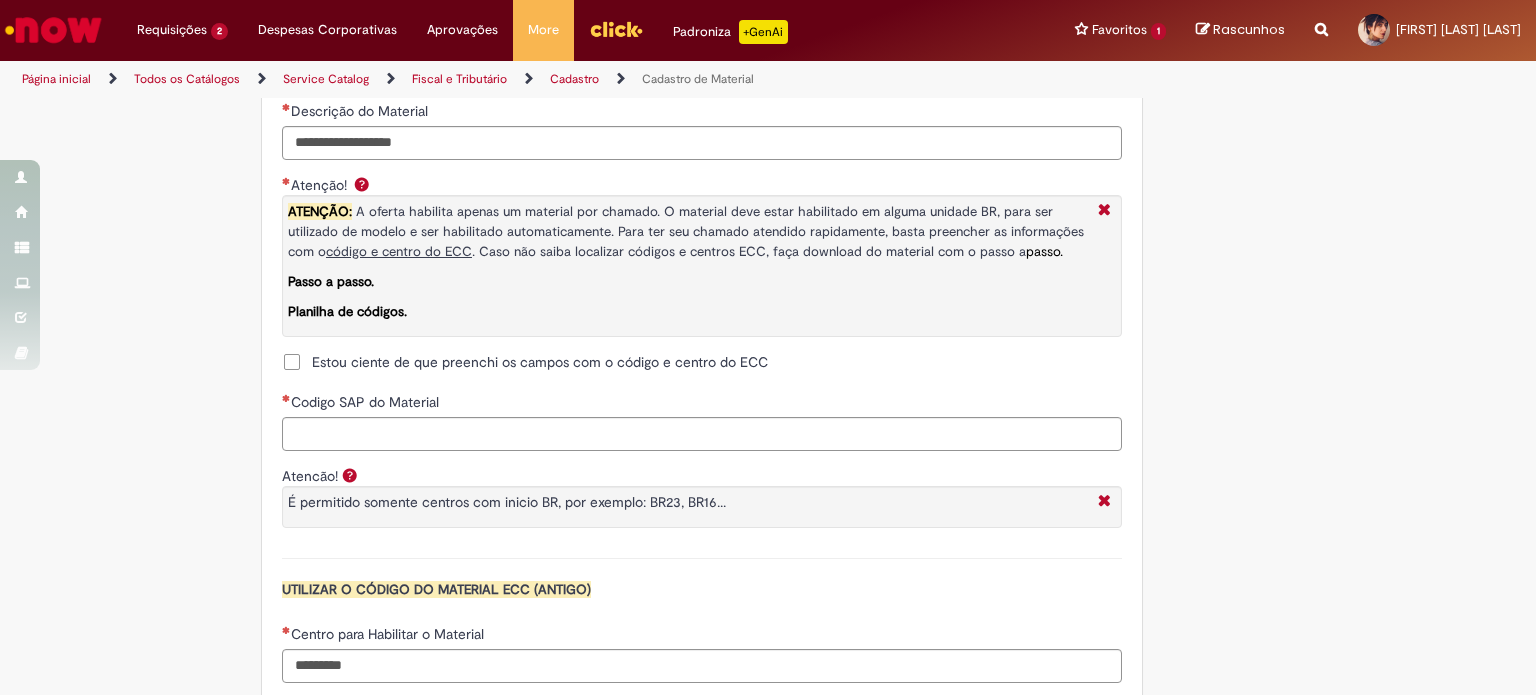 scroll, scrollTop: 1533, scrollLeft: 0, axis: vertical 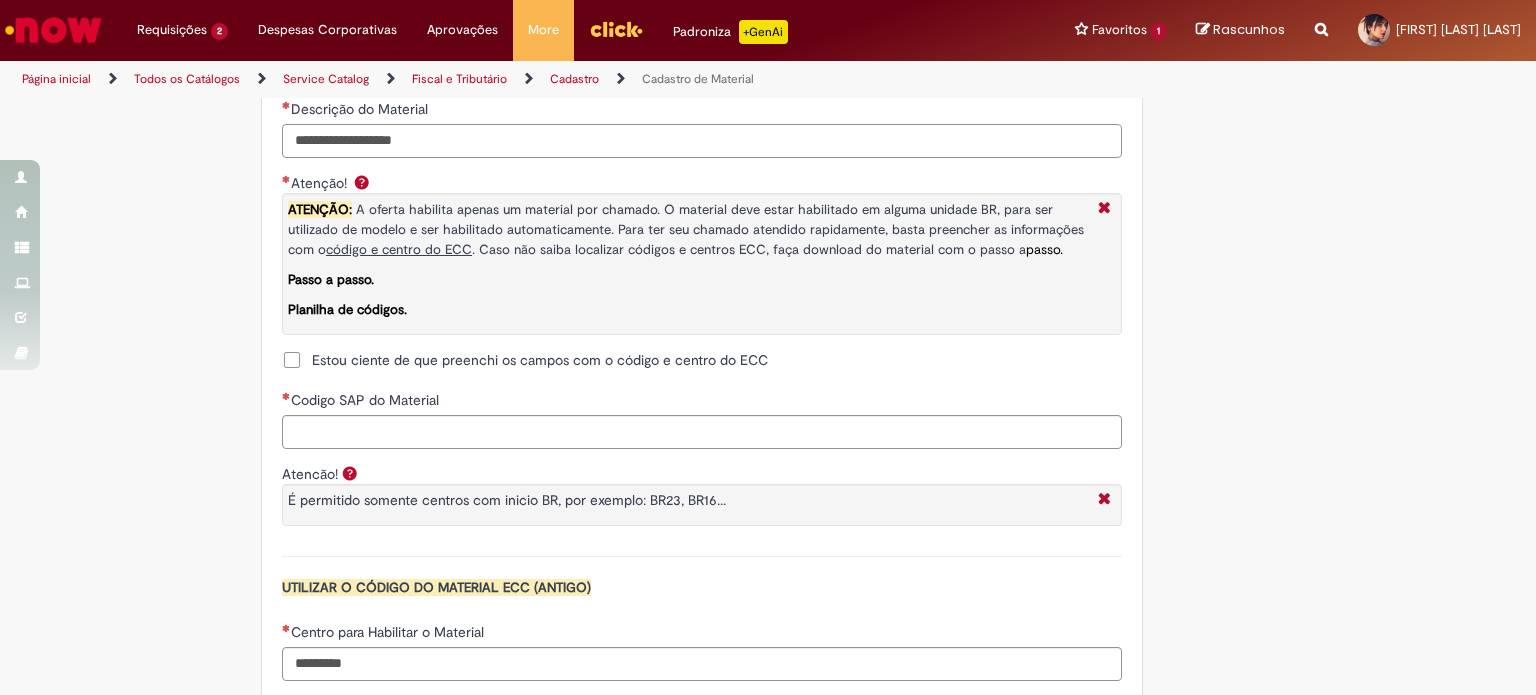 click on "Descrição do Material" at bounding box center (702, 141) 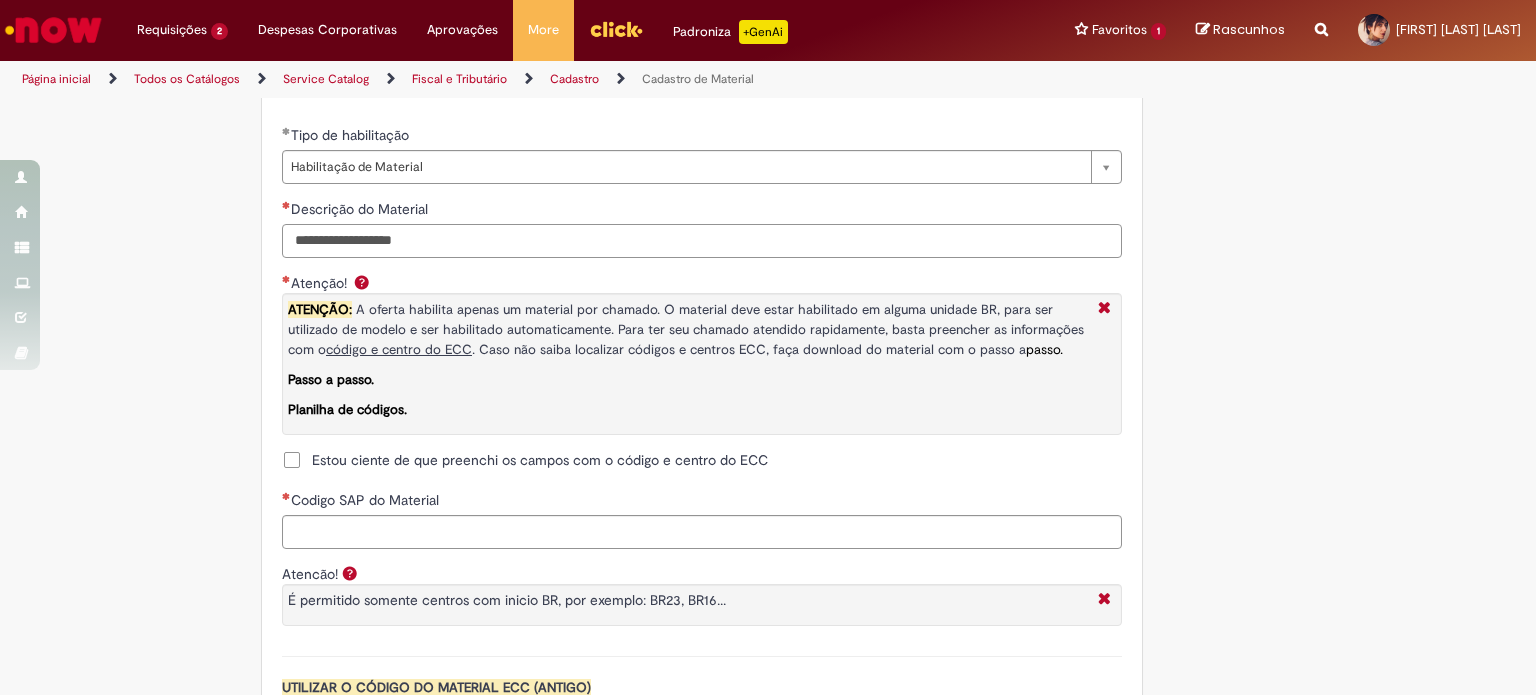paste on "**********" 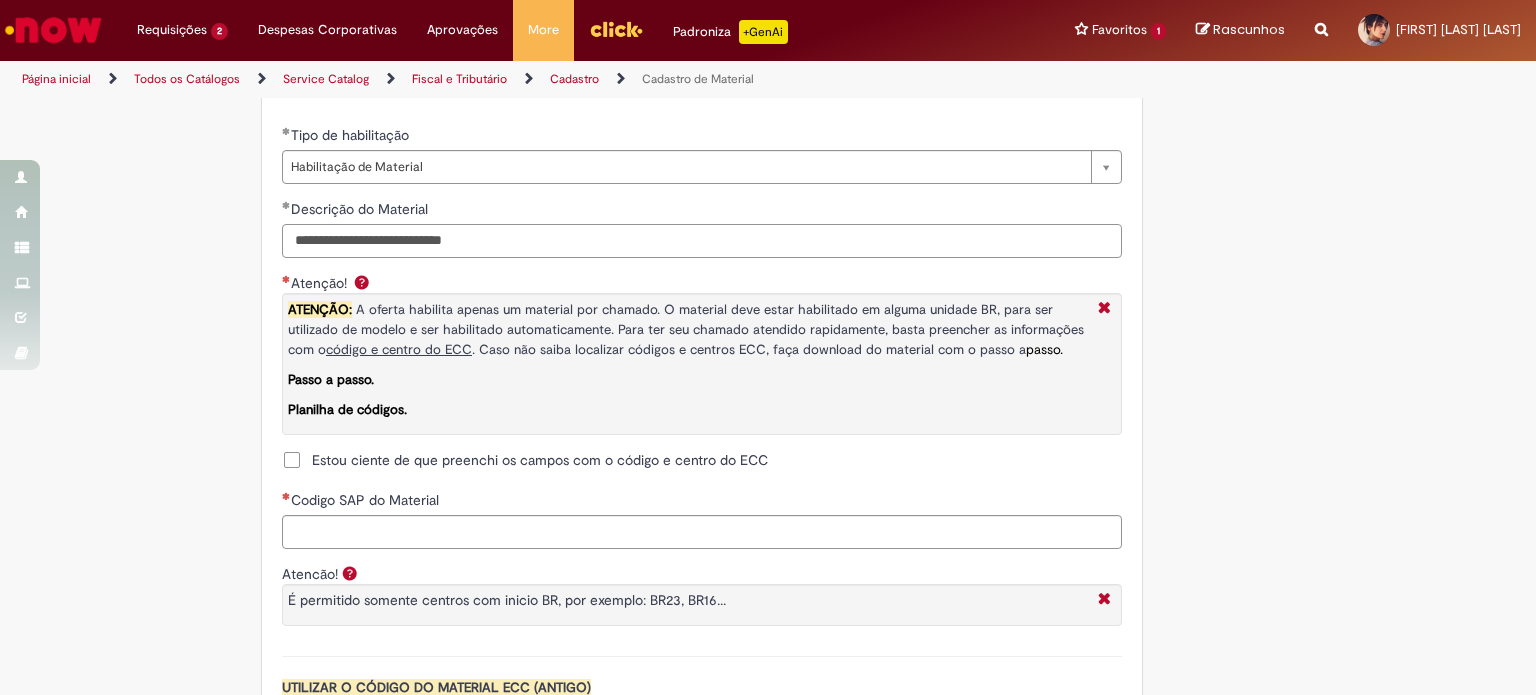 type on "**********" 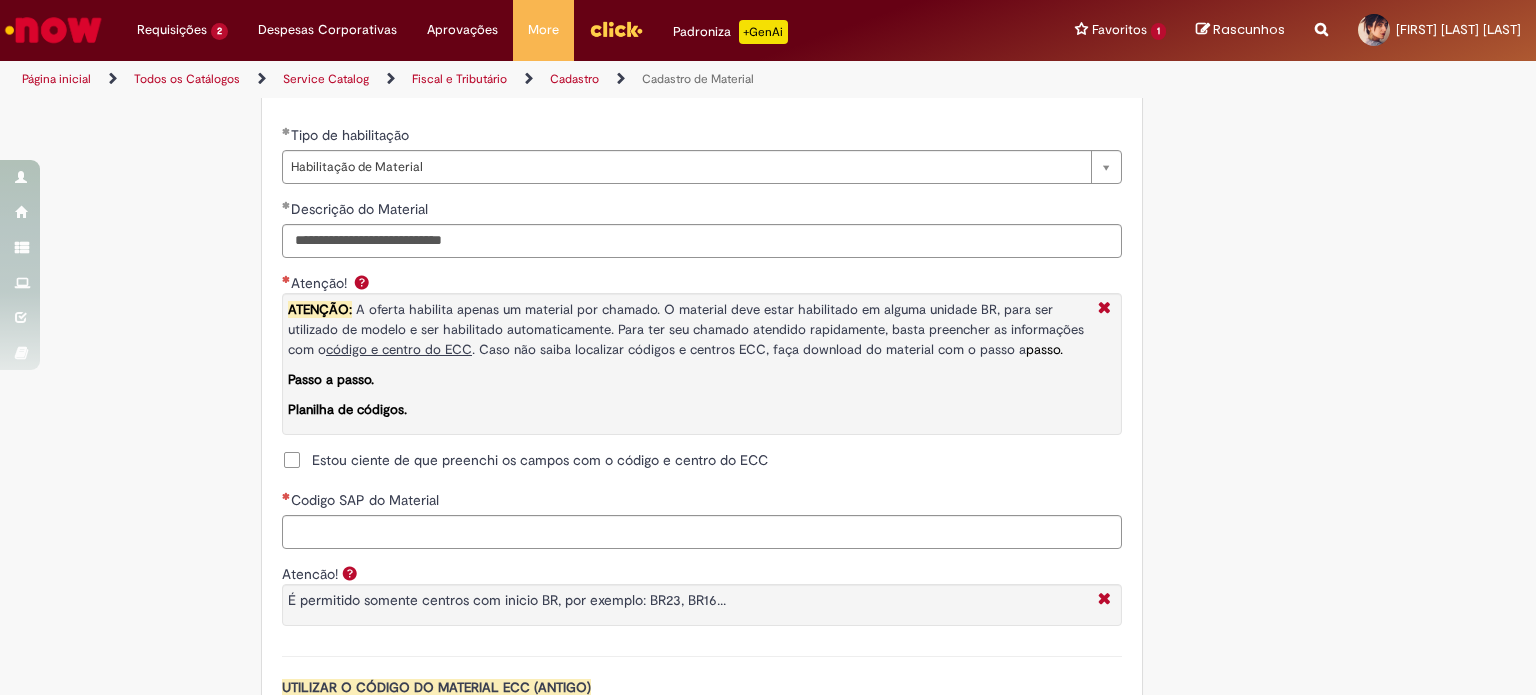click on "Estou ciente de que preenchi os campos com o código e centro do ECC" at bounding box center [540, 460] 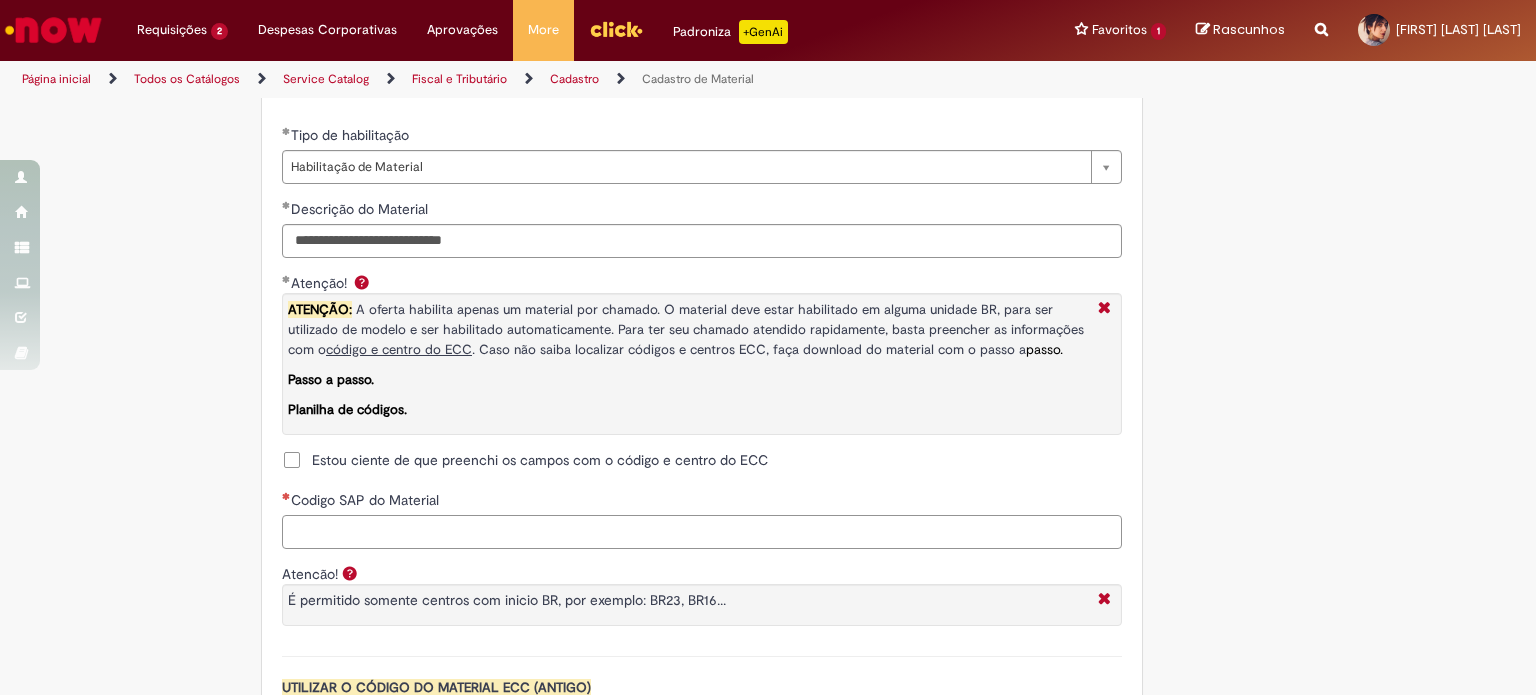 click on "Codigo SAP do Material" at bounding box center (702, 532) 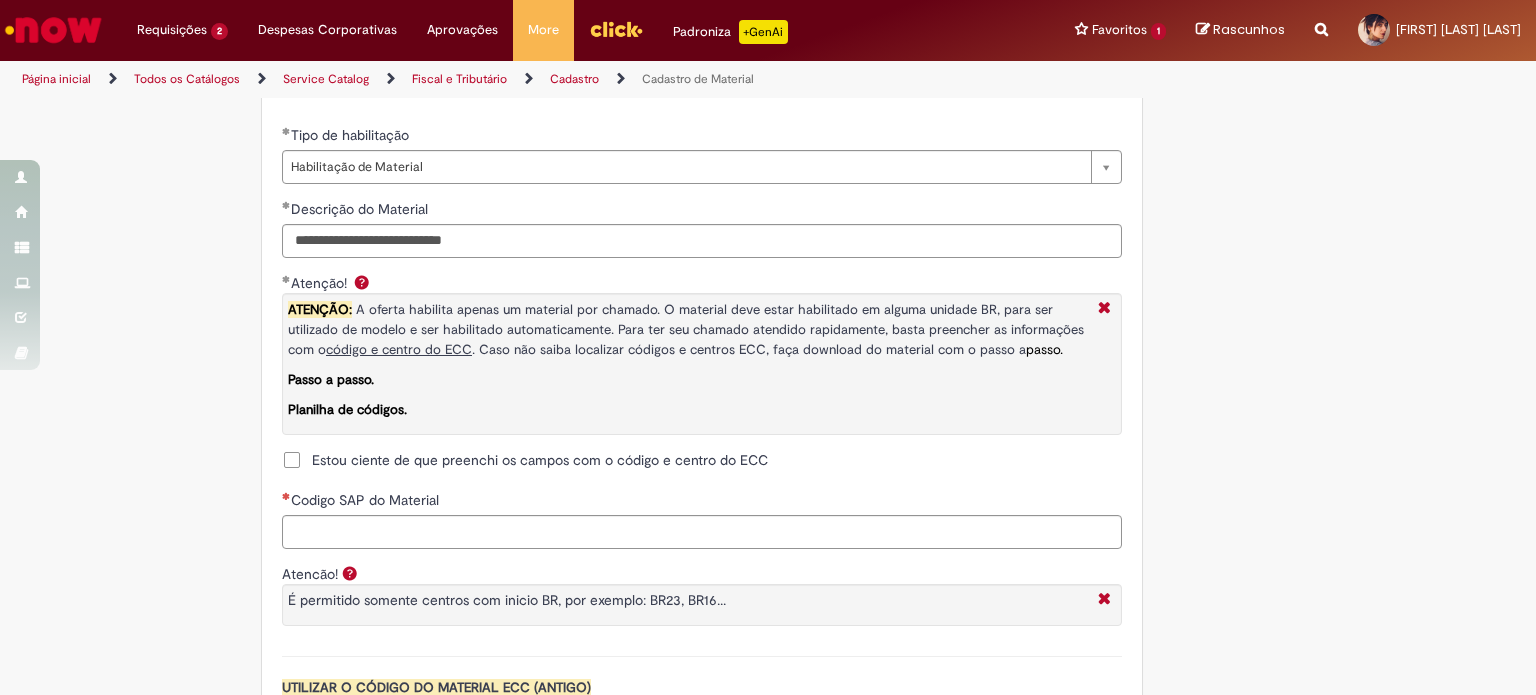 click on "ATENÇÃO:   A oferta habilita apenas um material por chamado. O material deve estar habilitado em alguma unidade BR, para ser utilizado de modelo e ser habilitado automaticamente. Para ter seu chamado atendido rapidamente, basta preencher as informações com o  código e centro do ECC . Caso não saiba localizar códigos e centros ECC, faça download do material com o passo a  passo." at bounding box center (686, 329) 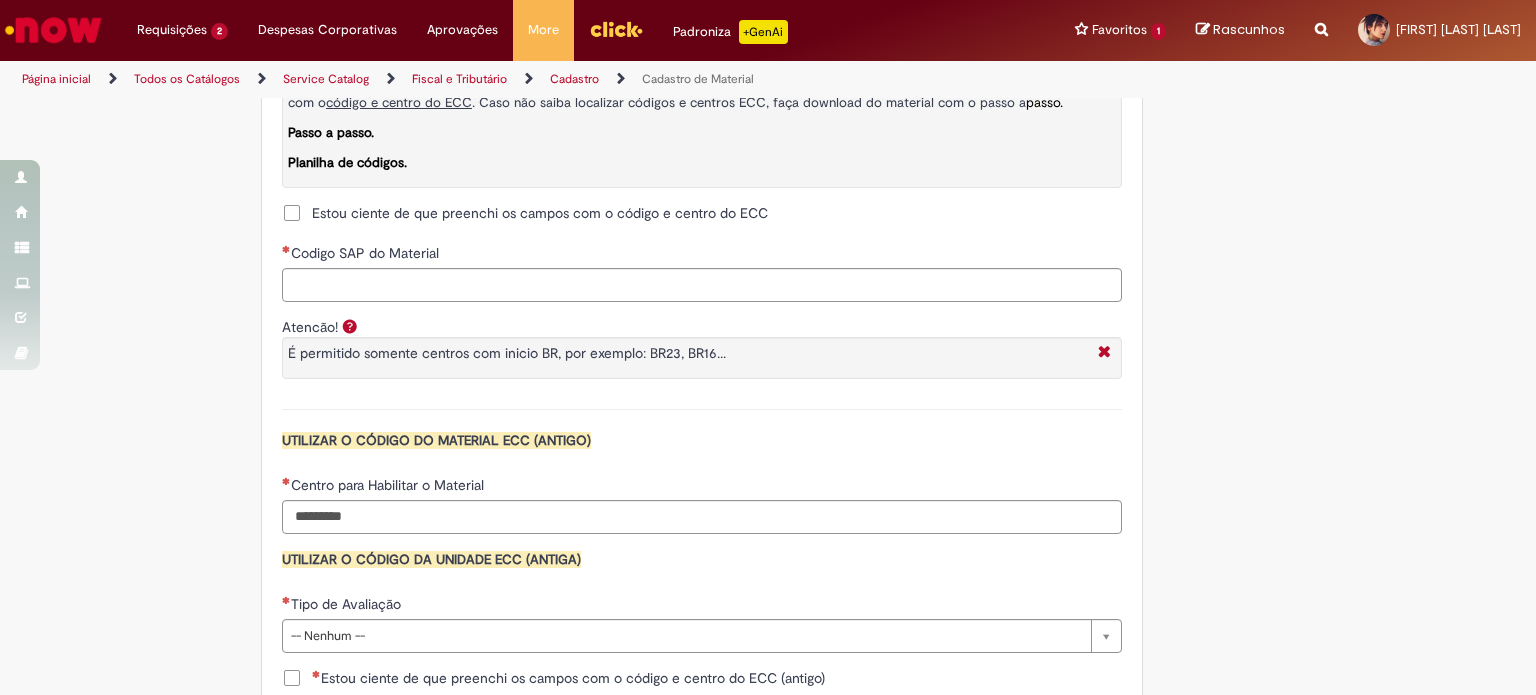 scroll, scrollTop: 1733, scrollLeft: 0, axis: vertical 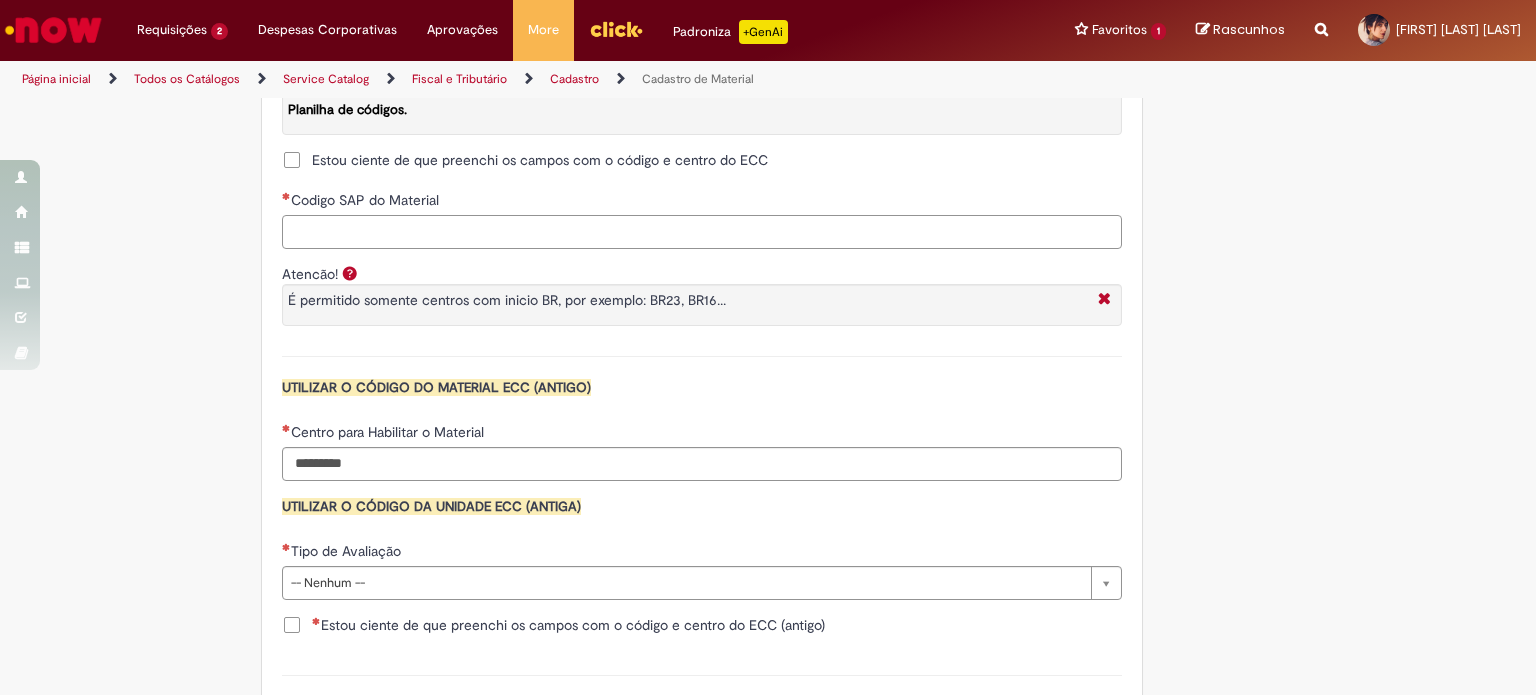 click on "Codigo SAP do Material" at bounding box center [702, 232] 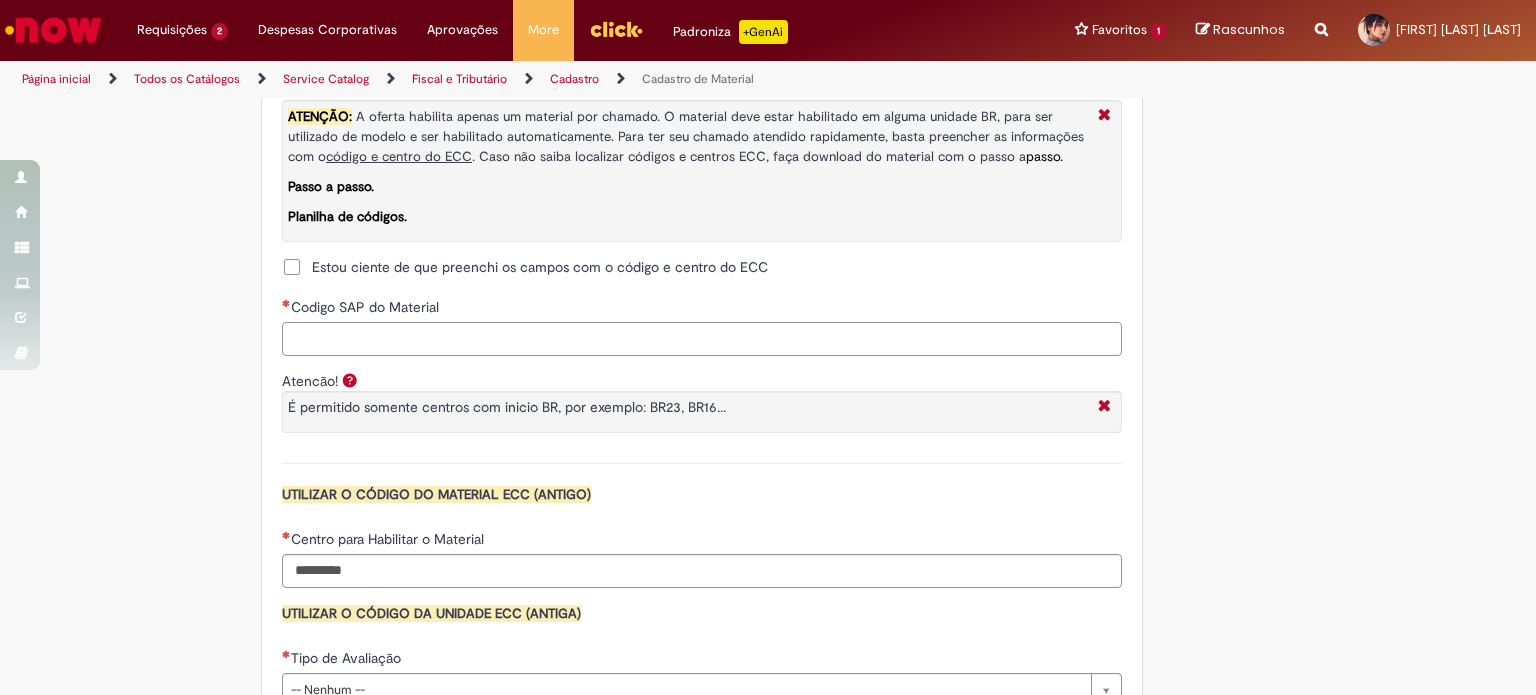 scroll, scrollTop: 1433, scrollLeft: 0, axis: vertical 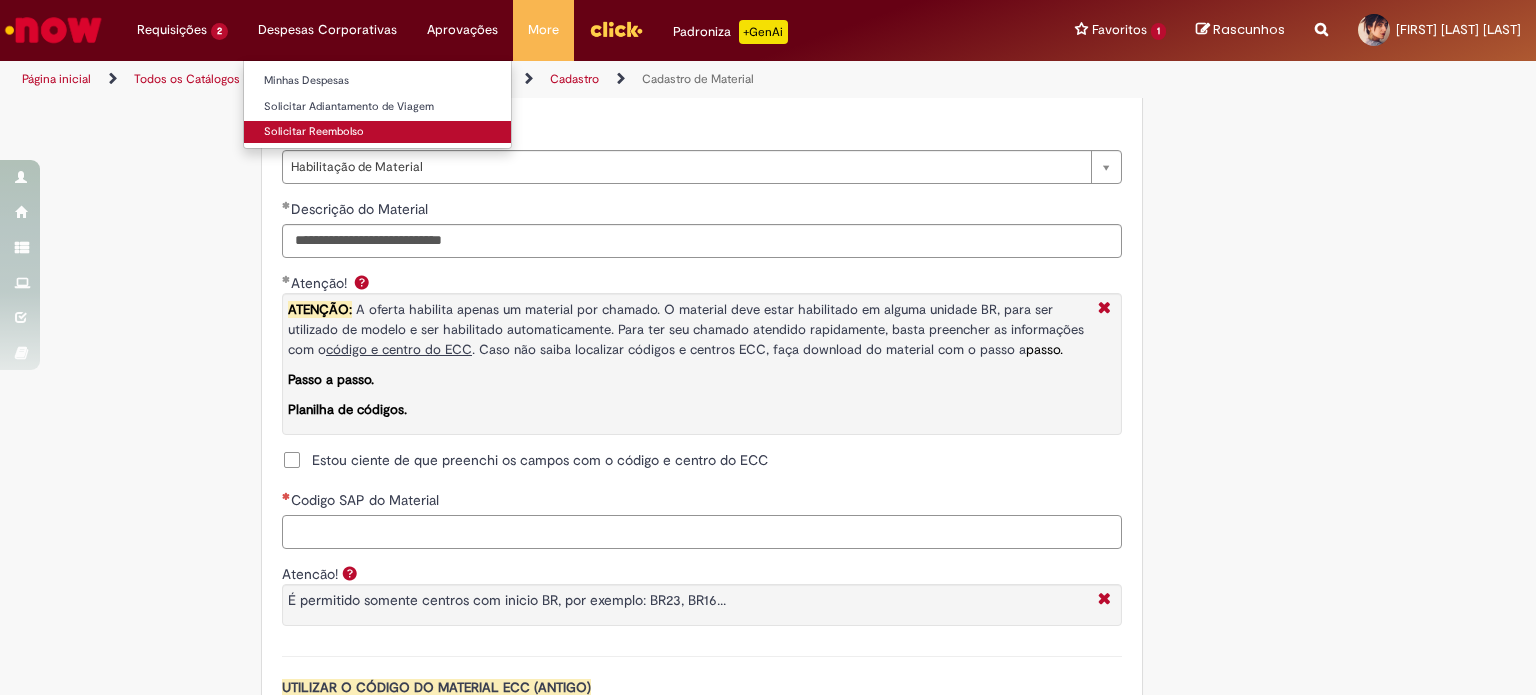 paste on "**********" 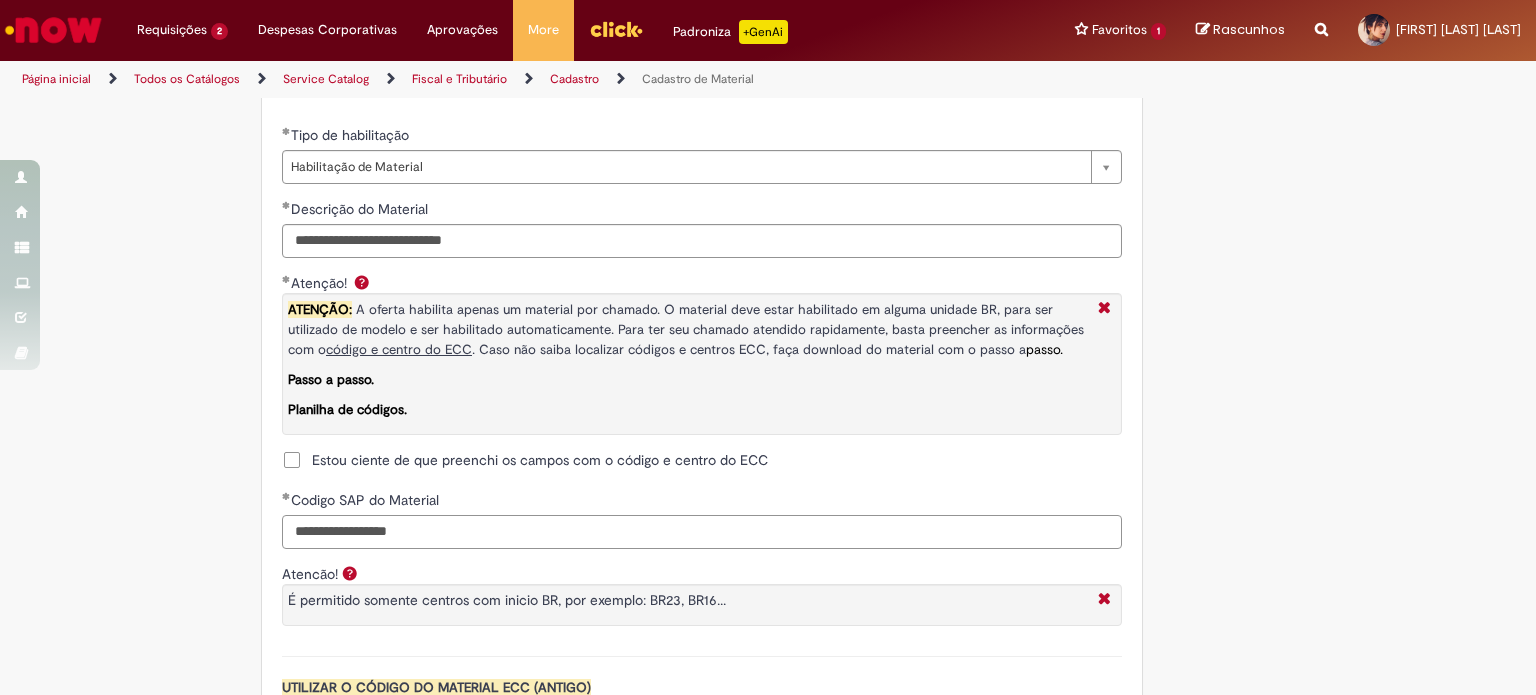 drag, startPoint x: 369, startPoint y: 530, endPoint x: 212, endPoint y: 530, distance: 157 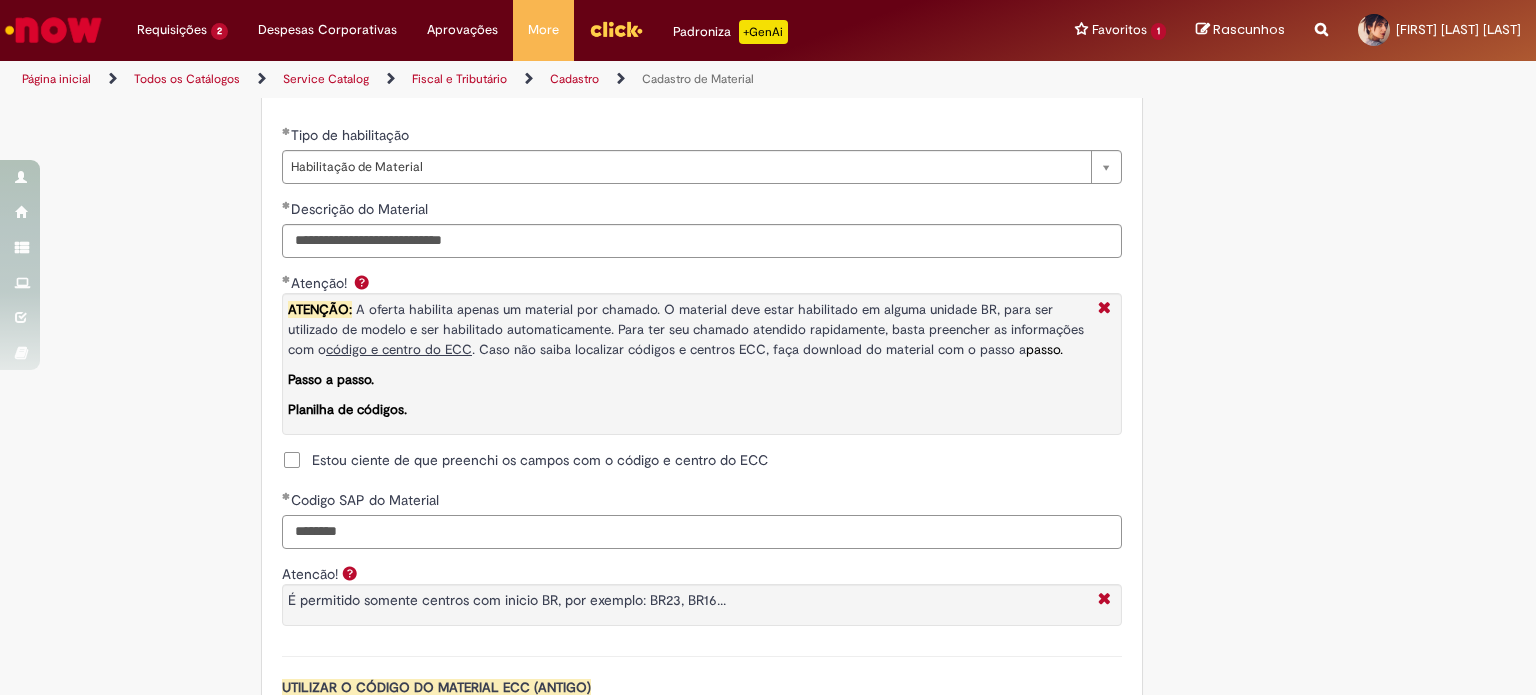 type on "********" 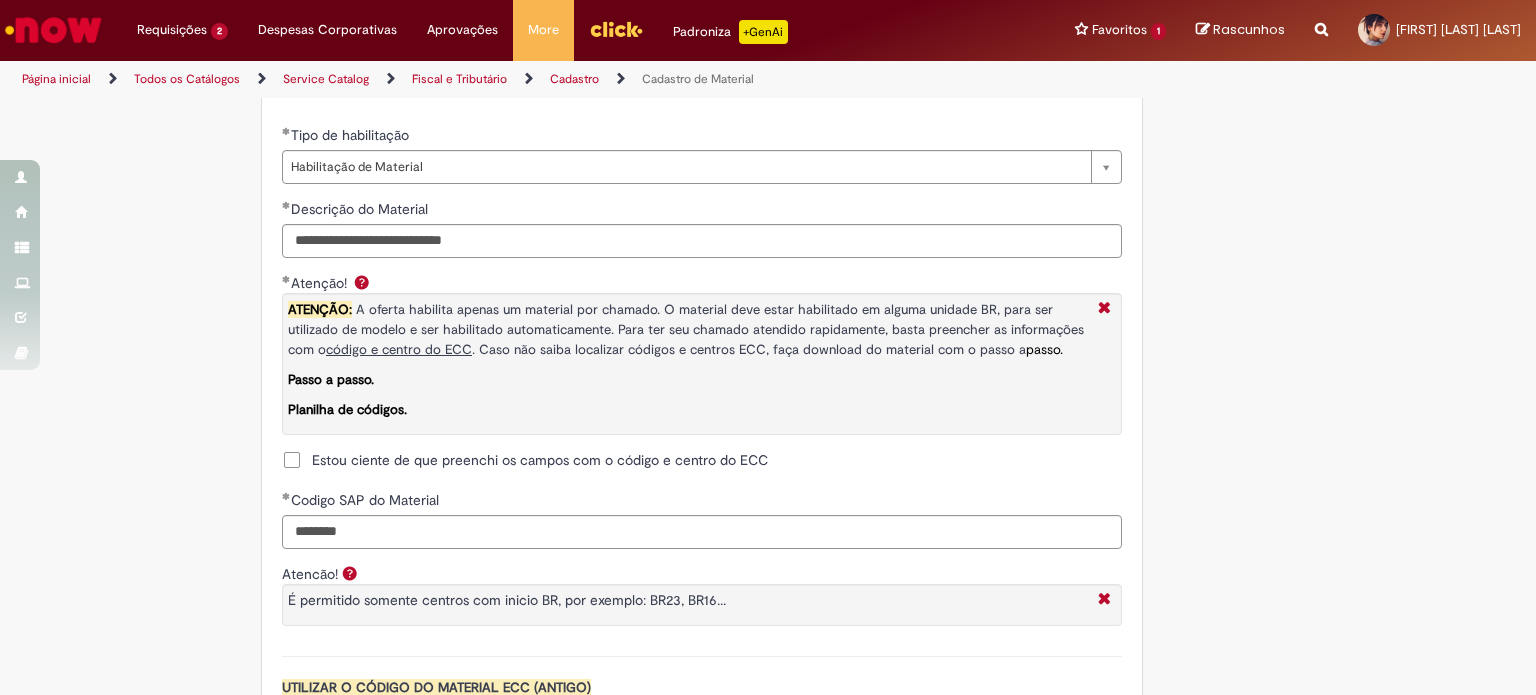click on "**********" at bounding box center (702, 372) 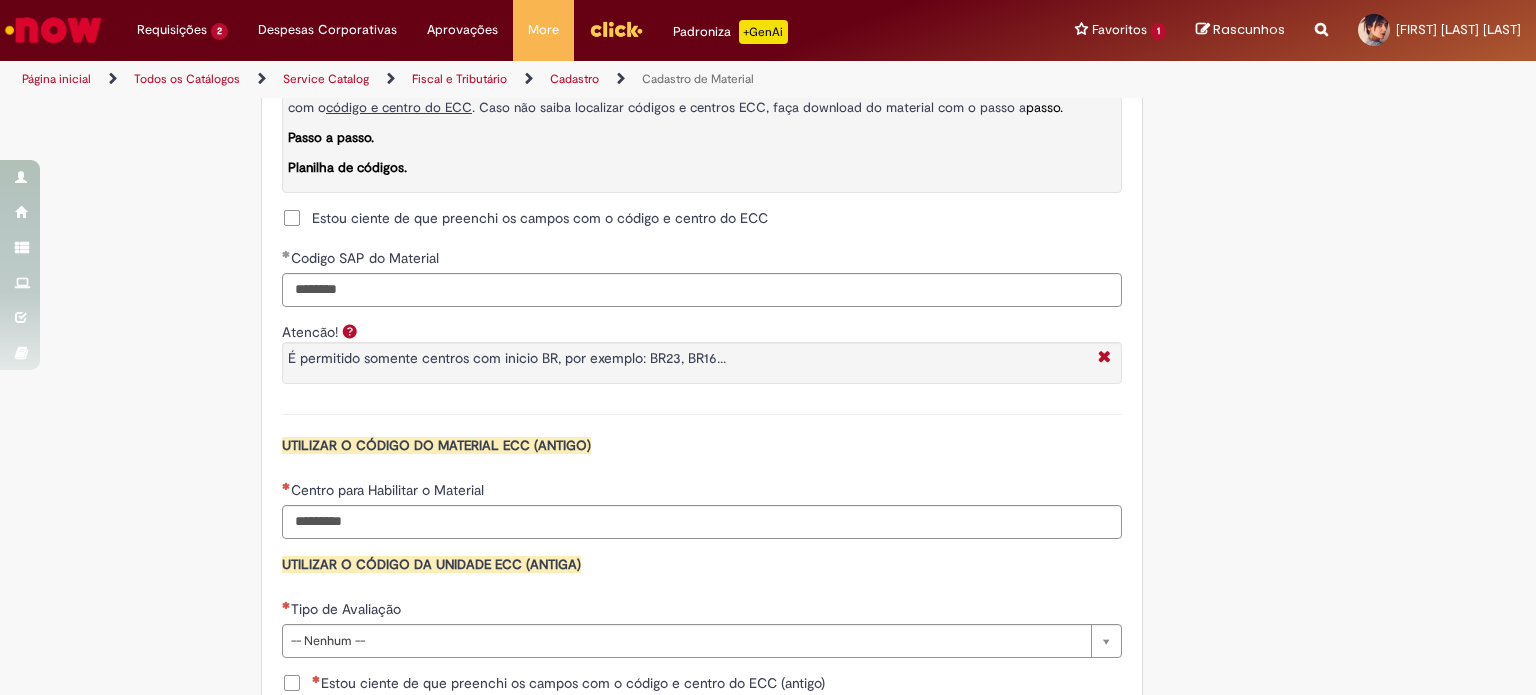 scroll, scrollTop: 1833, scrollLeft: 0, axis: vertical 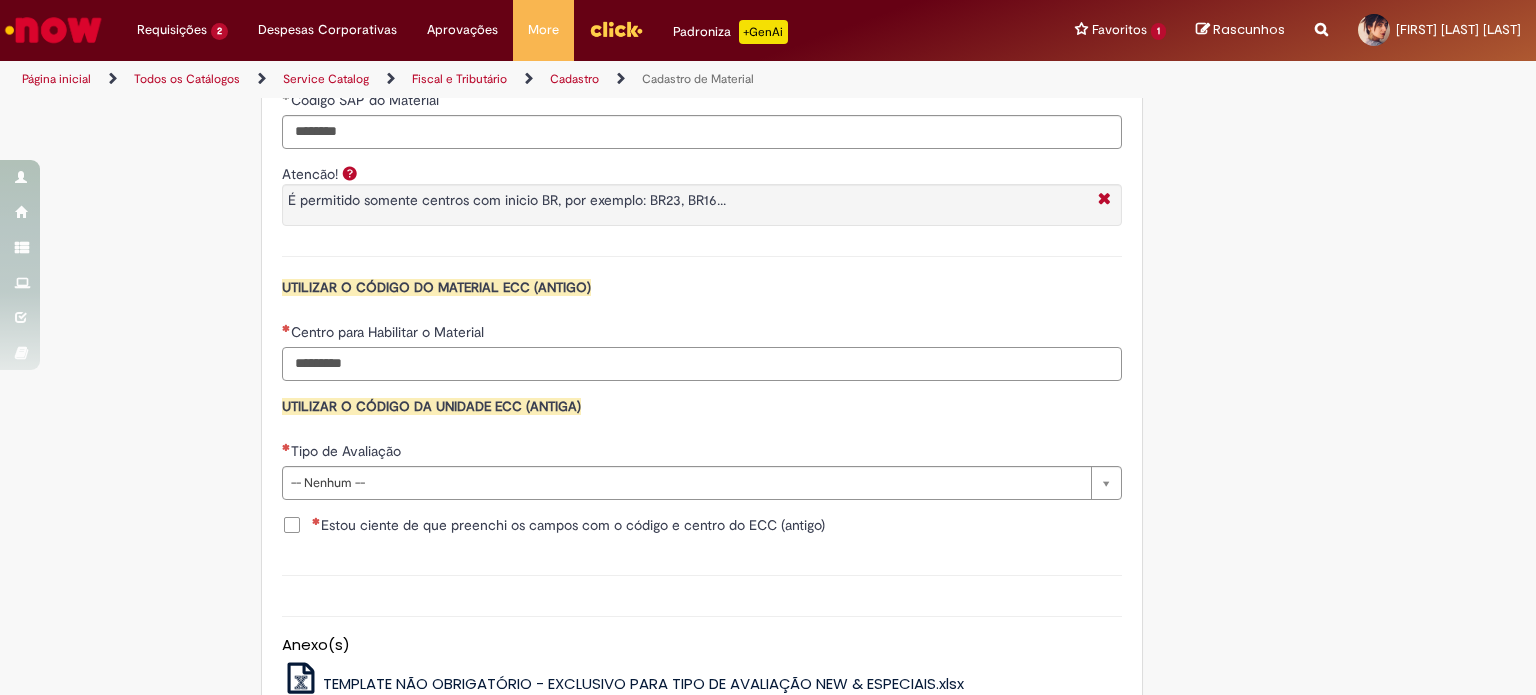 click on "Centro para Habilitar o Material" at bounding box center (702, 364) 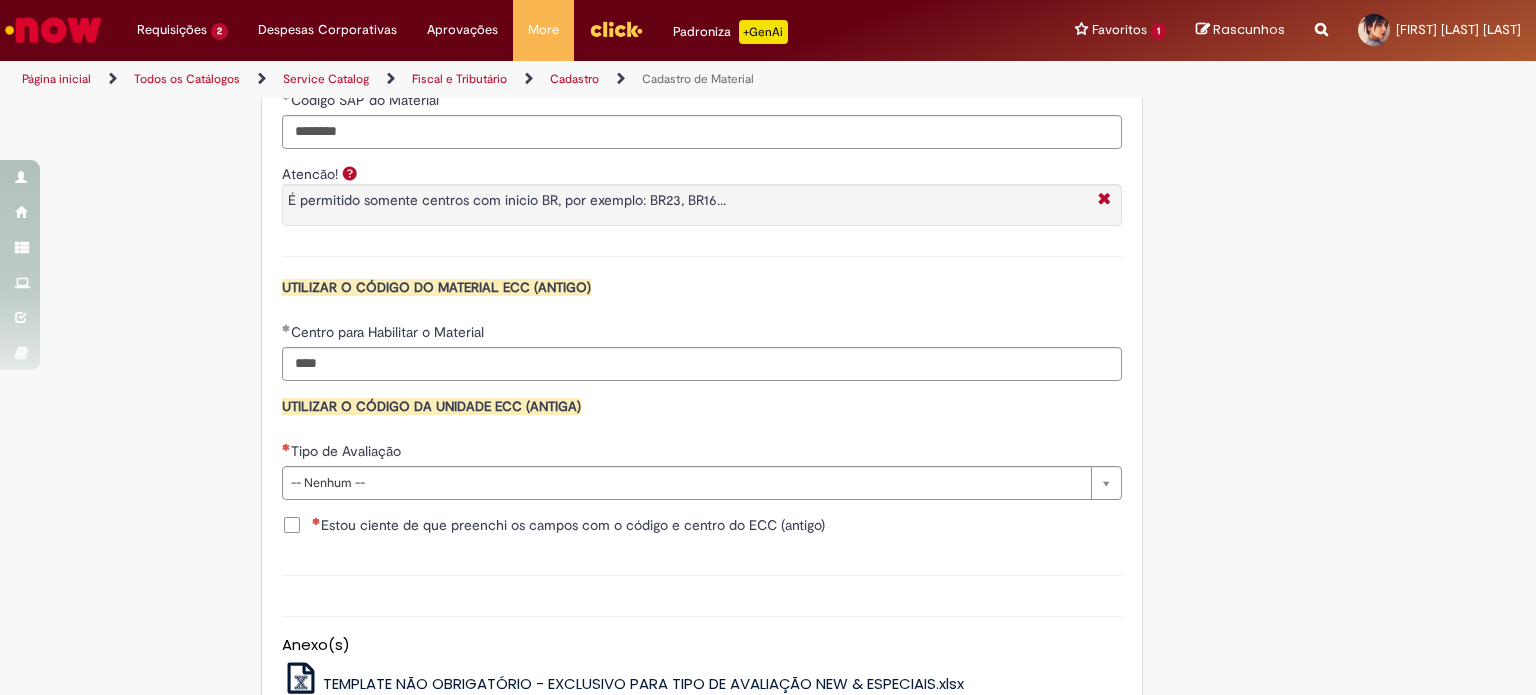 type on "****" 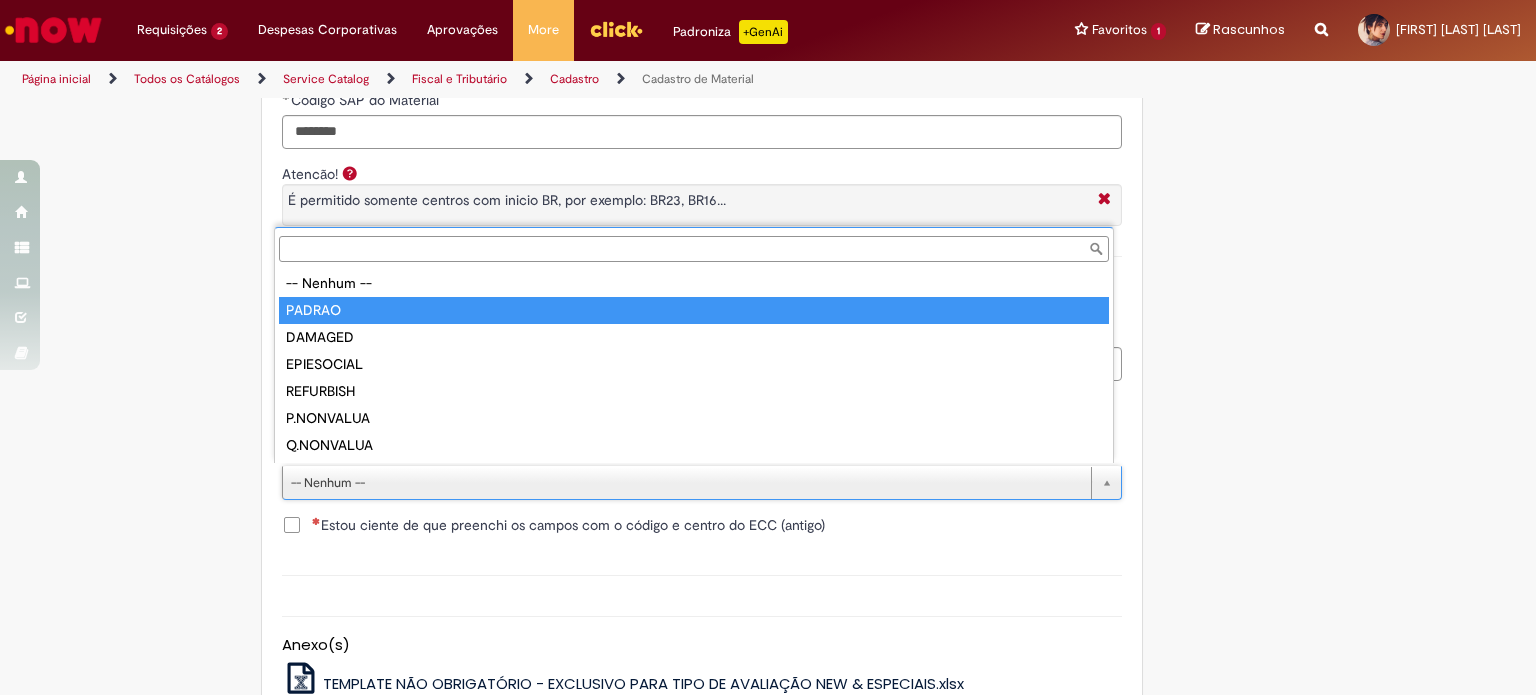 type on "******" 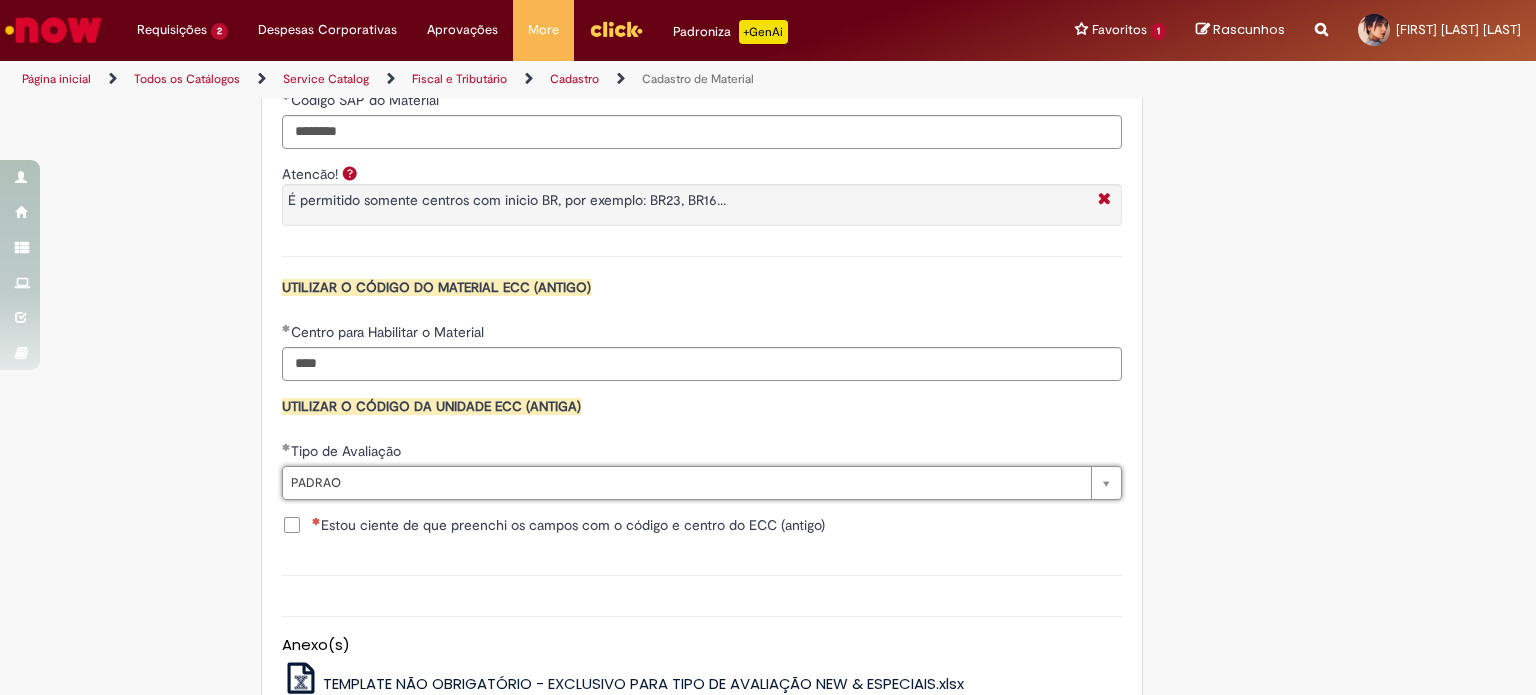 click on "Estou ciente de que preenchi os campos com o código e centro do ECC  (antigo)" at bounding box center (568, 525) 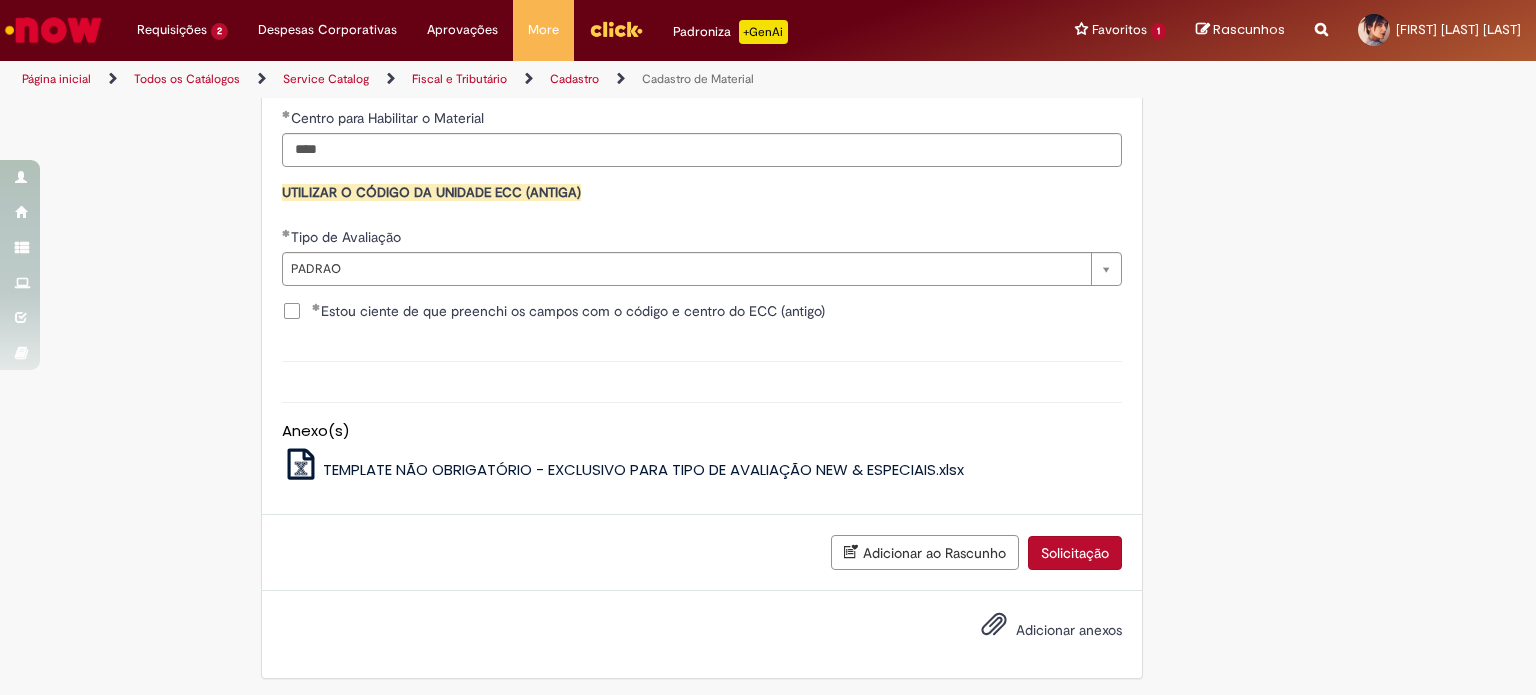 click on "Solicitação" at bounding box center [1075, 553] 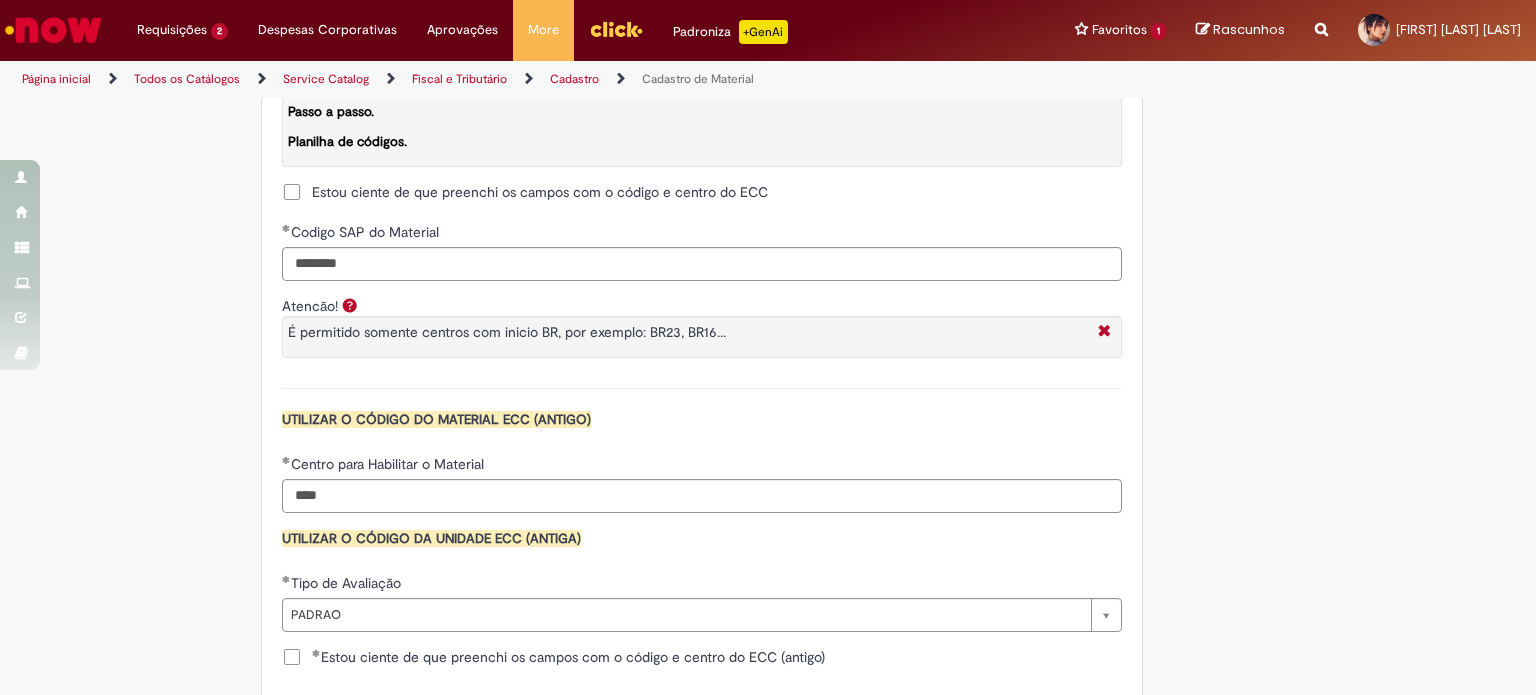 scroll, scrollTop: 2001, scrollLeft: 0, axis: vertical 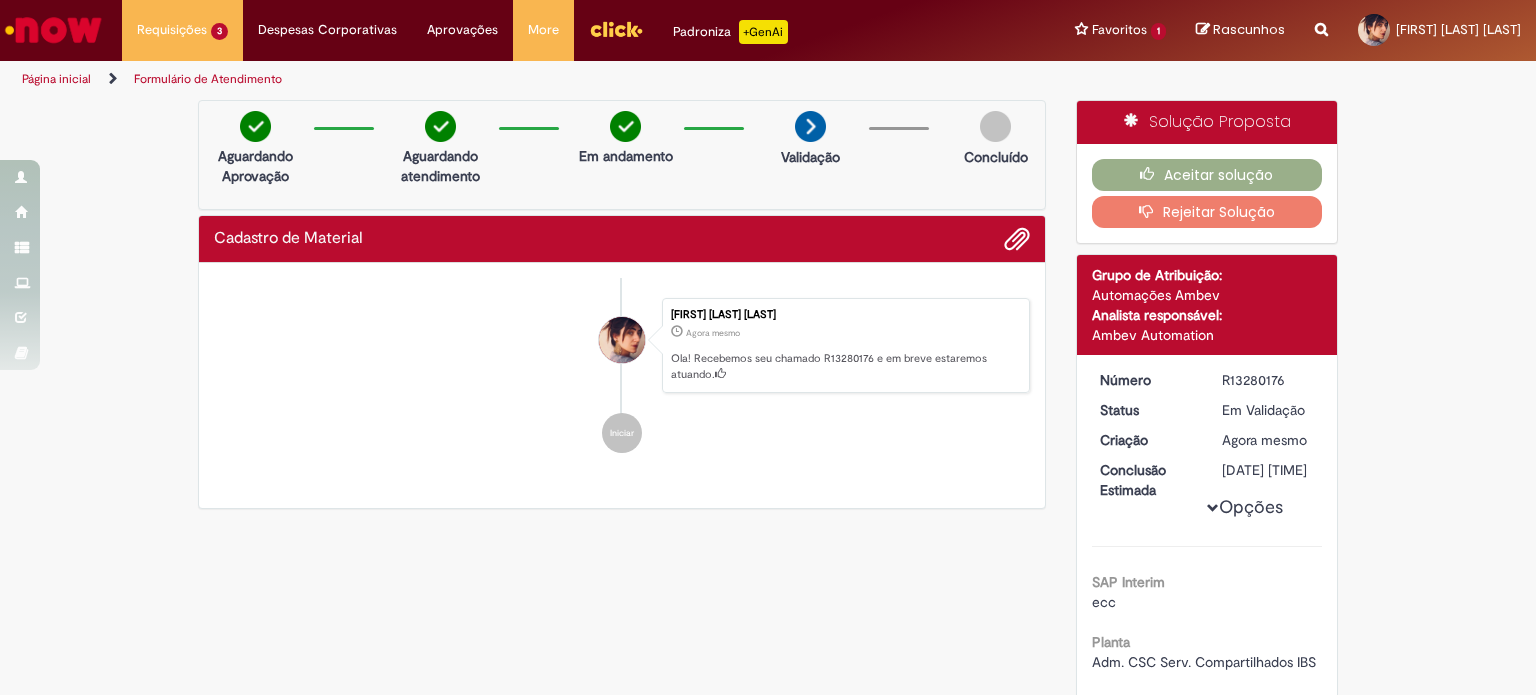 click at bounding box center [1321, 18] 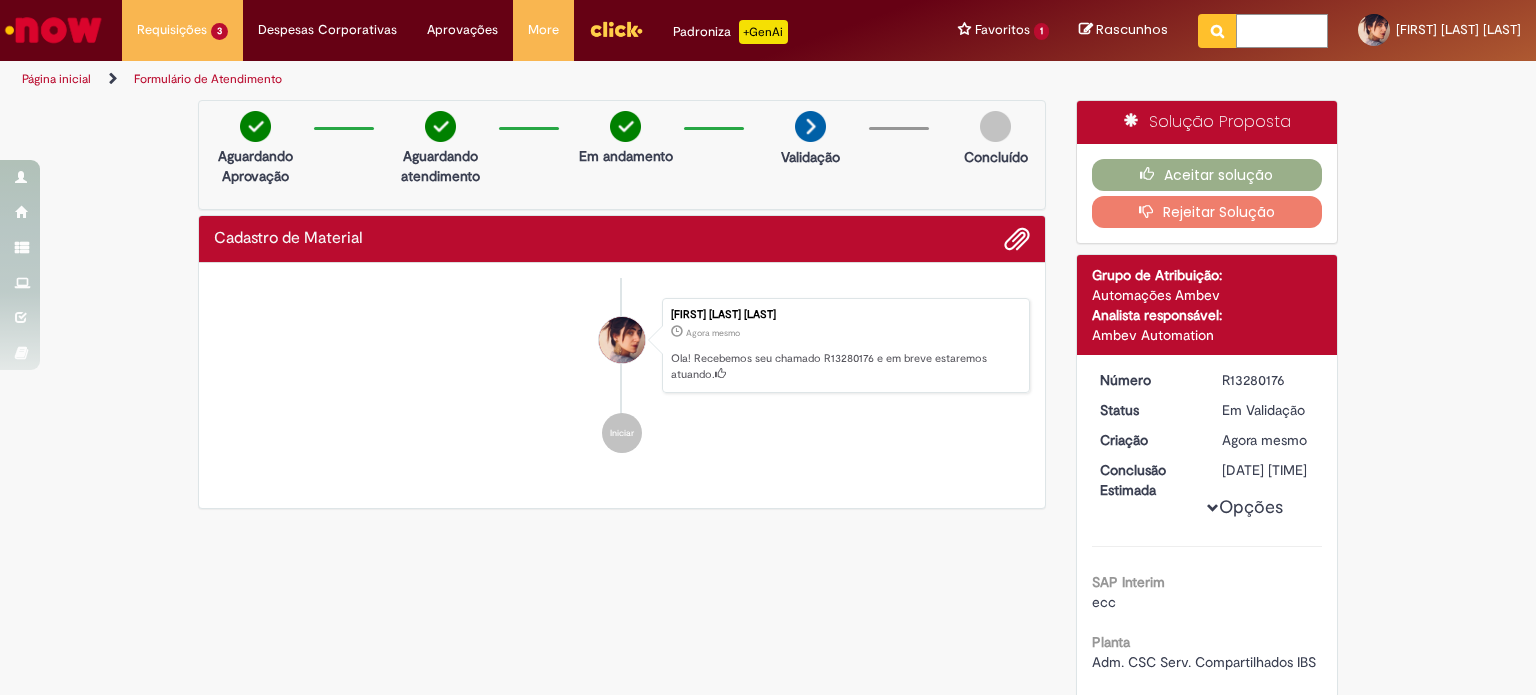 click at bounding box center [1282, 31] 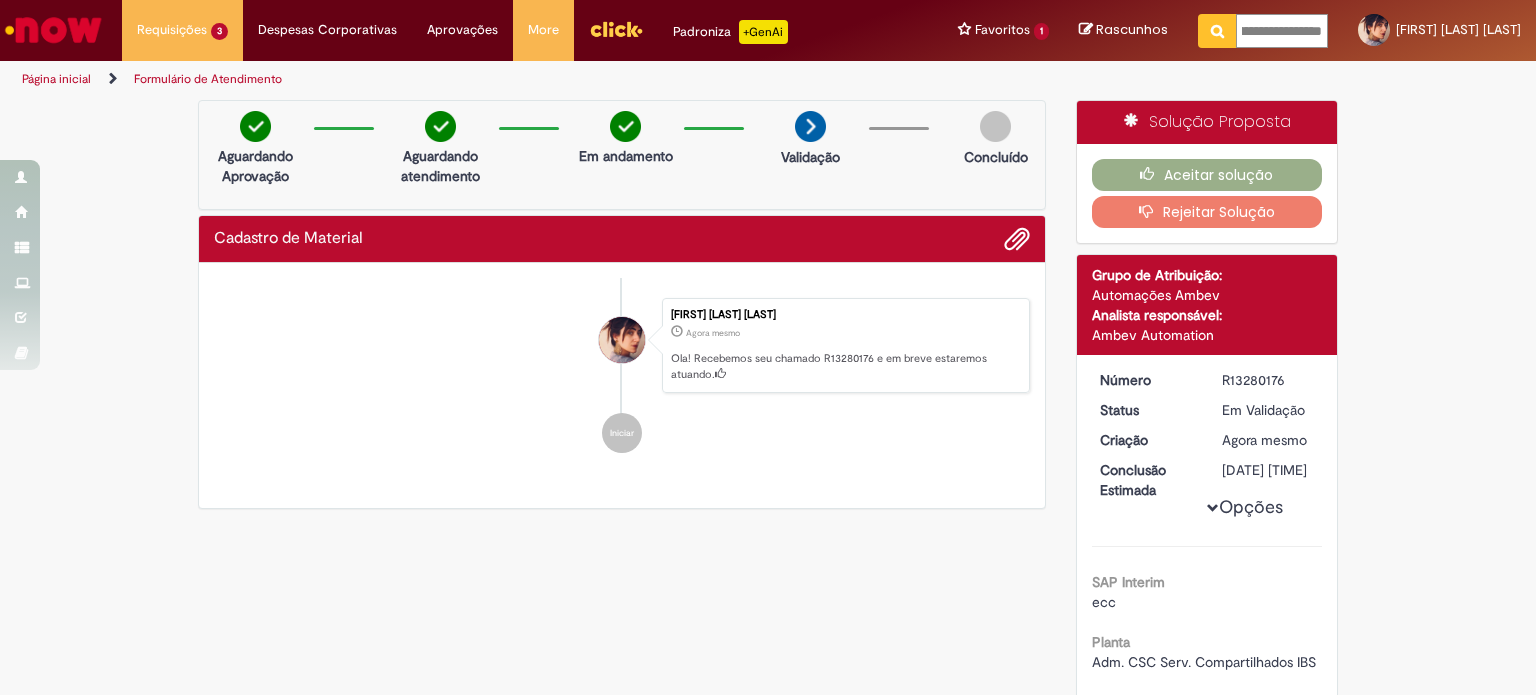 type on "**********" 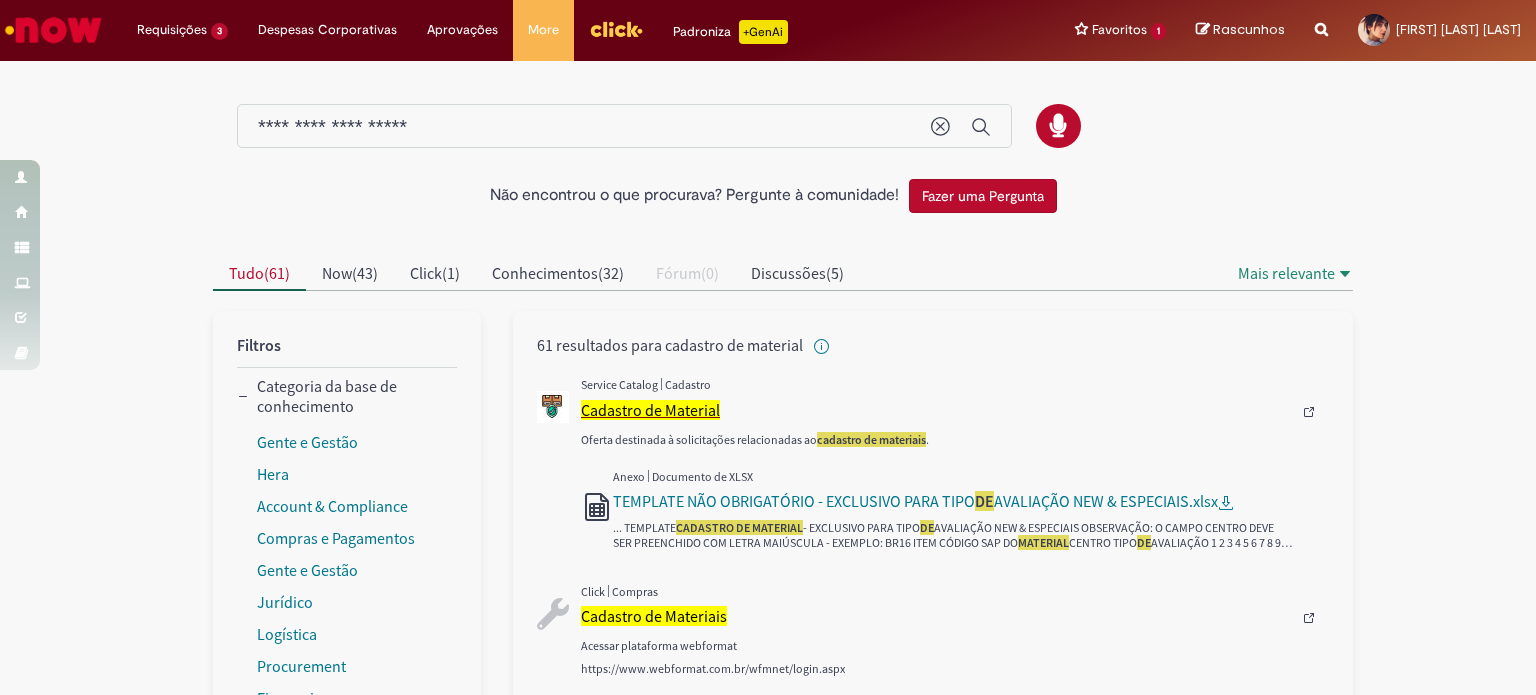 click on "Cadastro de Material" at bounding box center (650, 410) 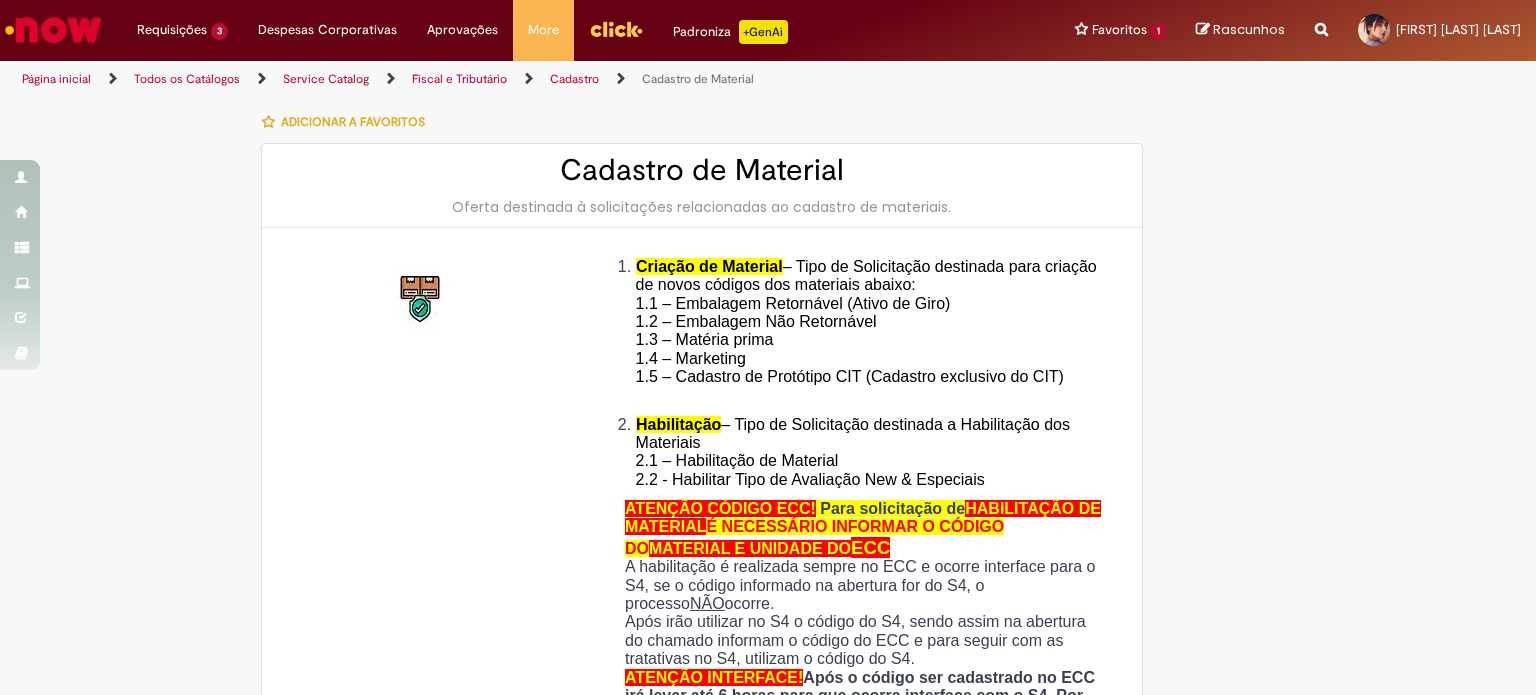 type on "********" 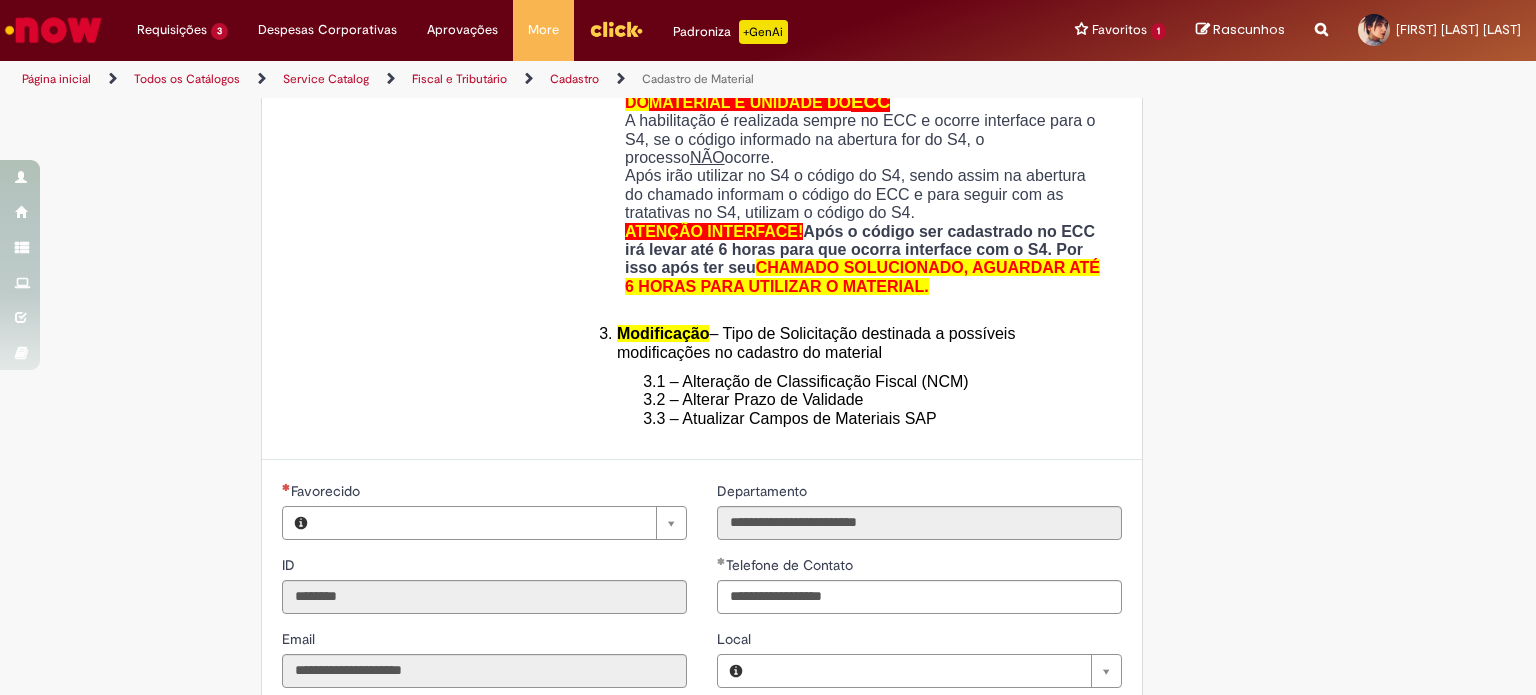 type on "**********" 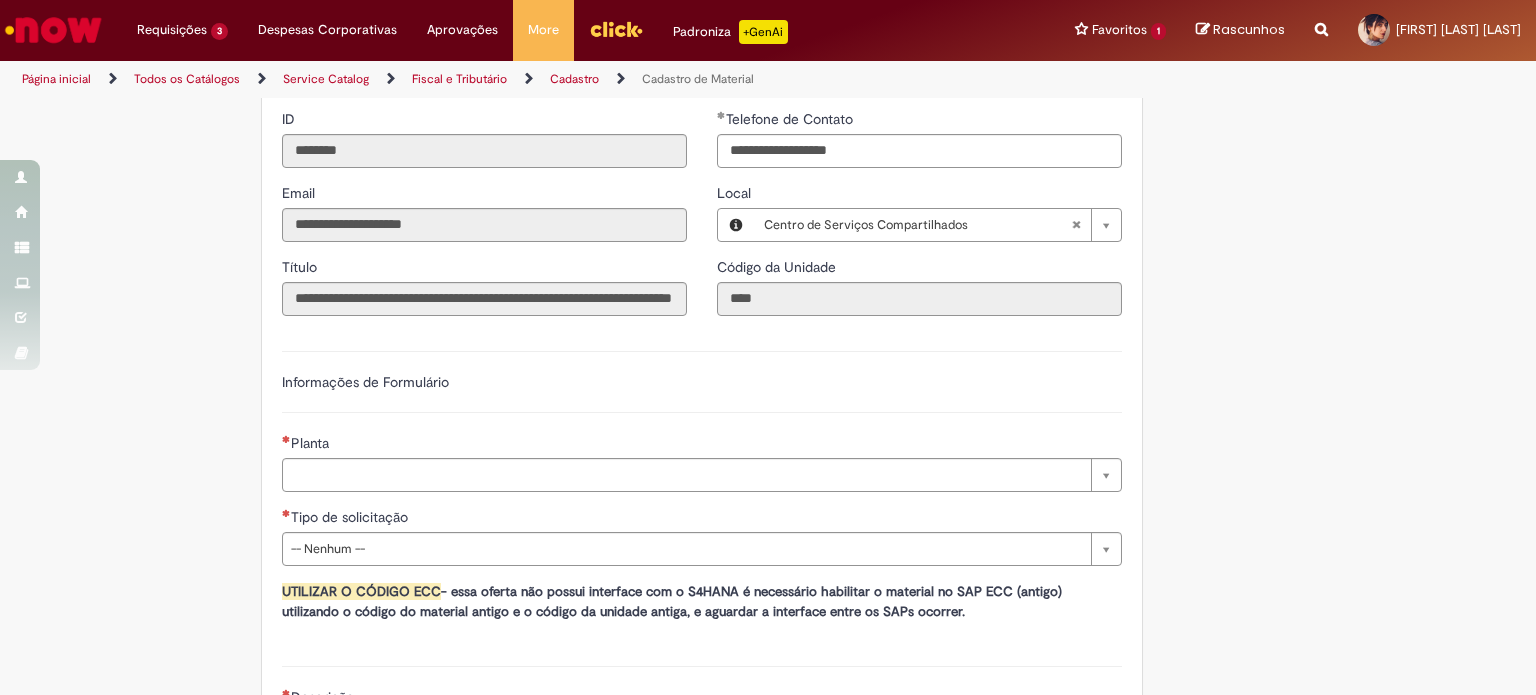 scroll, scrollTop: 900, scrollLeft: 0, axis: vertical 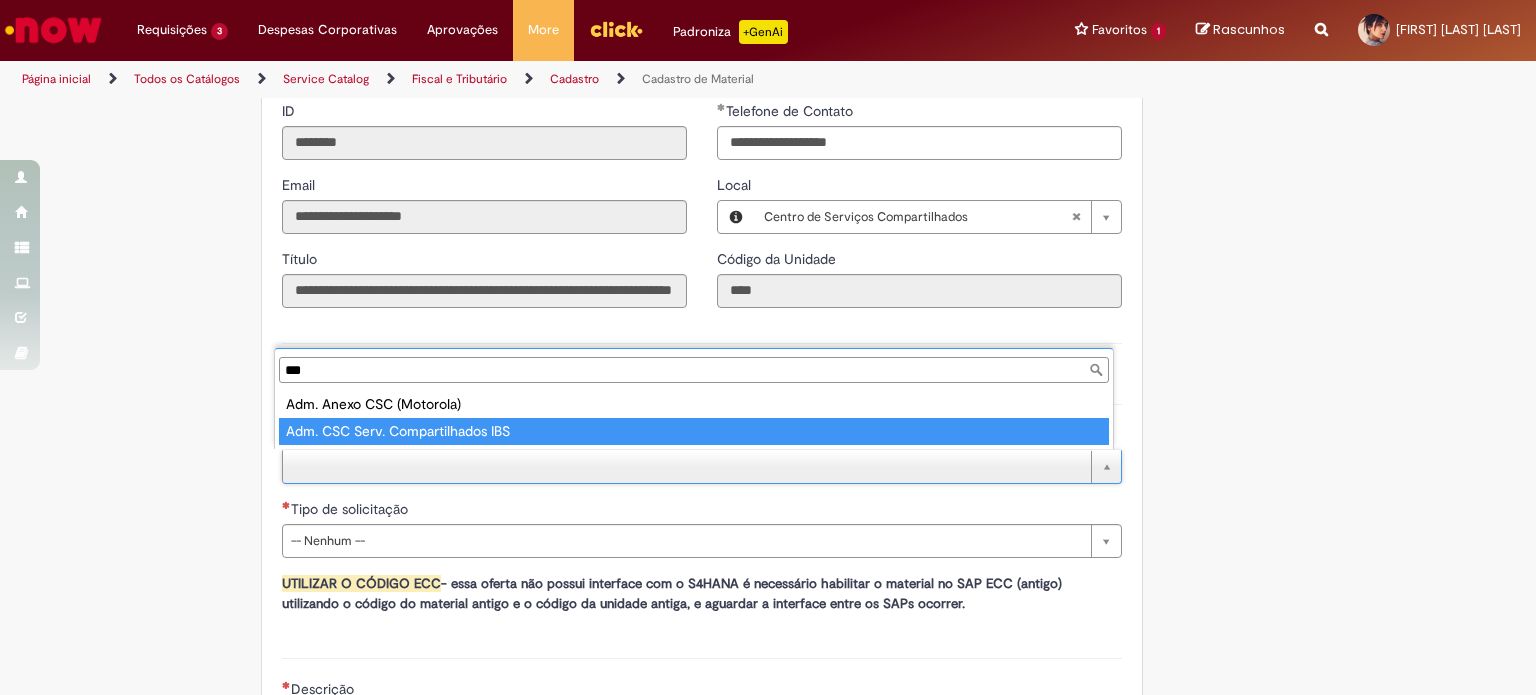 type on "***" 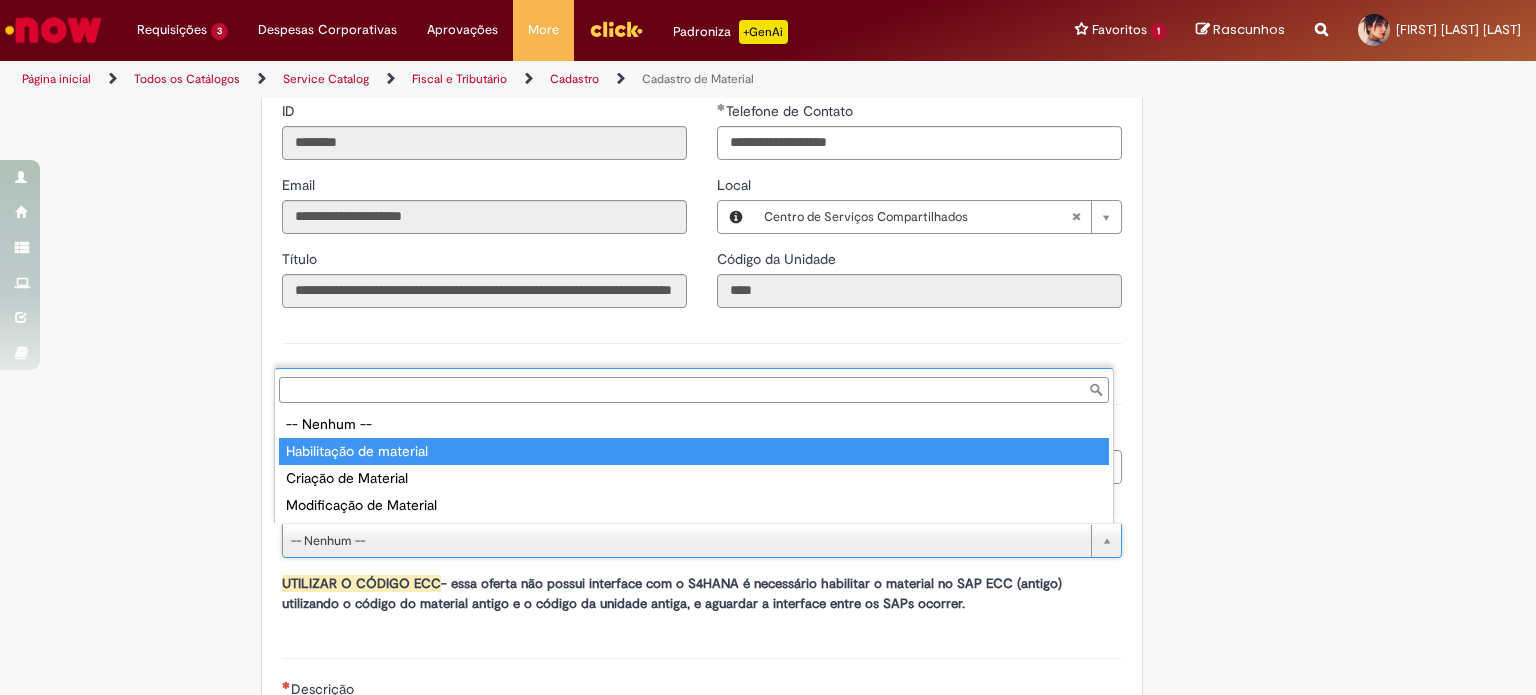 type on "**********" 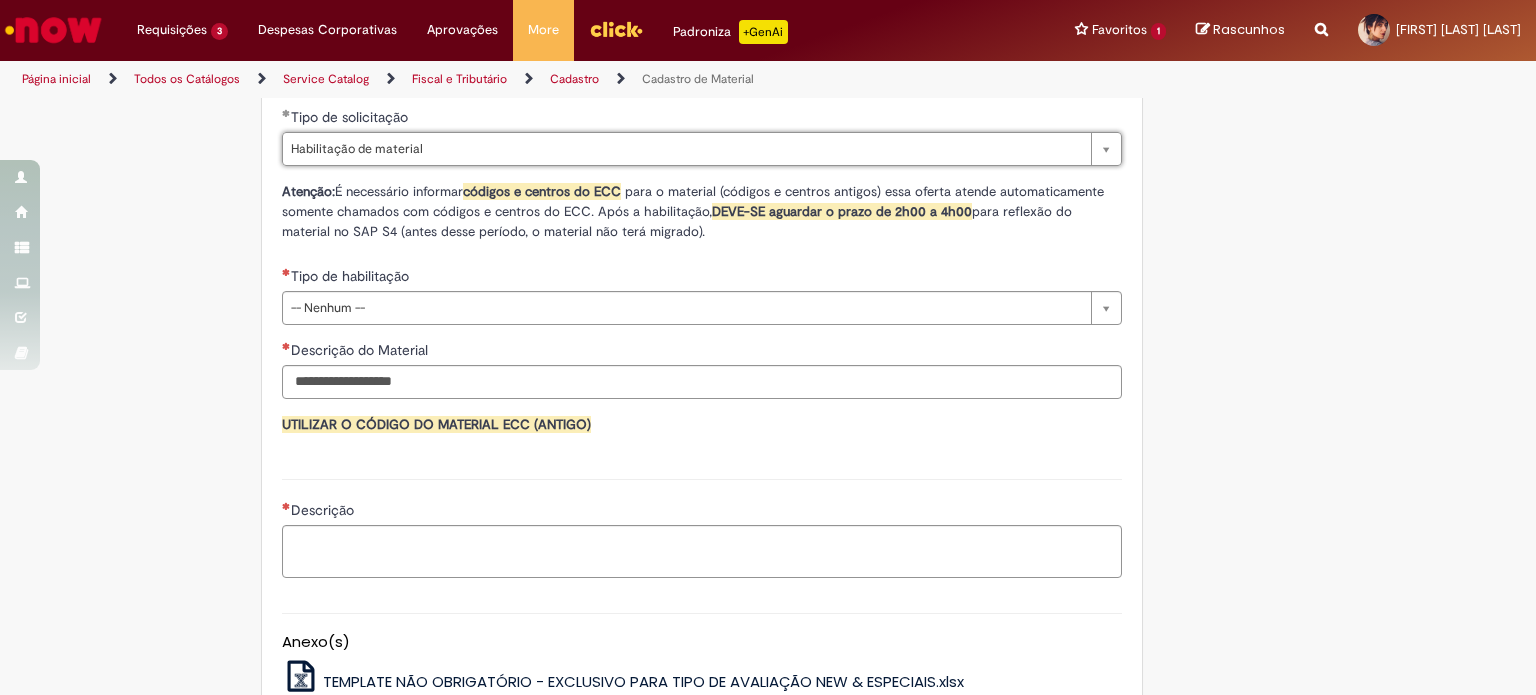 scroll, scrollTop: 1300, scrollLeft: 0, axis: vertical 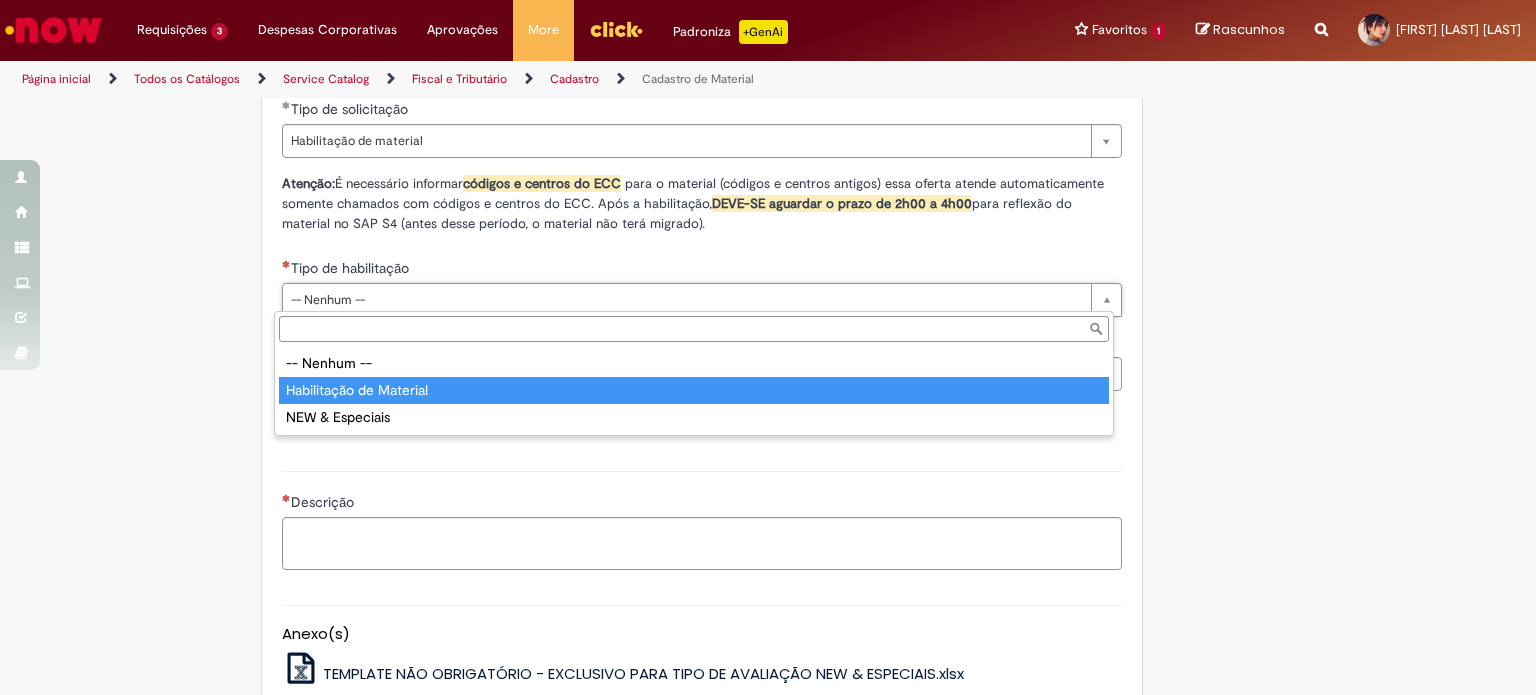 type on "**********" 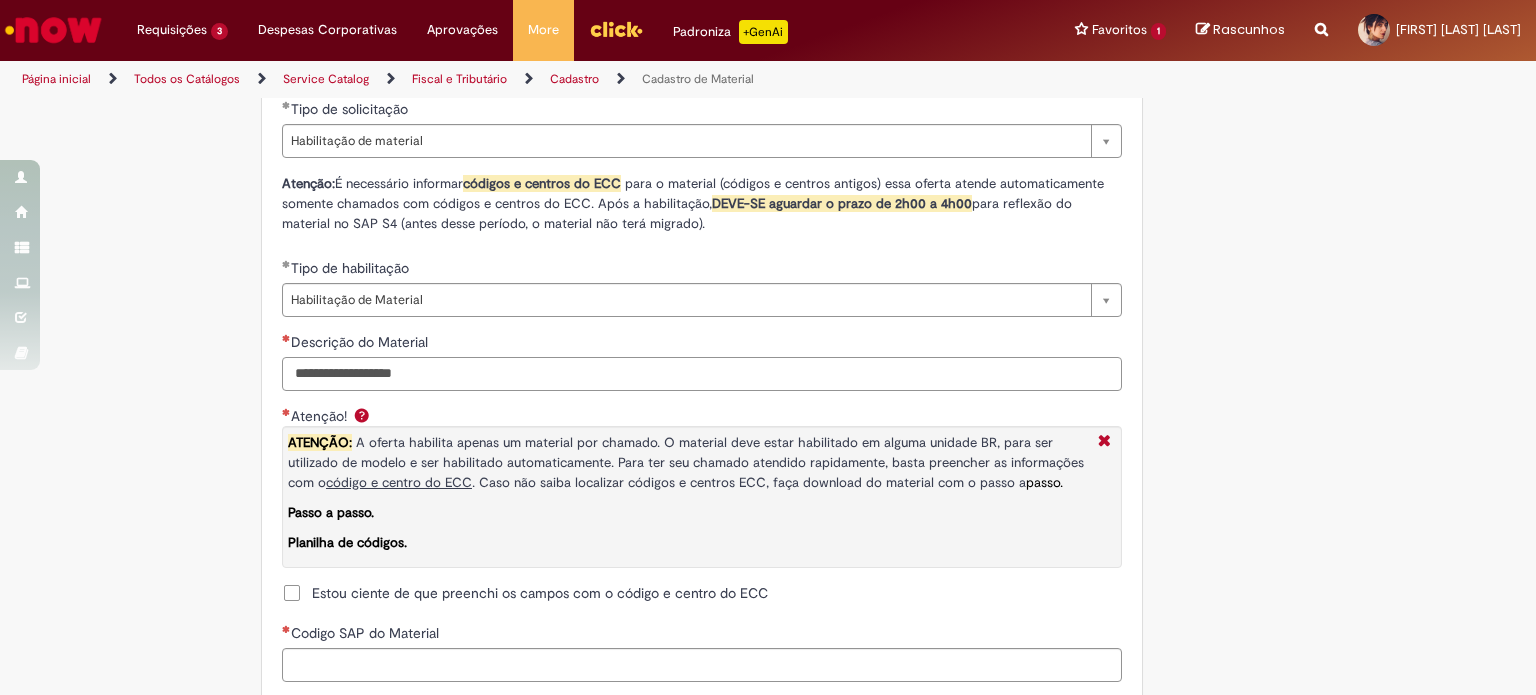 click on "Descrição do Material" at bounding box center [702, 374] 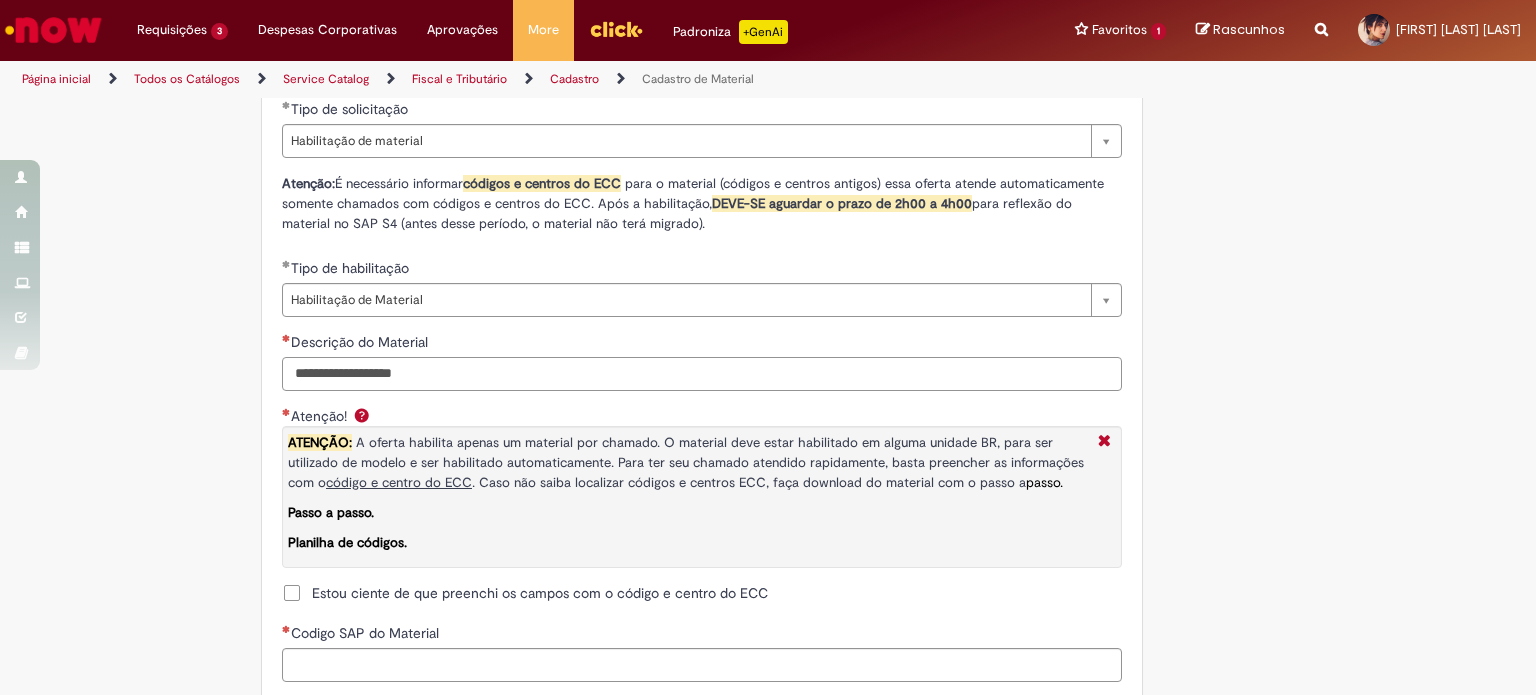 paste on "**********" 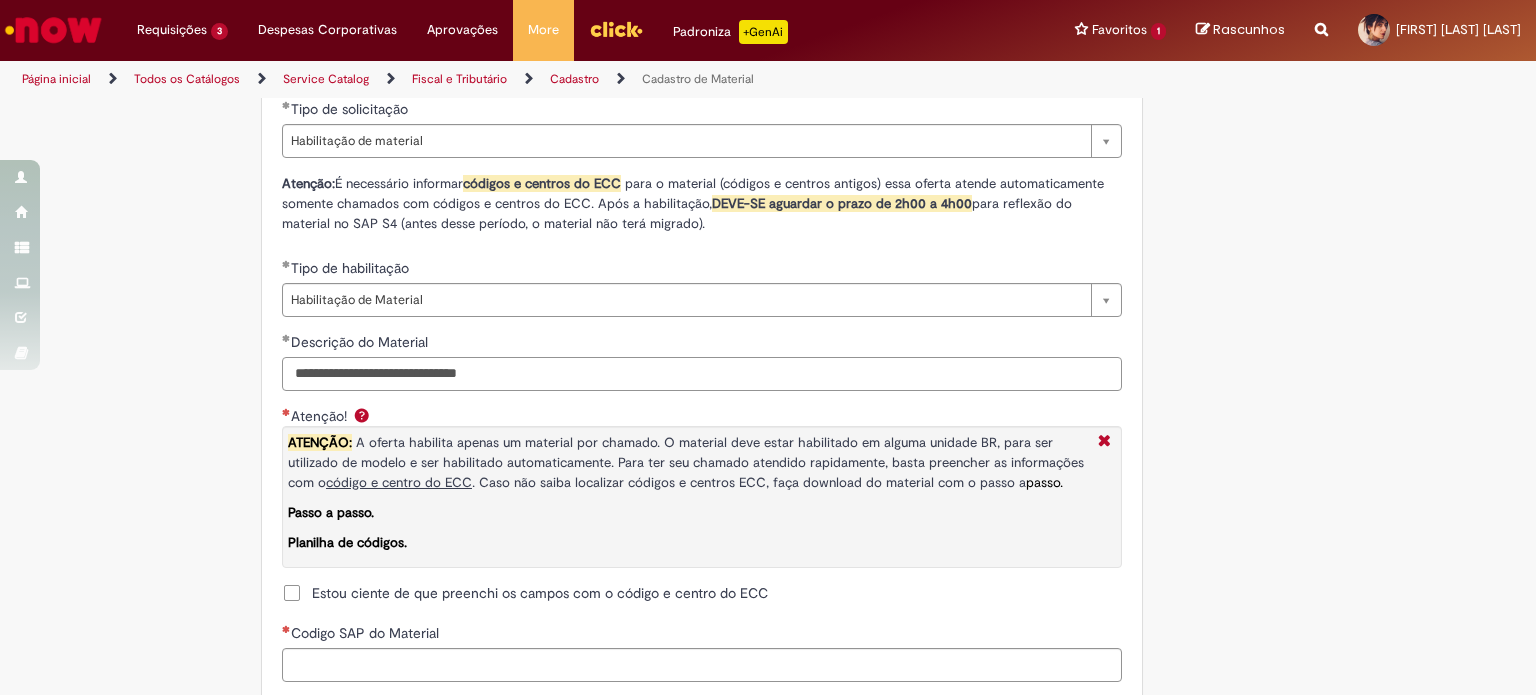 drag, startPoint x: 481, startPoint y: 373, endPoint x: 748, endPoint y: 359, distance: 267.3668 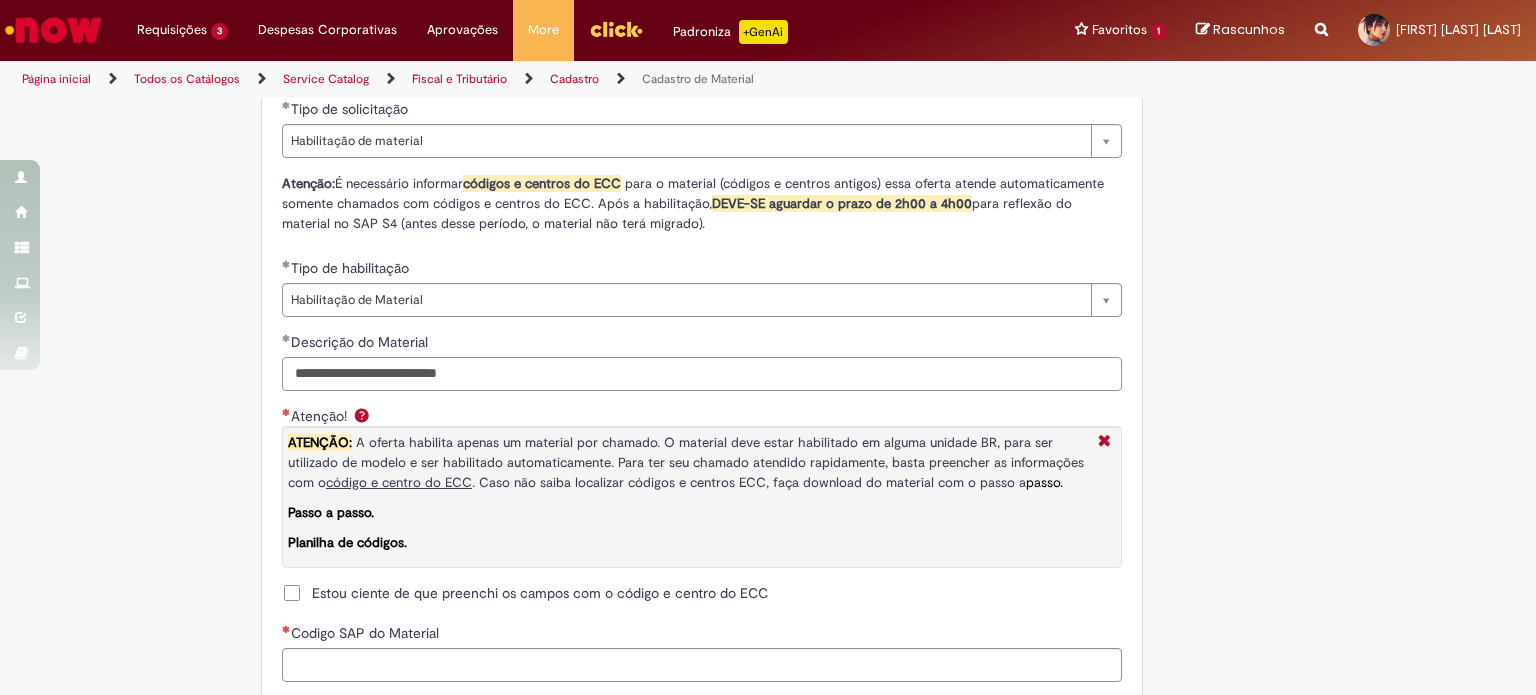 type on "**********" 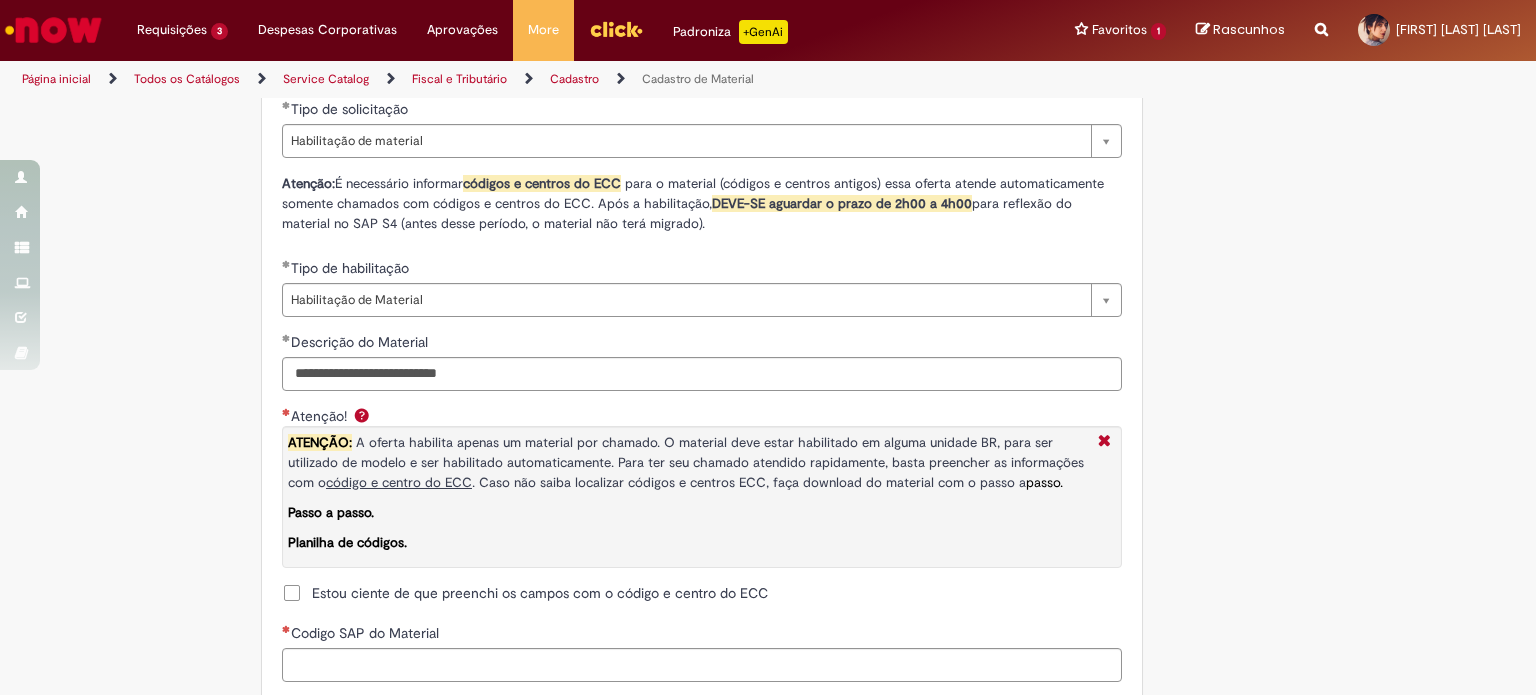 click on "Estou ciente de que preenchi os campos com o código e centro do ECC" at bounding box center [540, 593] 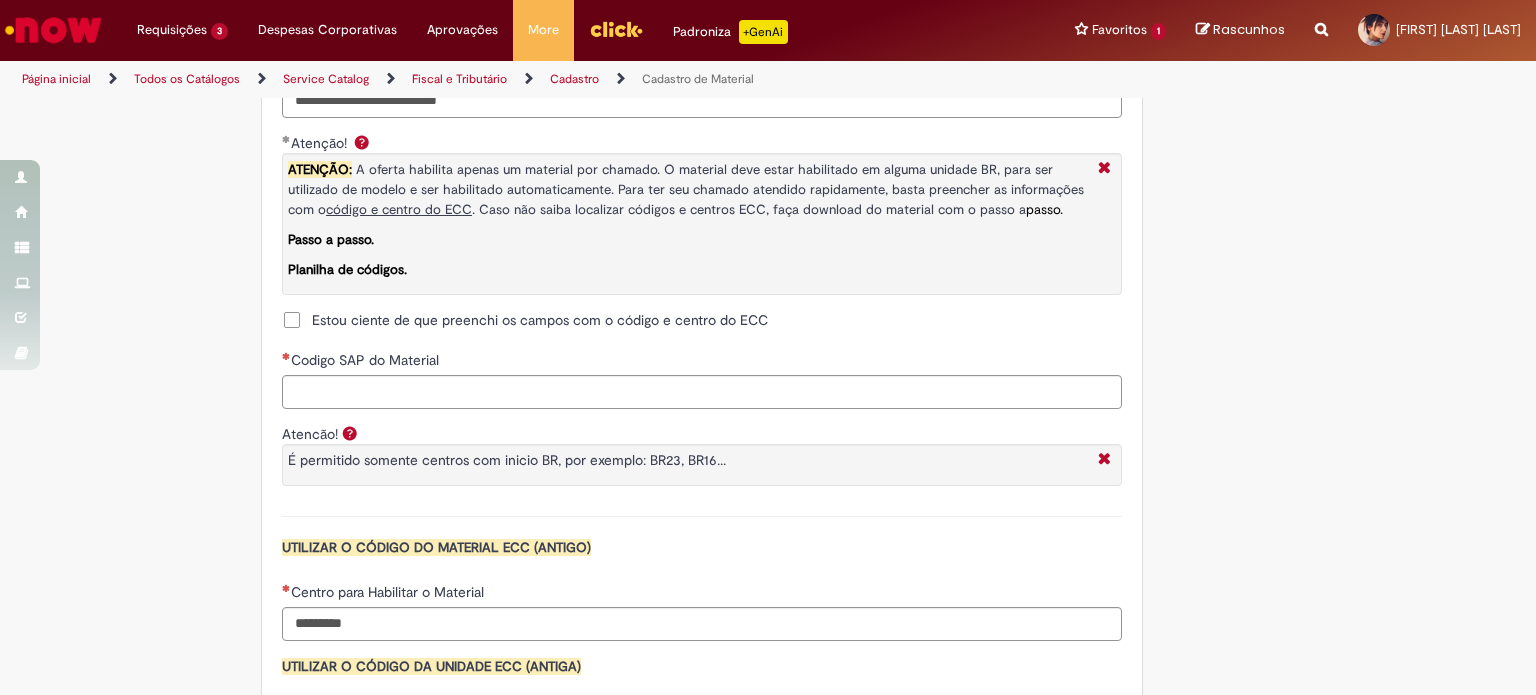 scroll, scrollTop: 1600, scrollLeft: 0, axis: vertical 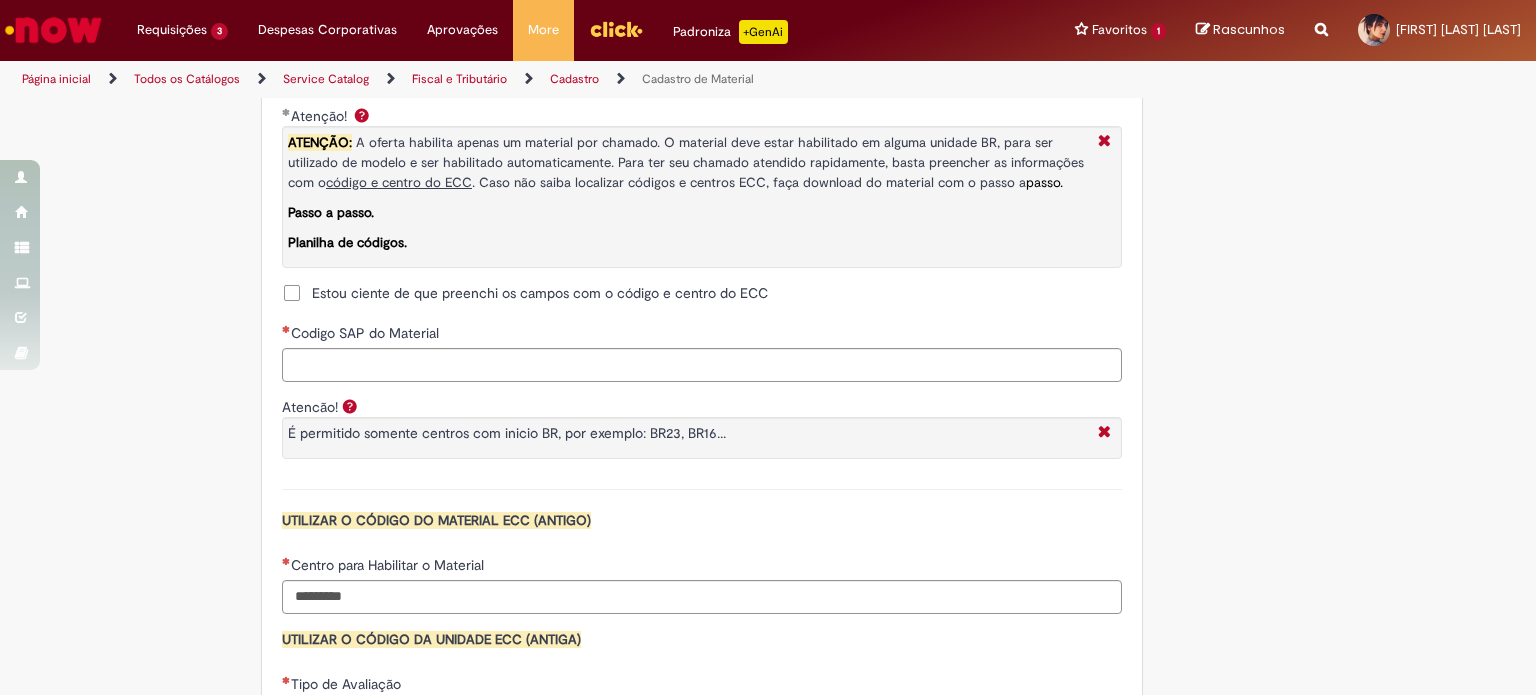 click on "**********" at bounding box center (702, 205) 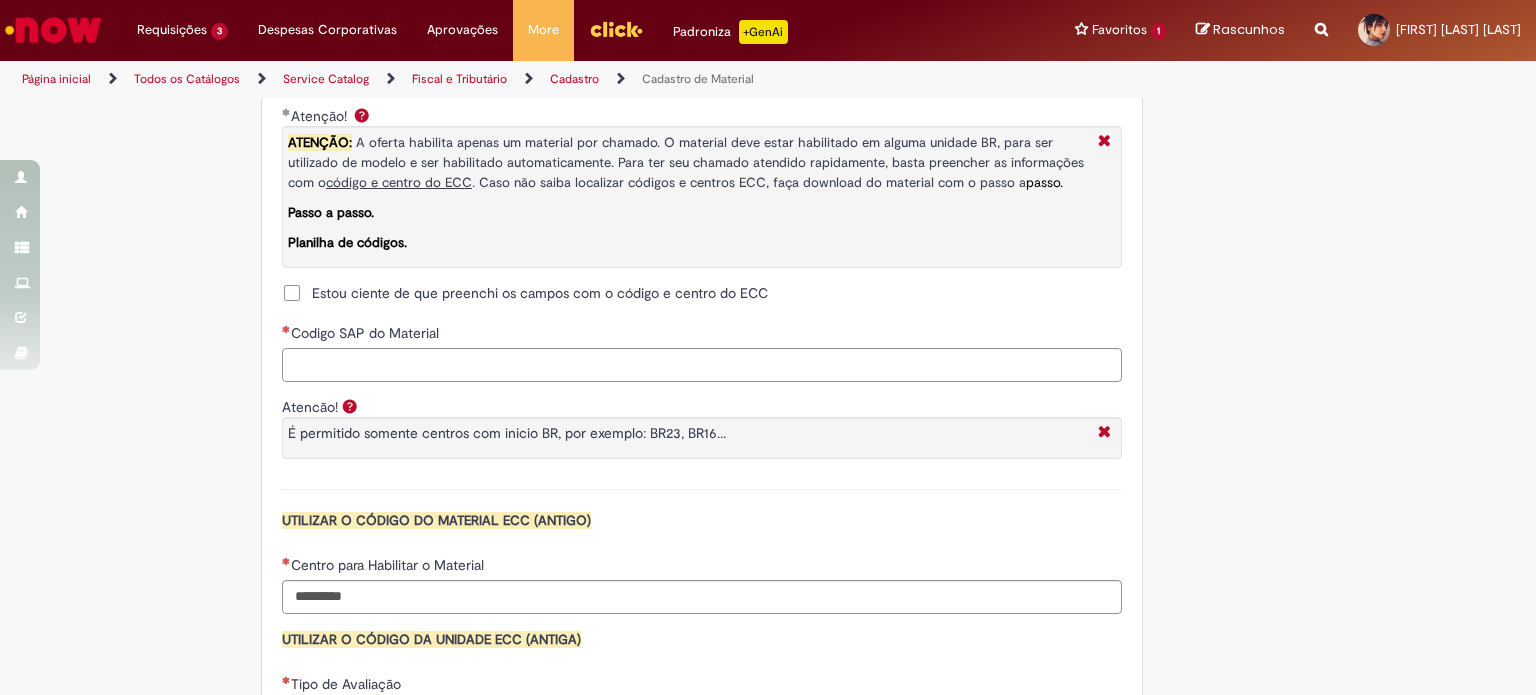 click on "Codigo SAP do Material" at bounding box center [702, 365] 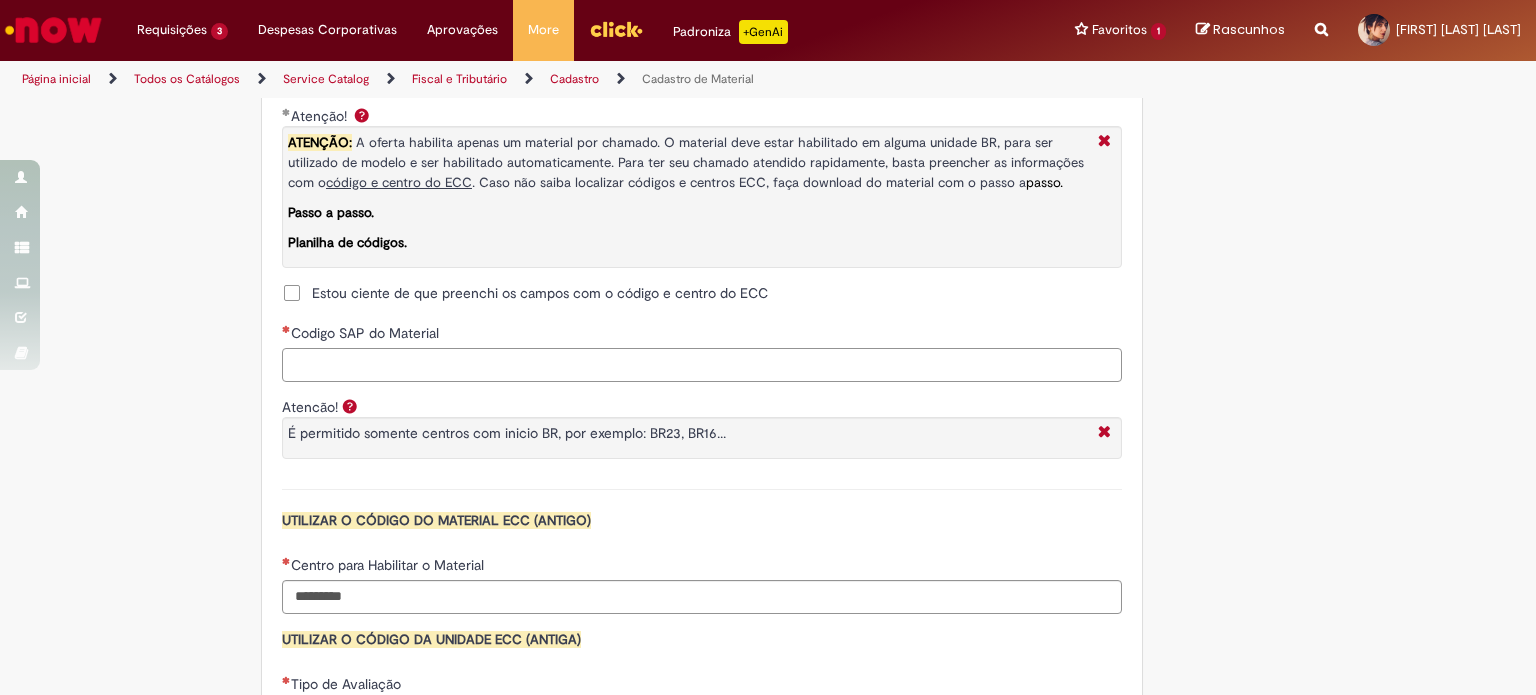 paste on "**********" 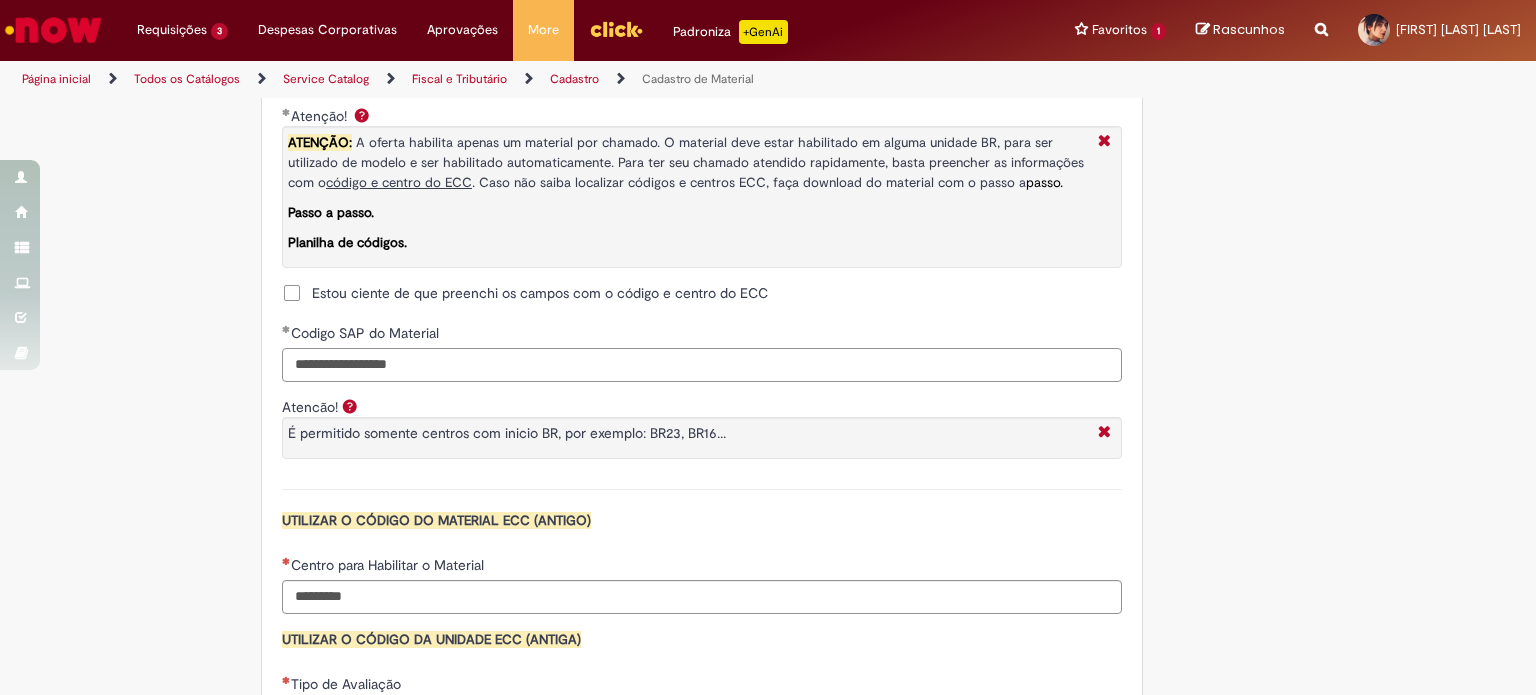 drag, startPoint x: 360, startPoint y: 359, endPoint x: 175, endPoint y: 383, distance: 186.55026 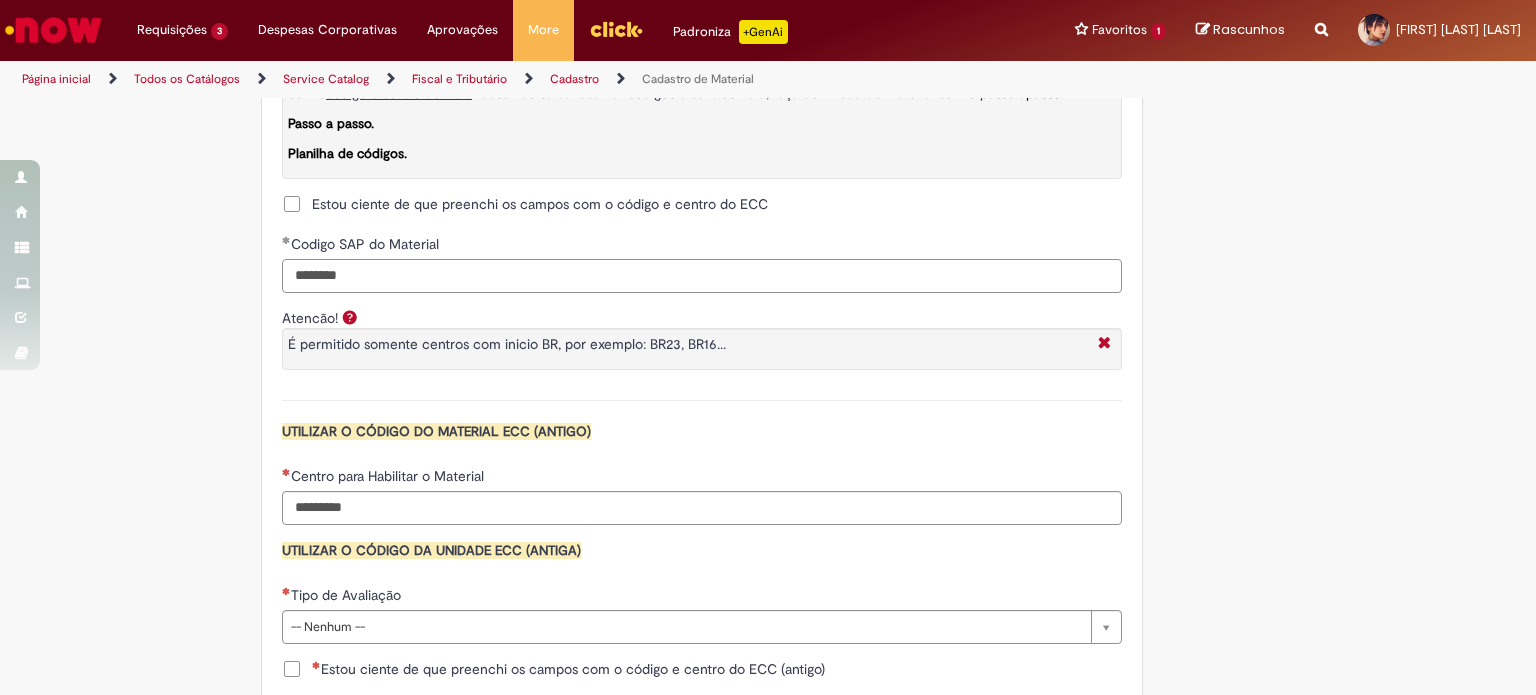 scroll, scrollTop: 1900, scrollLeft: 0, axis: vertical 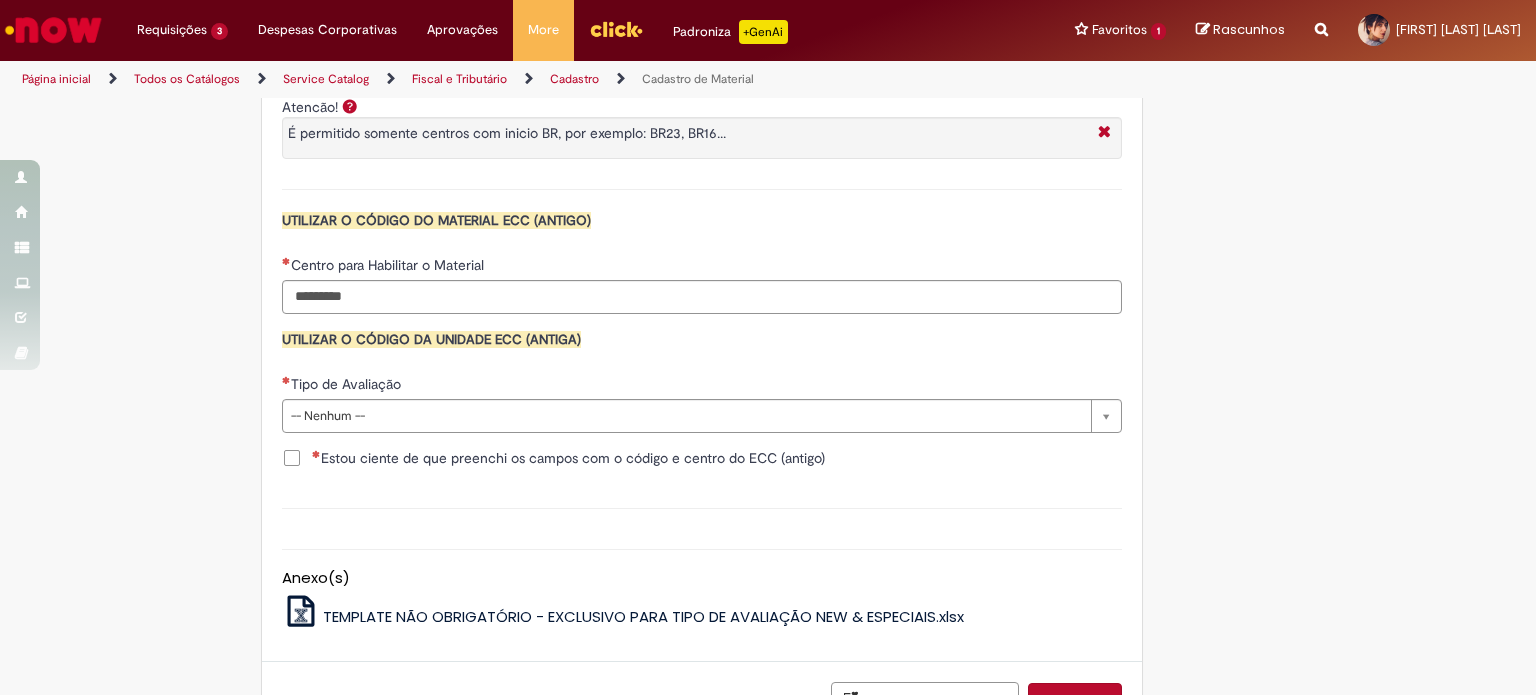 type on "********" 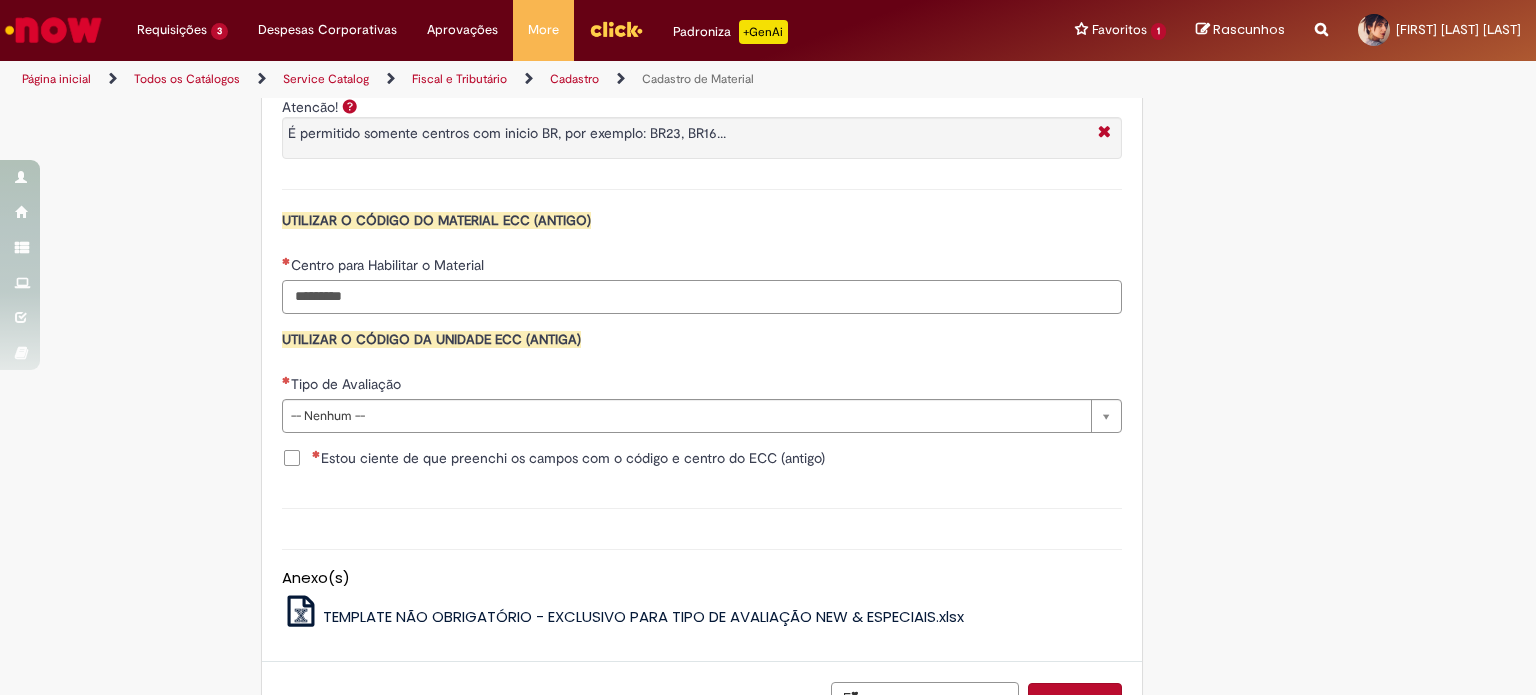 click on "Centro para Habilitar o Material" at bounding box center [702, 297] 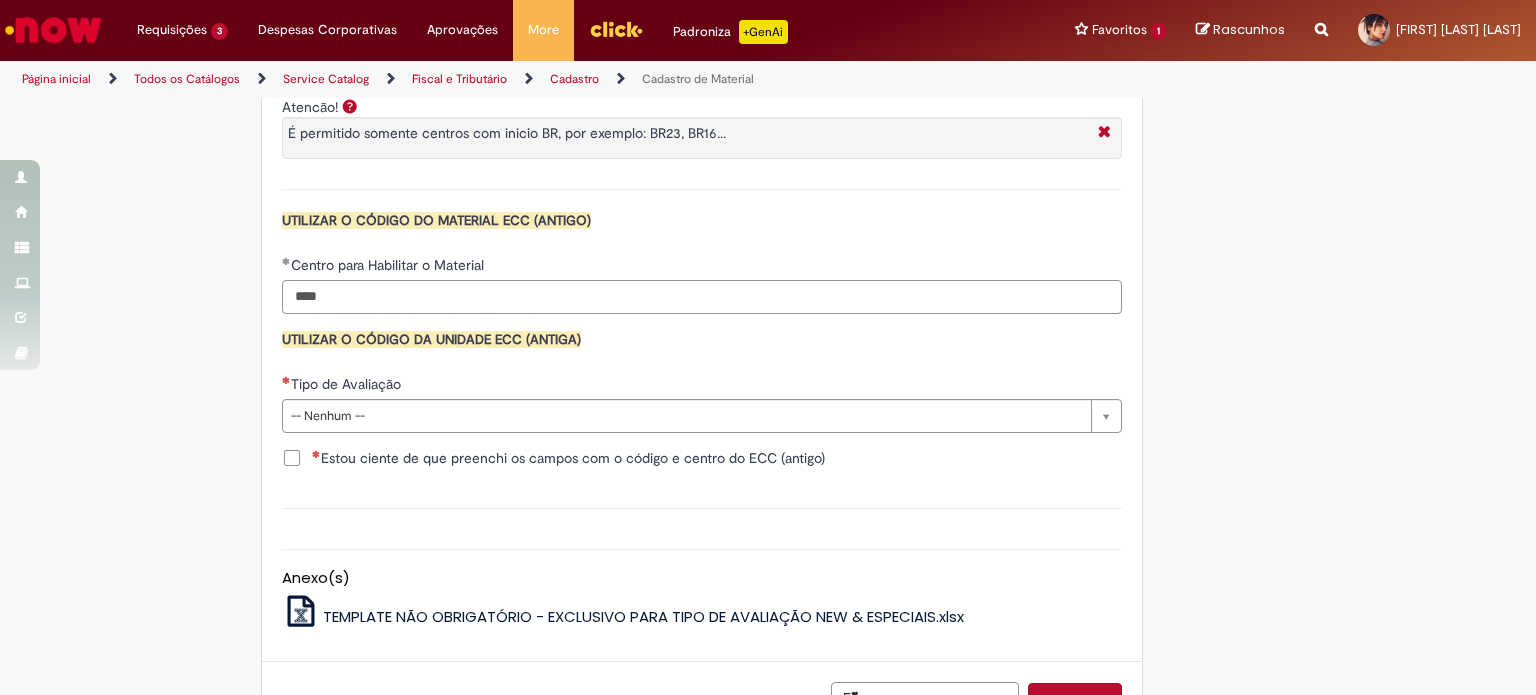 type on "****" 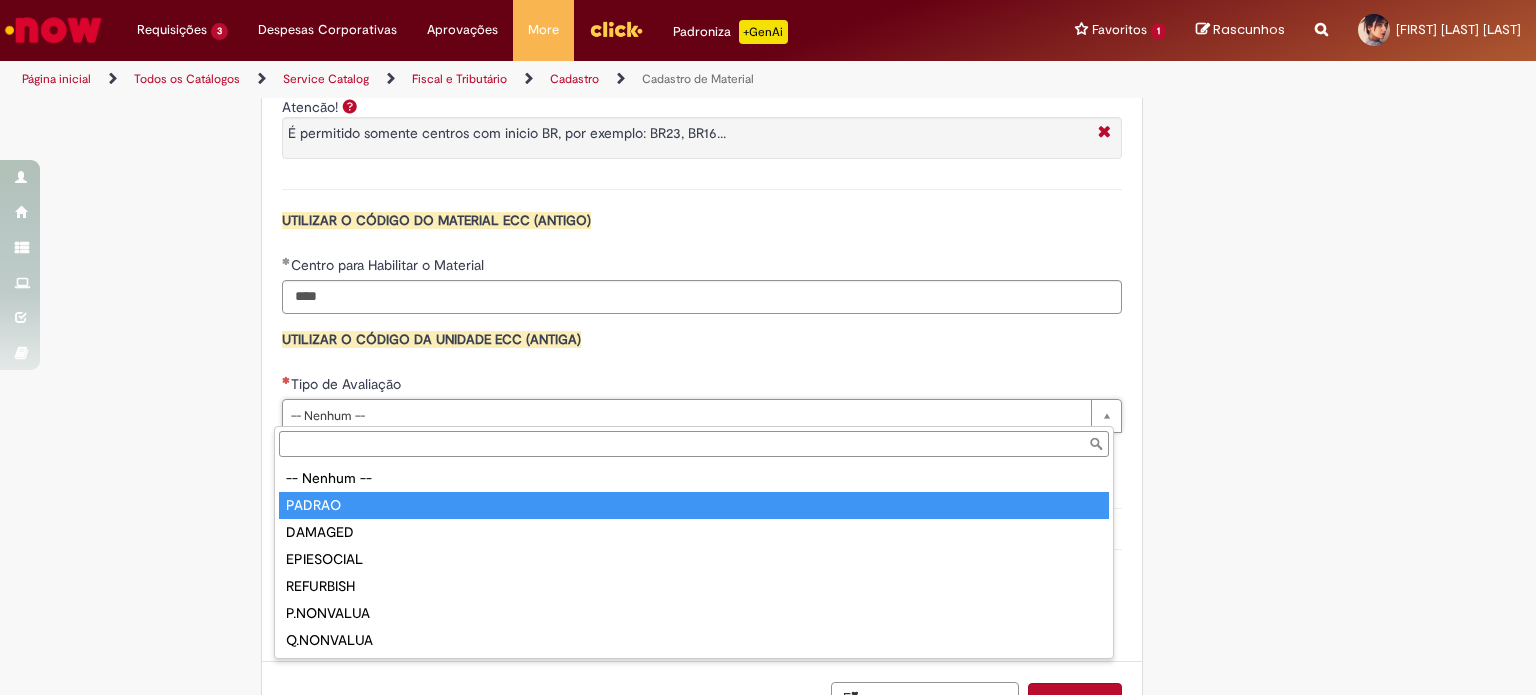 type on "******" 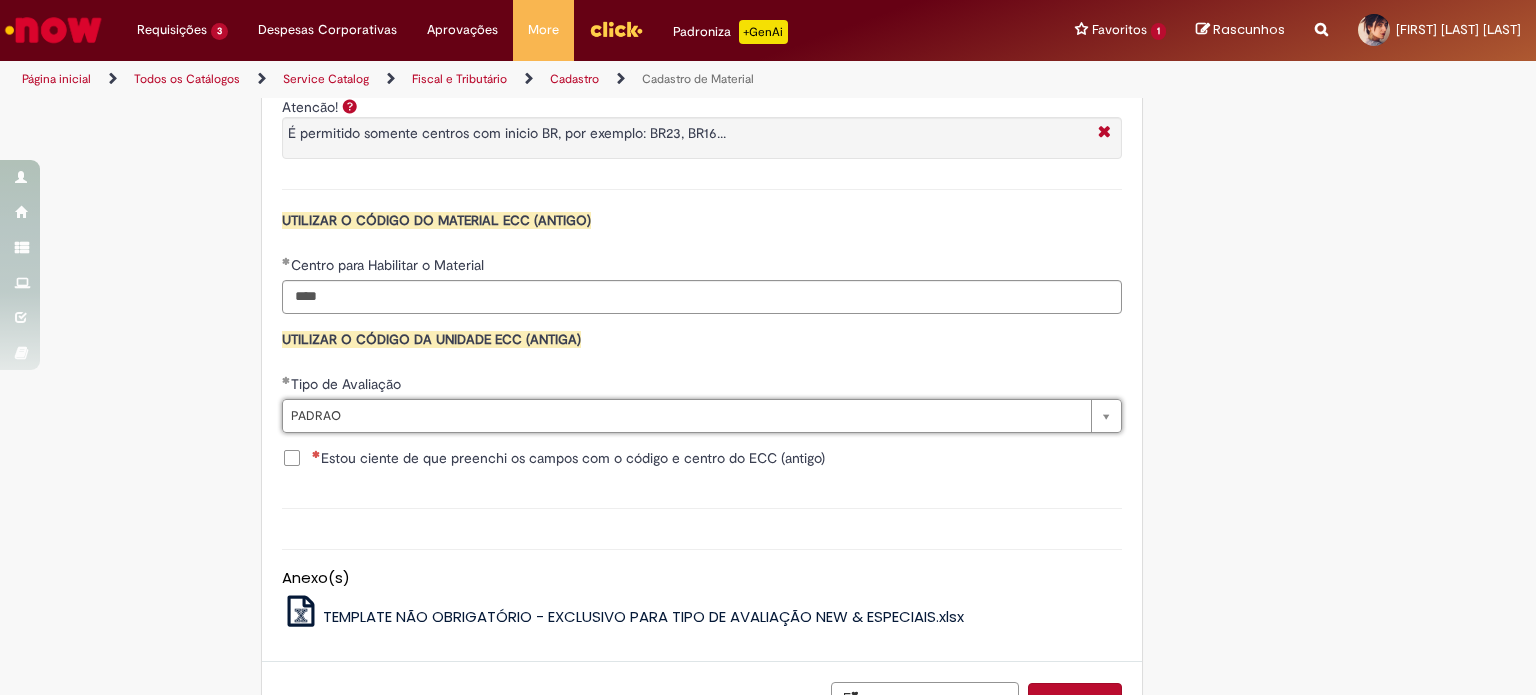 drag, startPoint x: 644, startPoint y: 475, endPoint x: 653, endPoint y: 456, distance: 21.023796 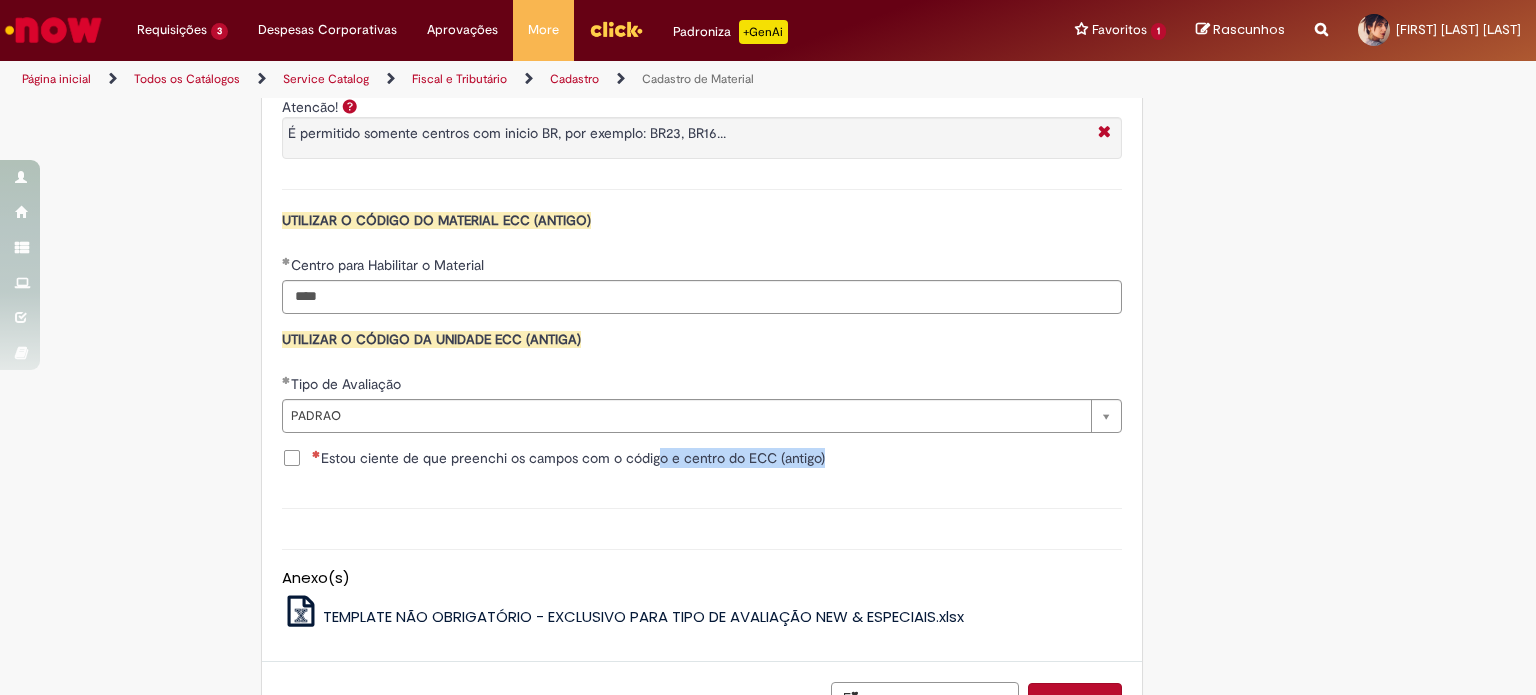 click on "Estou ciente de que preenchi os campos com o código e centro do ECC  (antigo)" at bounding box center (568, 458) 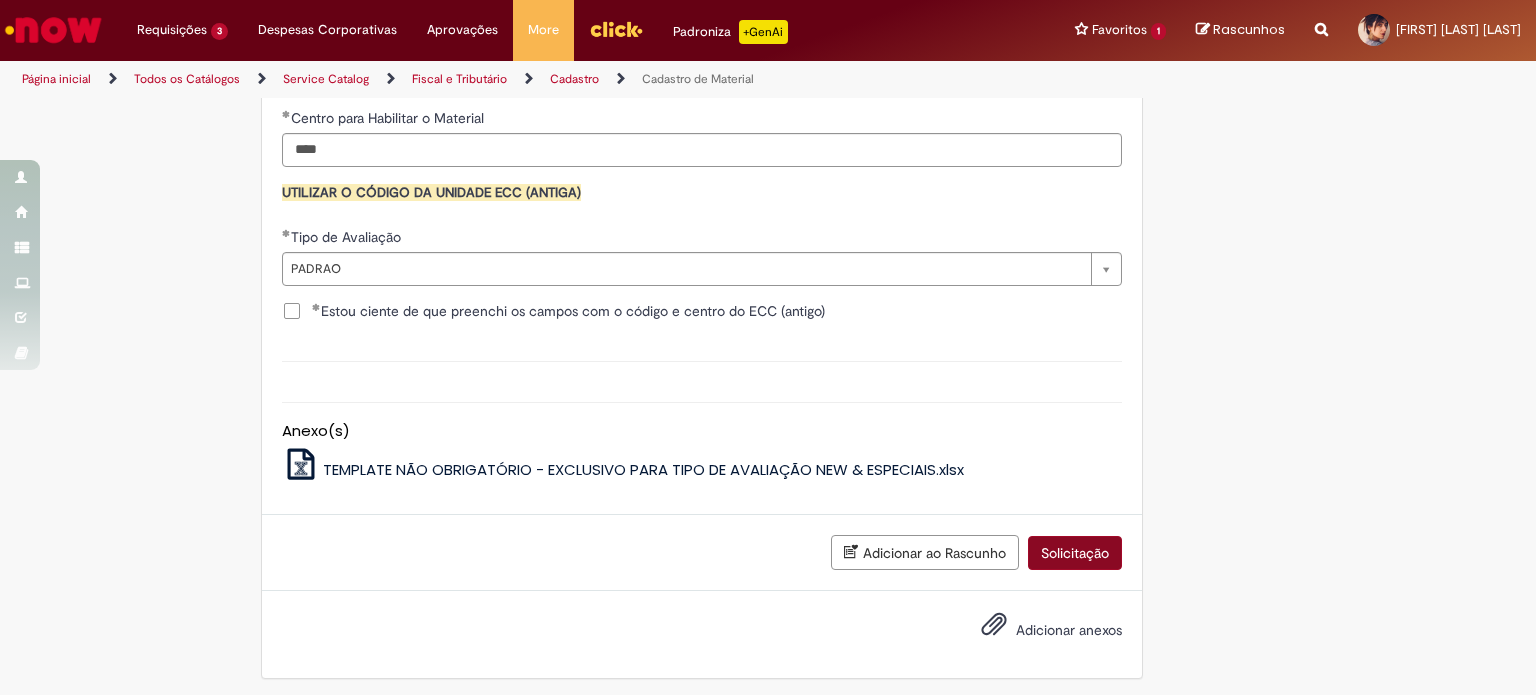 drag, startPoint x: 1116, startPoint y: 533, endPoint x: 1088, endPoint y: 551, distance: 33.286633 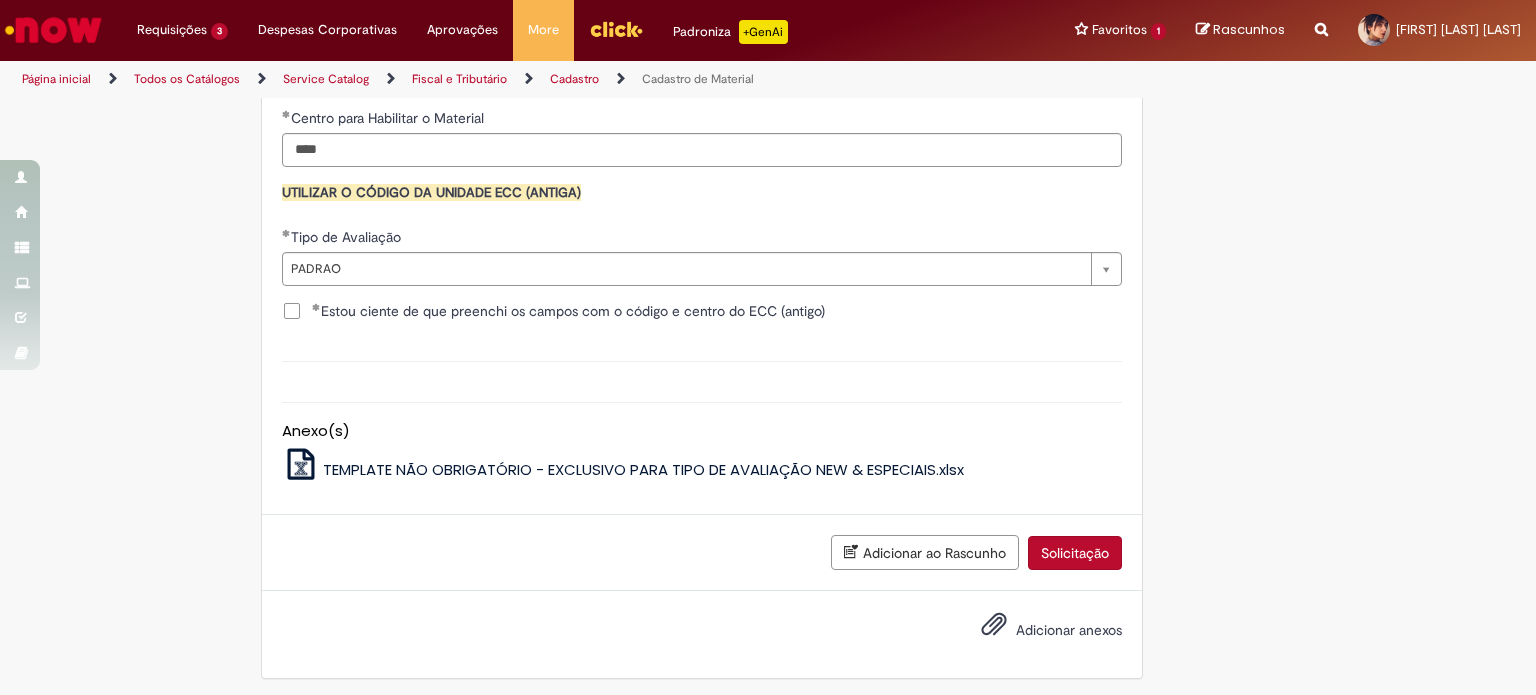 click on "Solicitação" at bounding box center [1075, 553] 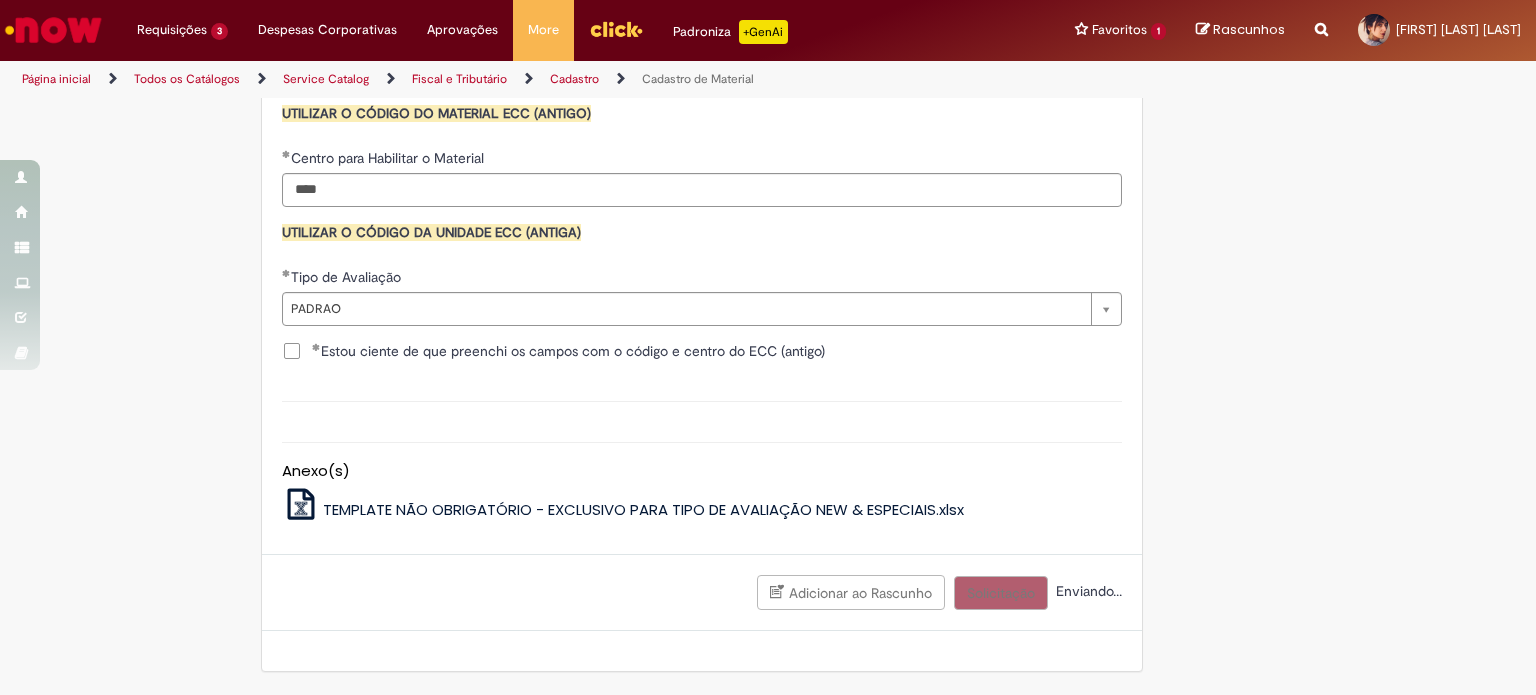 scroll, scrollTop: 2001, scrollLeft: 0, axis: vertical 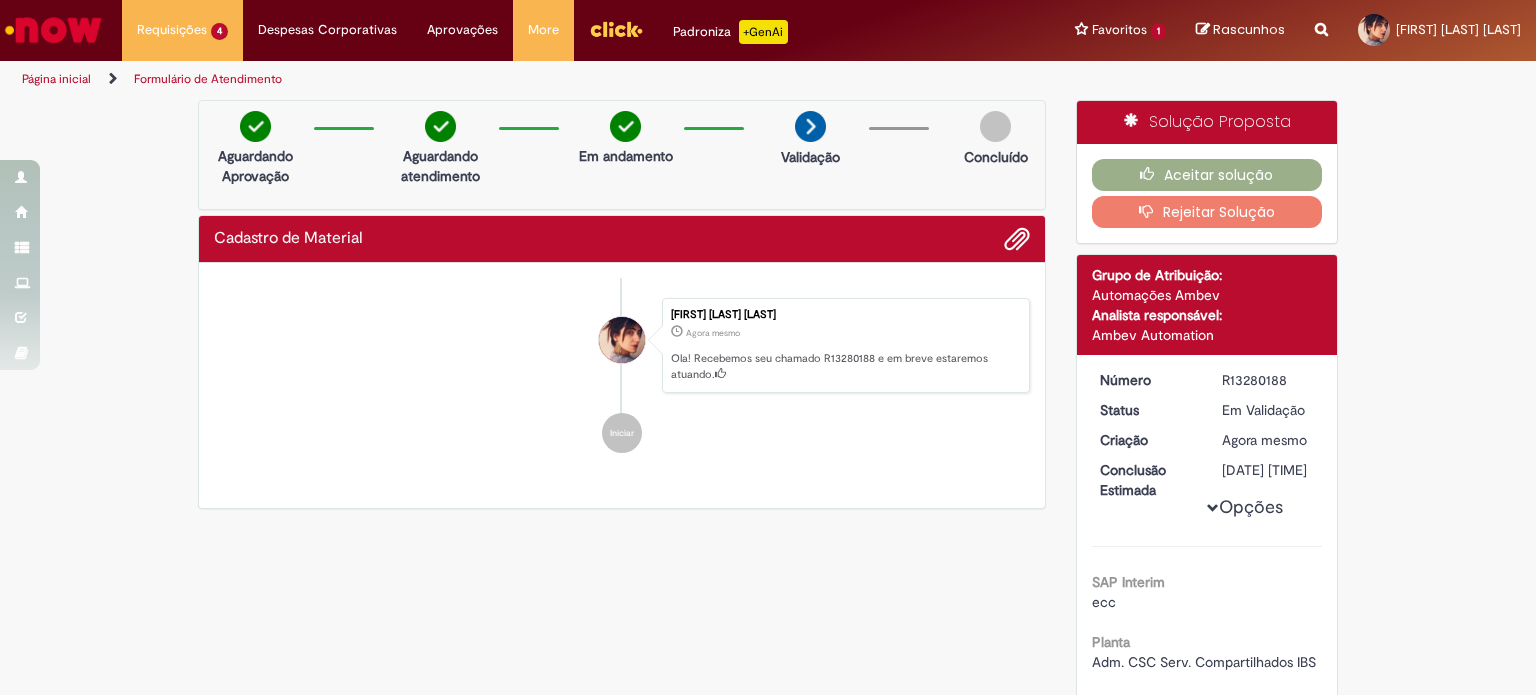 click on "**********" at bounding box center [1321, 30] 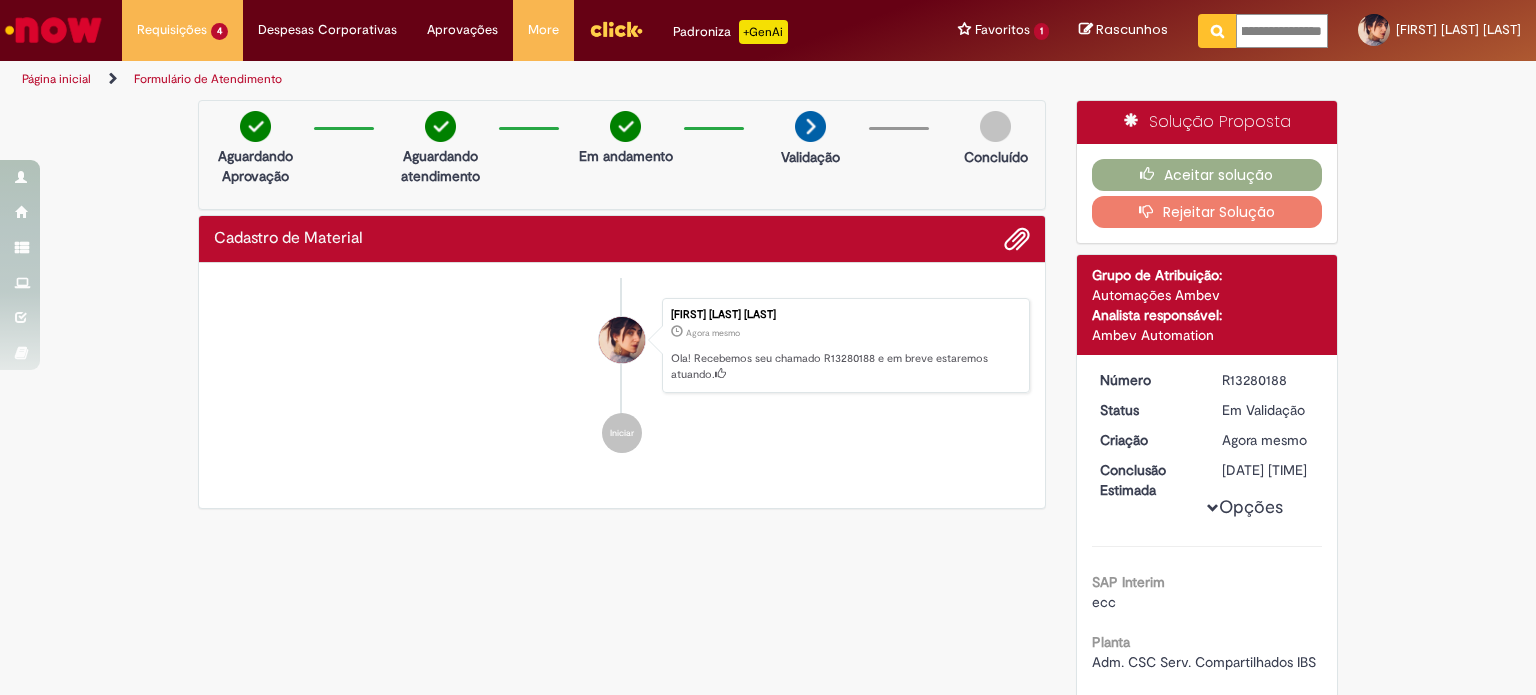 click on "**********" at bounding box center (1282, 31) 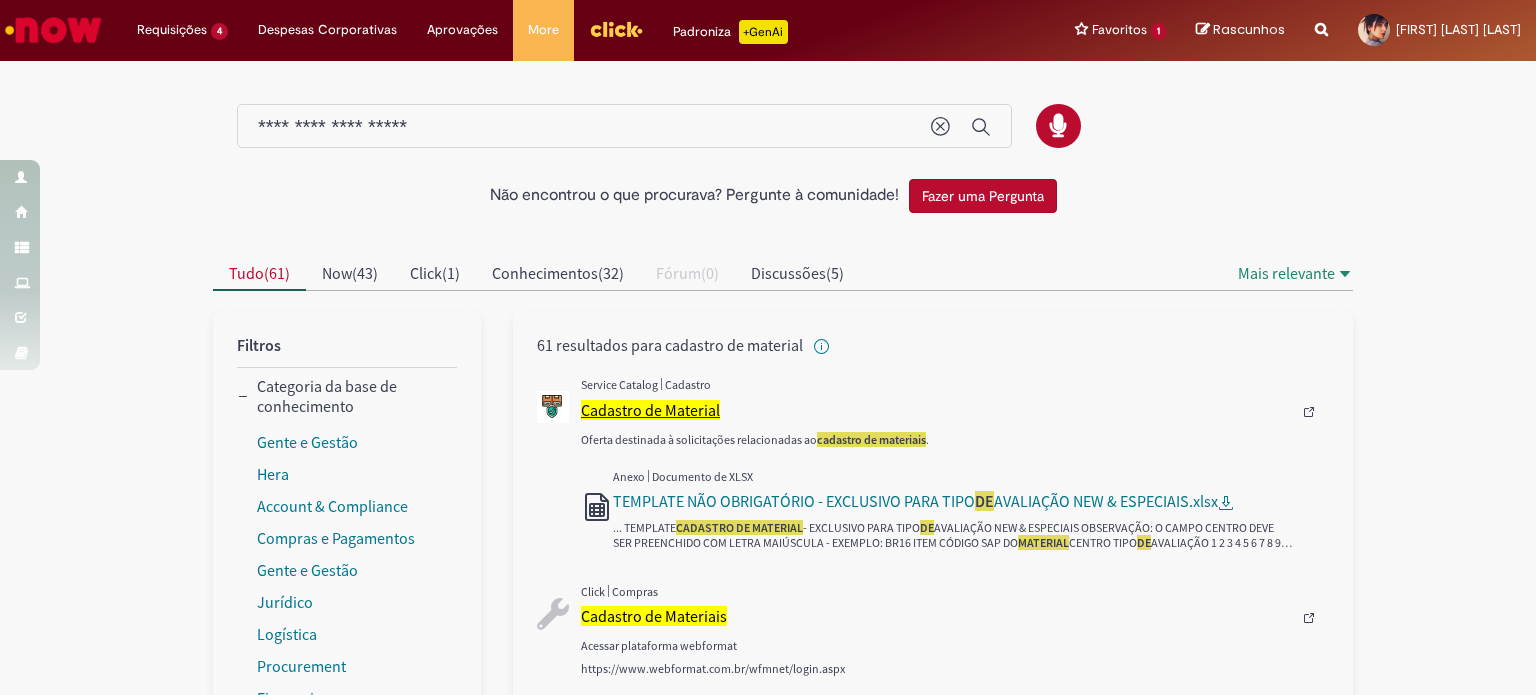 click on "Cadastro de Material" at bounding box center (650, 410) 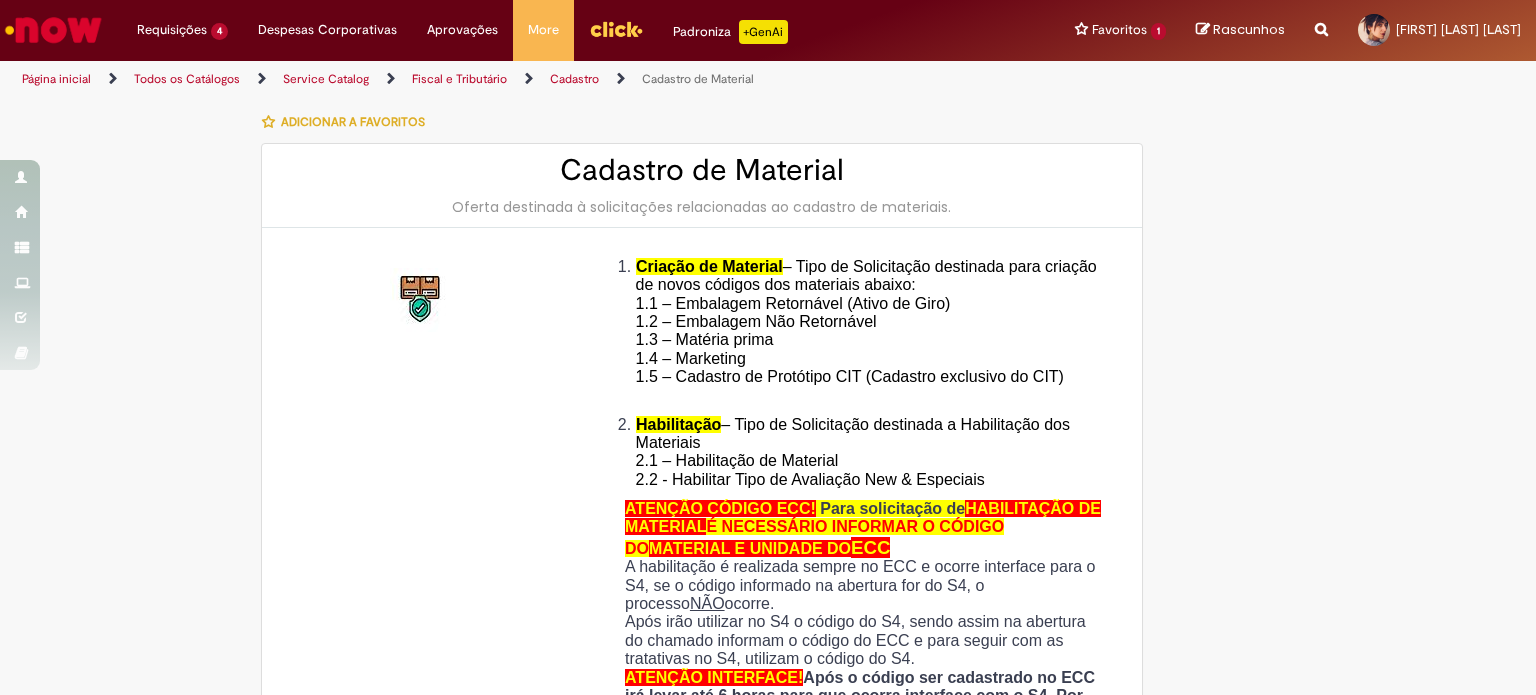 type on "********" 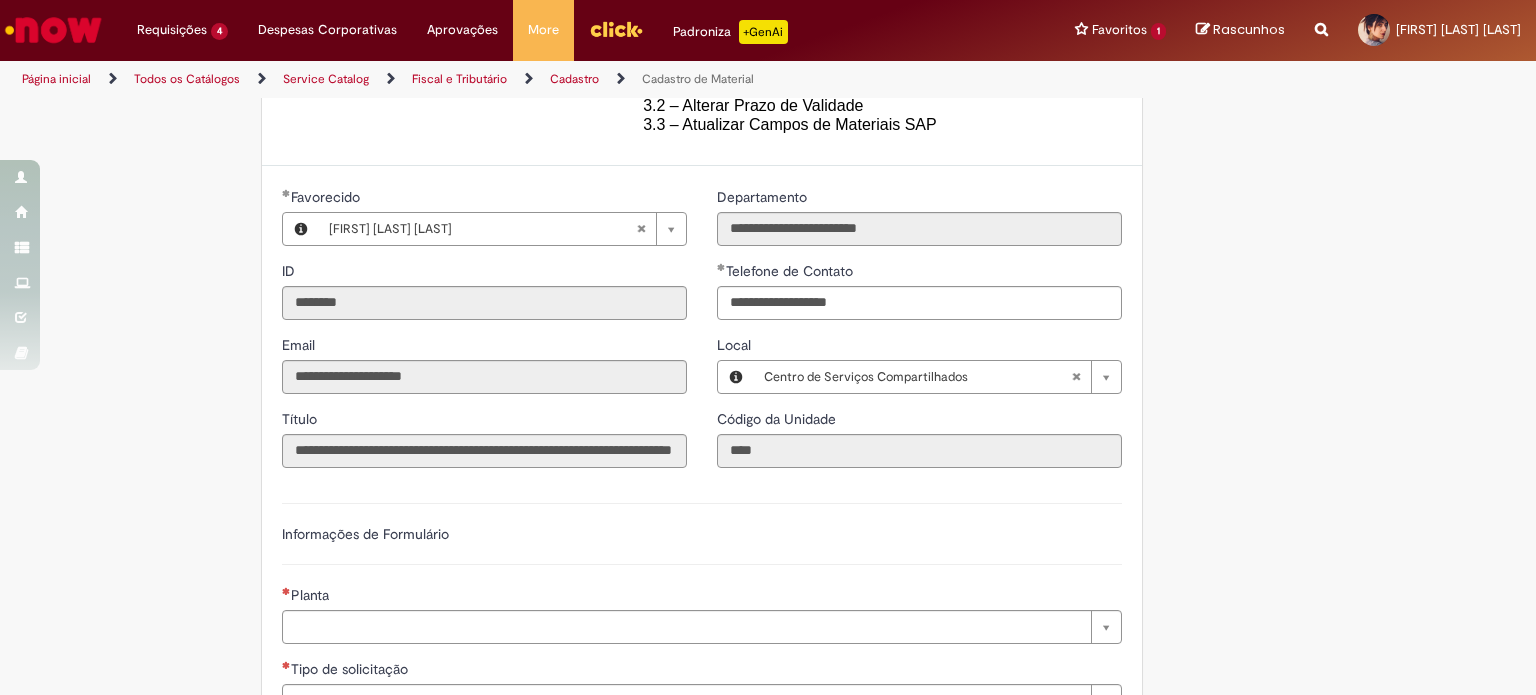 scroll, scrollTop: 1000, scrollLeft: 0, axis: vertical 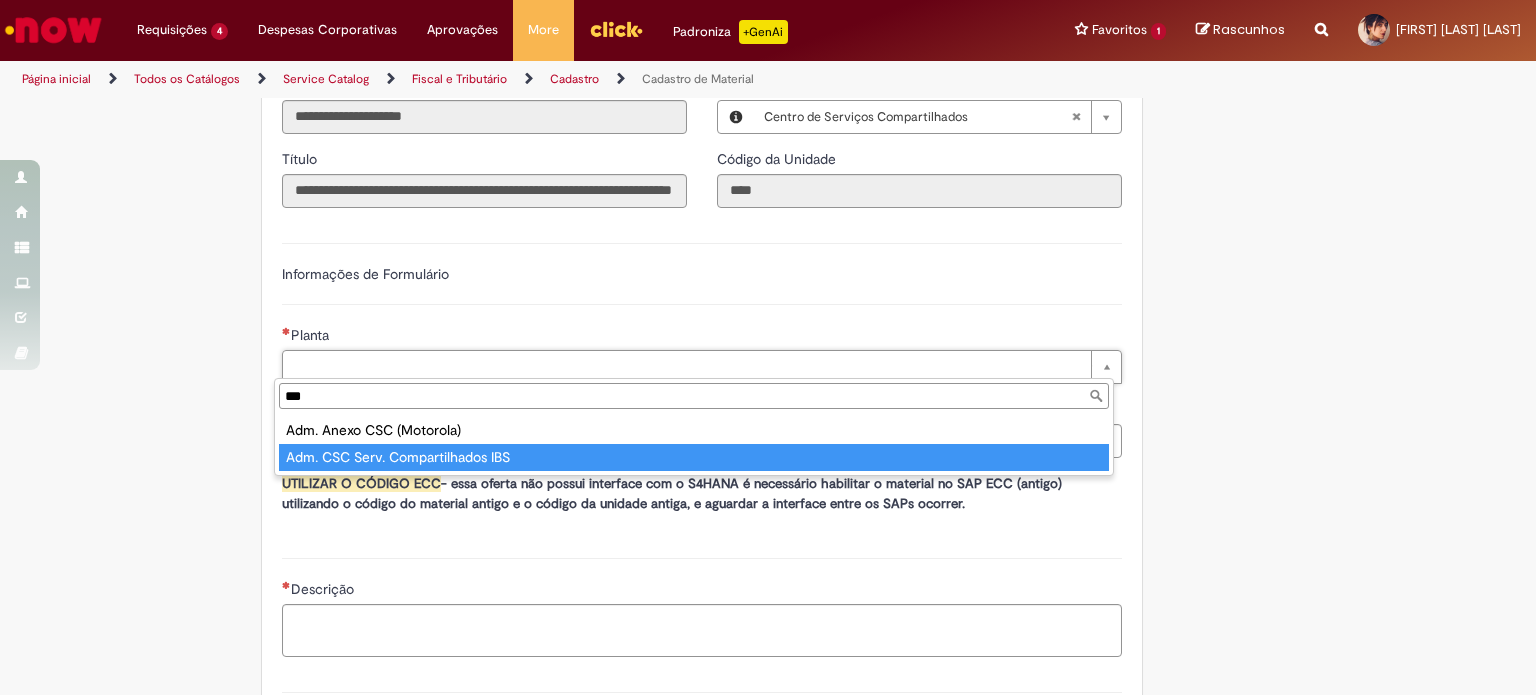 type on "***" 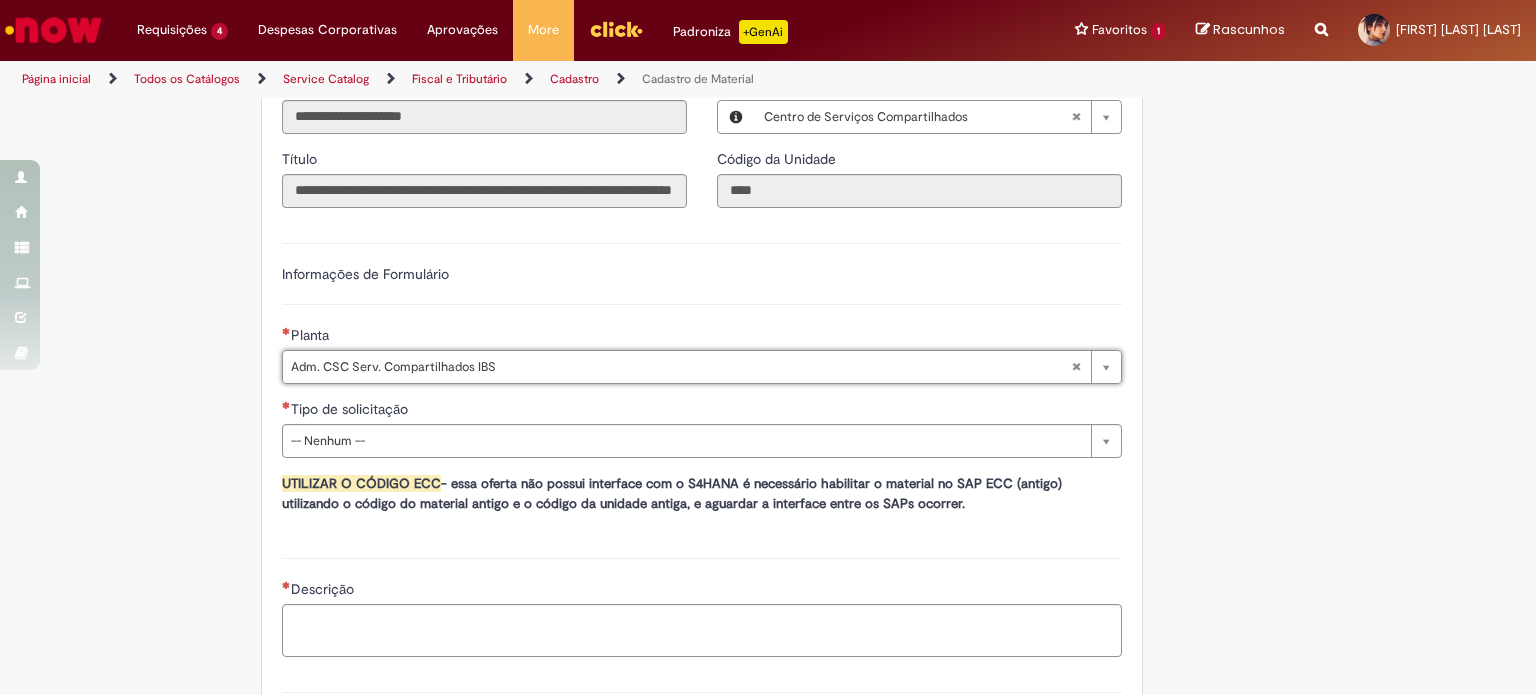 type on "**********" 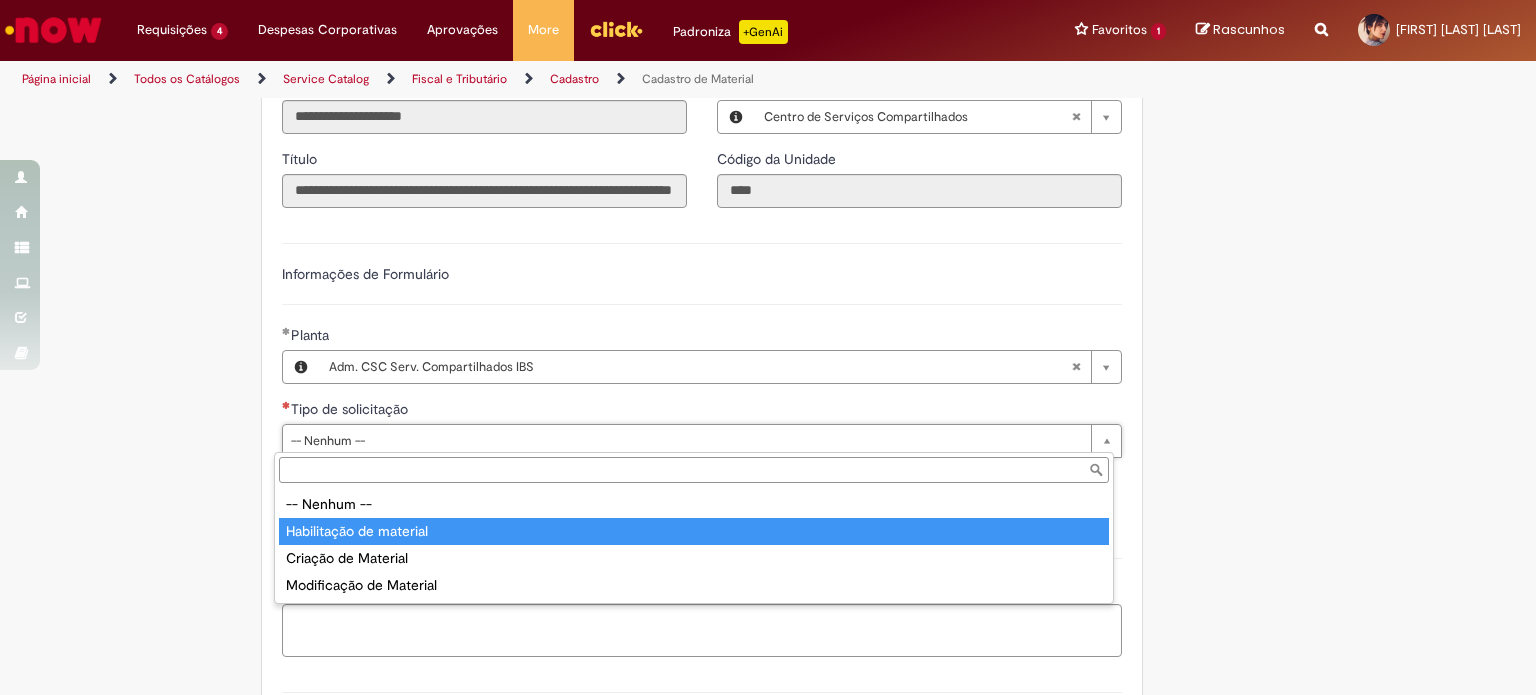 type on "**********" 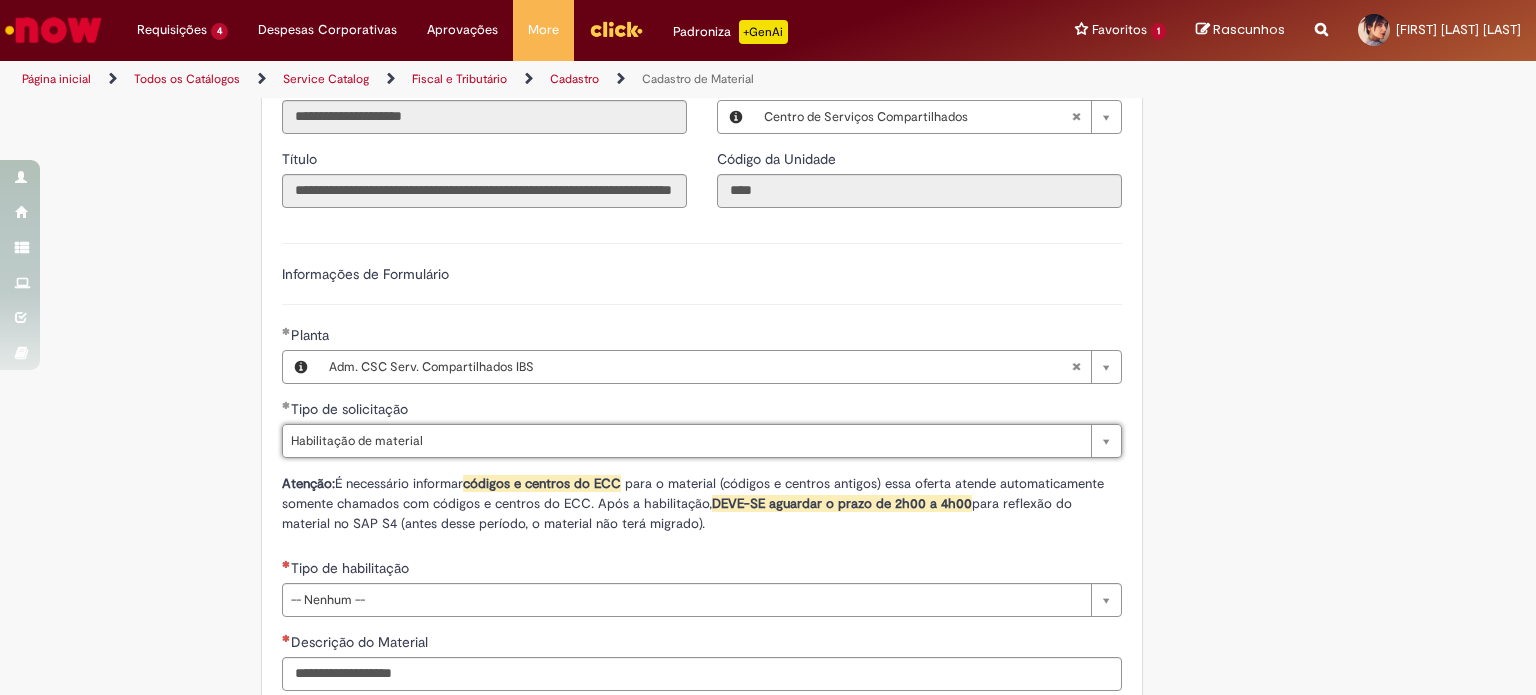 scroll, scrollTop: 1200, scrollLeft: 0, axis: vertical 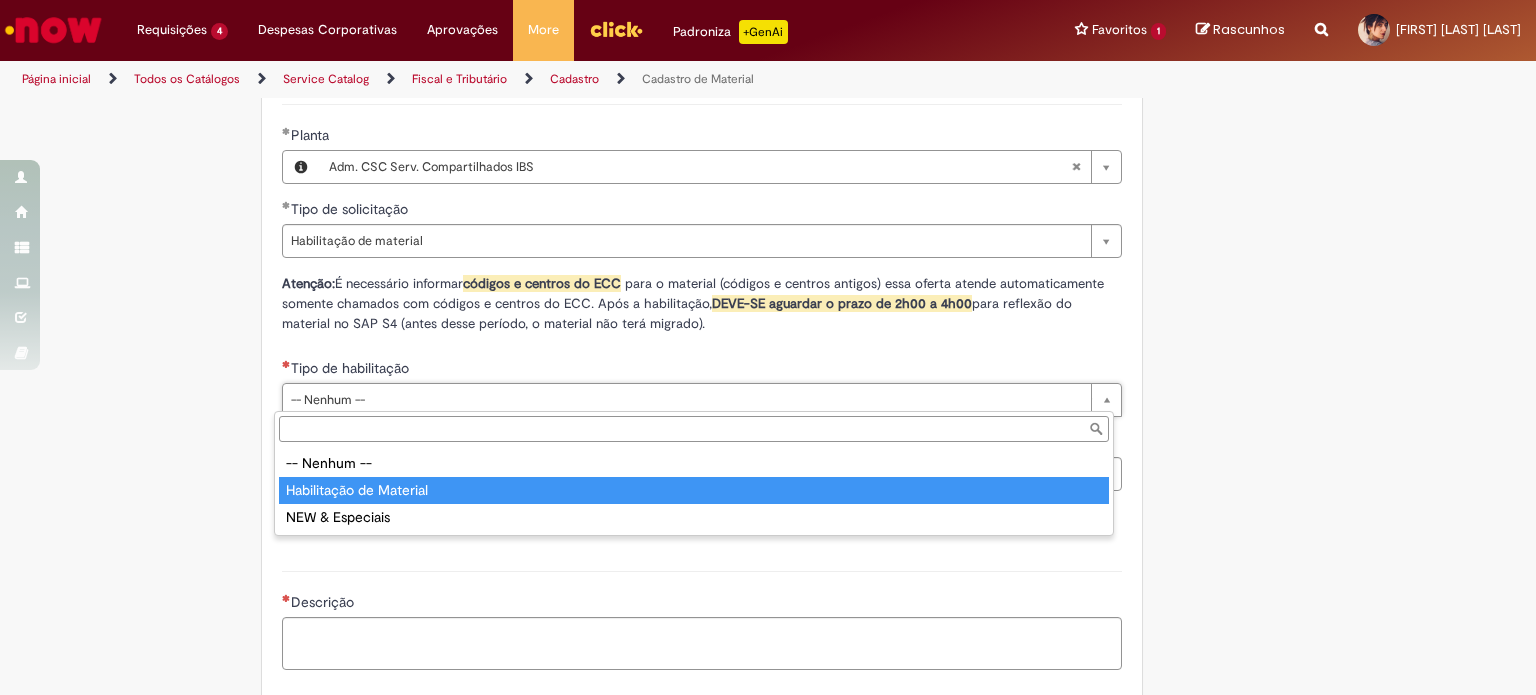 type on "**********" 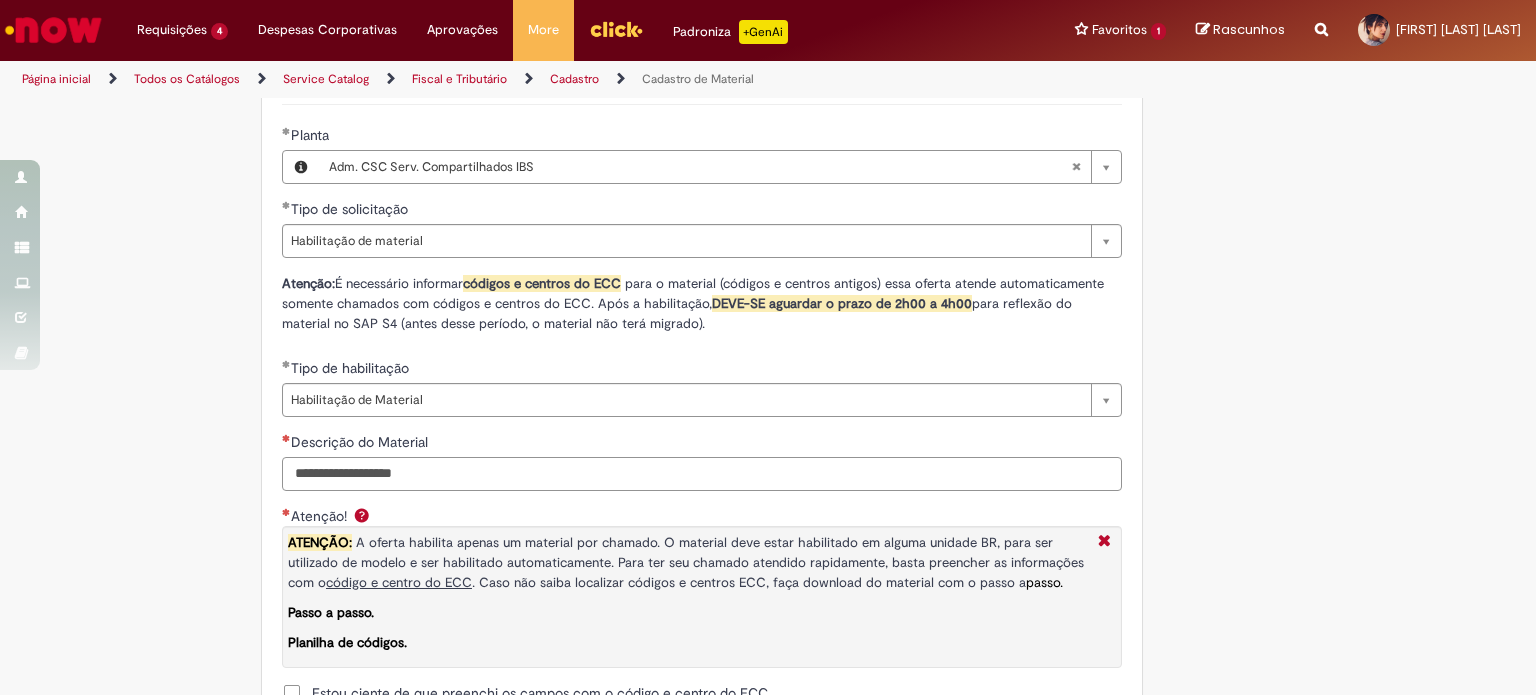 click on "Descrição do Material" at bounding box center [702, 474] 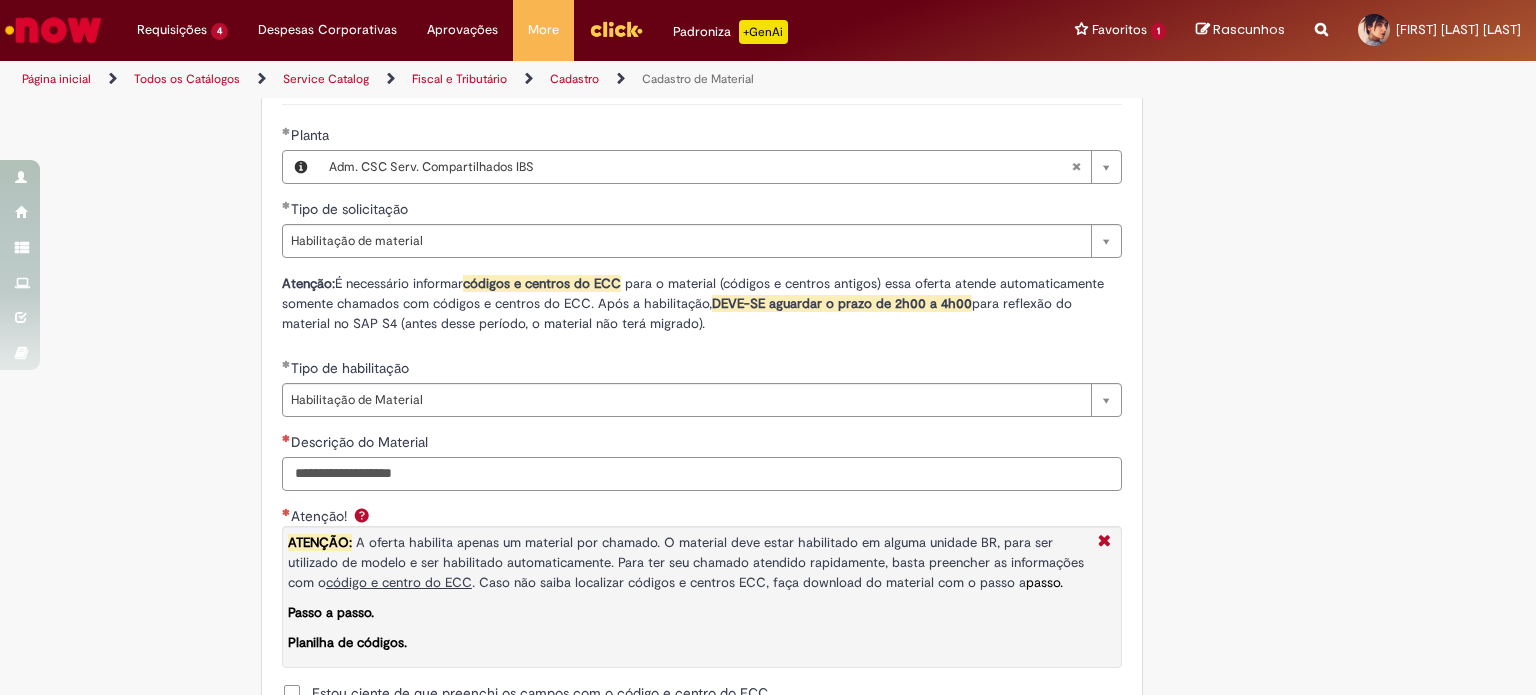 paste on "**********" 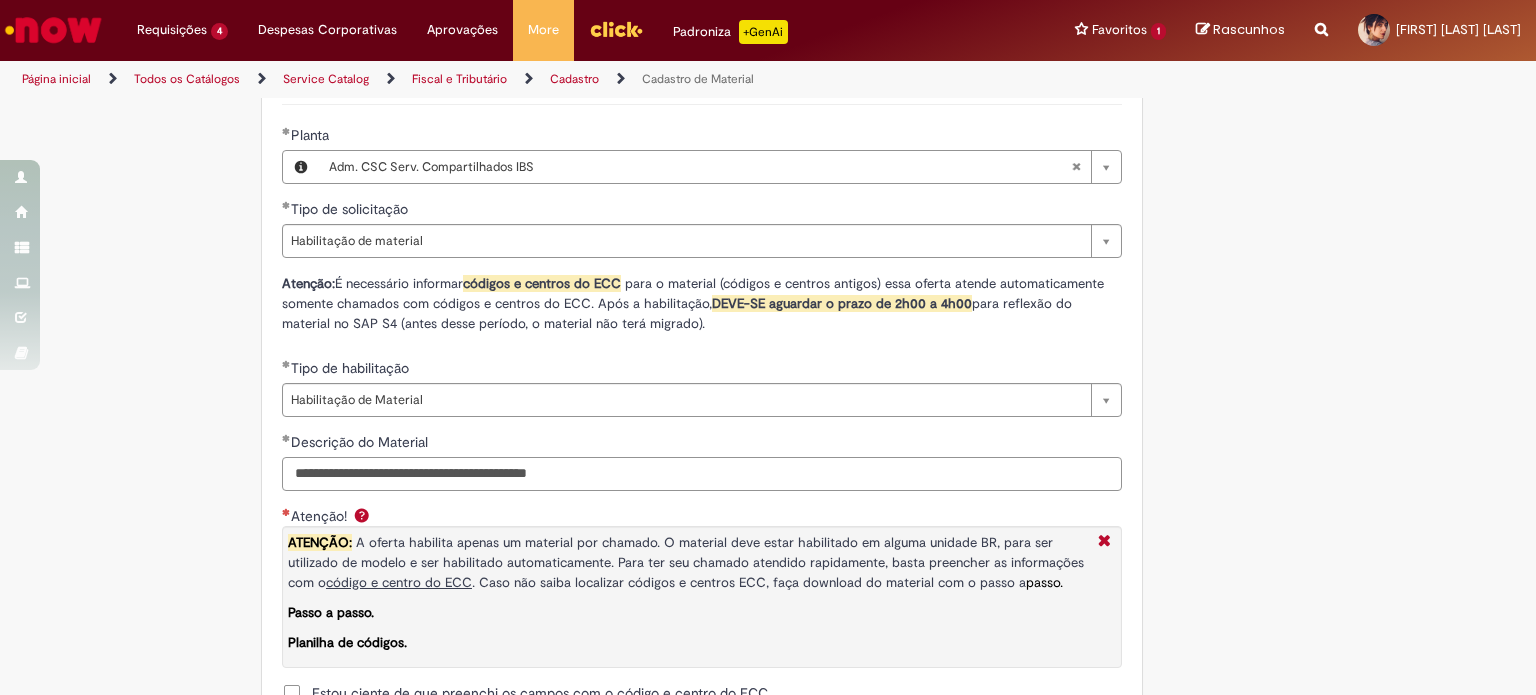 drag, startPoint x: 559, startPoint y: 466, endPoint x: 853, endPoint y: 466, distance: 294 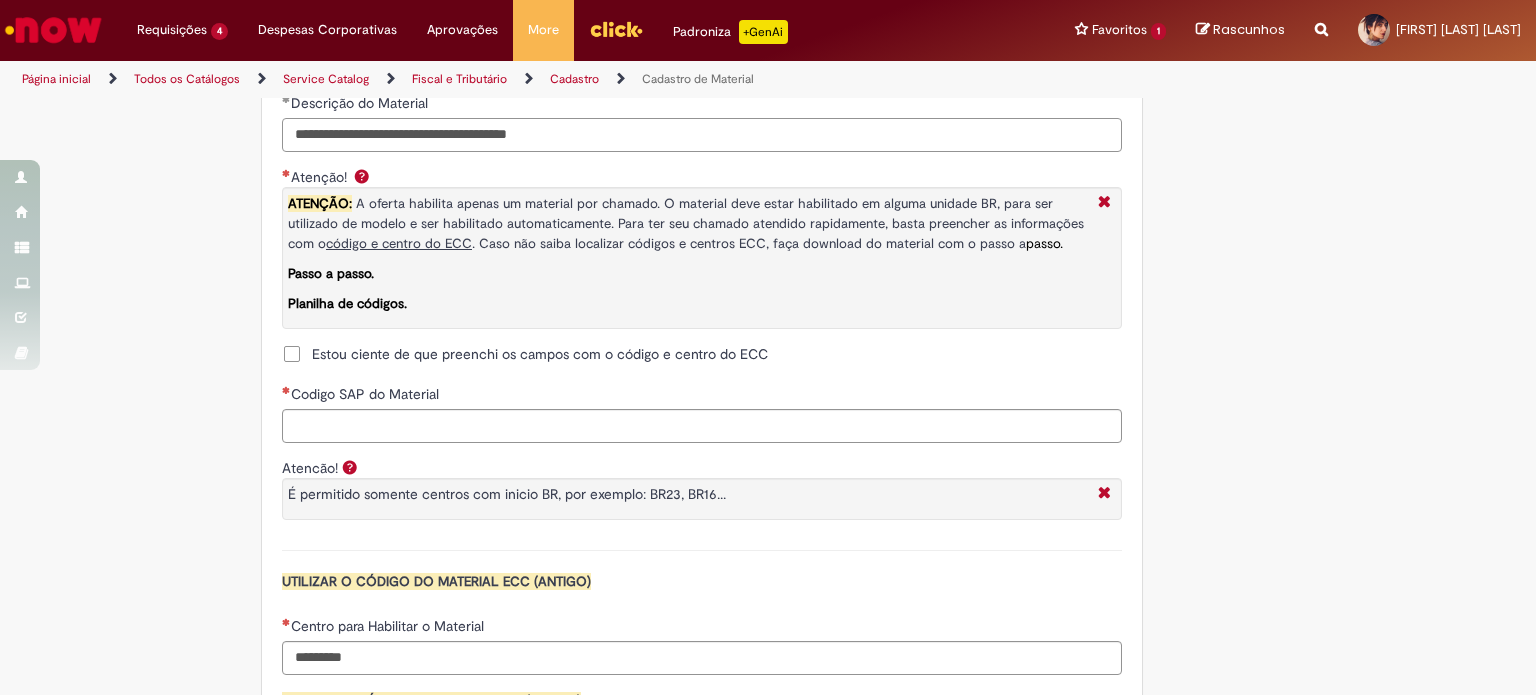 scroll, scrollTop: 1600, scrollLeft: 0, axis: vertical 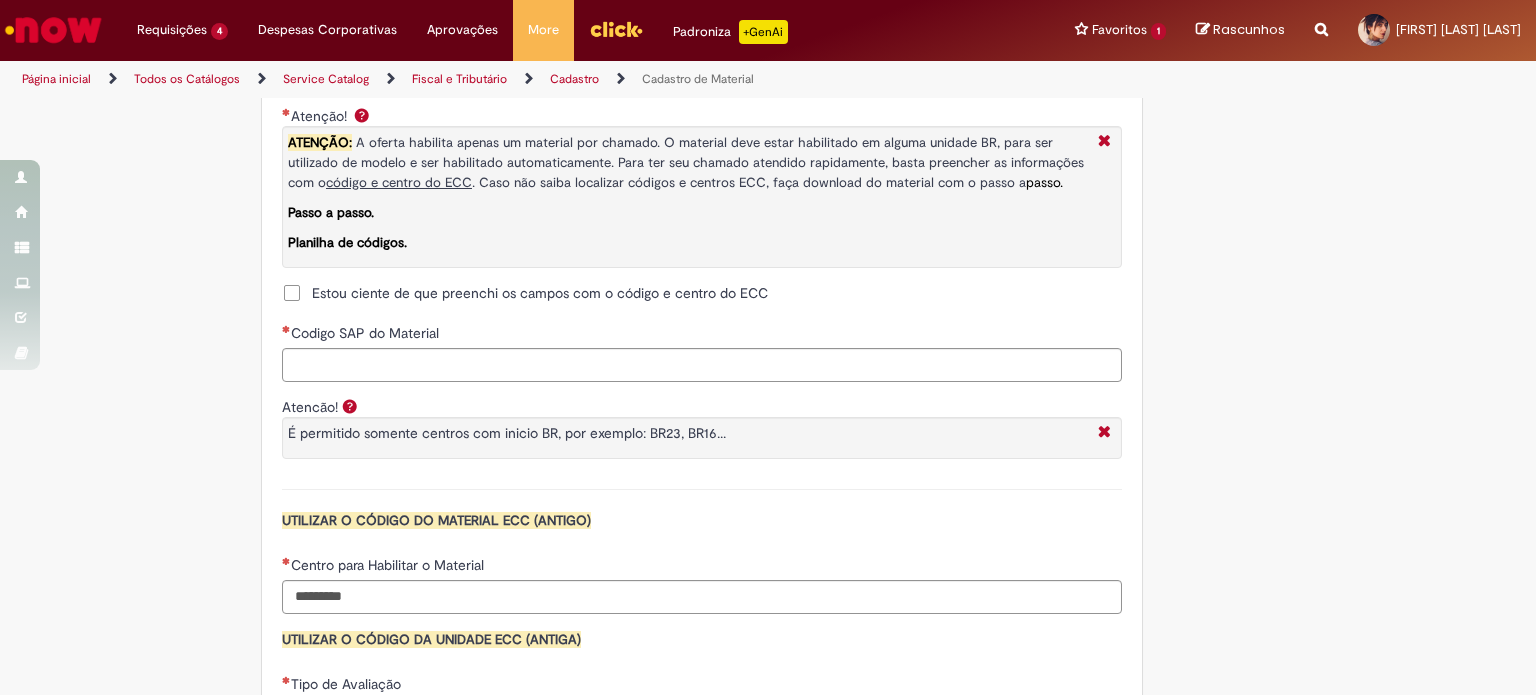 type on "**********" 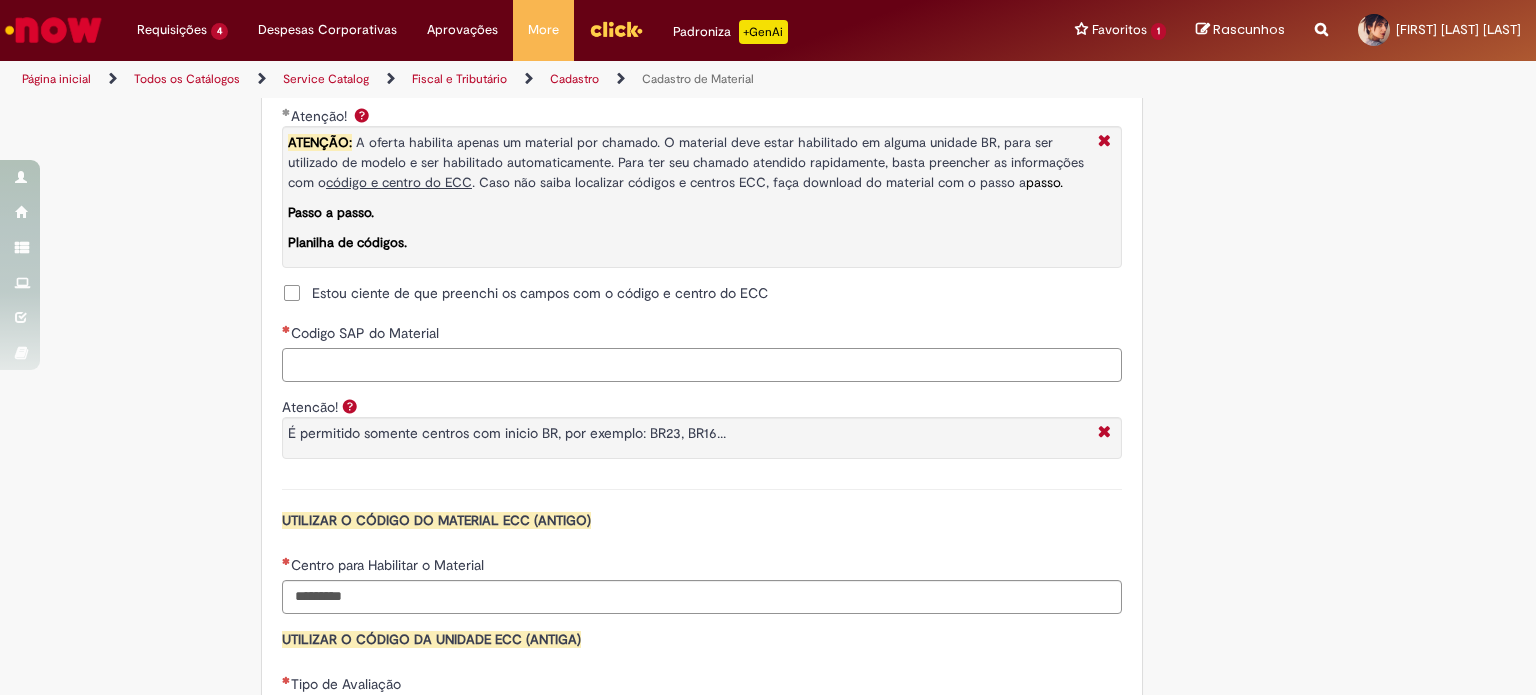 click on "Codigo SAP do Material" at bounding box center (702, 365) 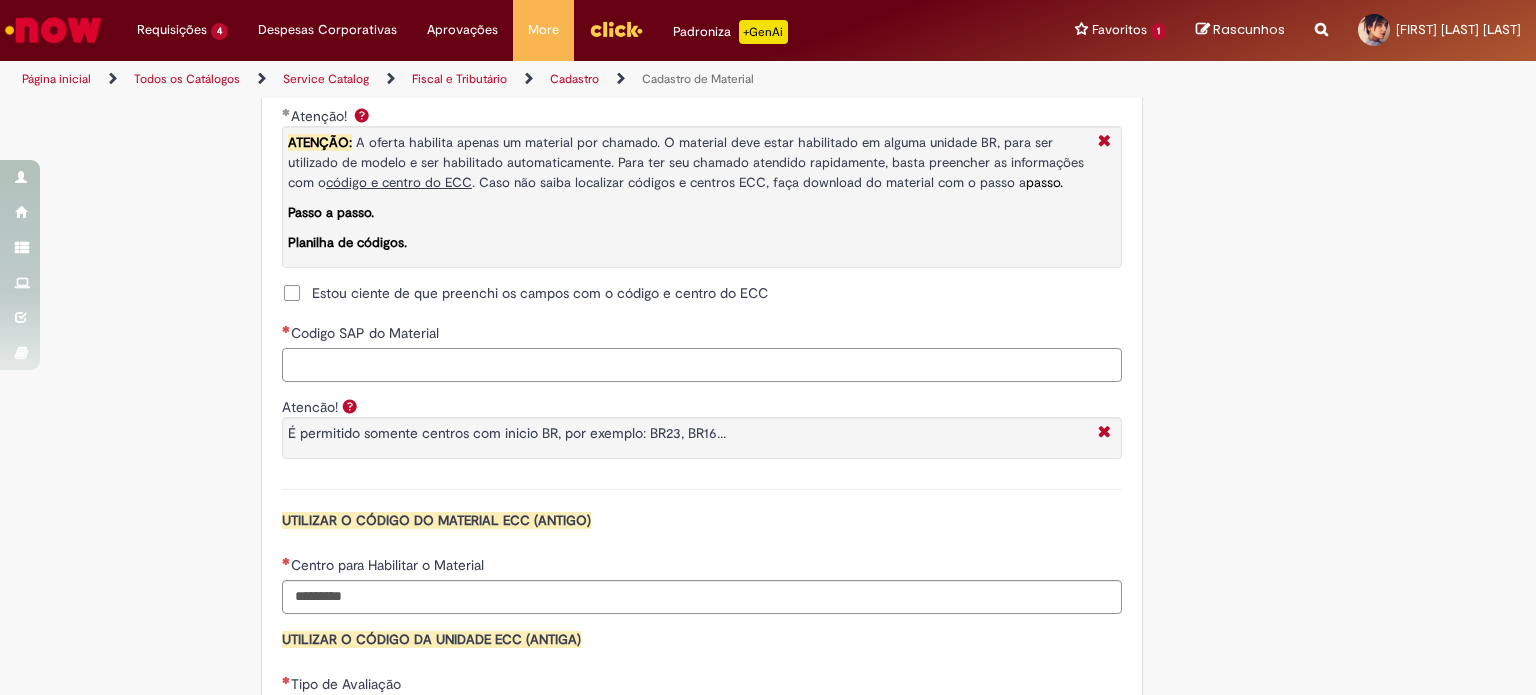 paste on "********" 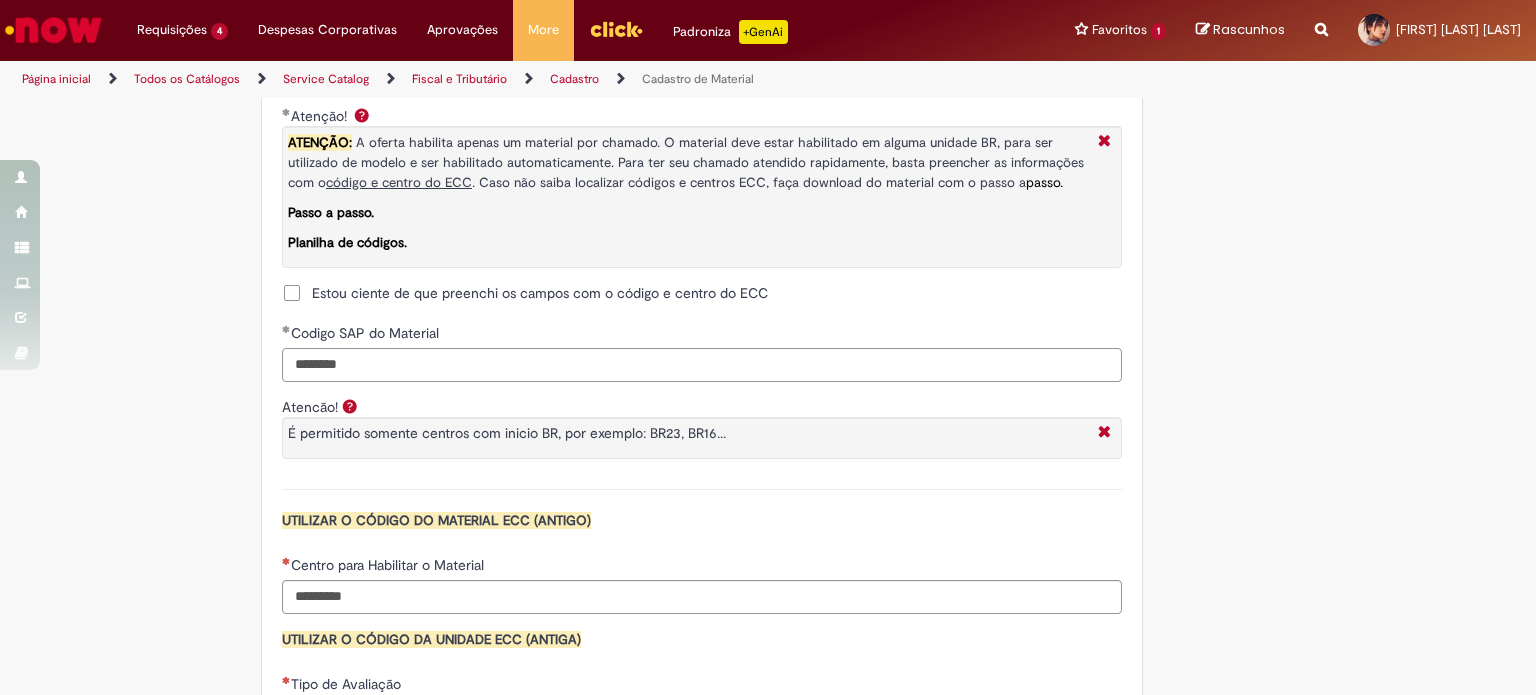 drag, startPoint x: 364, startPoint y: 363, endPoint x: 200, endPoint y: 363, distance: 164 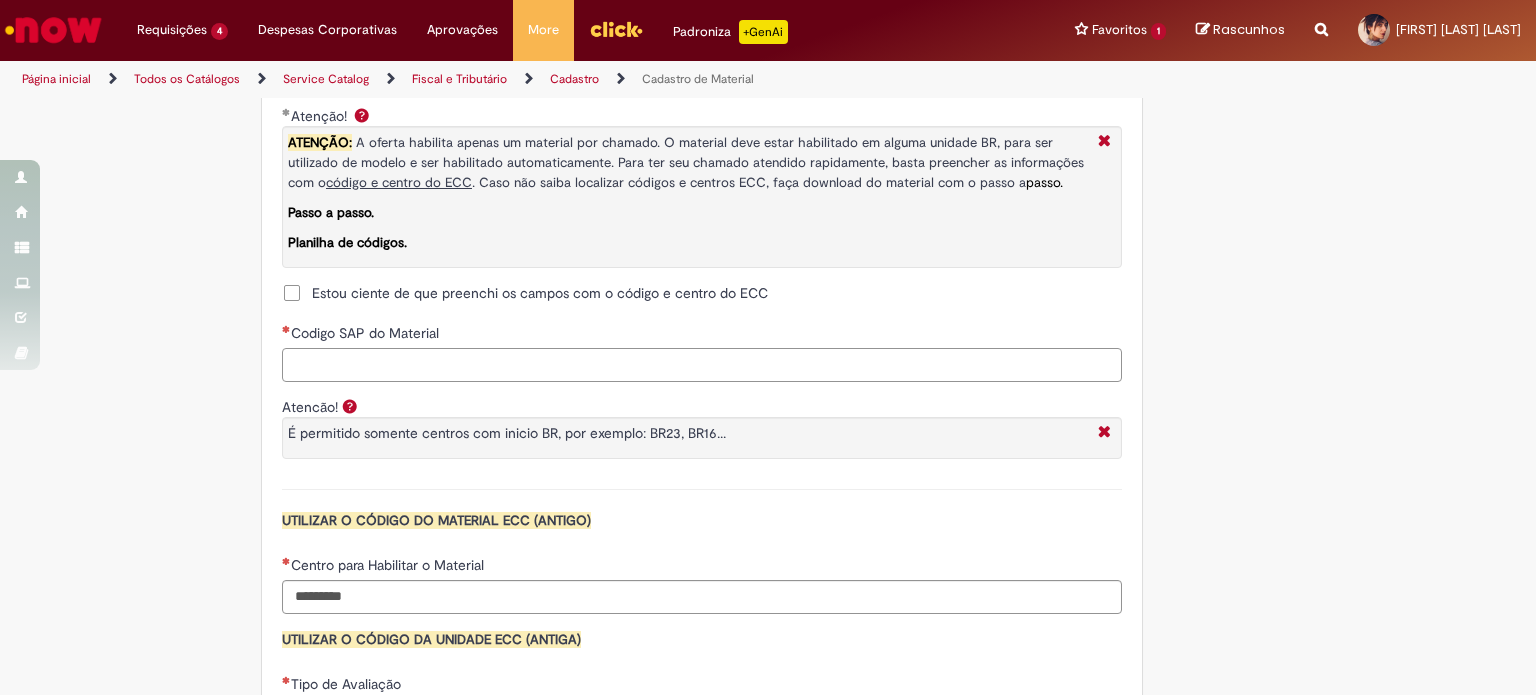 paste on "********" 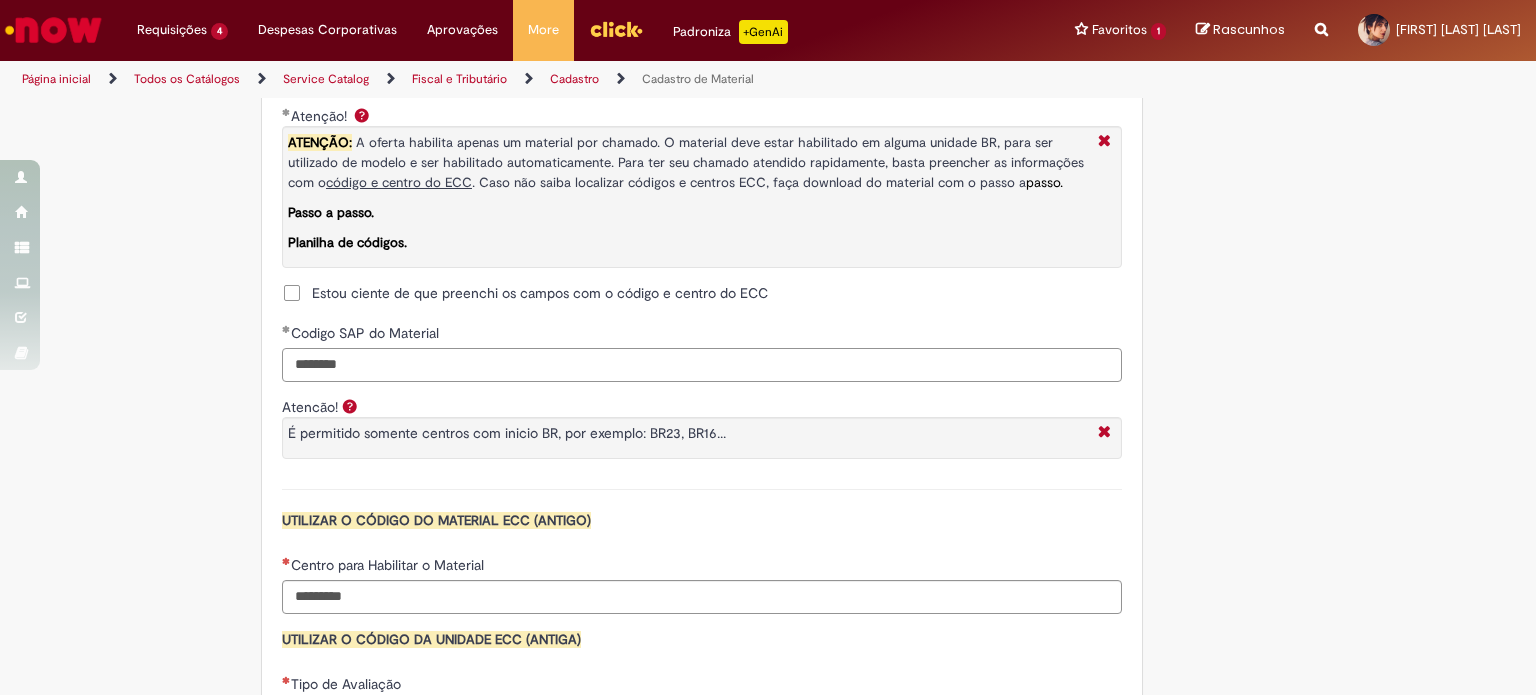 drag, startPoint x: 404, startPoint y: 354, endPoint x: 57, endPoint y: 342, distance: 347.20743 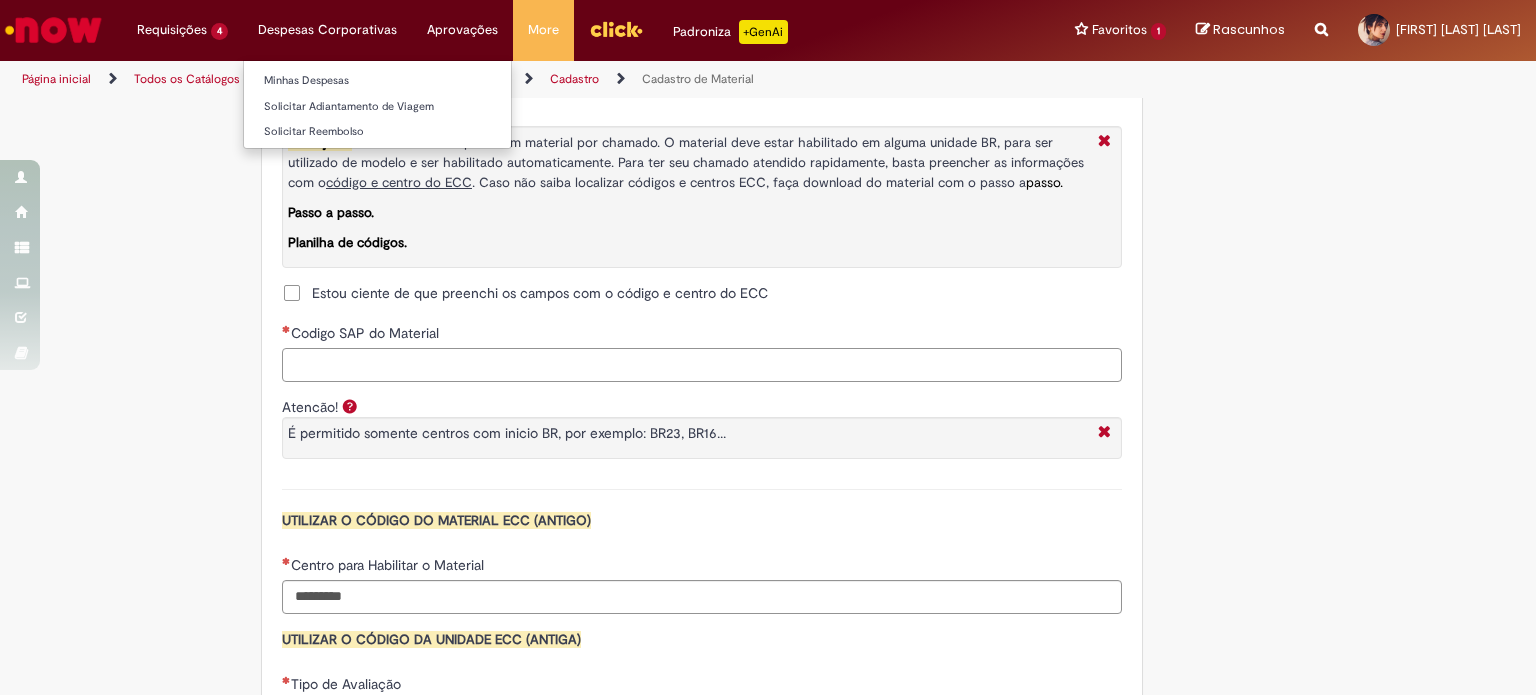 paste on "**********" 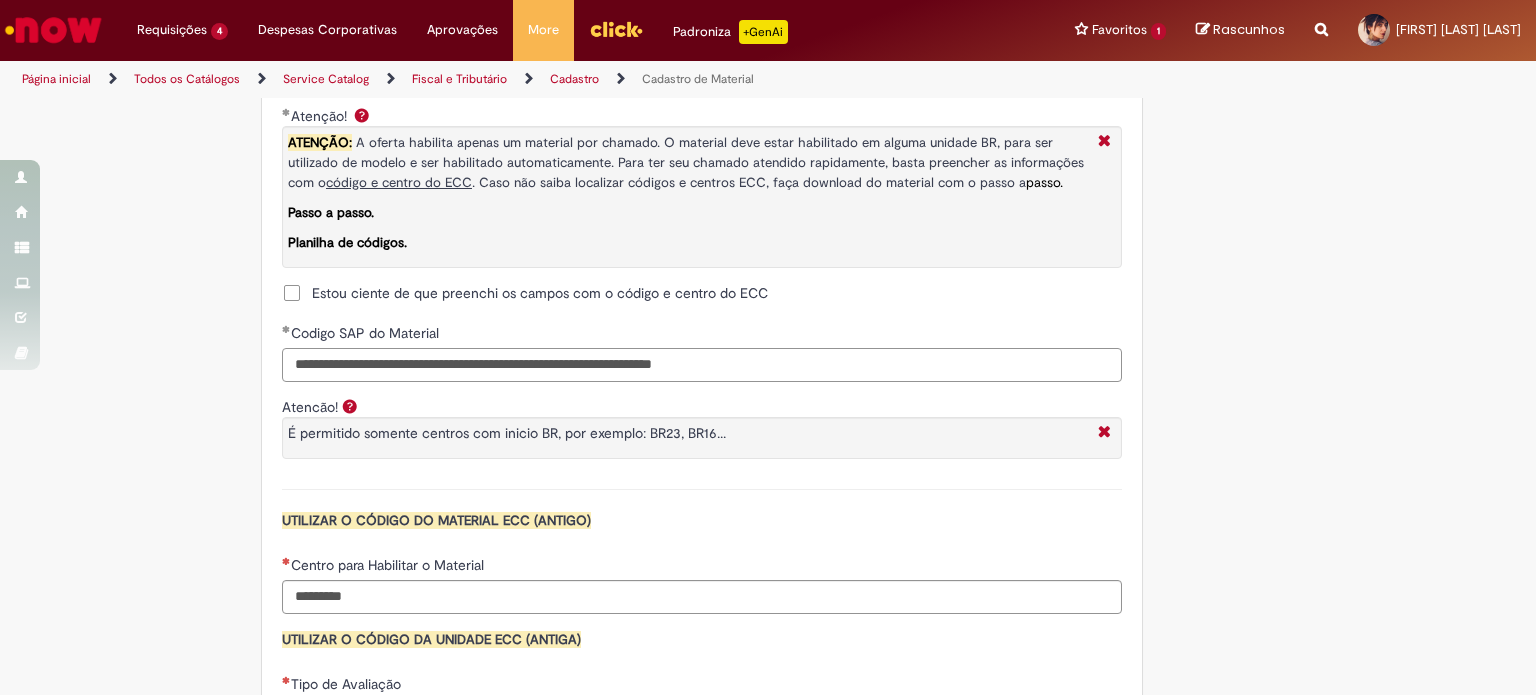 drag, startPoint x: 368, startPoint y: 357, endPoint x: 0, endPoint y: 383, distance: 368.91733 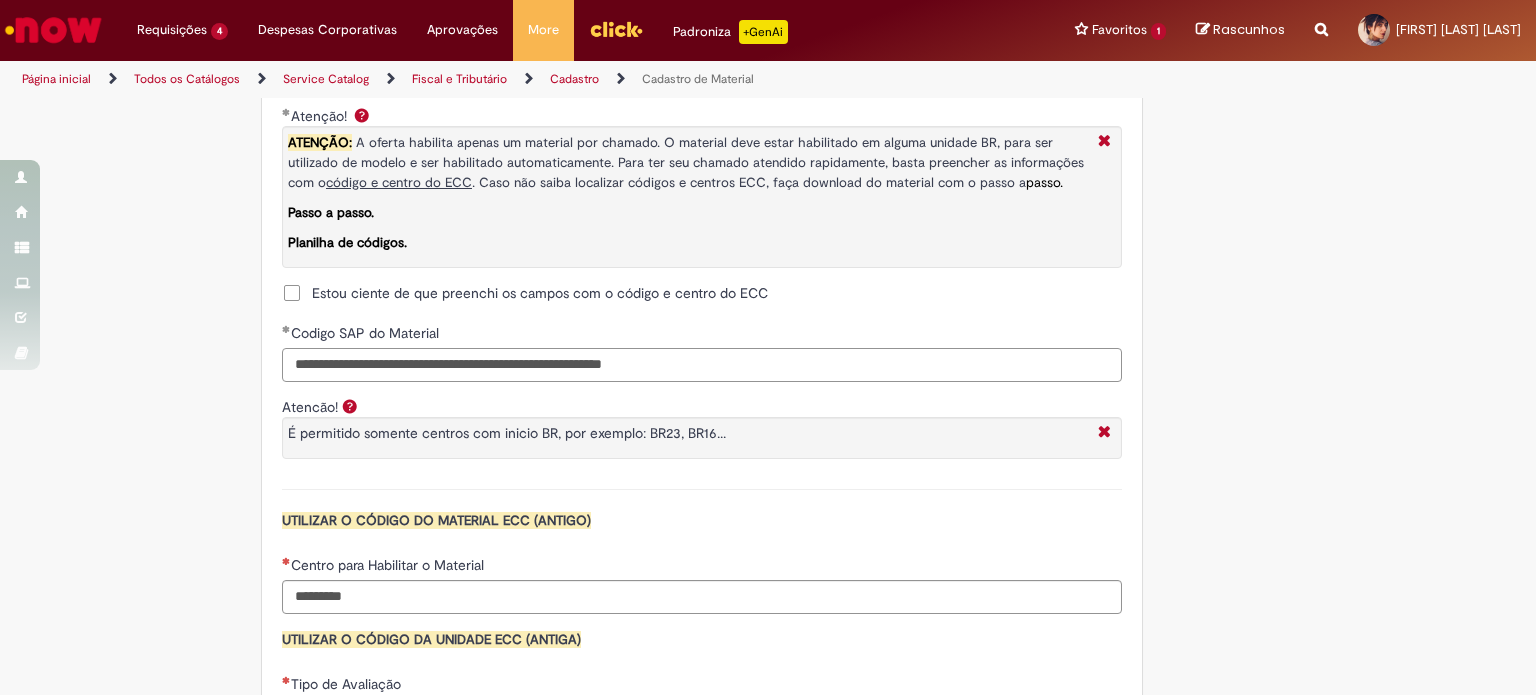 drag, startPoint x: 343, startPoint y: 366, endPoint x: 1128, endPoint y: 336, distance: 785.57306 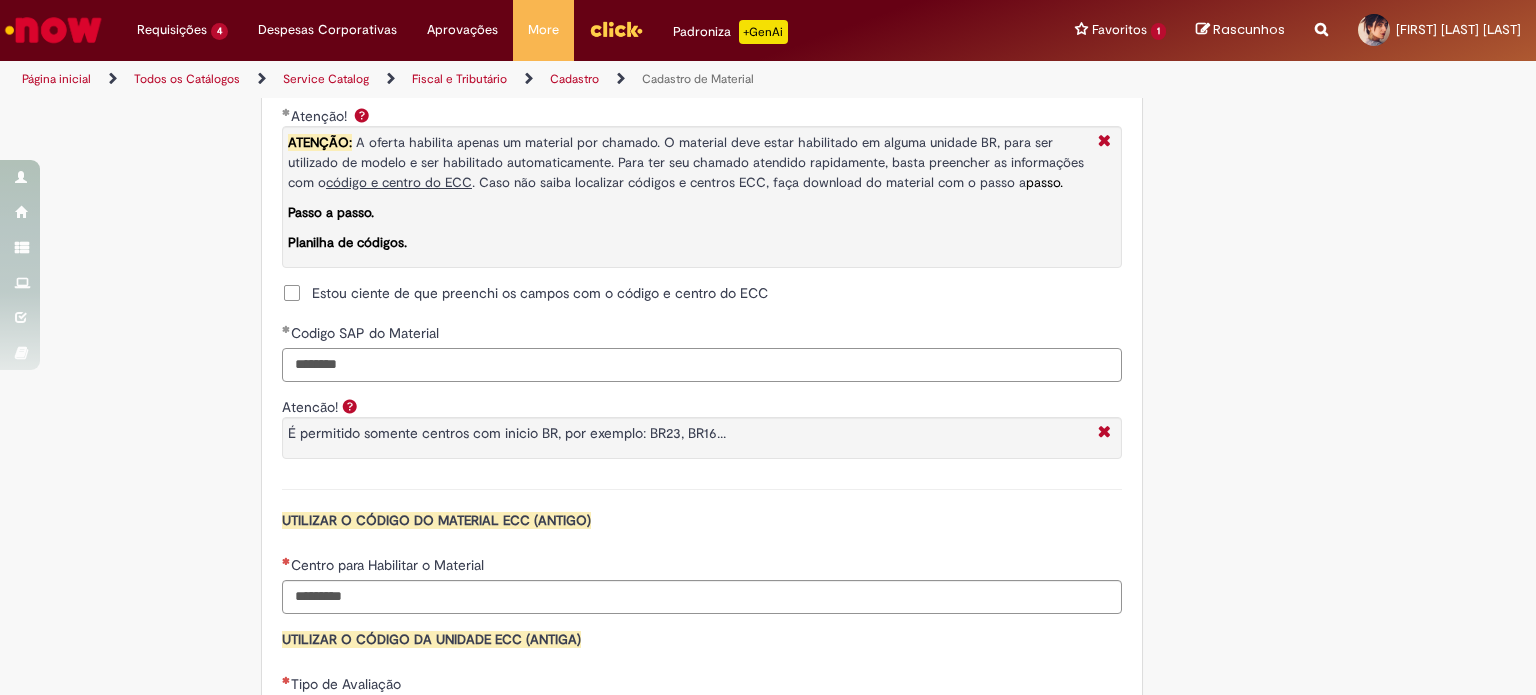 type on "********" 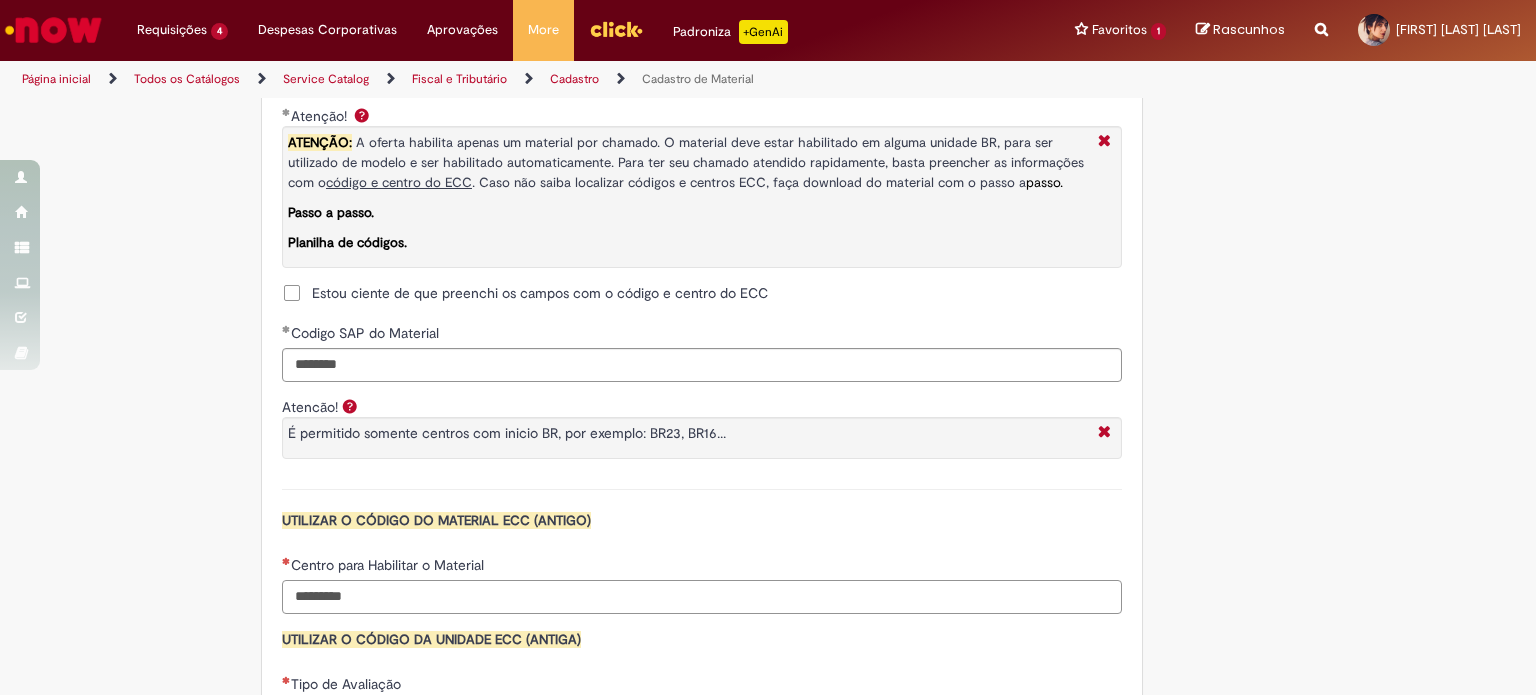 click on "Centro para Habilitar o Material" at bounding box center (702, 597) 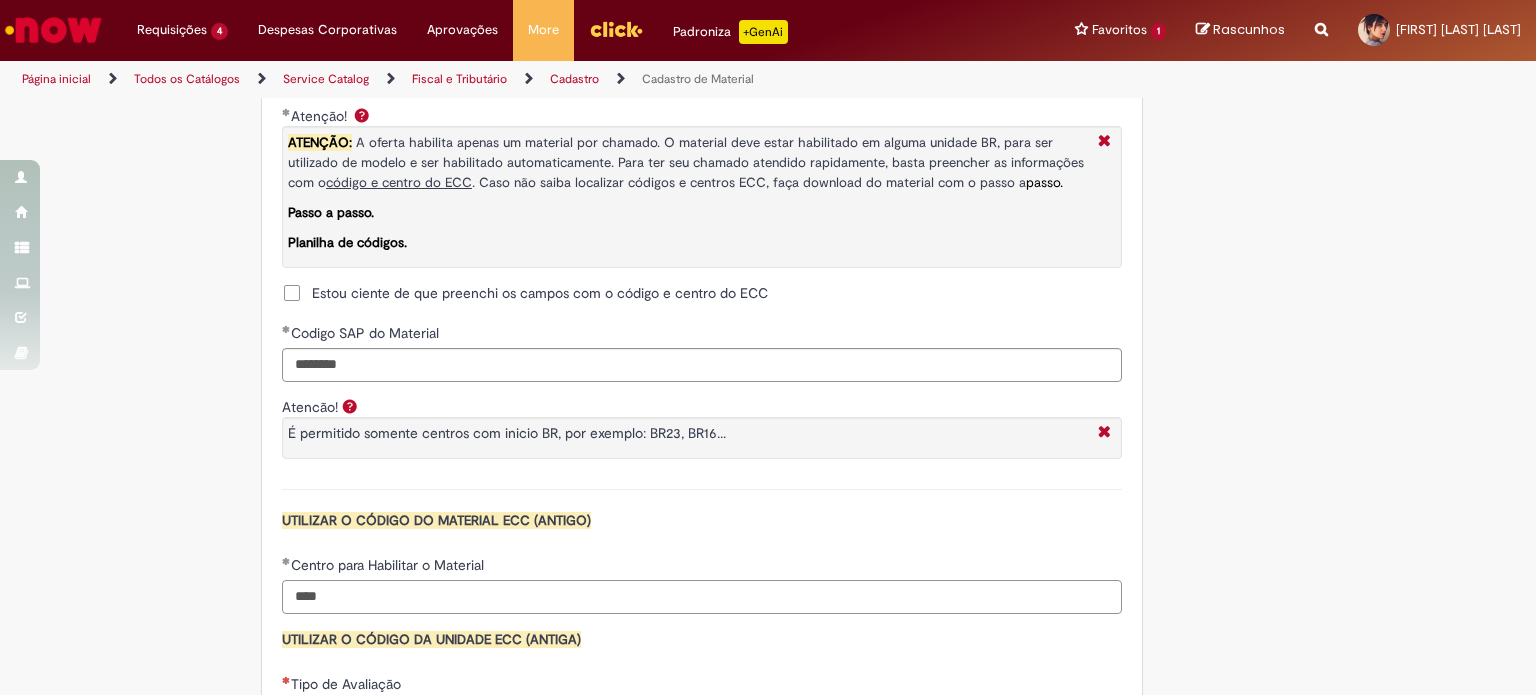scroll, scrollTop: 1800, scrollLeft: 0, axis: vertical 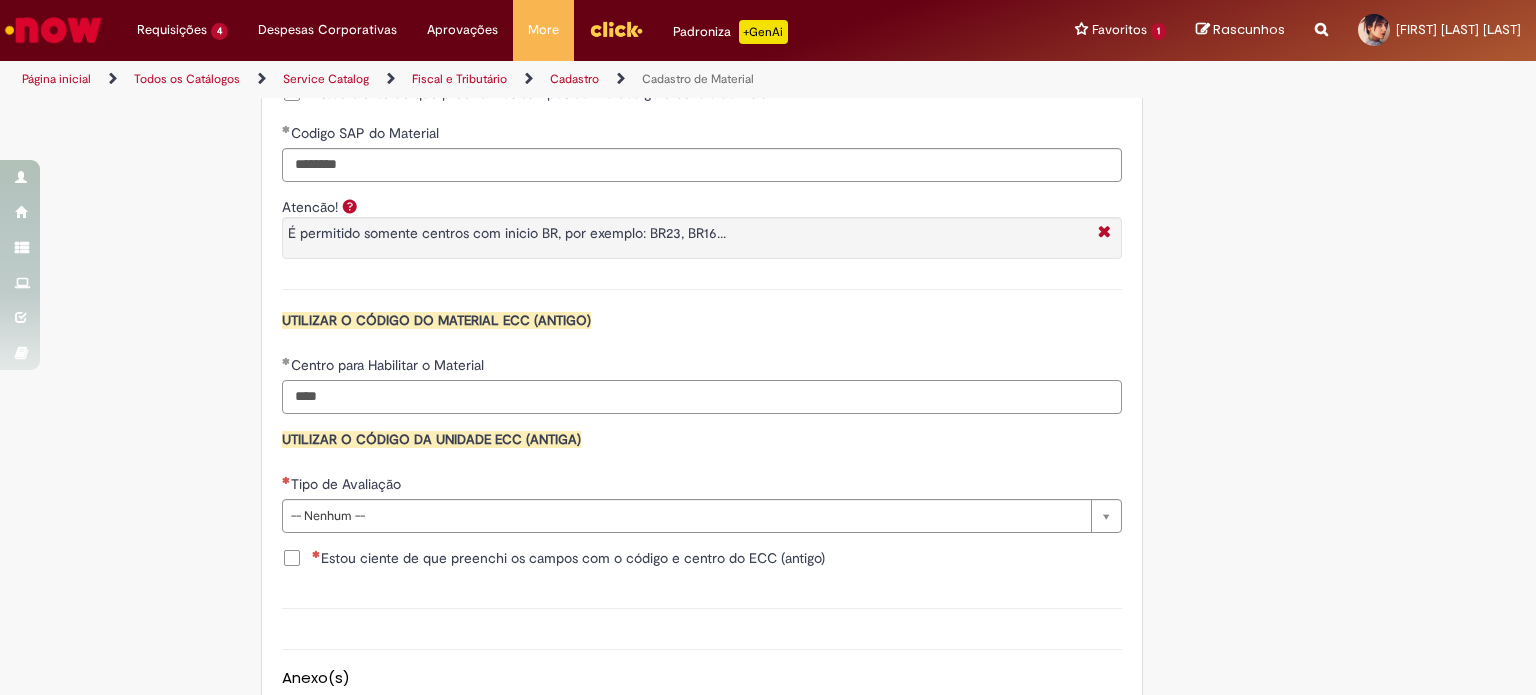 type on "****" 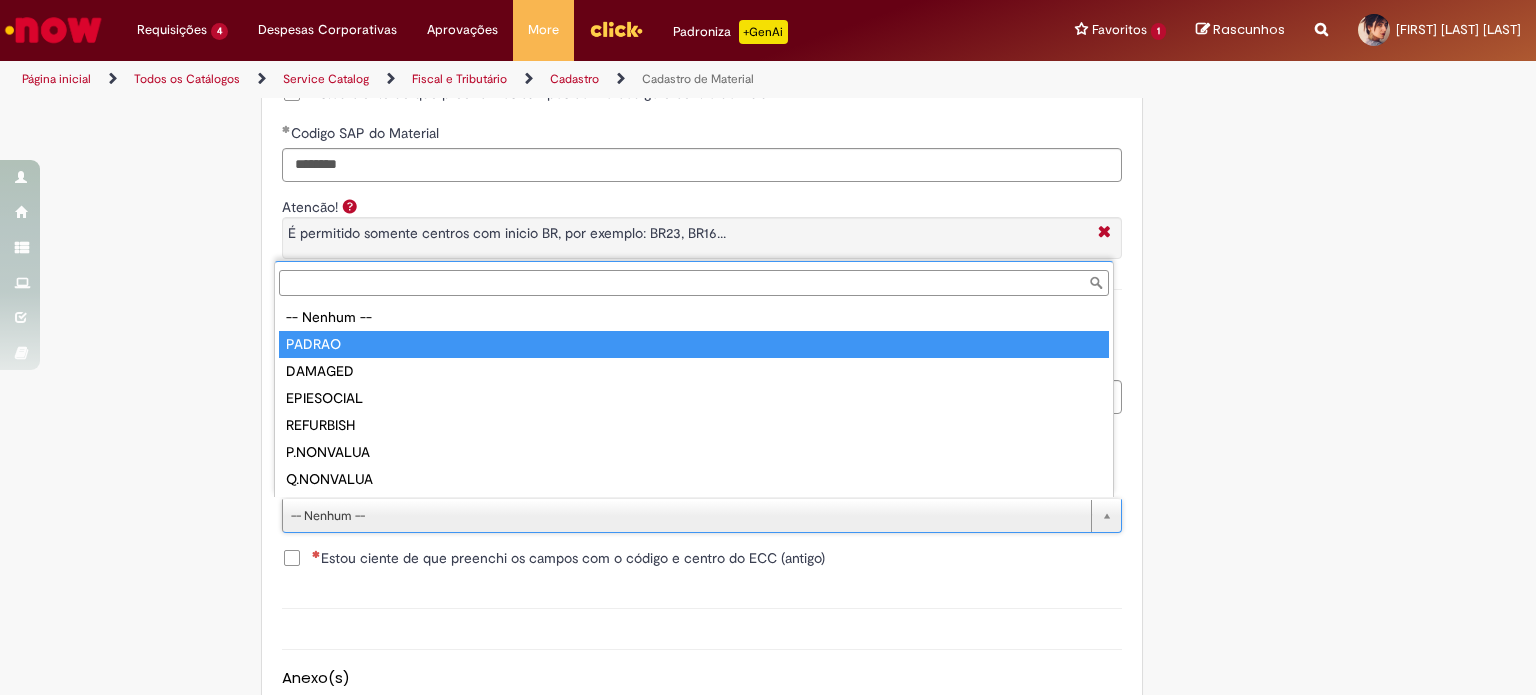 type on "******" 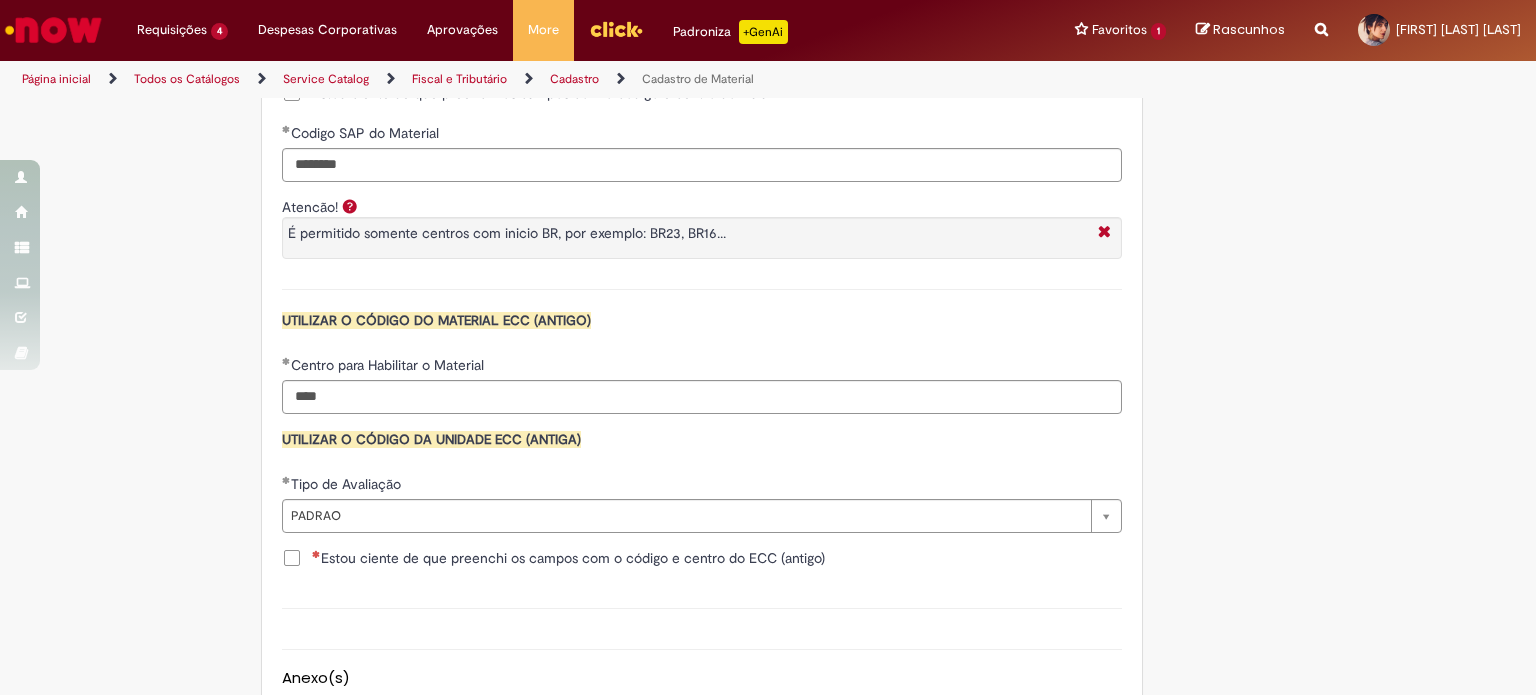click on "Estou ciente de que preenchi os campos com o código e centro do ECC  (antigo)" at bounding box center (568, 558) 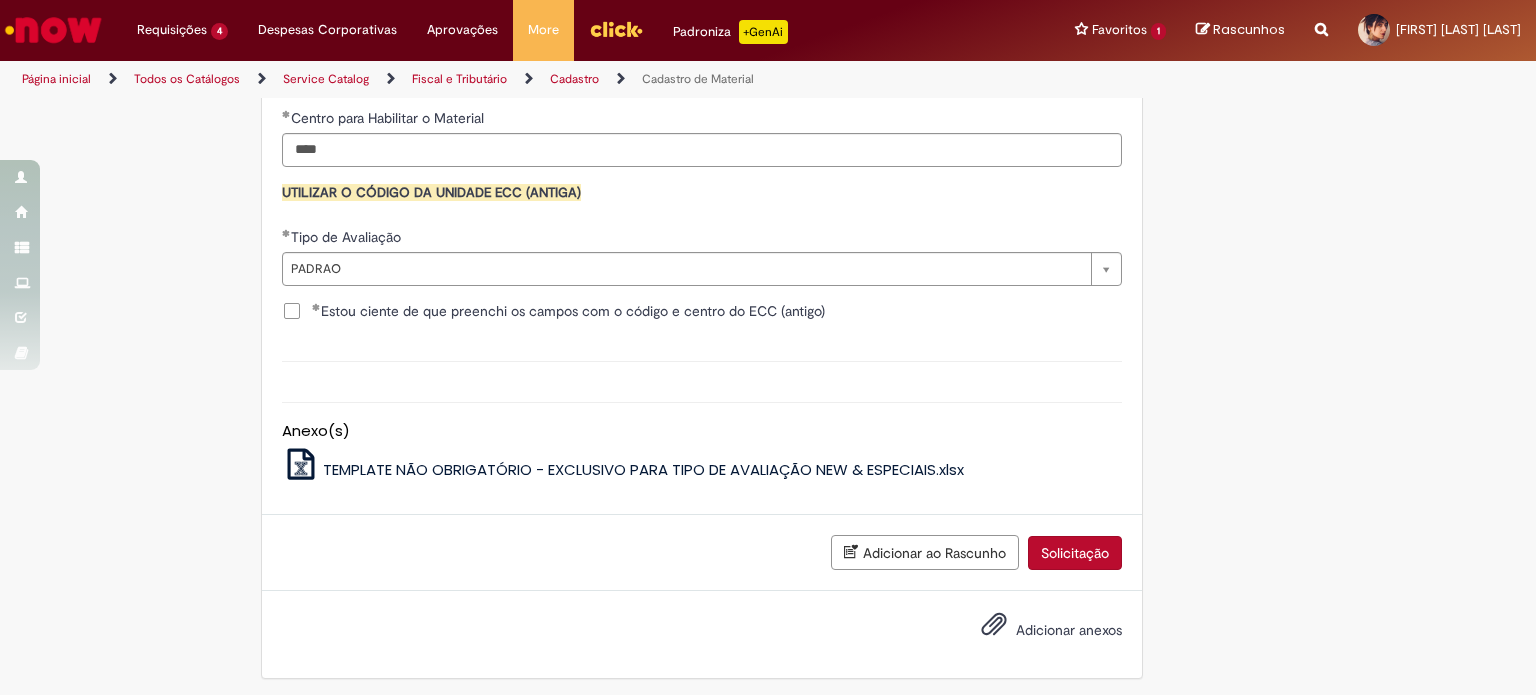 click on "Solicitação" at bounding box center (1075, 553) 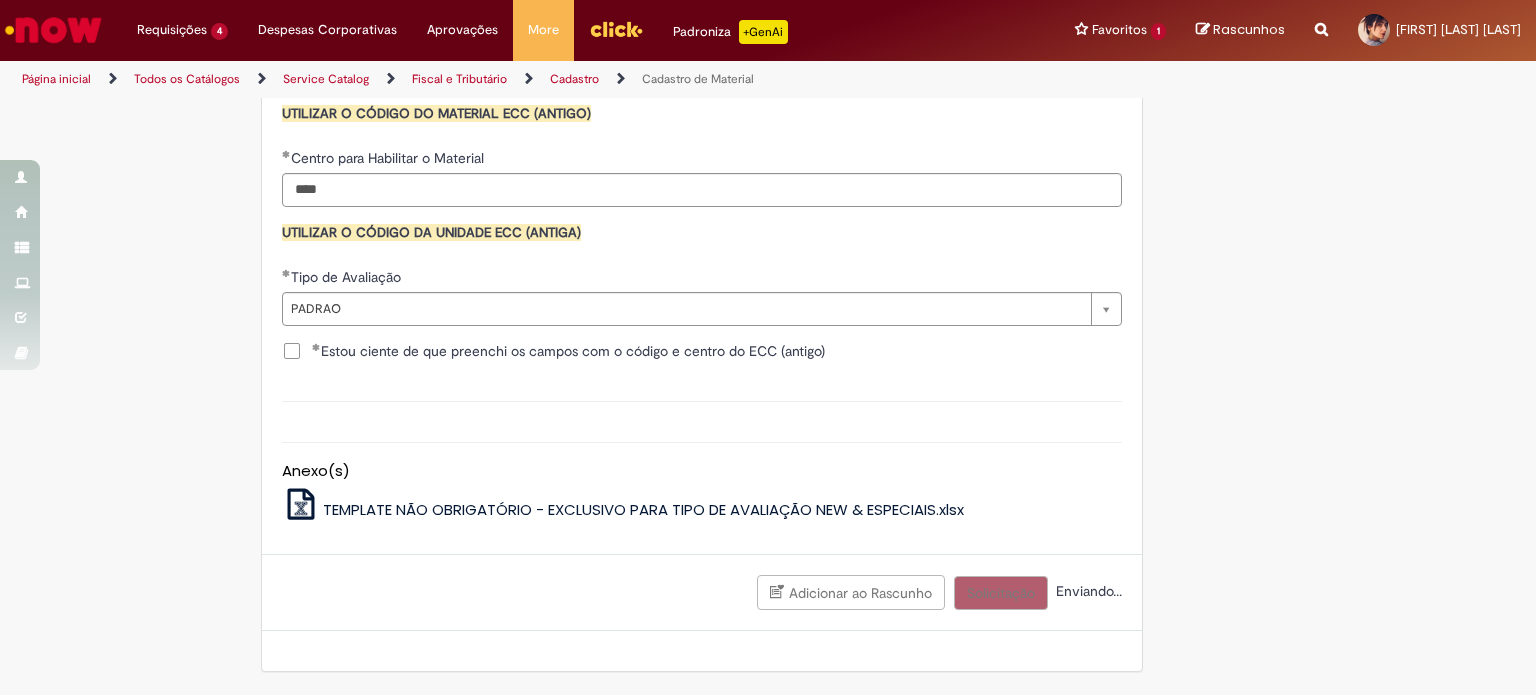 scroll, scrollTop: 2001, scrollLeft: 0, axis: vertical 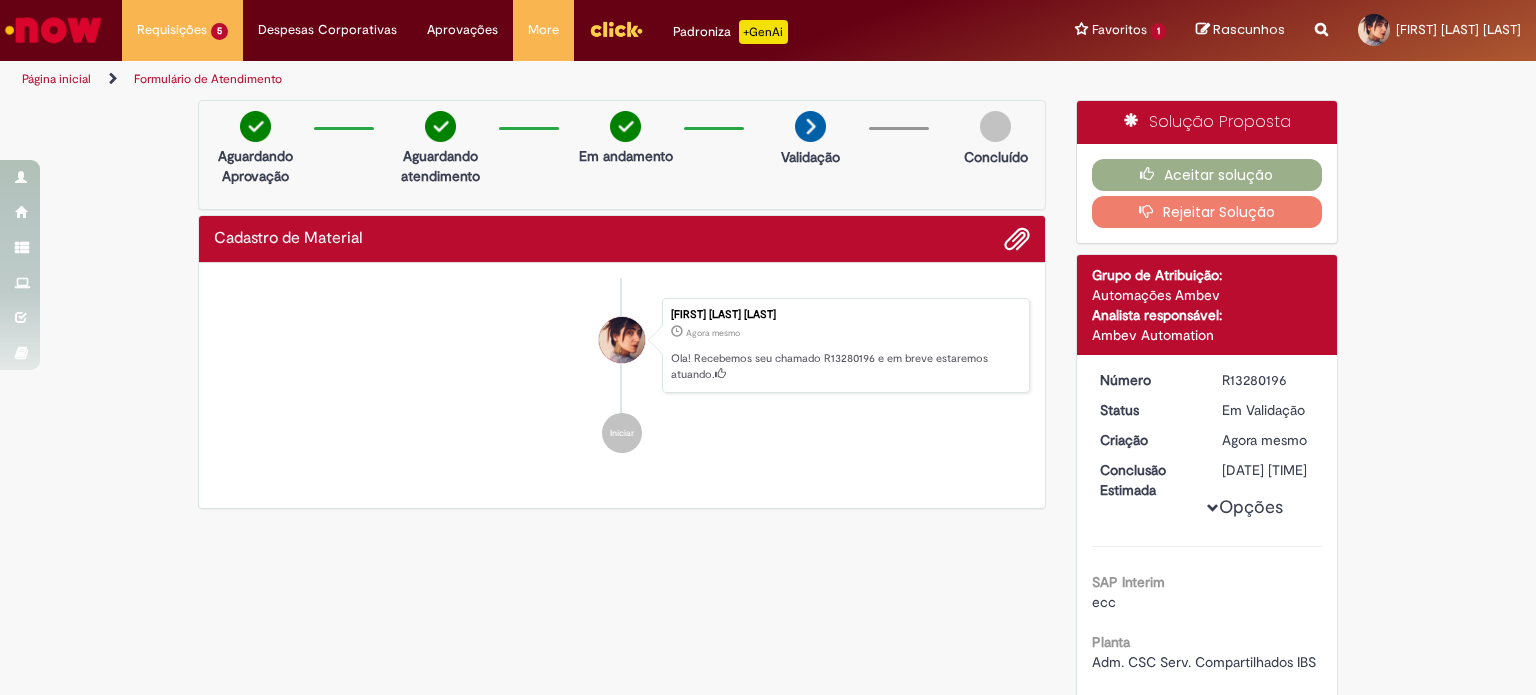 click at bounding box center [1321, 18] 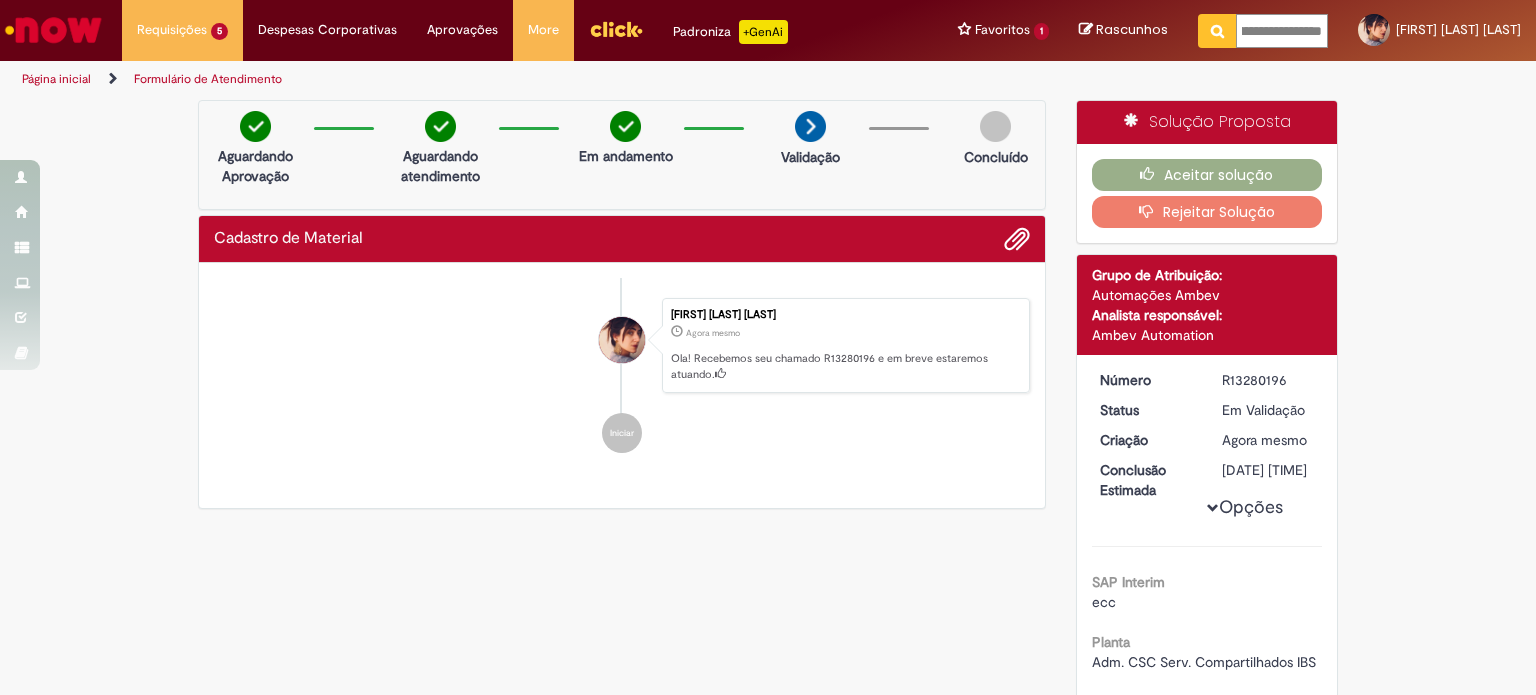 click on "**********" at bounding box center (1282, 31) 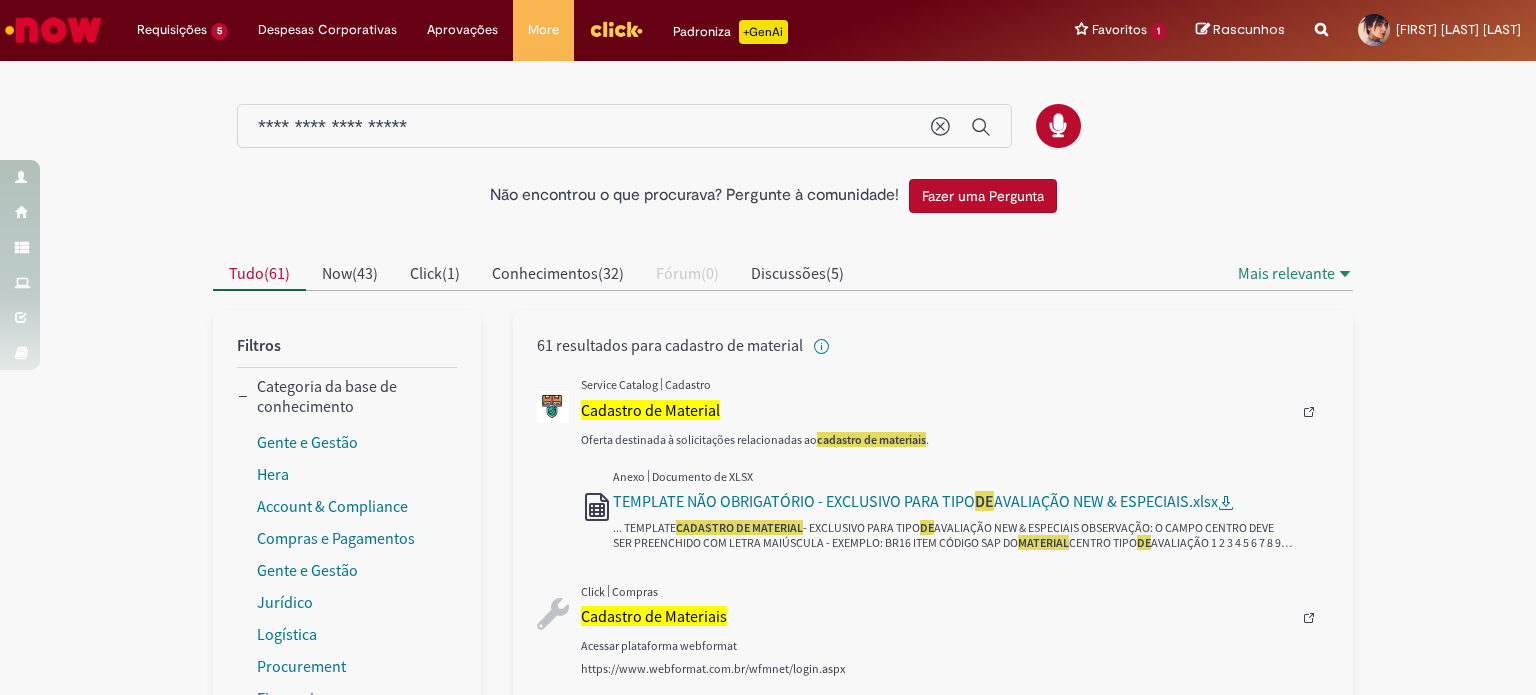 drag, startPoint x: 636, startPoint y: 381, endPoint x: 643, endPoint y: 395, distance: 15.652476 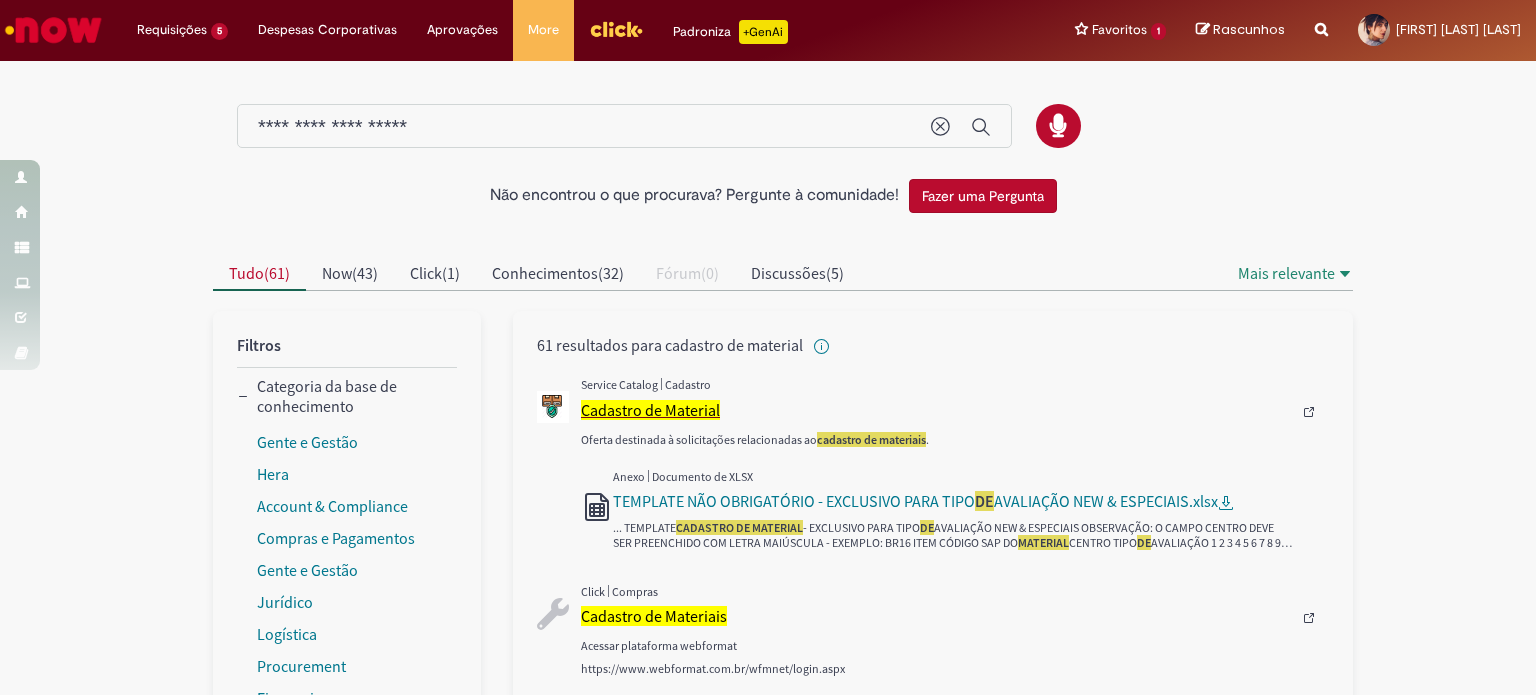click on "Cadastro de Material" at bounding box center [650, 410] 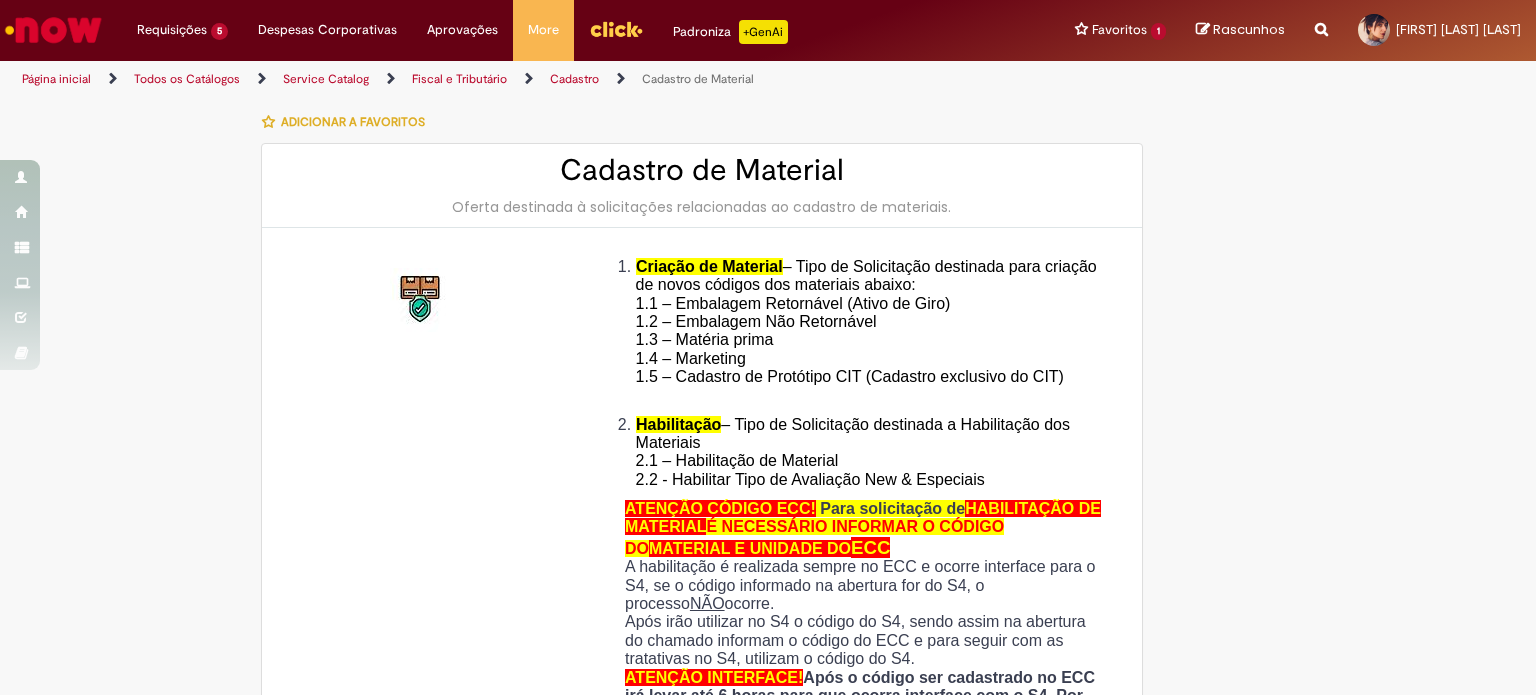 type on "********" 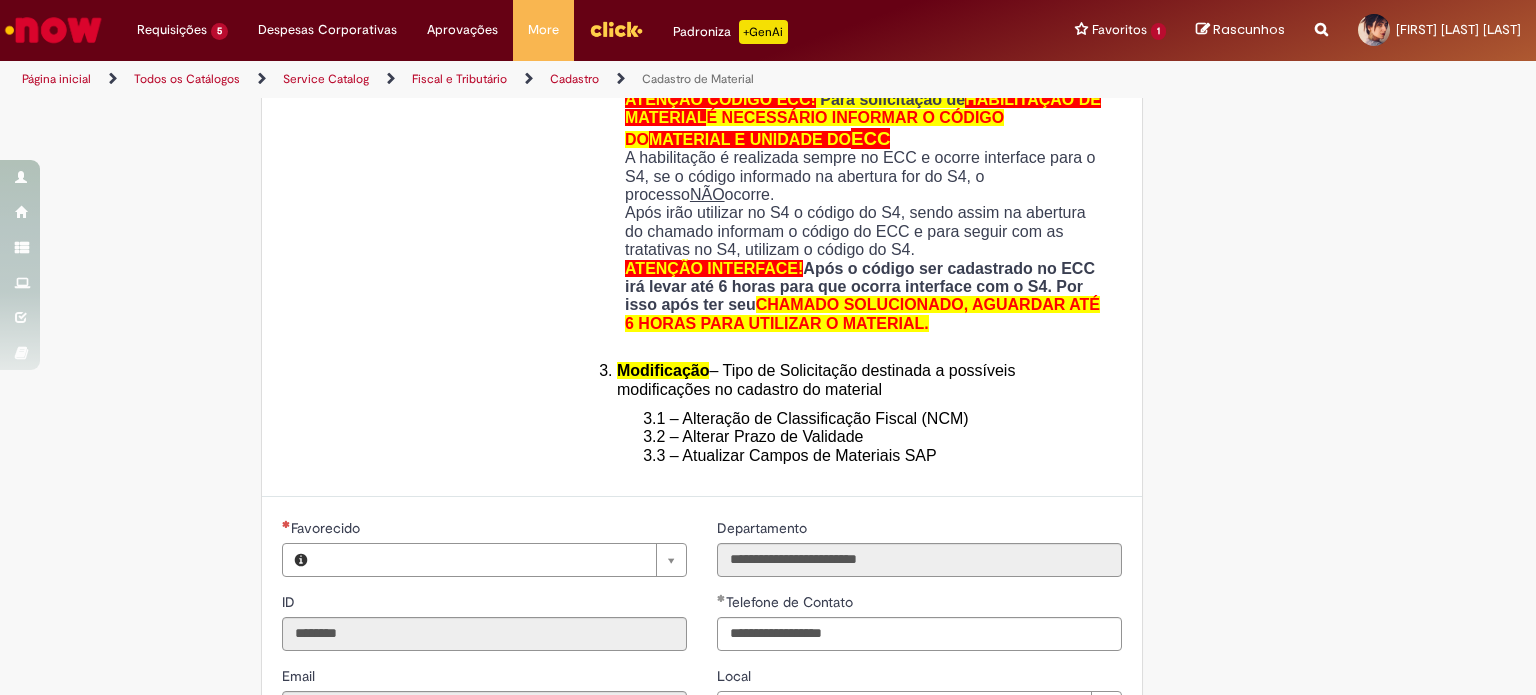 type on "**********" 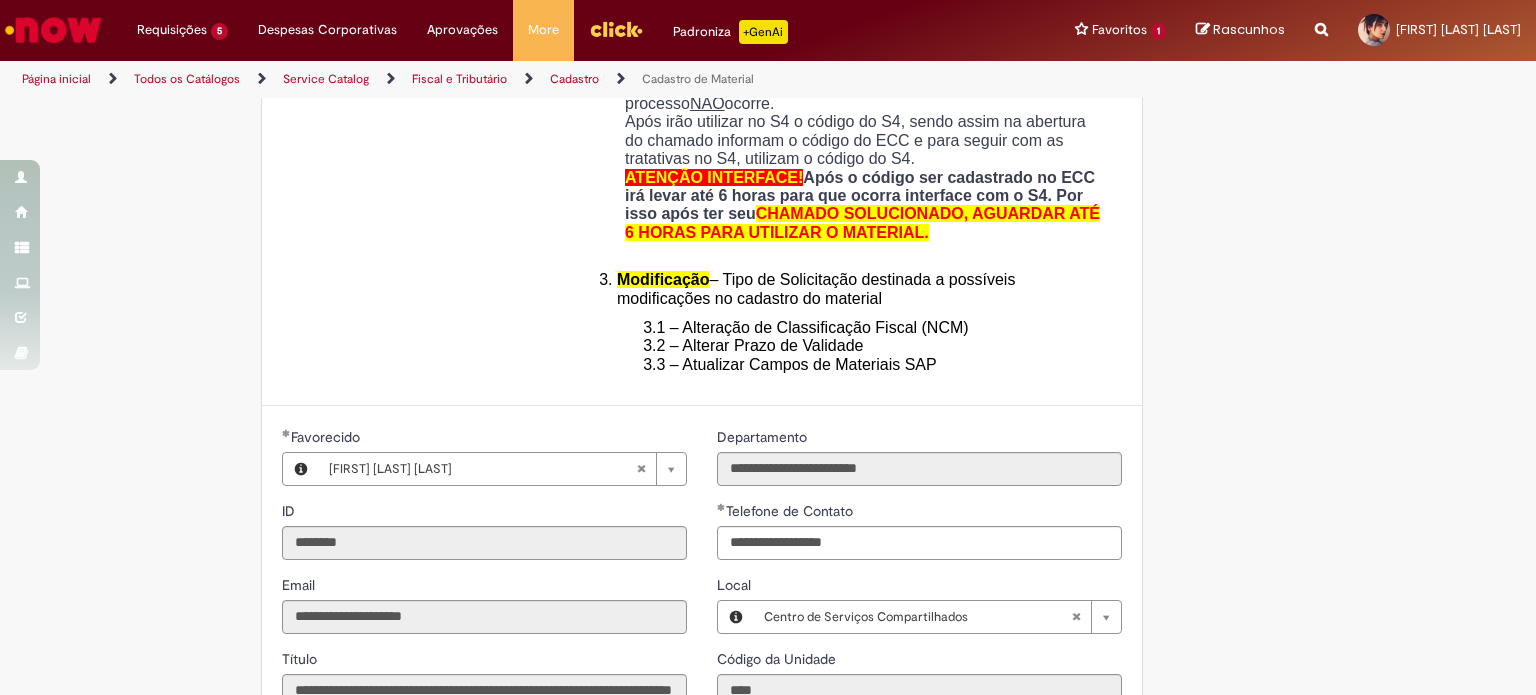 type on "**********" 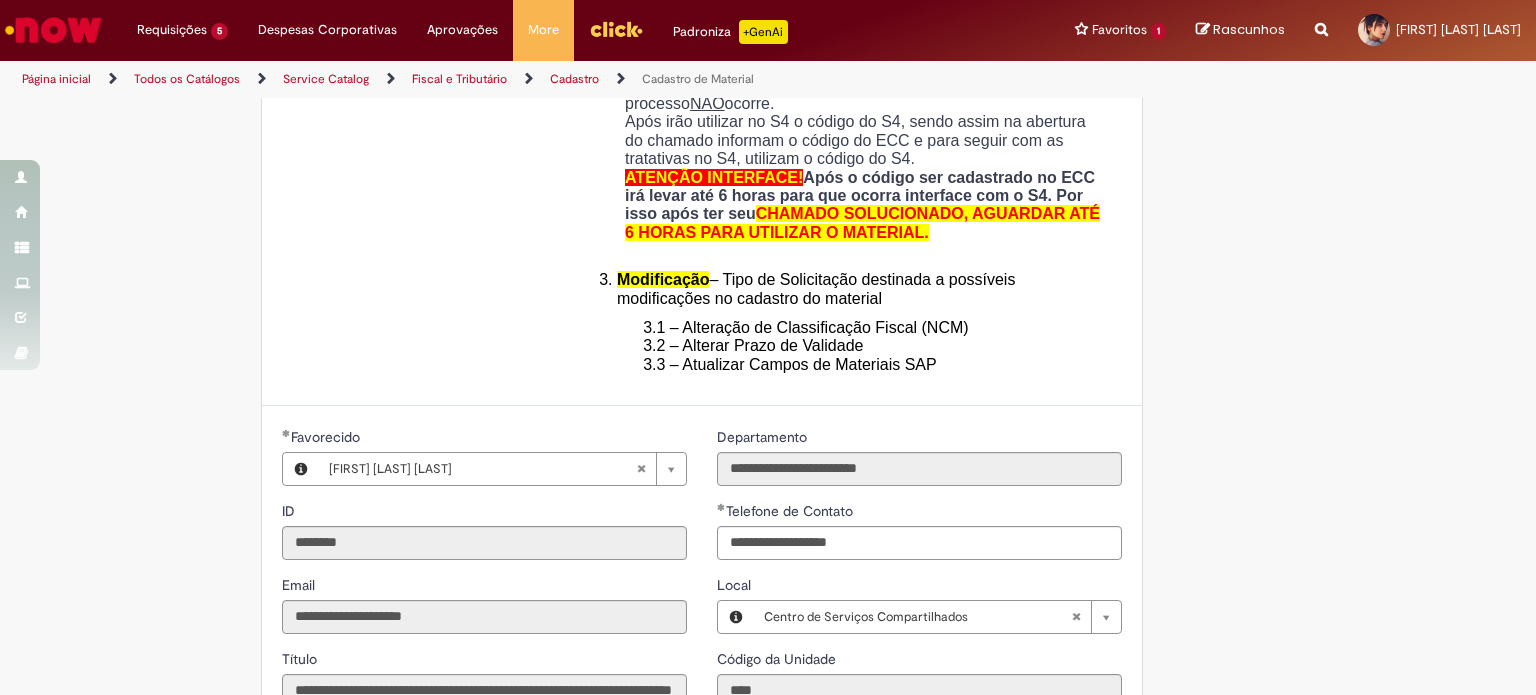 scroll, scrollTop: 1000, scrollLeft: 0, axis: vertical 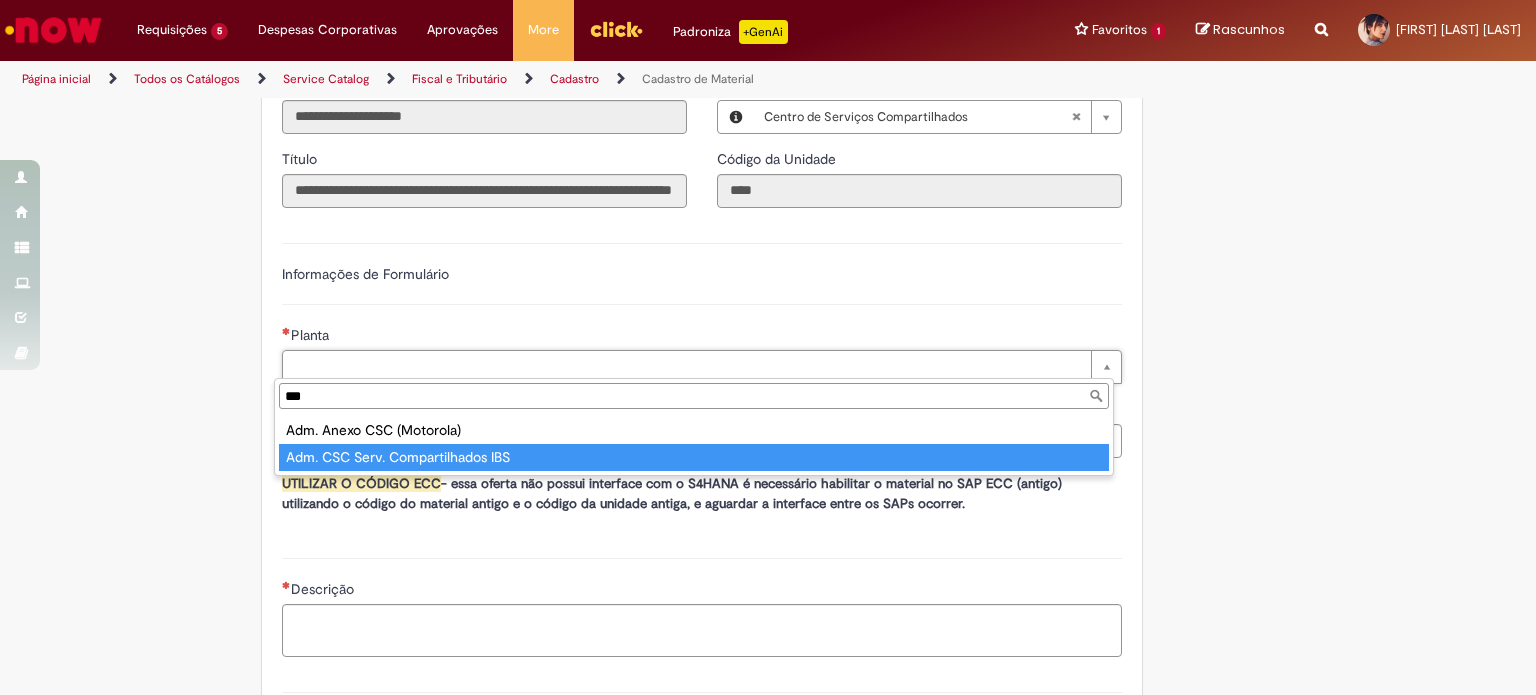 type on "***" 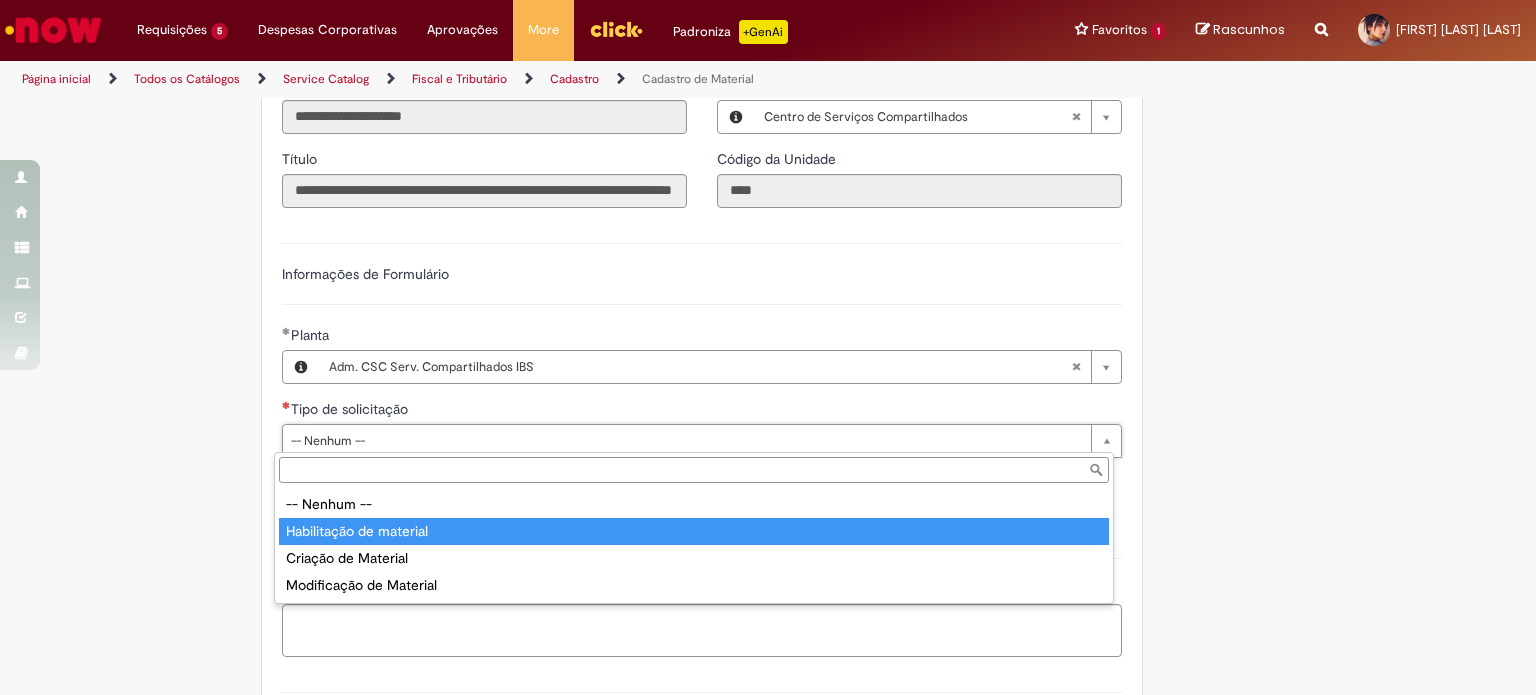 type on "**********" 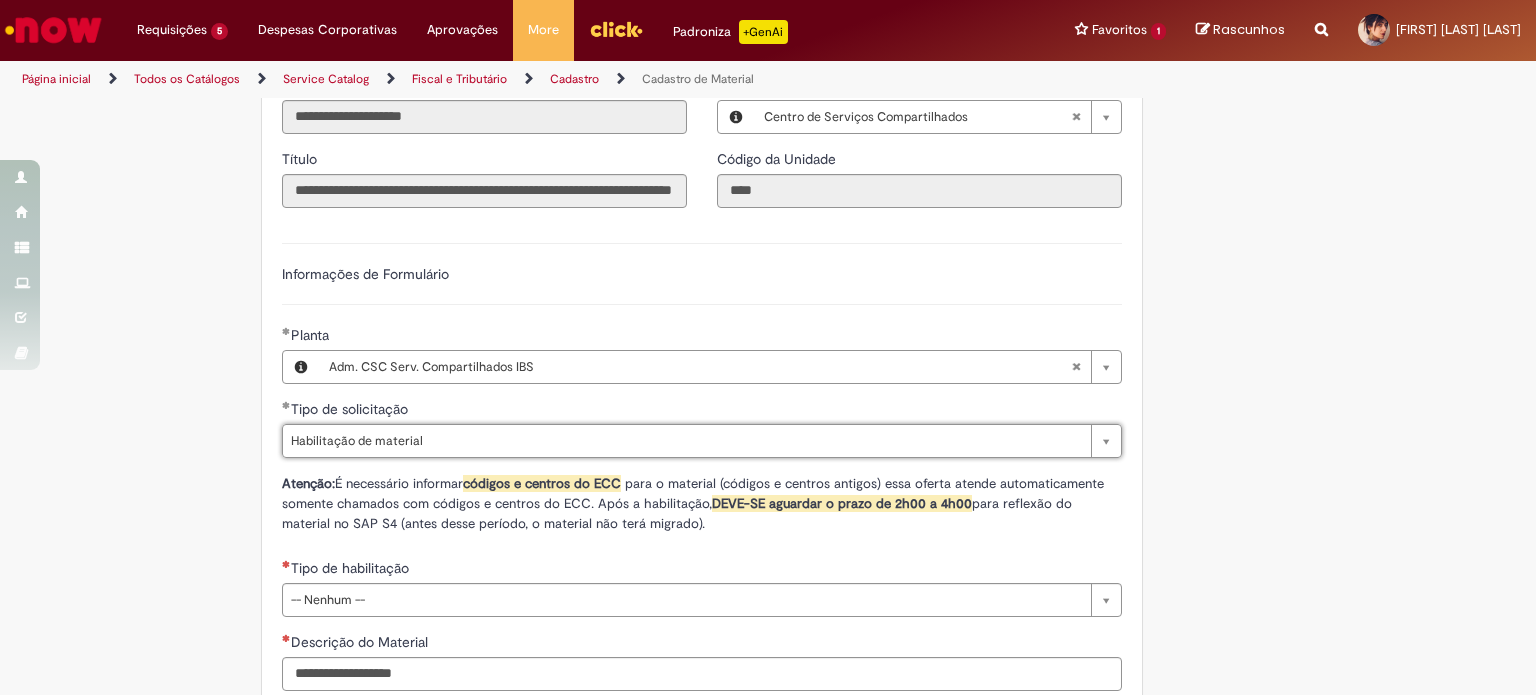 scroll, scrollTop: 1200, scrollLeft: 0, axis: vertical 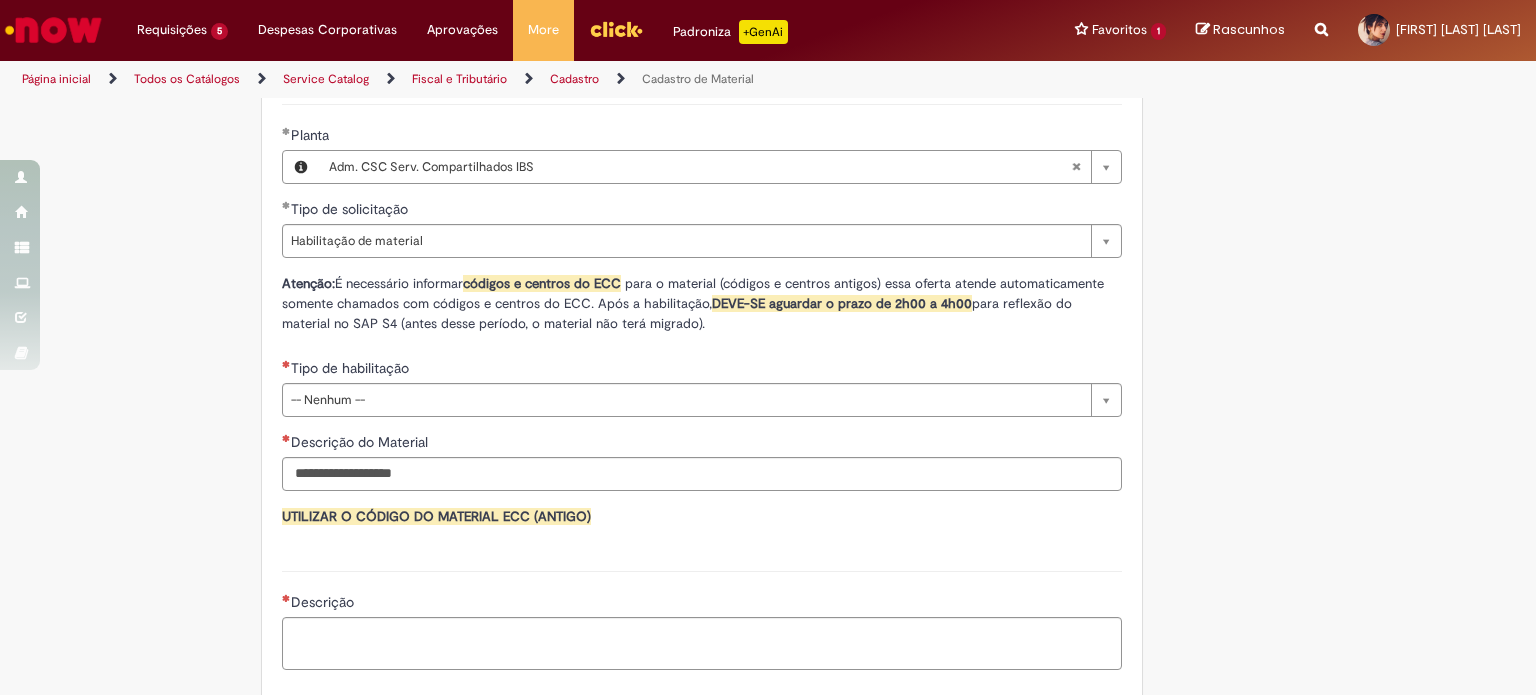 drag, startPoint x: 357, startPoint y: 360, endPoint x: 361, endPoint y: 386, distance: 26.305893 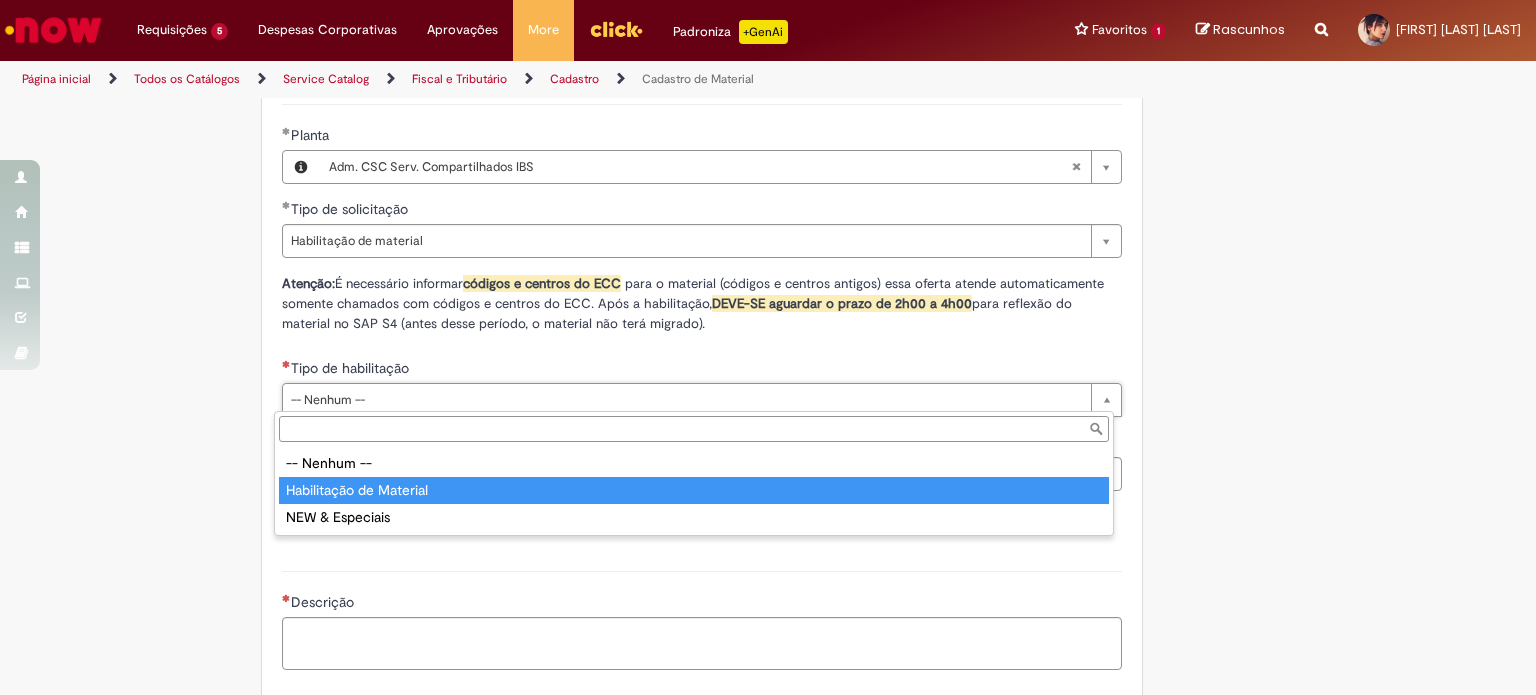 type on "**********" 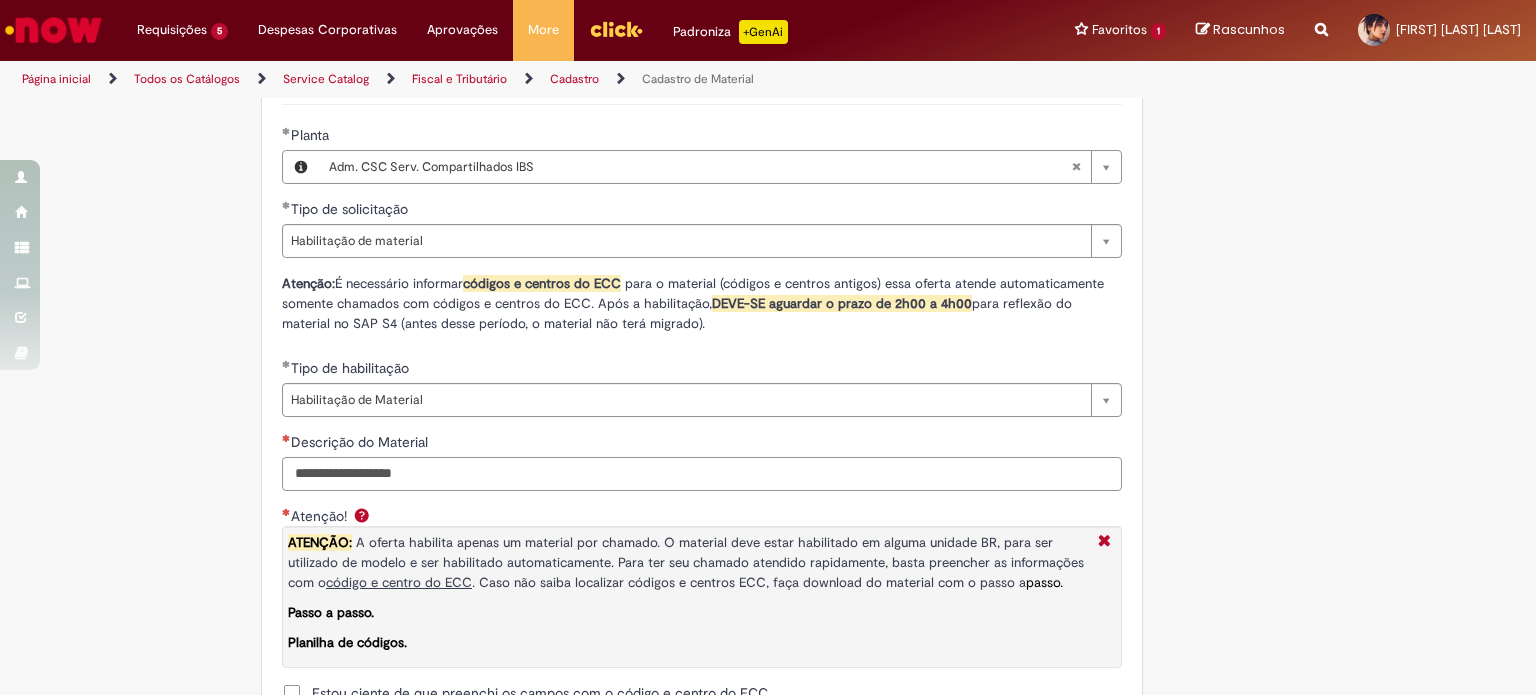 click on "Descrição do Material" at bounding box center [702, 474] 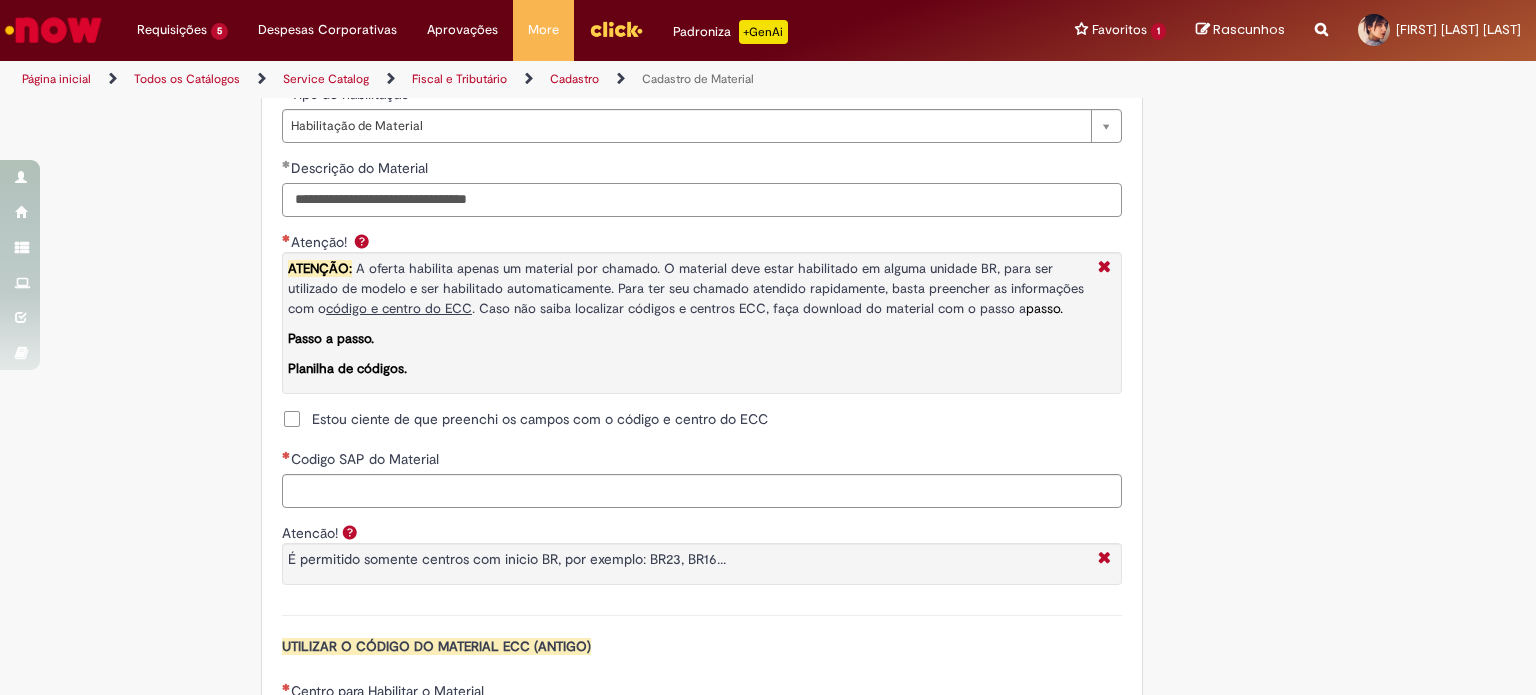 scroll, scrollTop: 1500, scrollLeft: 0, axis: vertical 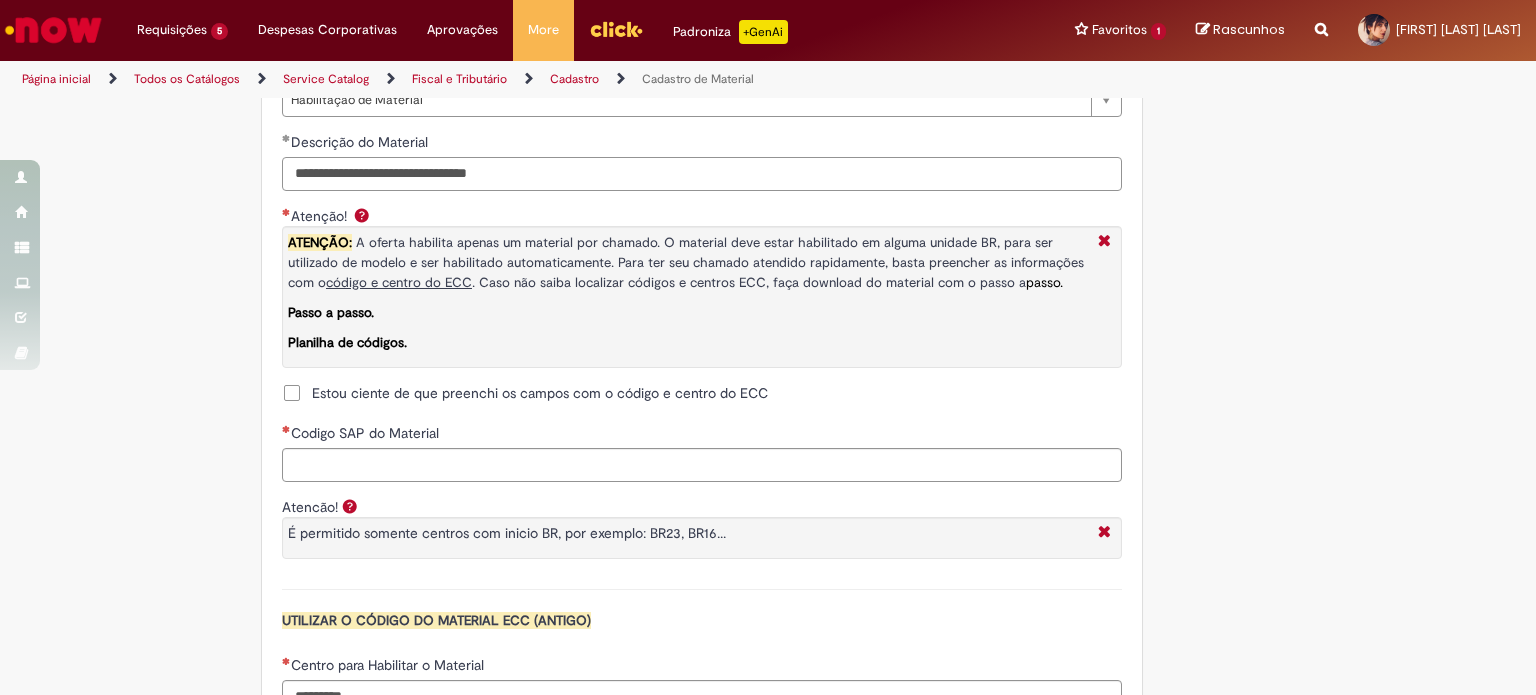 drag, startPoint x: 498, startPoint y: 178, endPoint x: 788, endPoint y: 159, distance: 290.62173 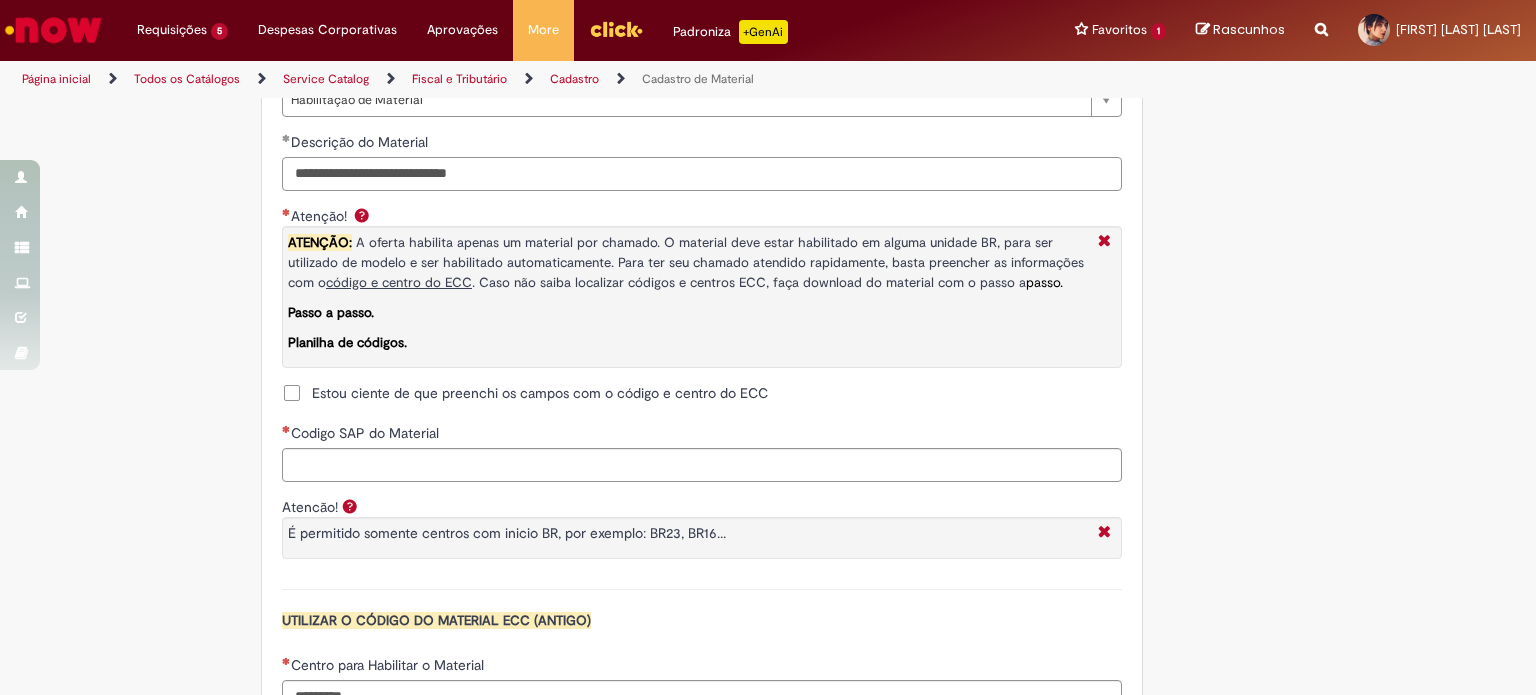 type on "**********" 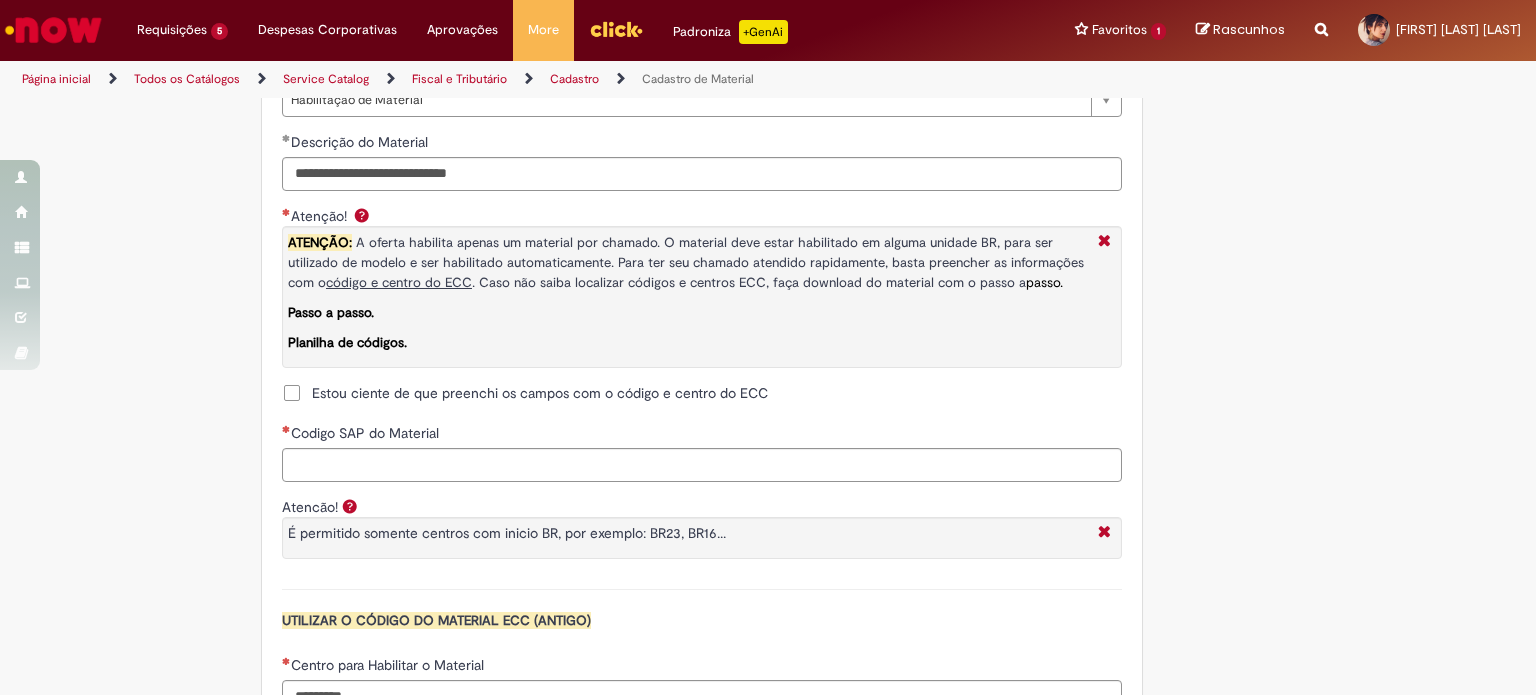 click on "Estou ciente de que preenchi os campos com o código e centro do ECC" at bounding box center (540, 393) 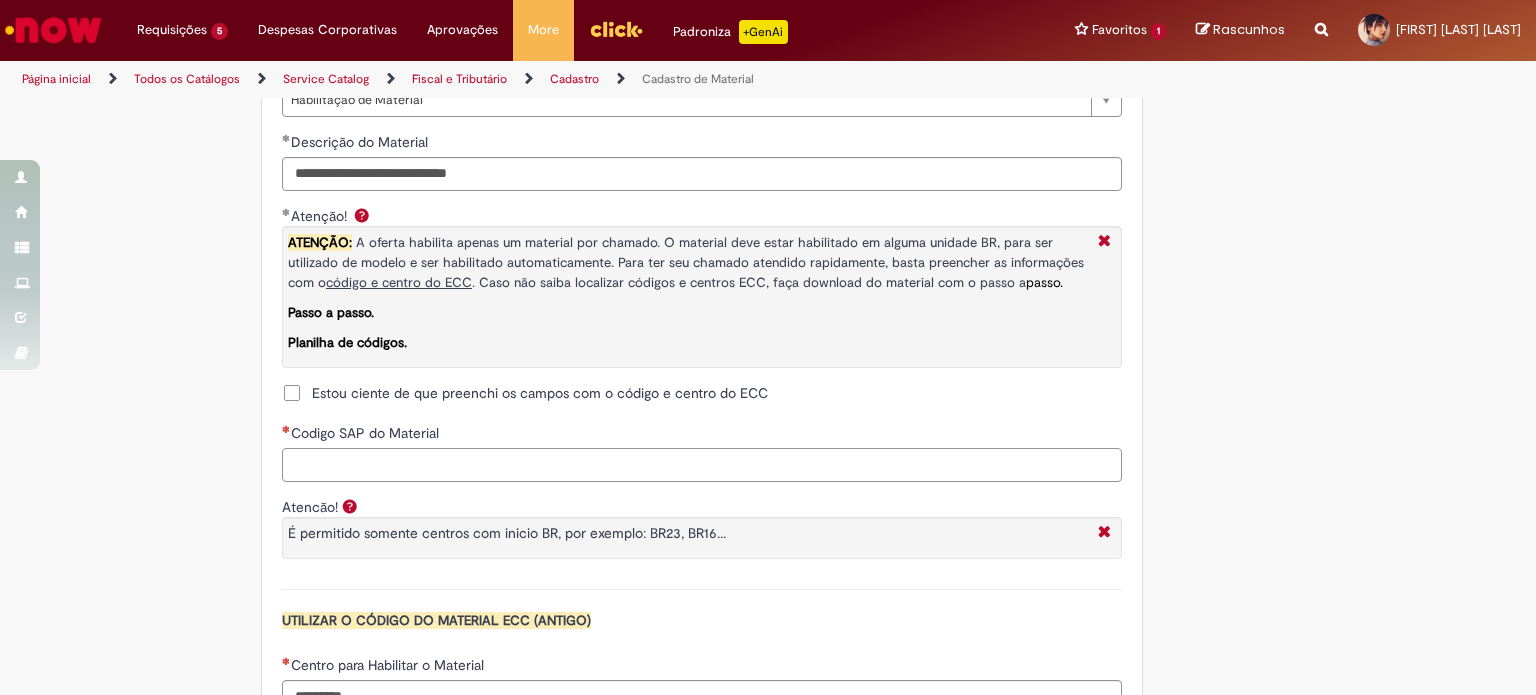 click on "Codigo SAP do Material" at bounding box center [702, 465] 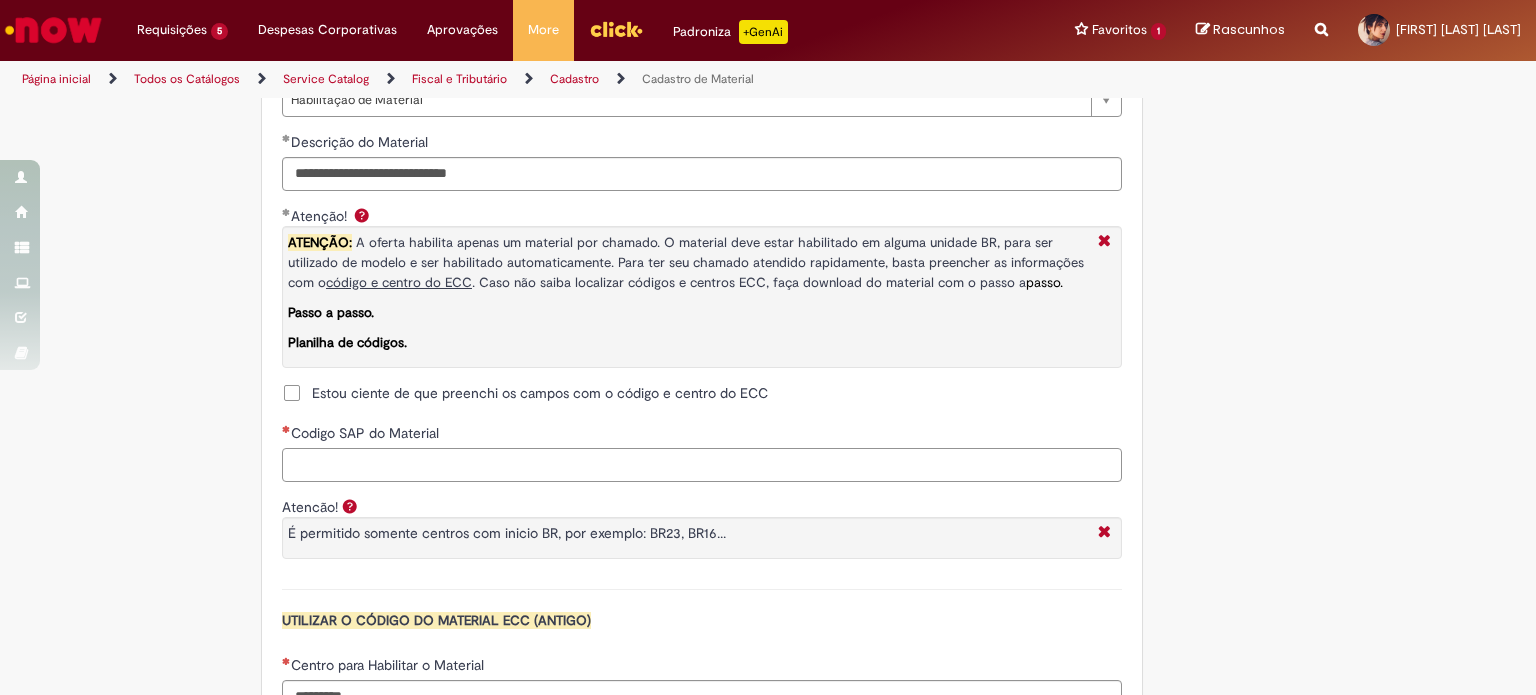 paste on "**********" 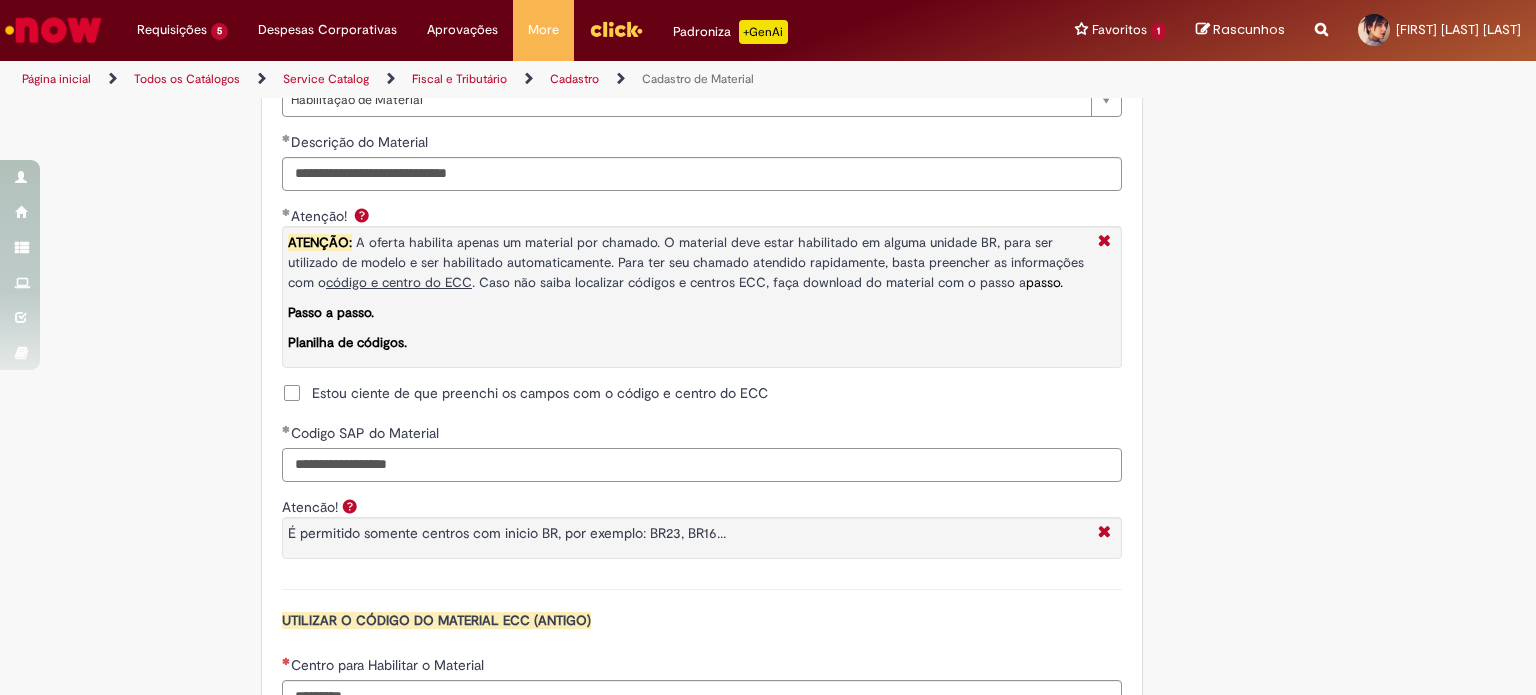 drag, startPoint x: 373, startPoint y: 458, endPoint x: 138, endPoint y: 463, distance: 235.05319 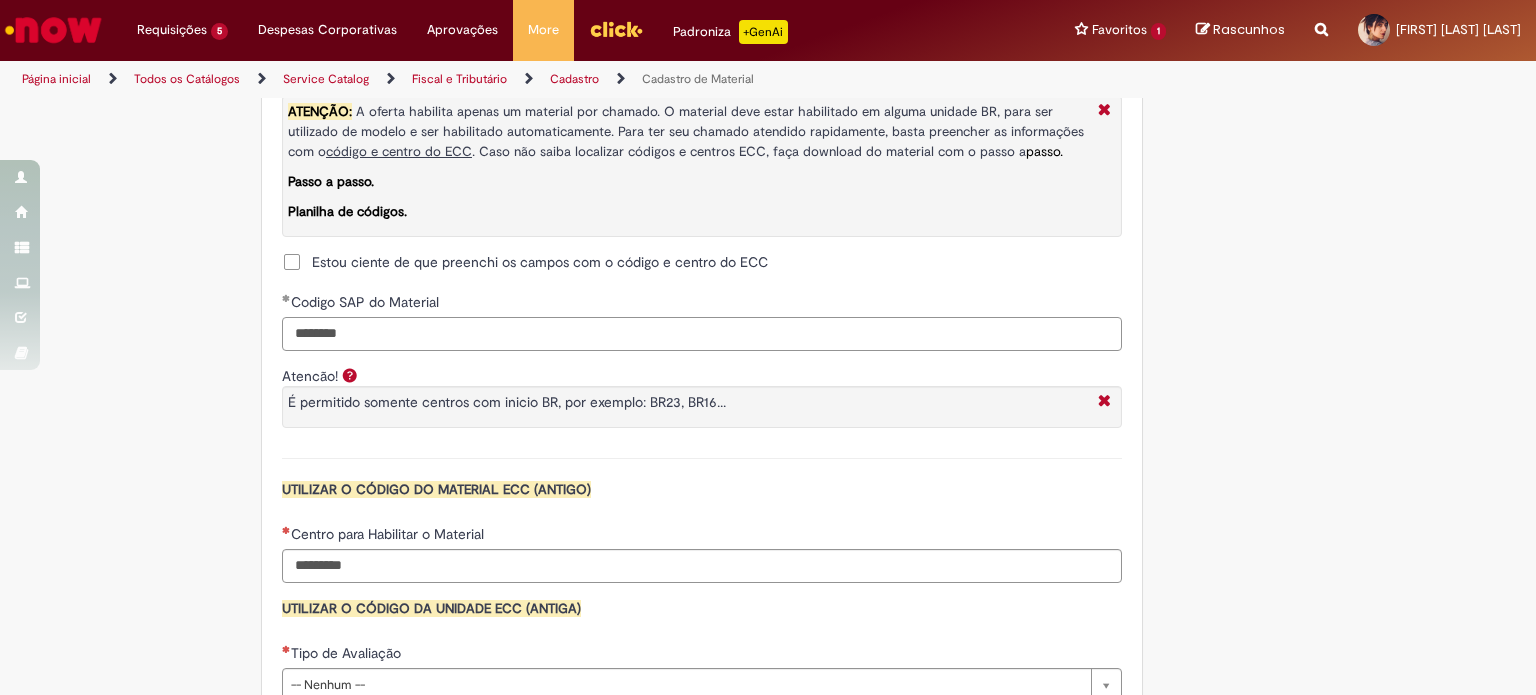scroll, scrollTop: 1800, scrollLeft: 0, axis: vertical 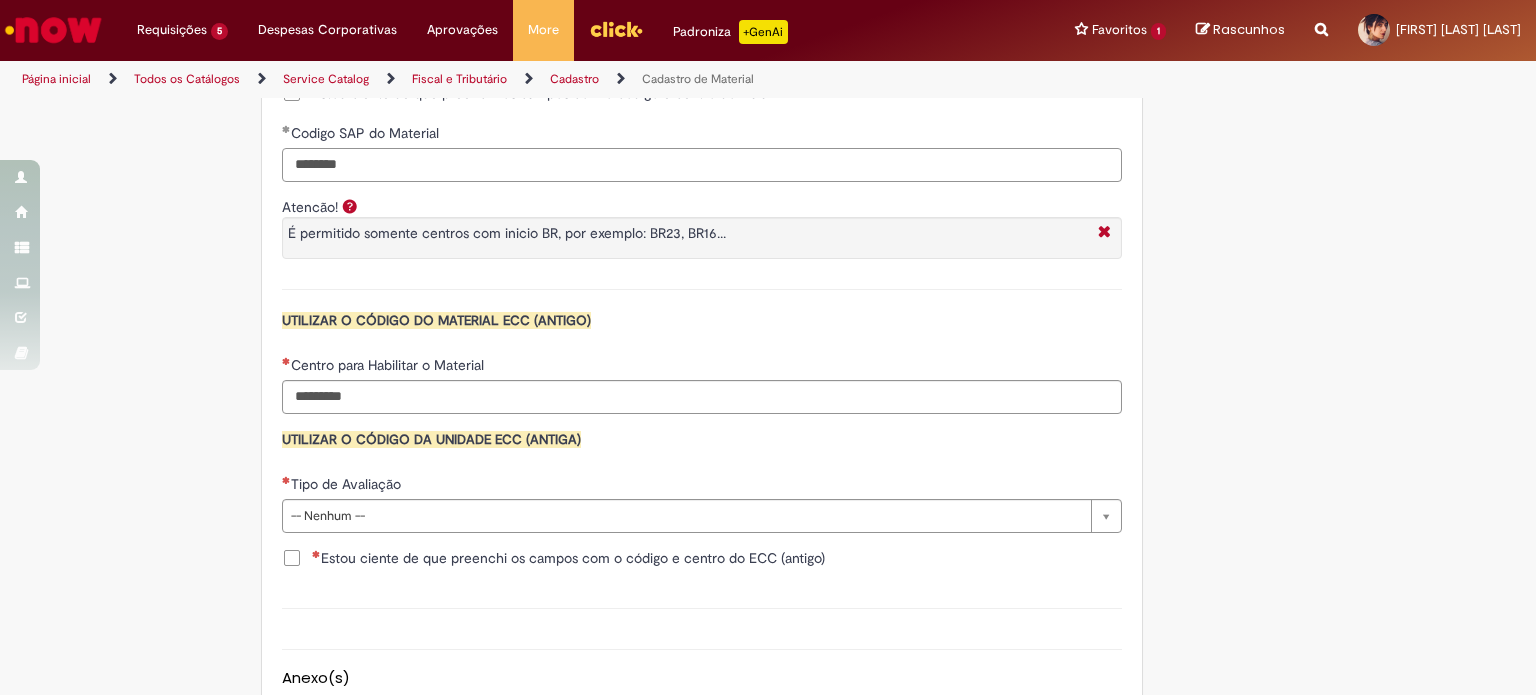 type on "********" 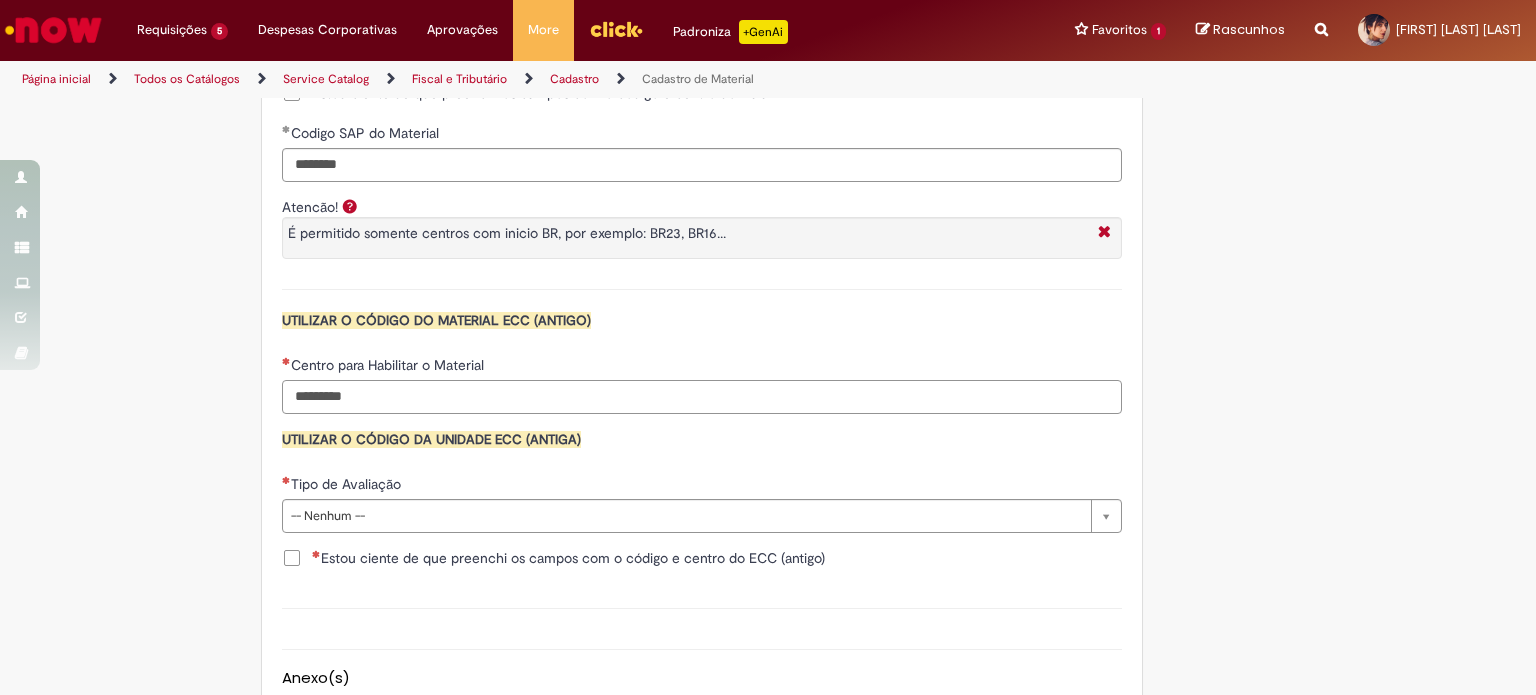 click on "Centro para Habilitar o Material" at bounding box center (702, 397) 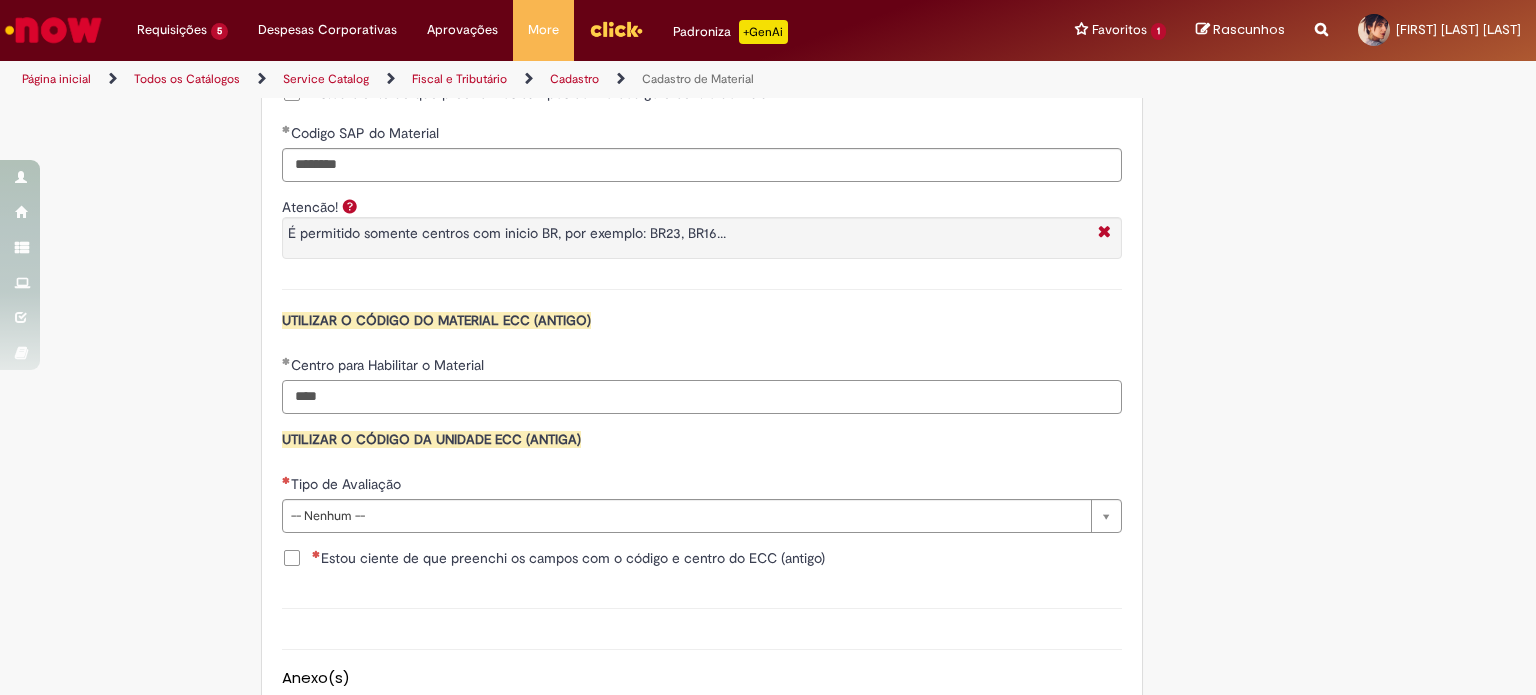 type on "****" 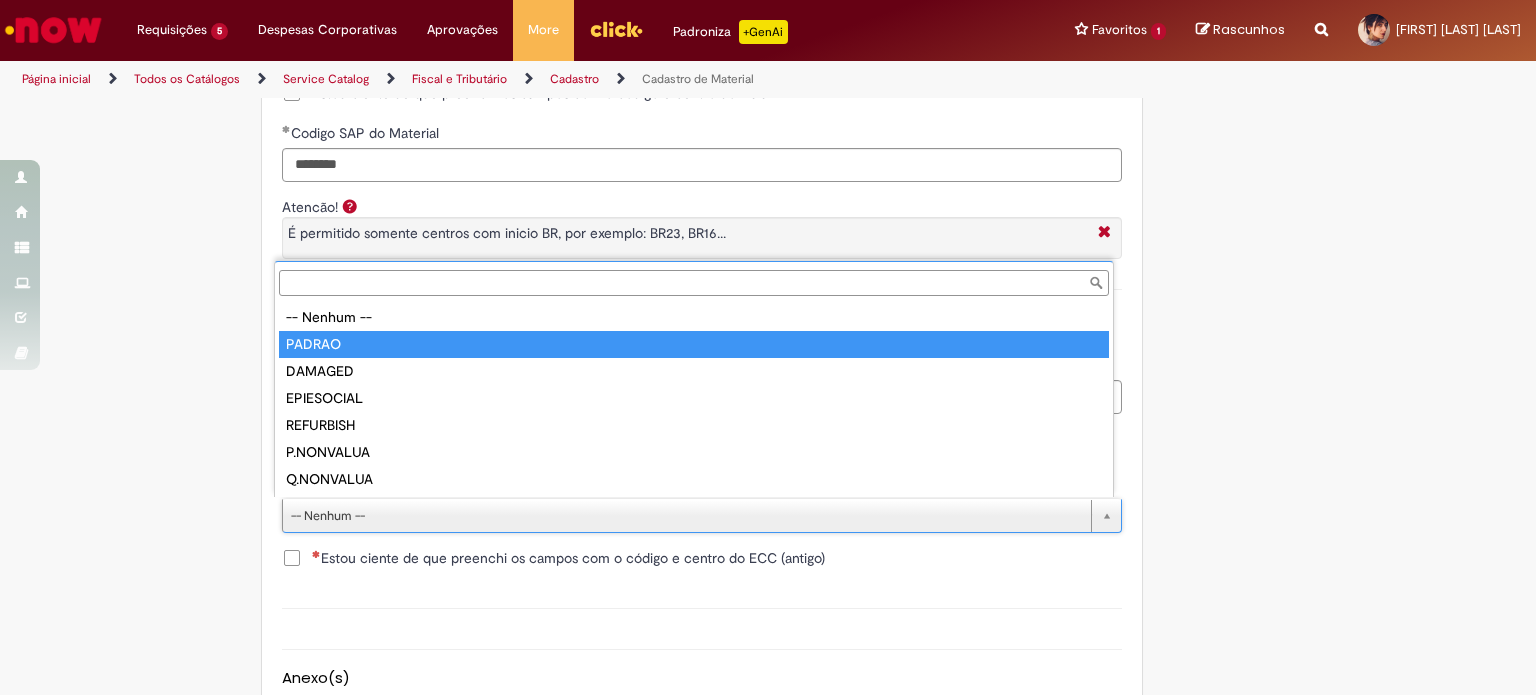 type on "******" 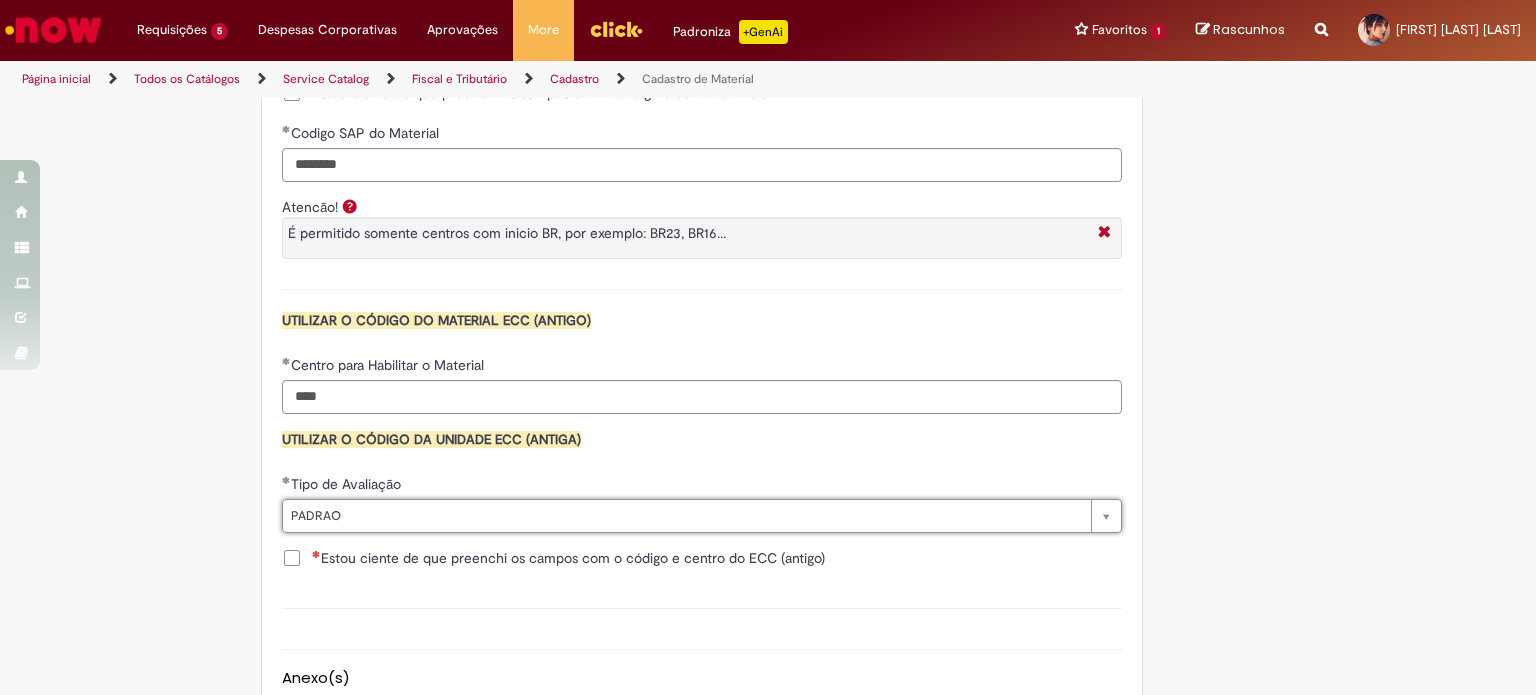 click on "Estou ciente de que preenchi os campos com o código e centro do ECC  (antigo)" at bounding box center (553, 558) 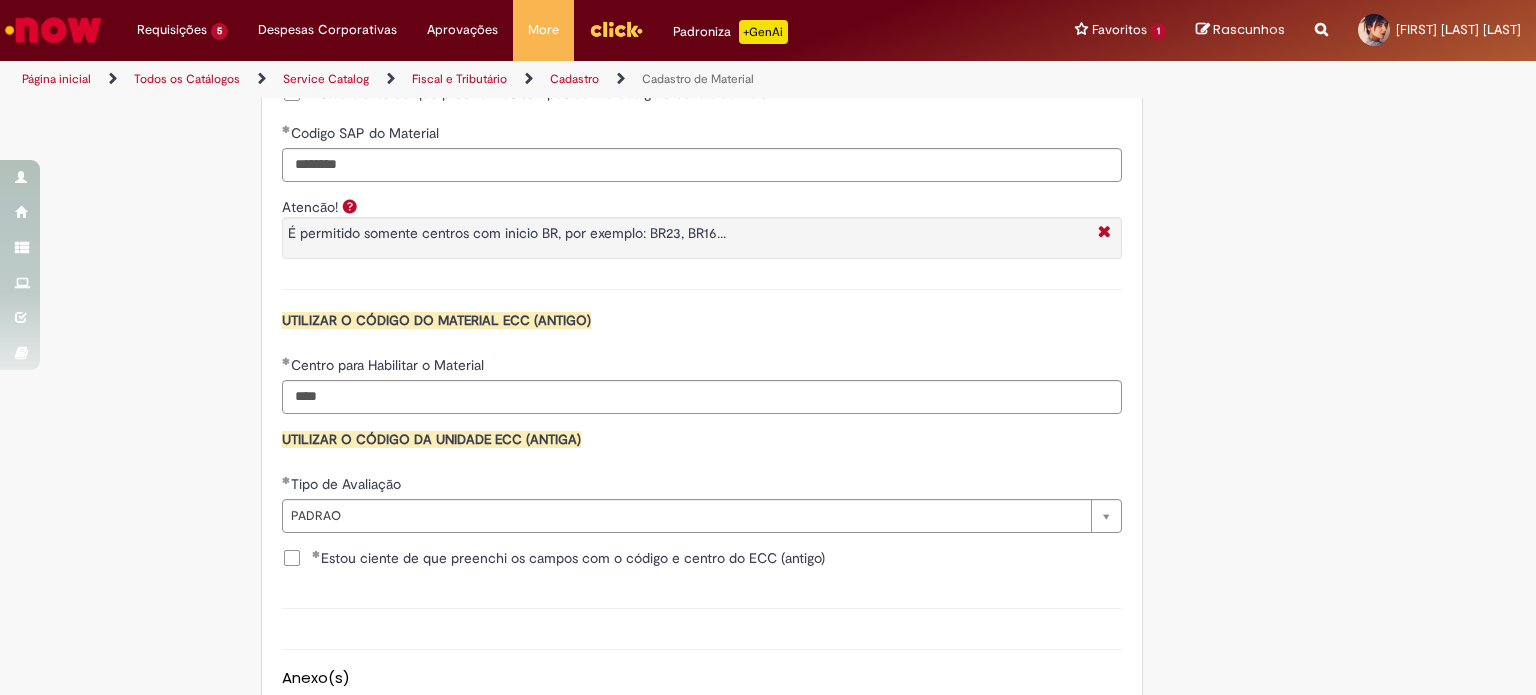 scroll, scrollTop: 2047, scrollLeft: 0, axis: vertical 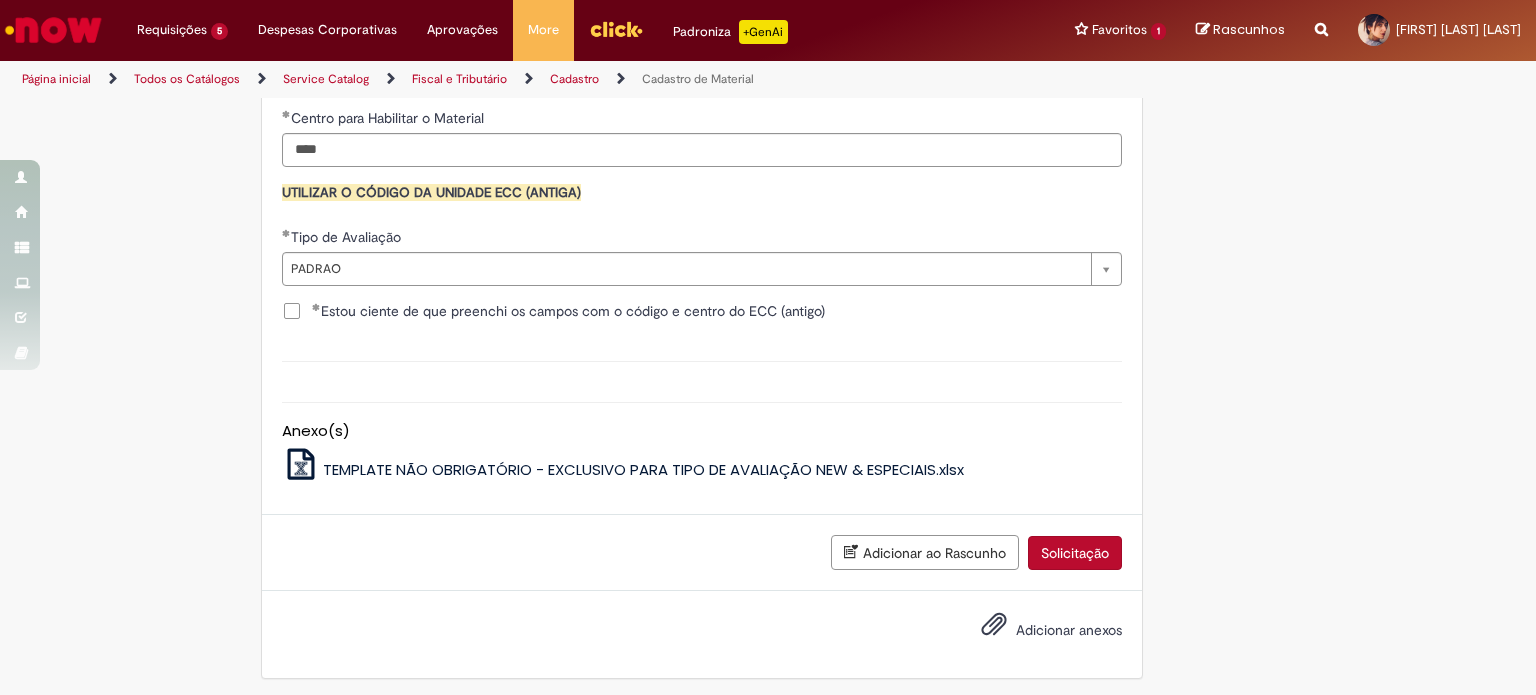 click on "Solicitação" at bounding box center (1075, 553) 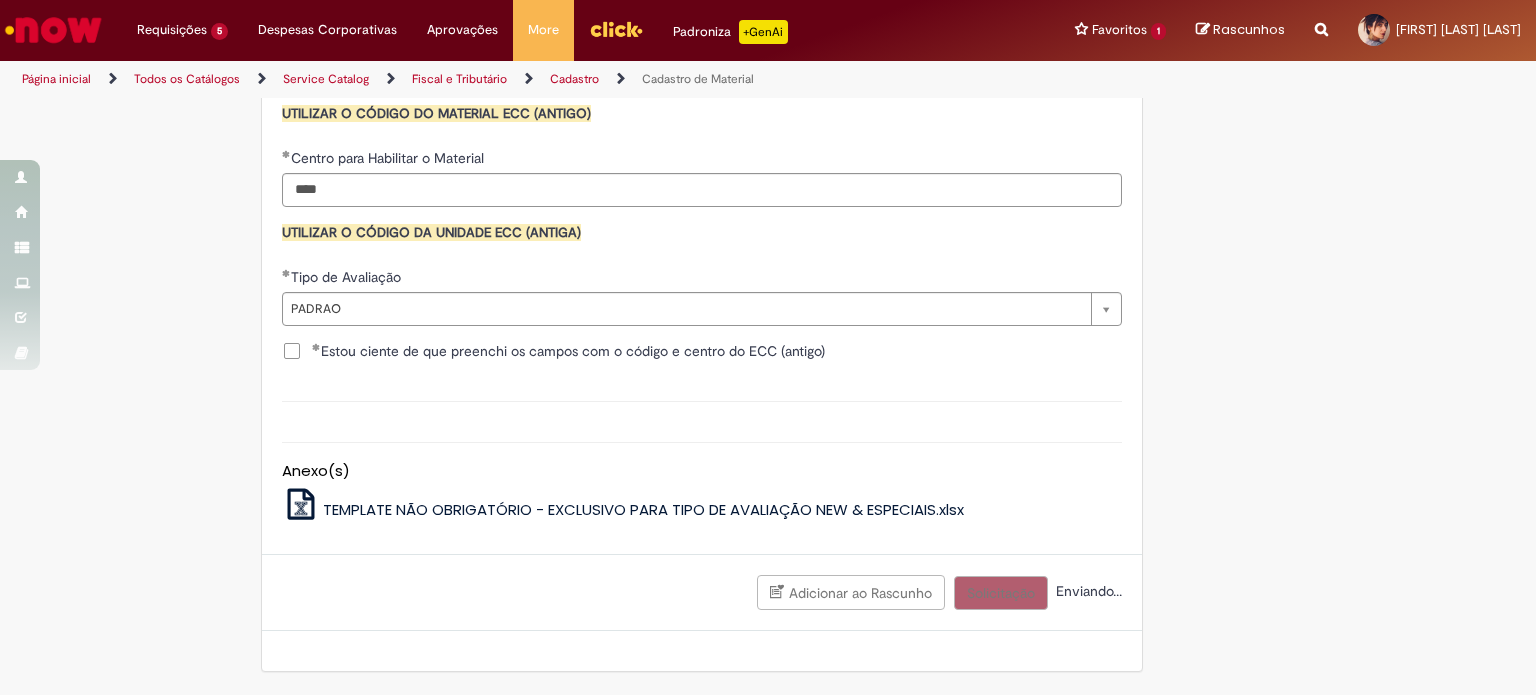 scroll, scrollTop: 2001, scrollLeft: 0, axis: vertical 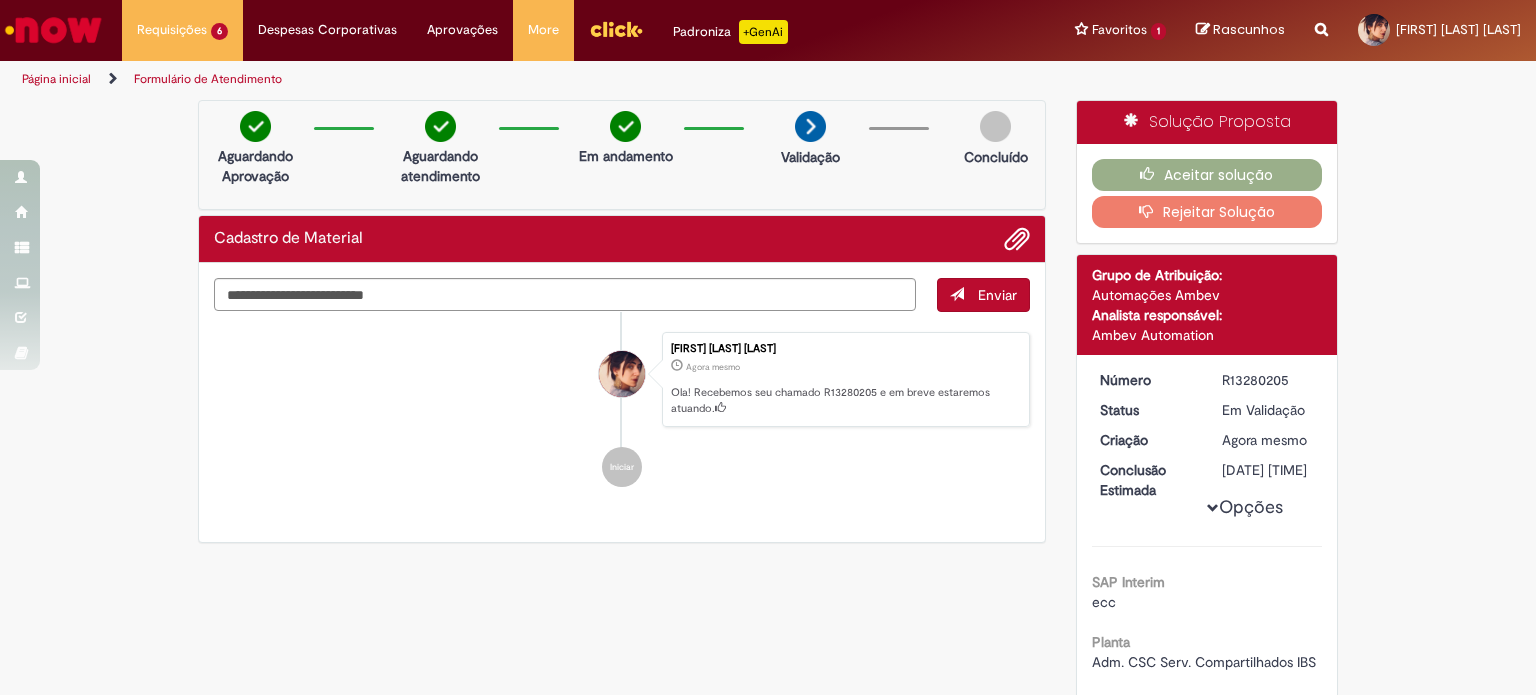 click at bounding box center (1321, 18) 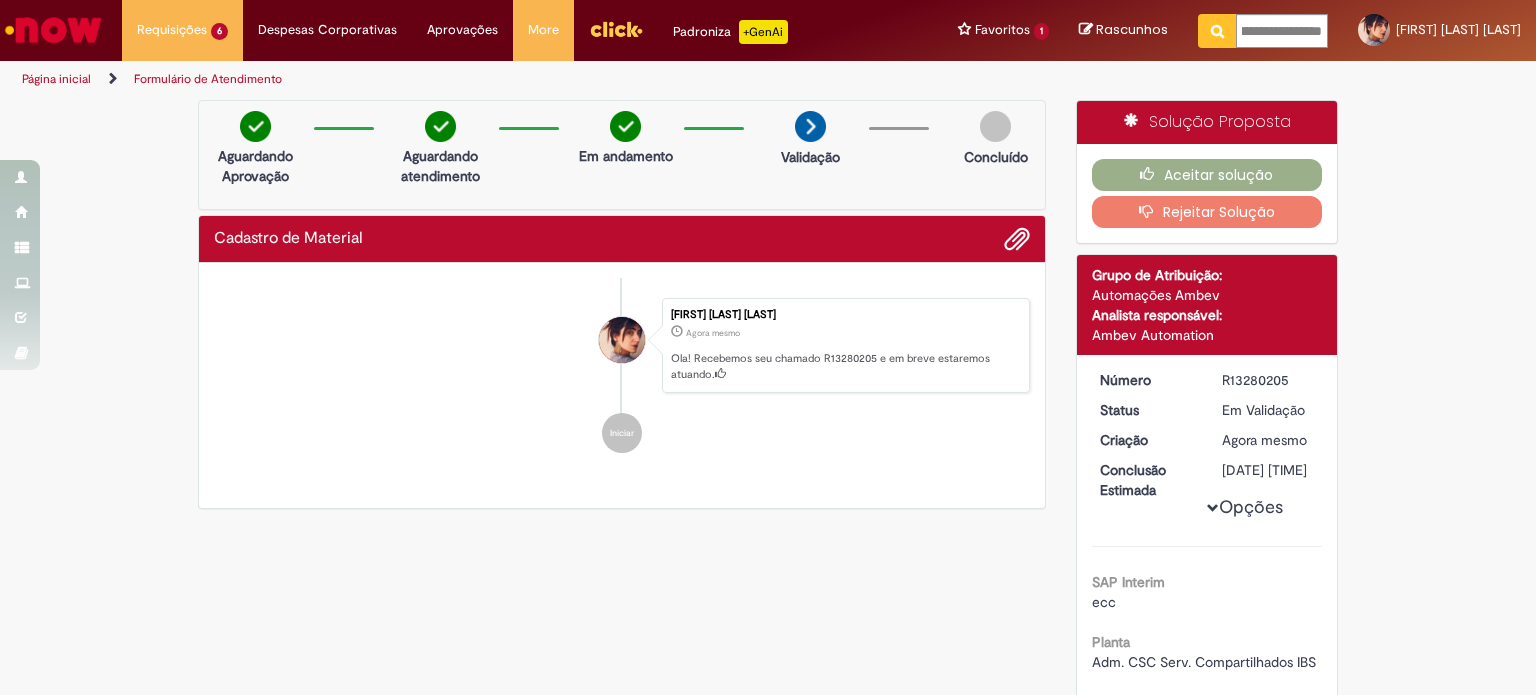 click on "**********" at bounding box center (1263, 30) 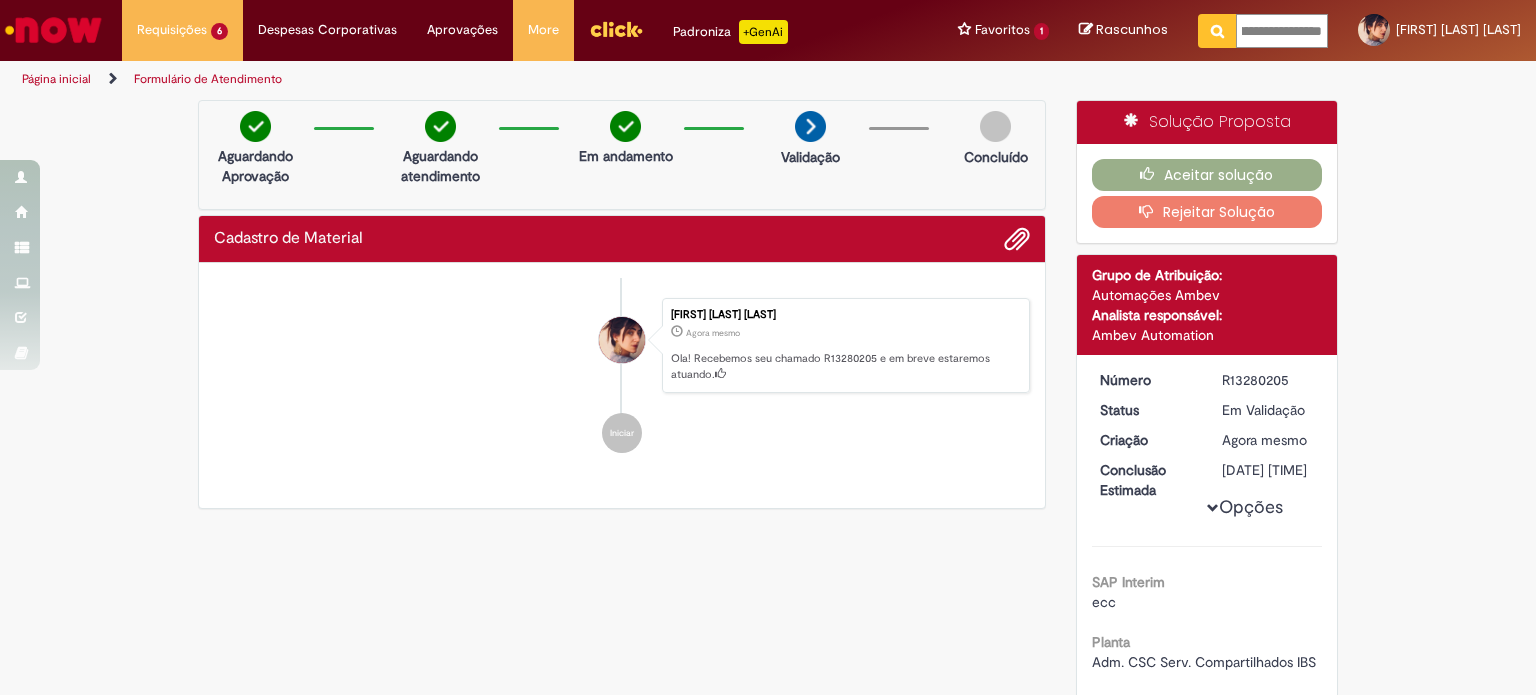 click on "**********" at bounding box center (1282, 31) 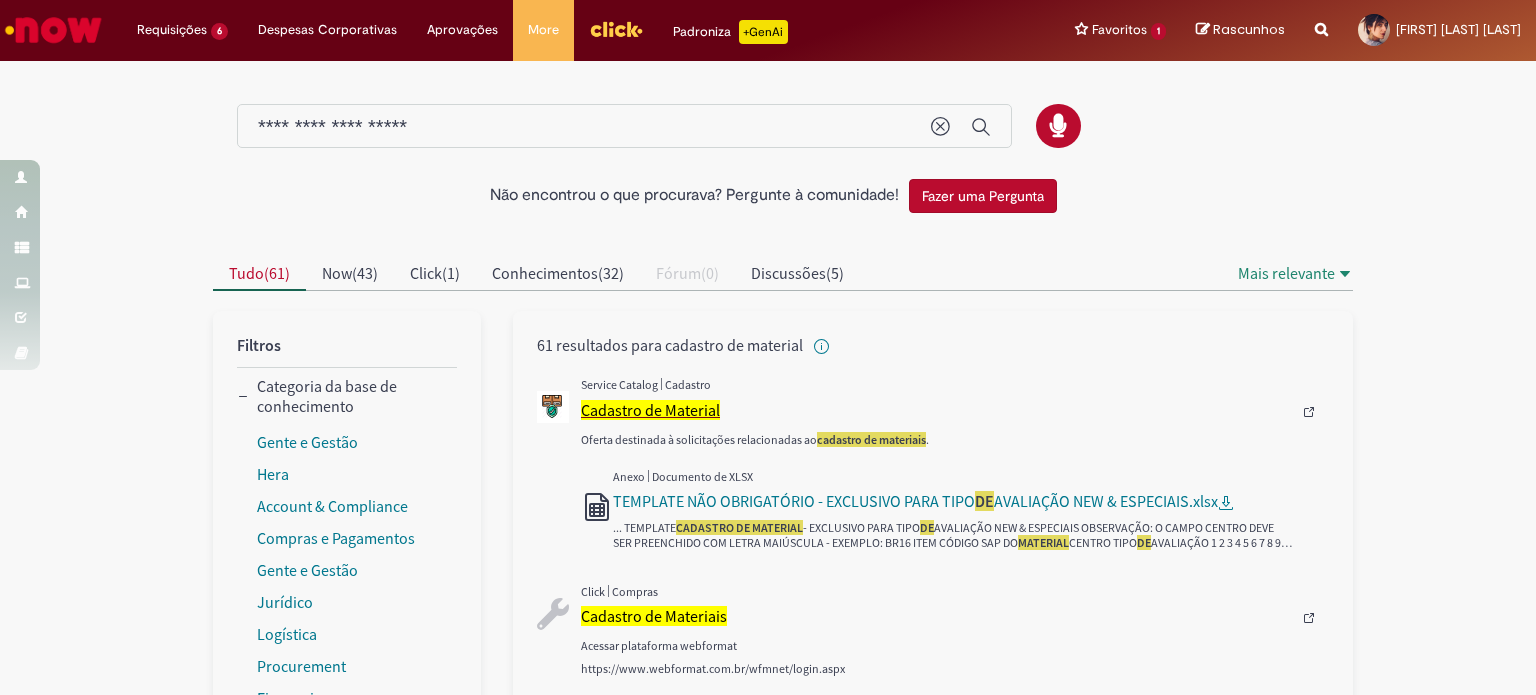 click on "Cadastro de Material" at bounding box center [650, 410] 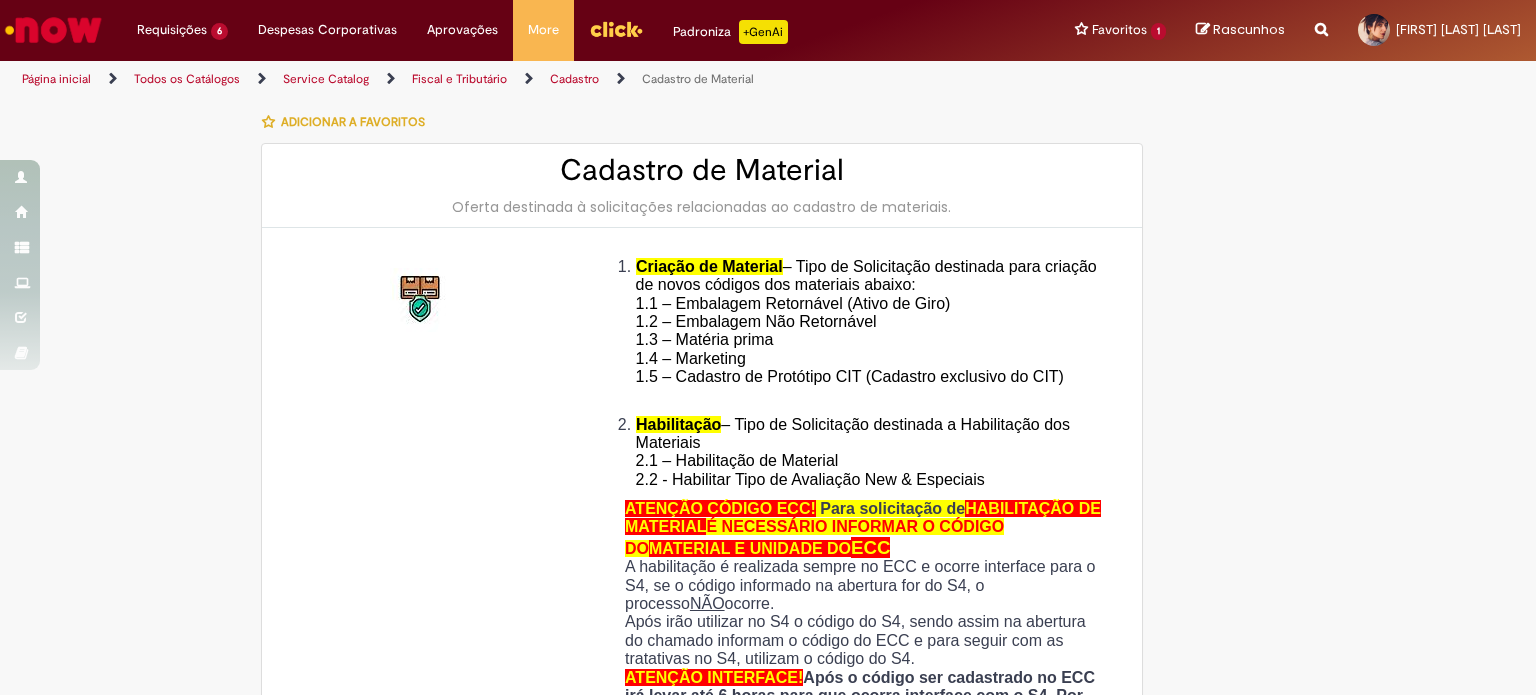 type on "********" 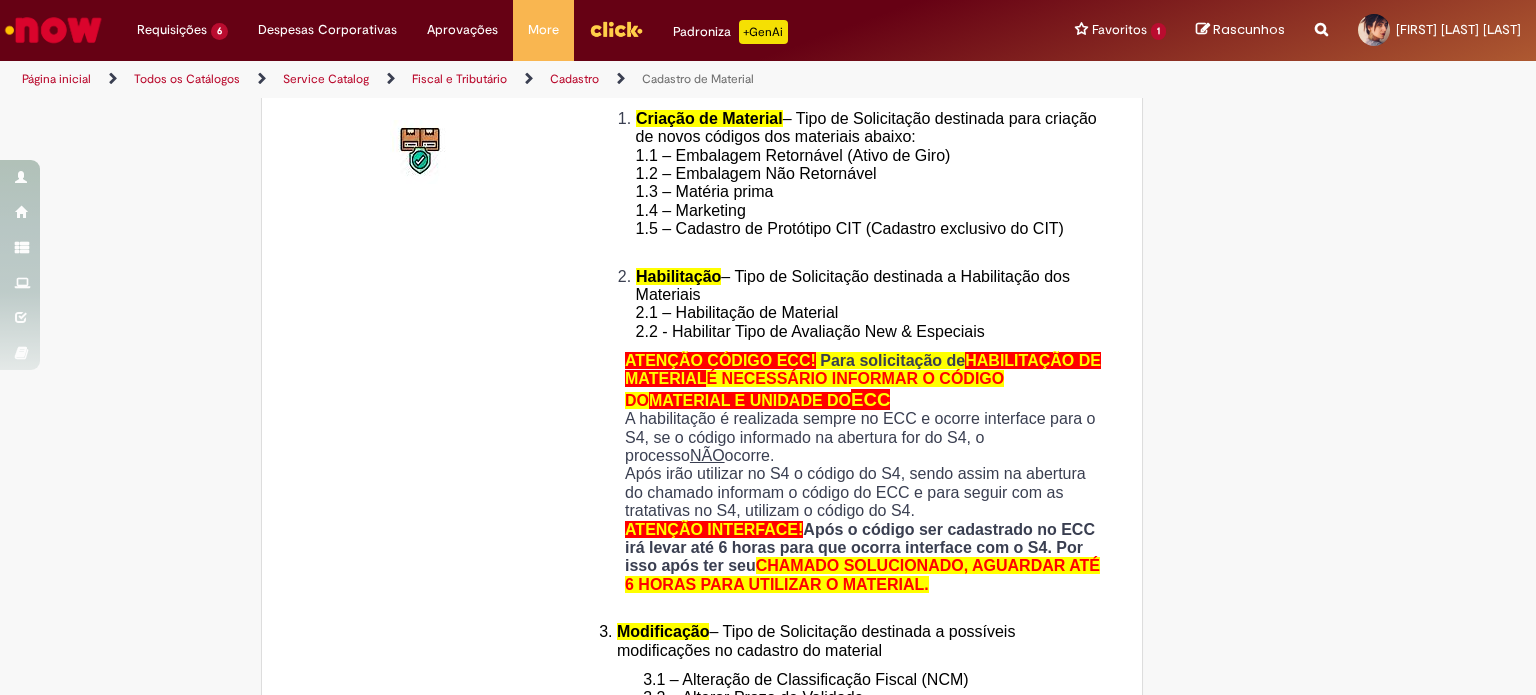 type on "**********" 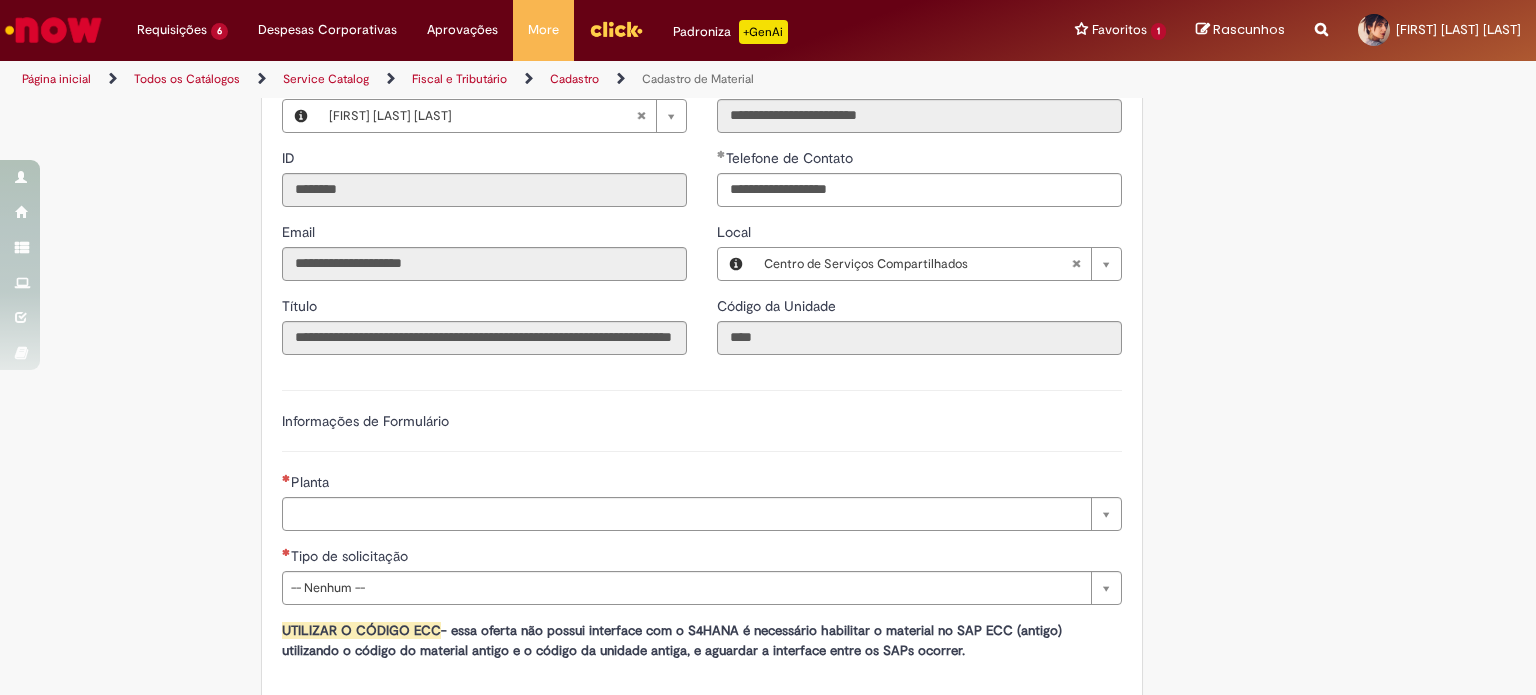 scroll, scrollTop: 900, scrollLeft: 0, axis: vertical 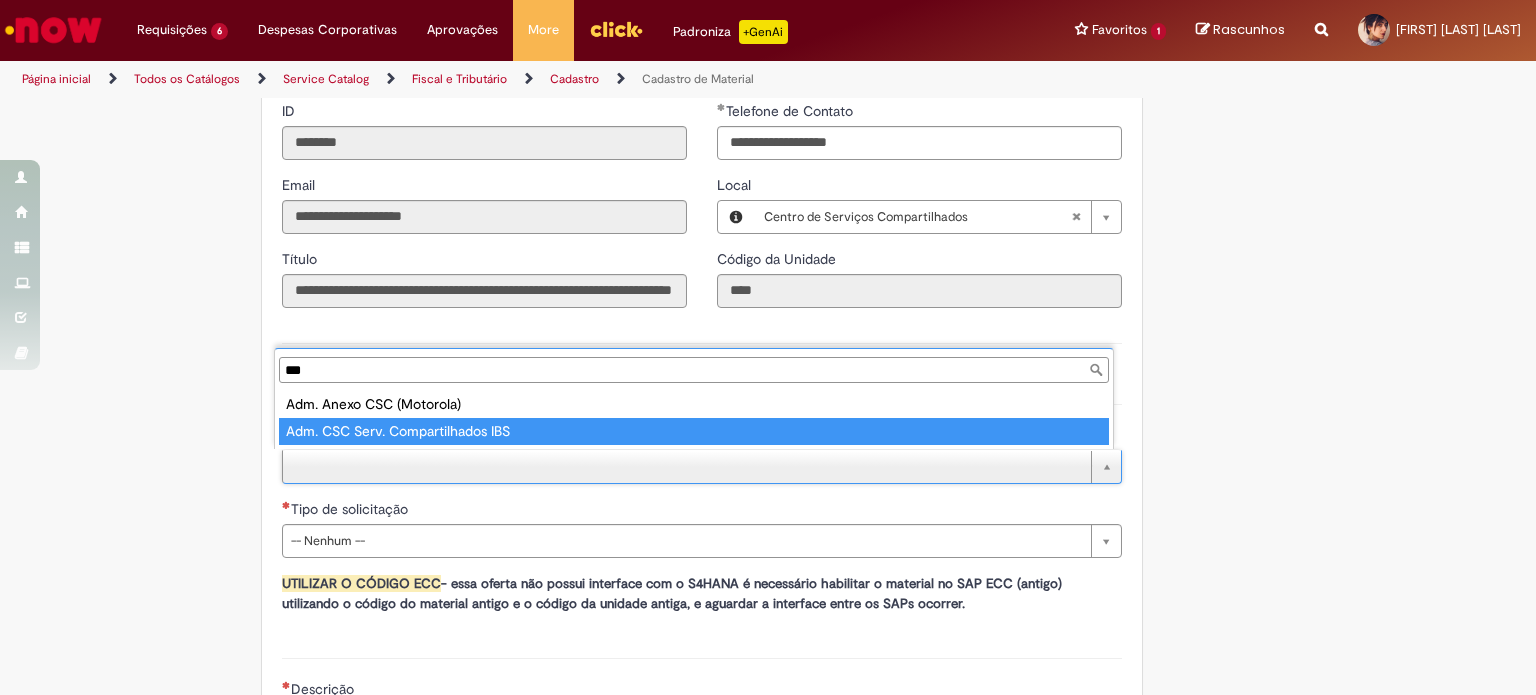 type on "***" 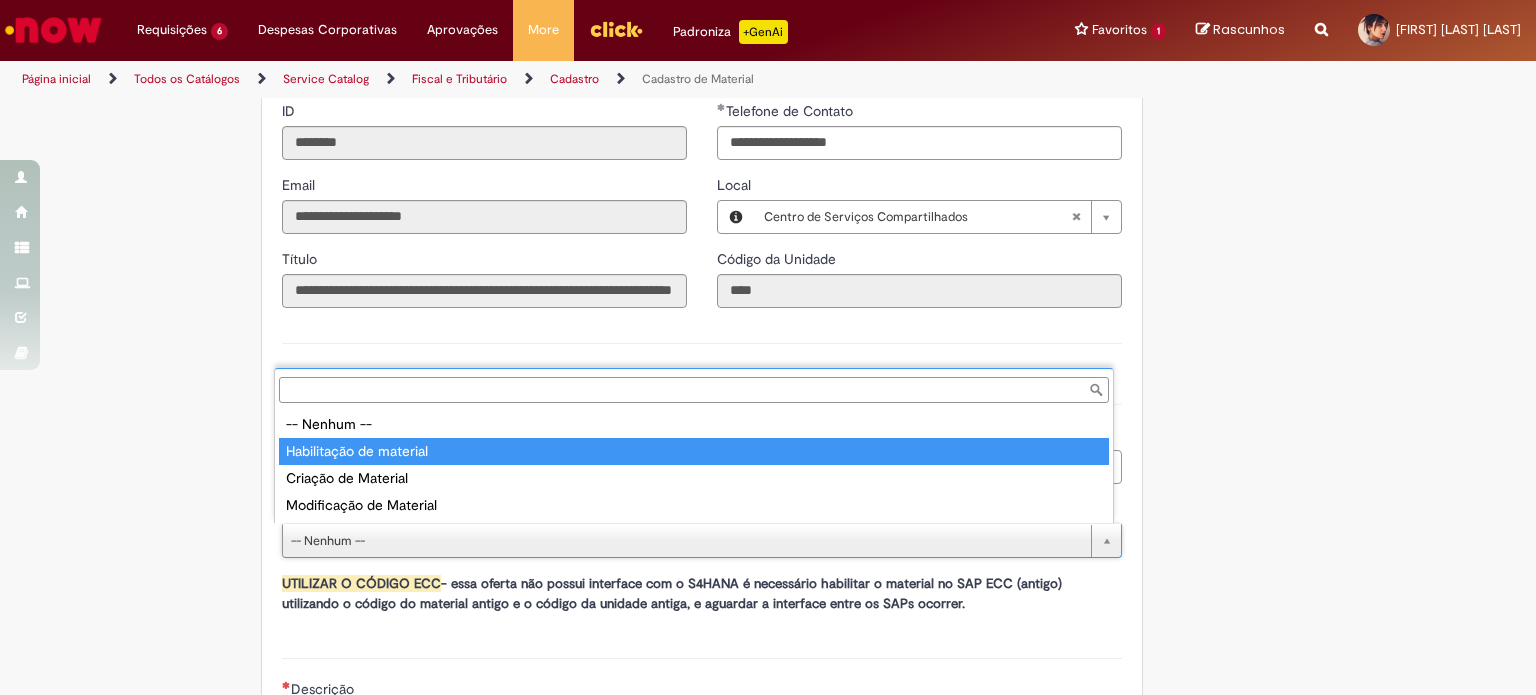 type on "**********" 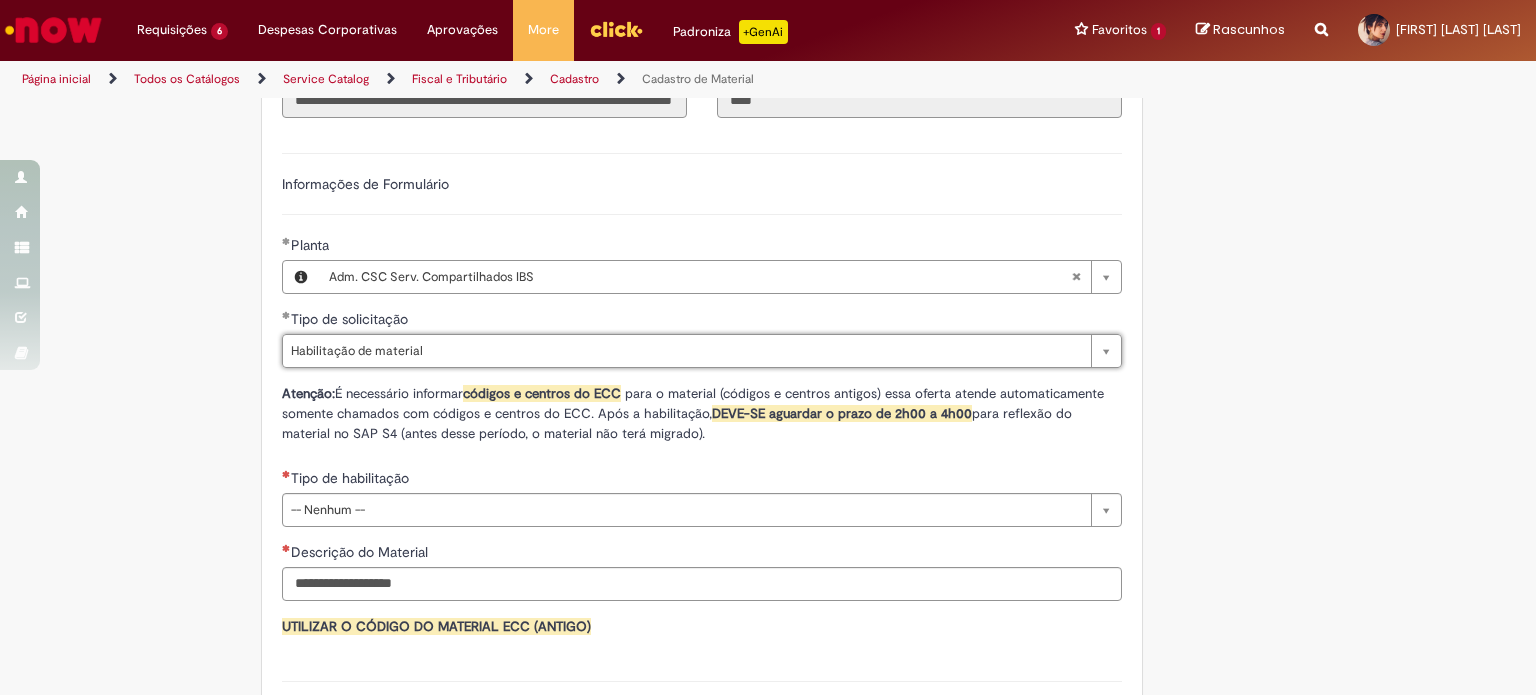 scroll, scrollTop: 1200, scrollLeft: 0, axis: vertical 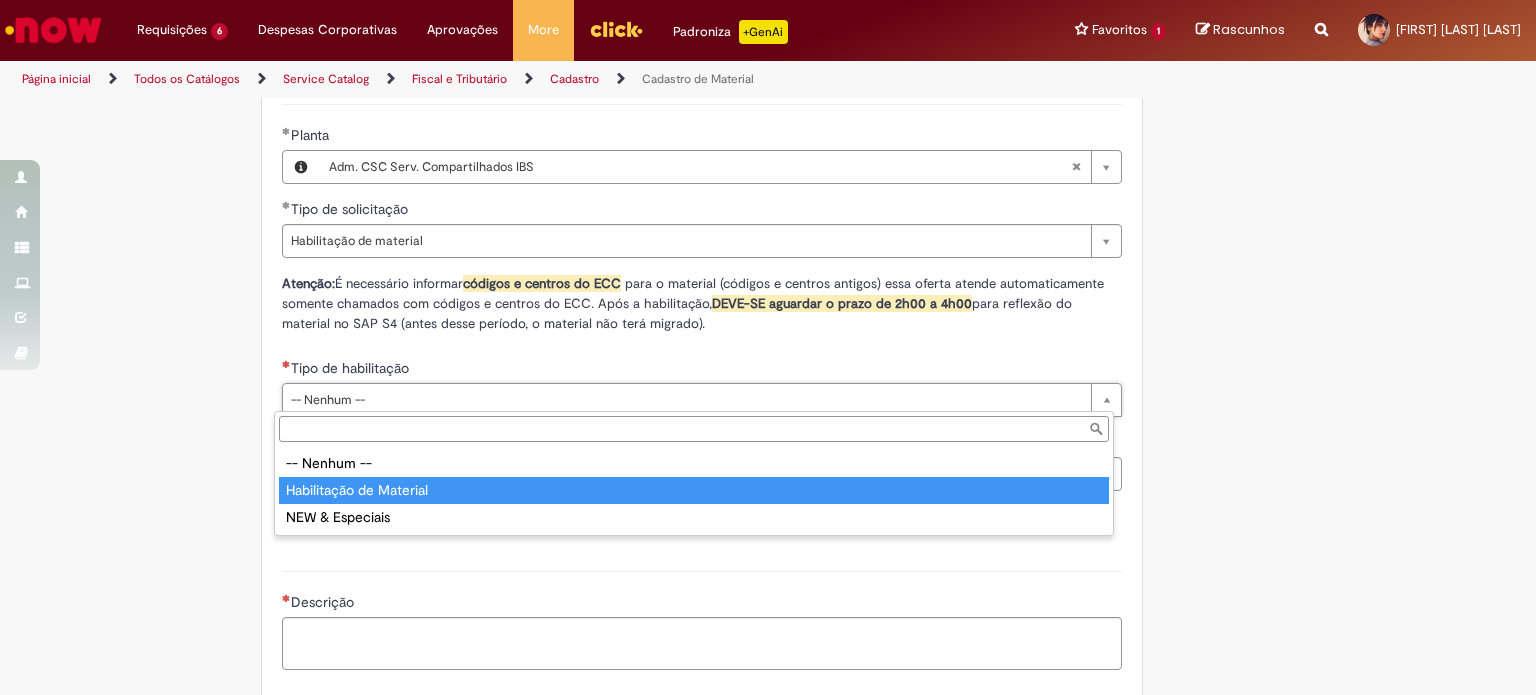 type on "**********" 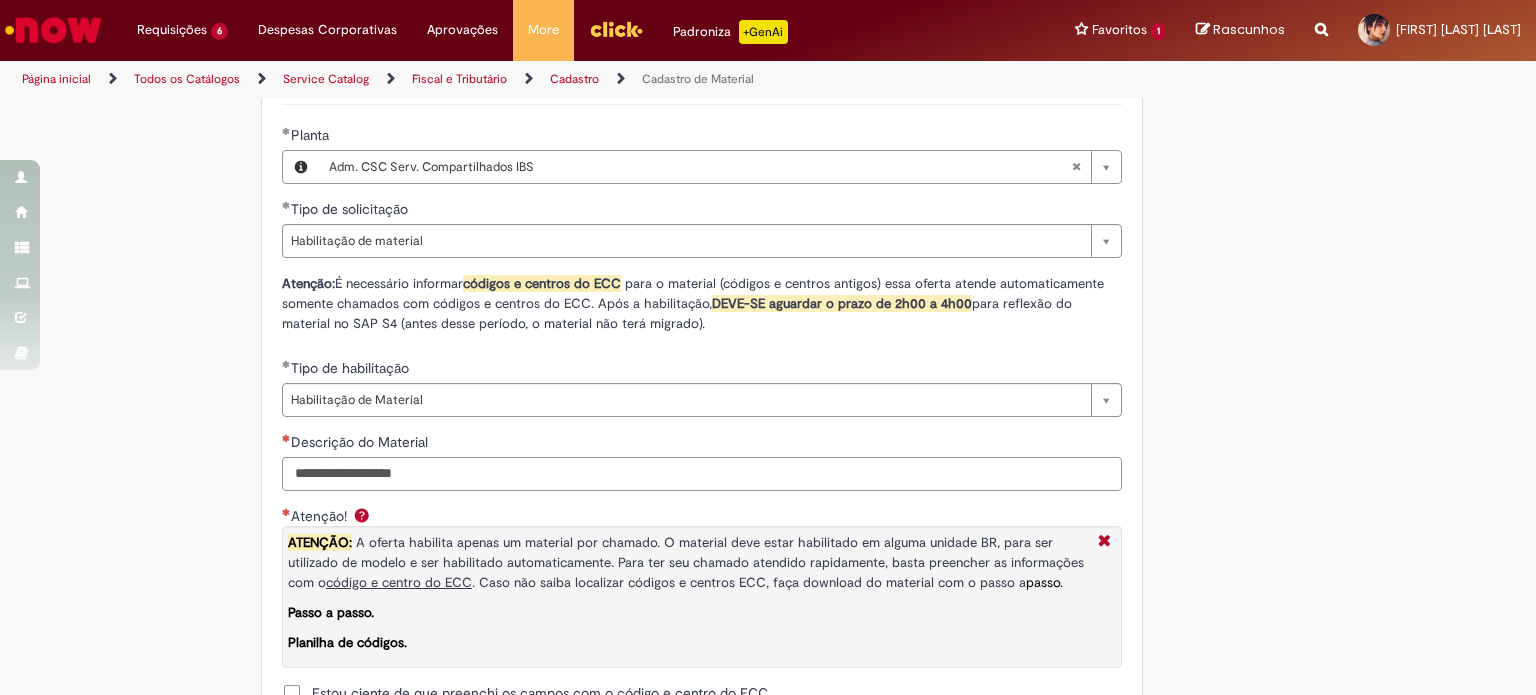 click on "Descrição do Material" at bounding box center (702, 474) 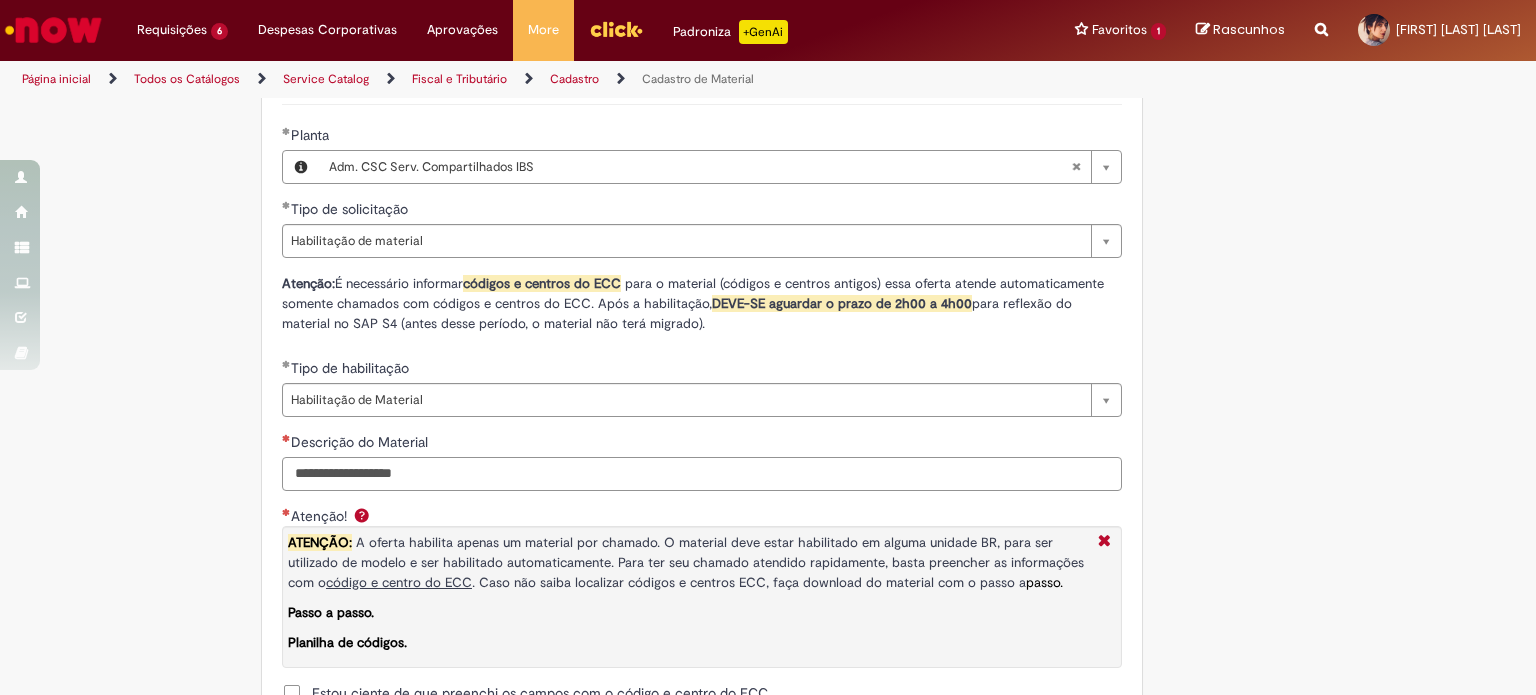 paste on "**********" 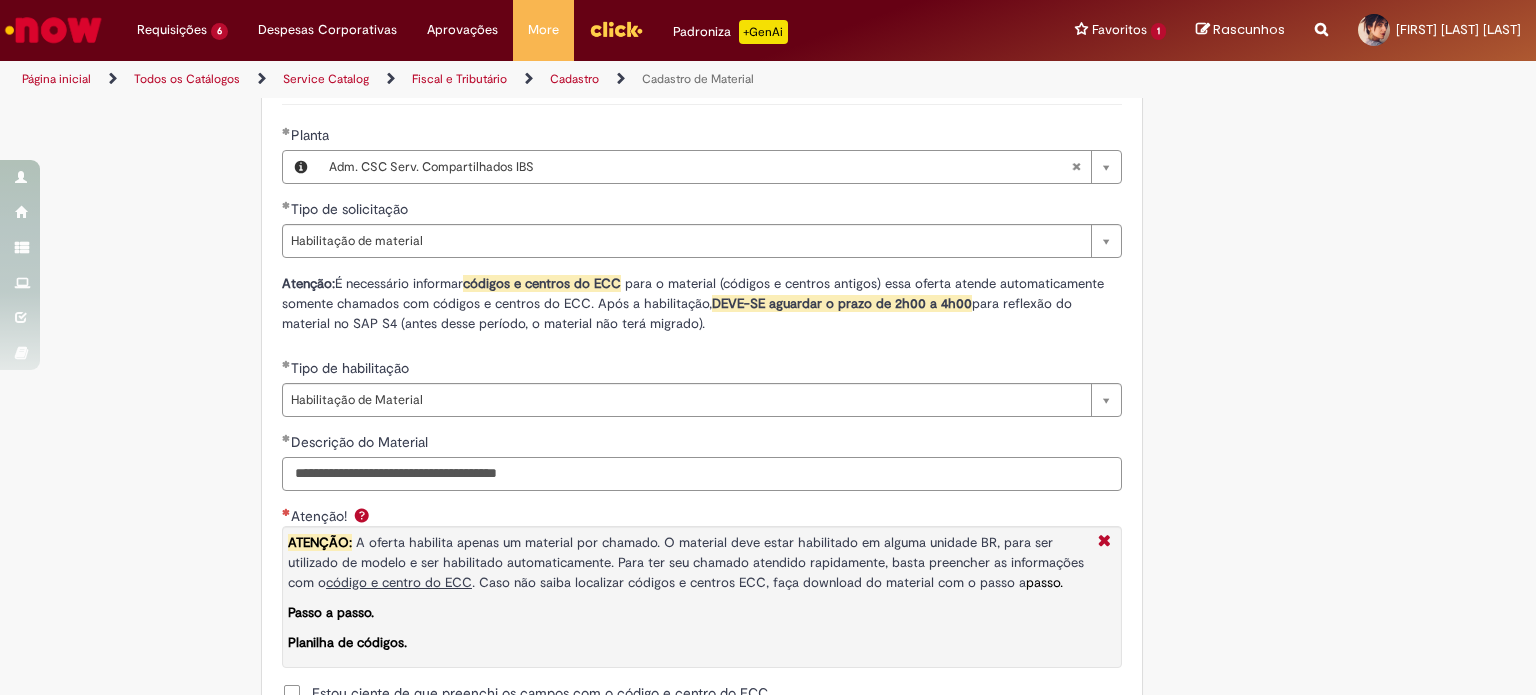 drag, startPoint x: 620, startPoint y: 479, endPoint x: 807, endPoint y: 477, distance: 187.0107 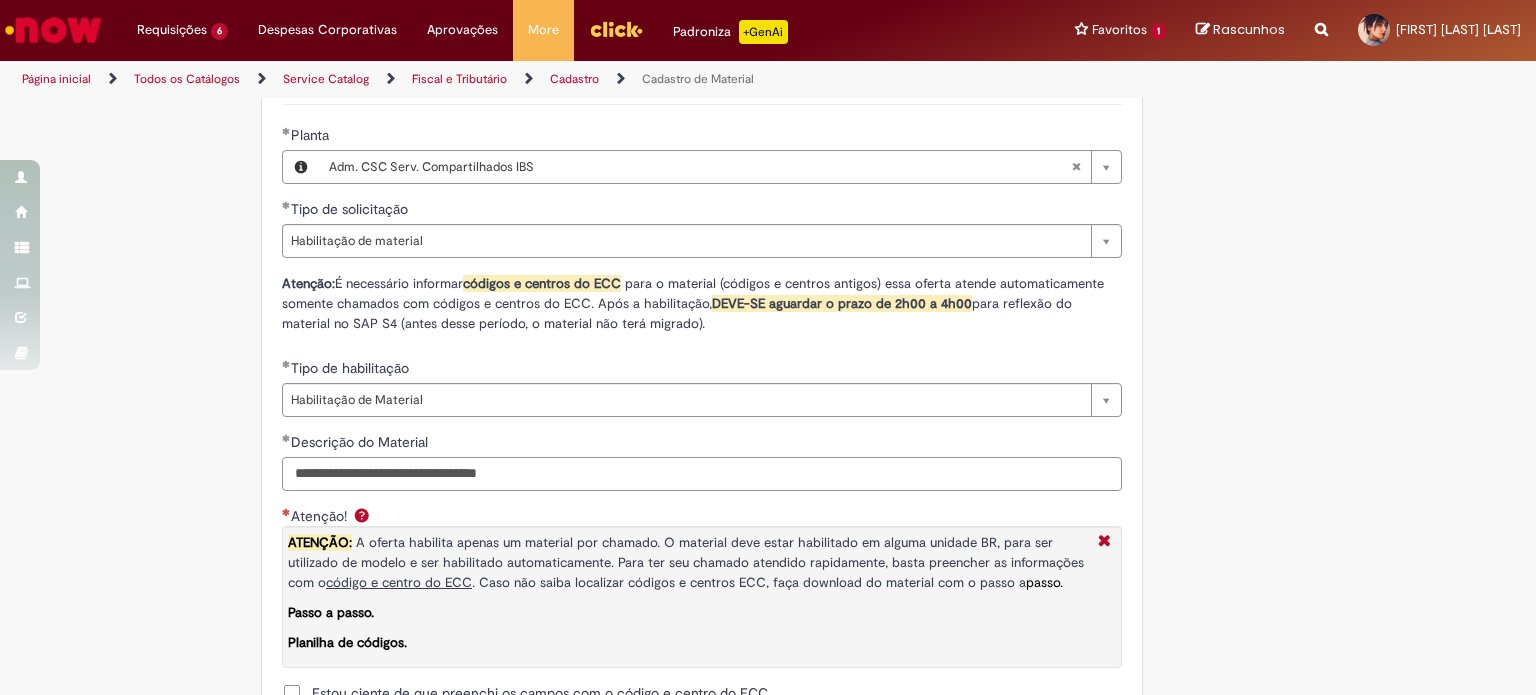 scroll, scrollTop: 1600, scrollLeft: 0, axis: vertical 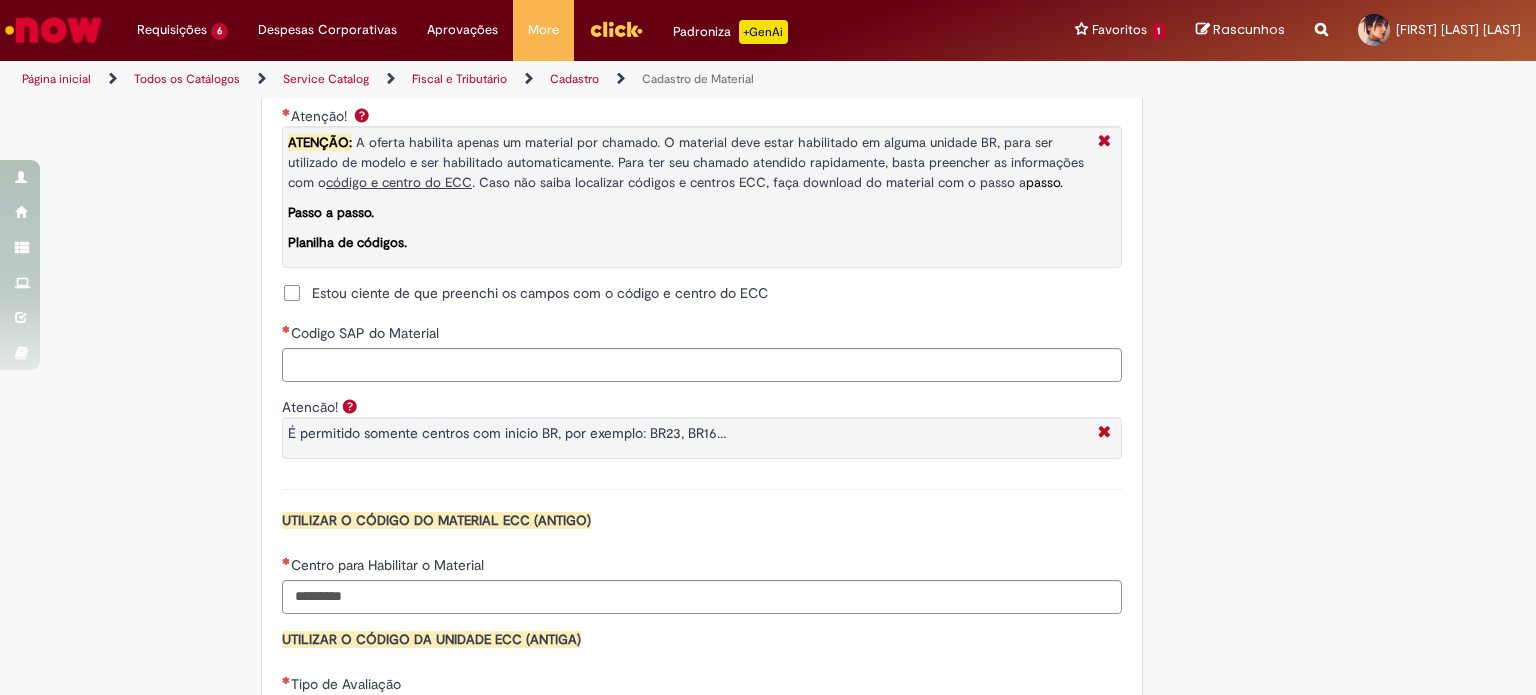 type on "**********" 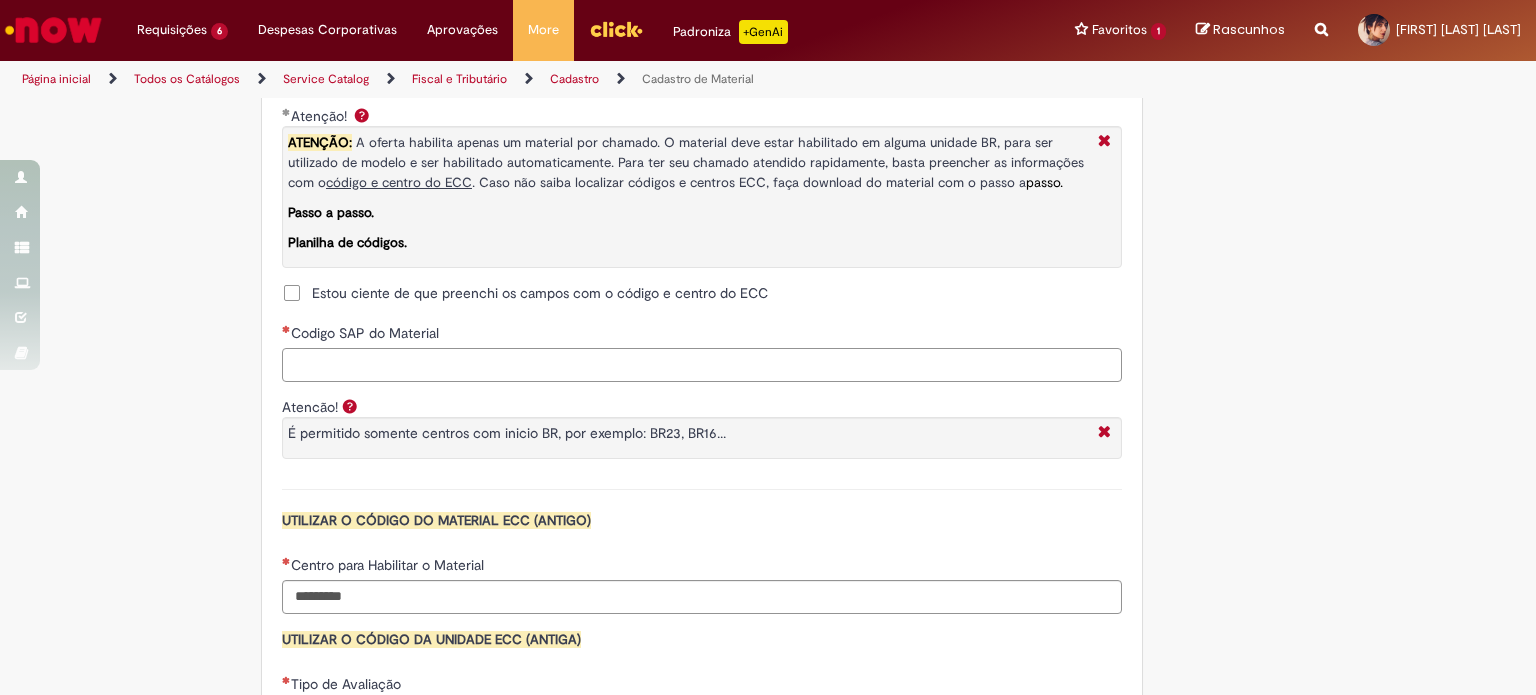 click on "Codigo SAP do Material" at bounding box center [702, 365] 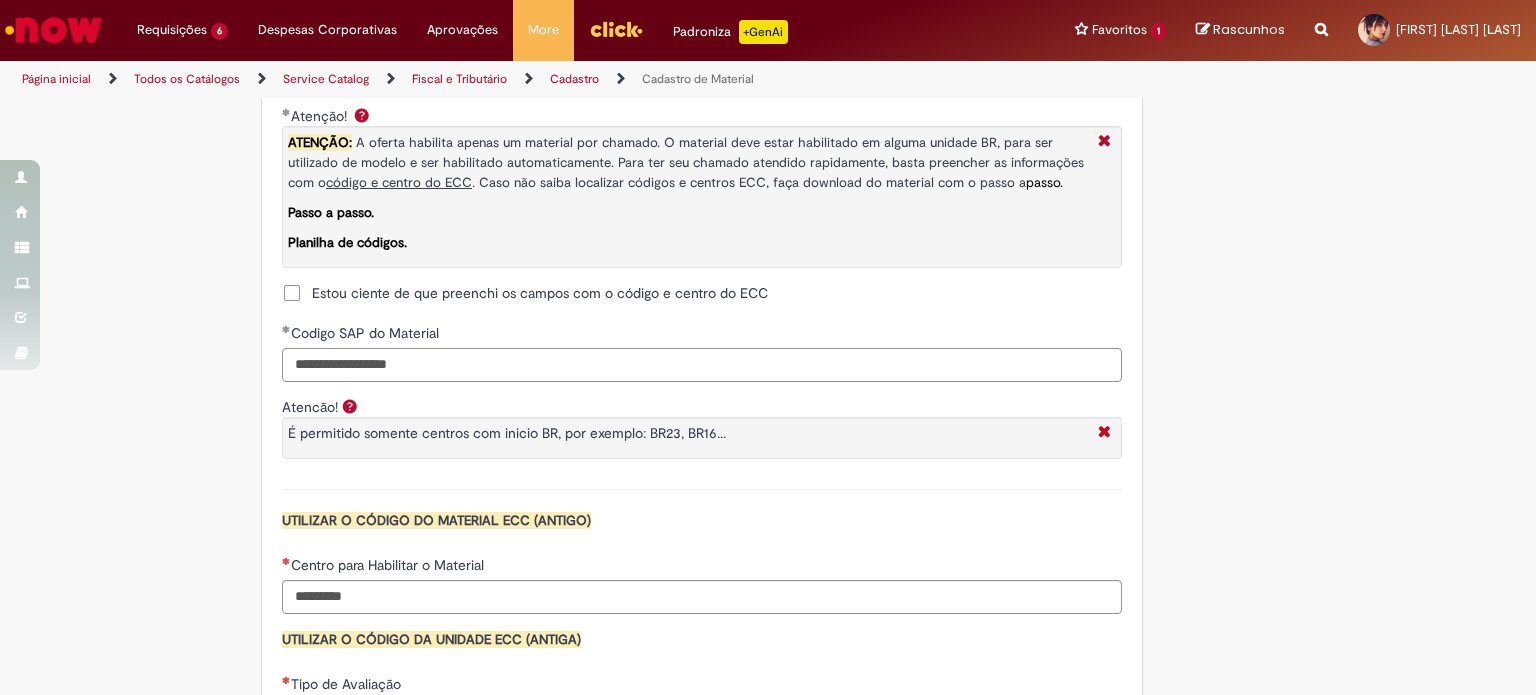 drag, startPoint x: 372, startPoint y: 367, endPoint x: 183, endPoint y: 381, distance: 189.5178 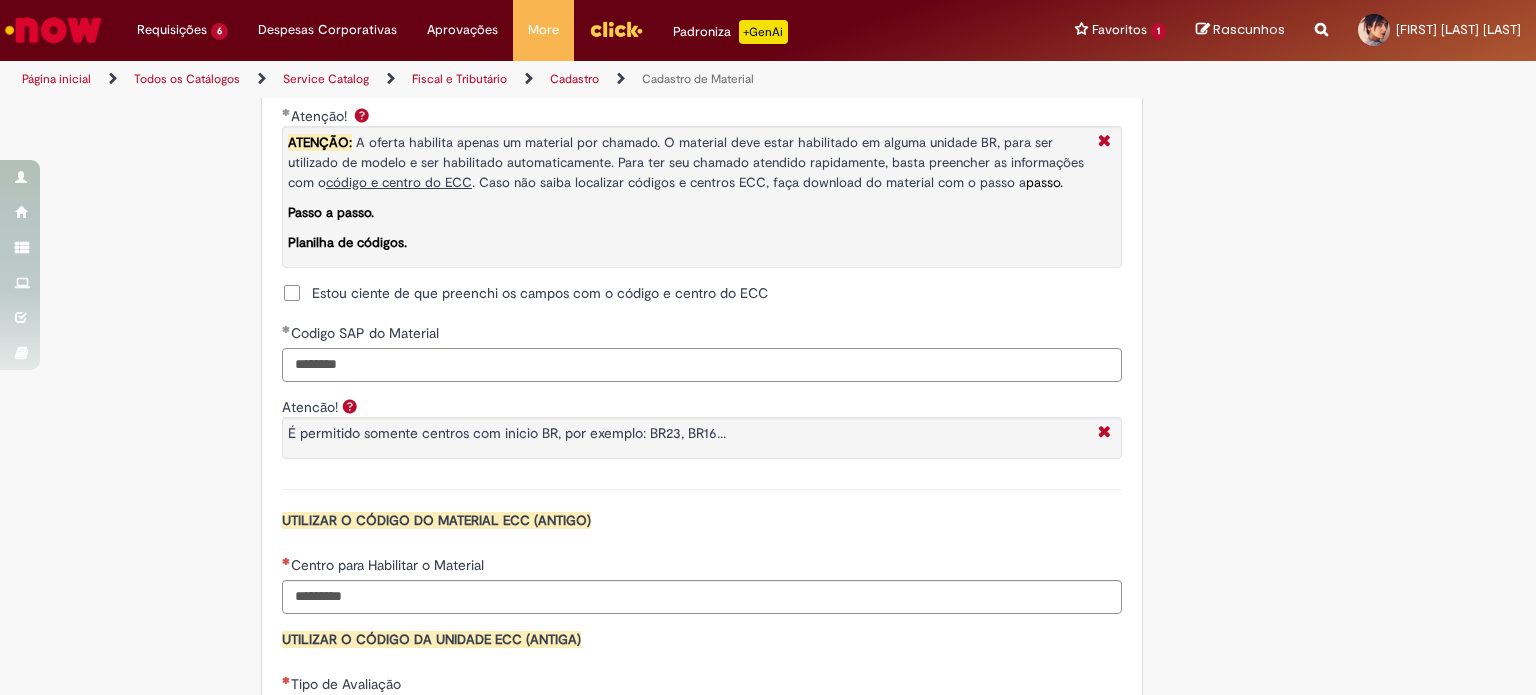 type on "********" 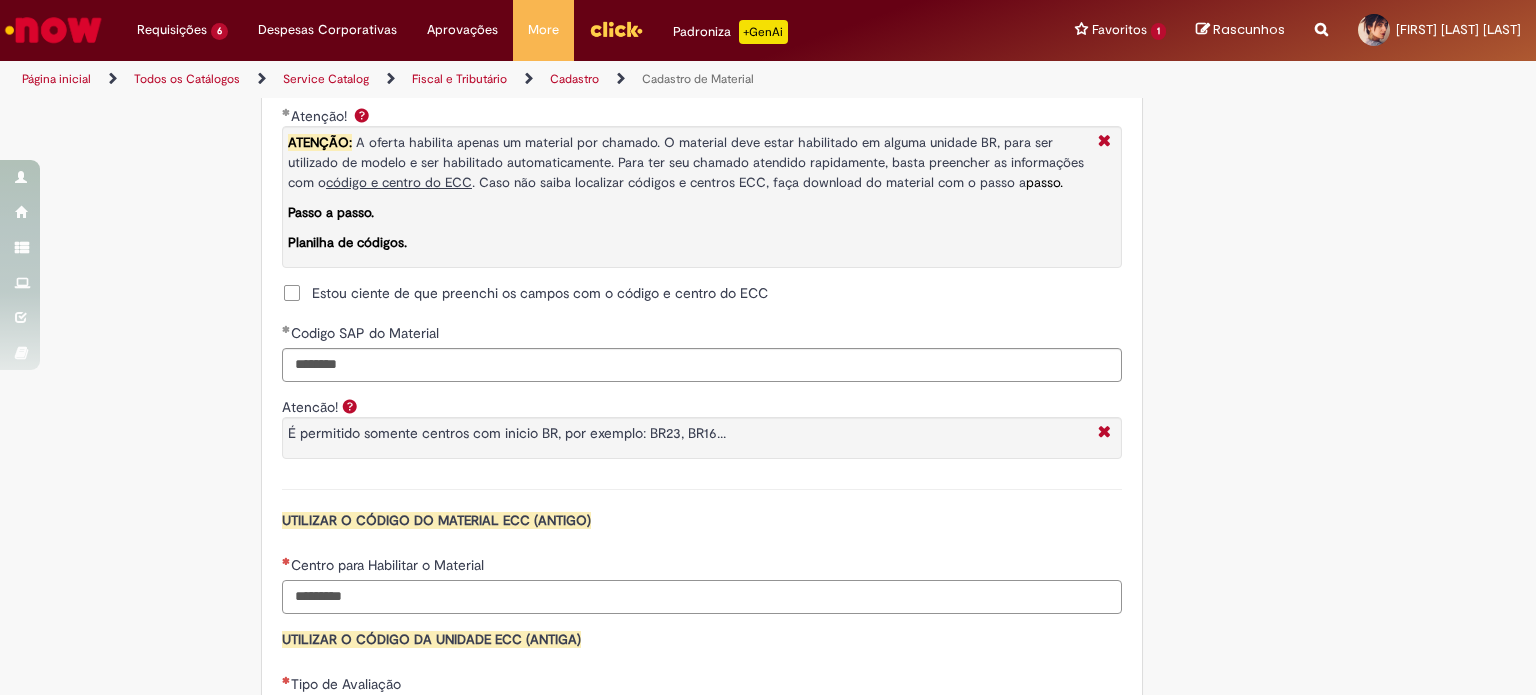 click on "Centro para Habilitar o Material" at bounding box center (702, 597) 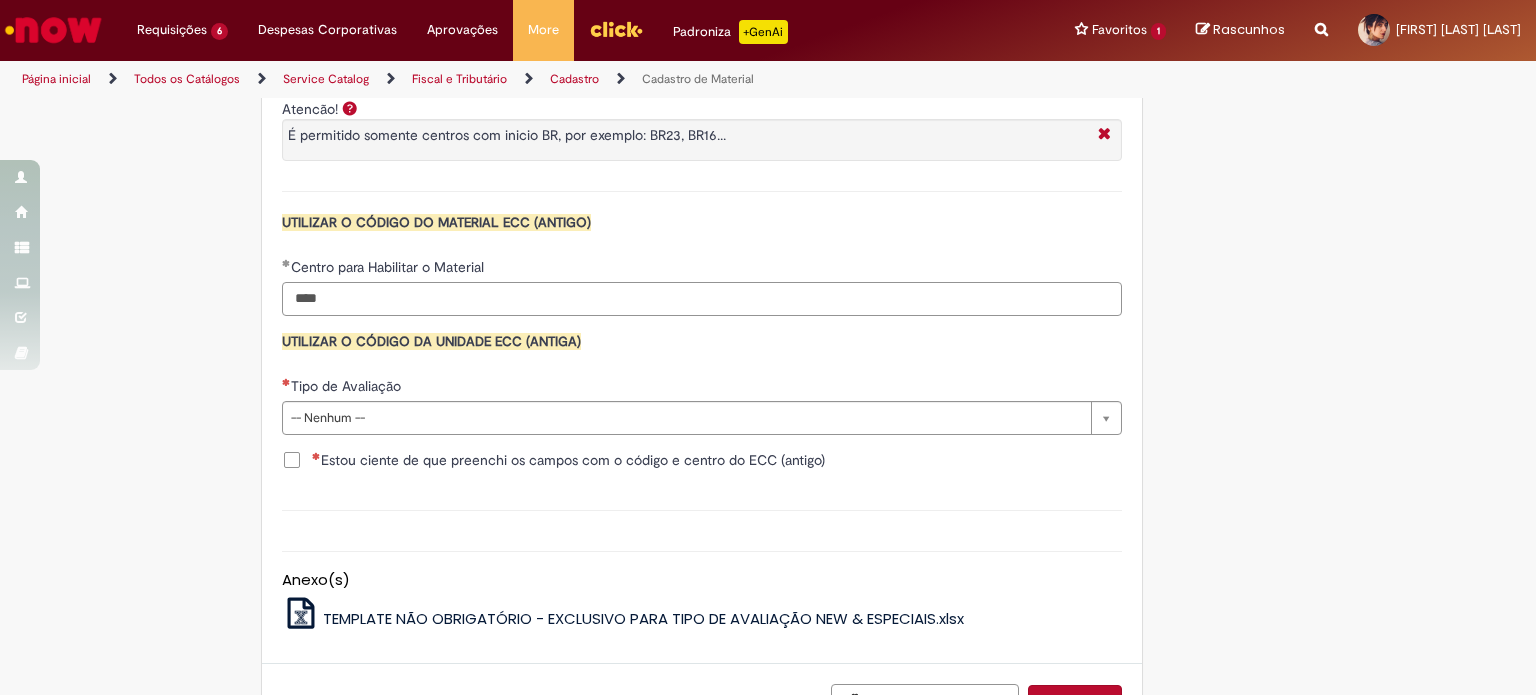 scroll, scrollTop: 1900, scrollLeft: 0, axis: vertical 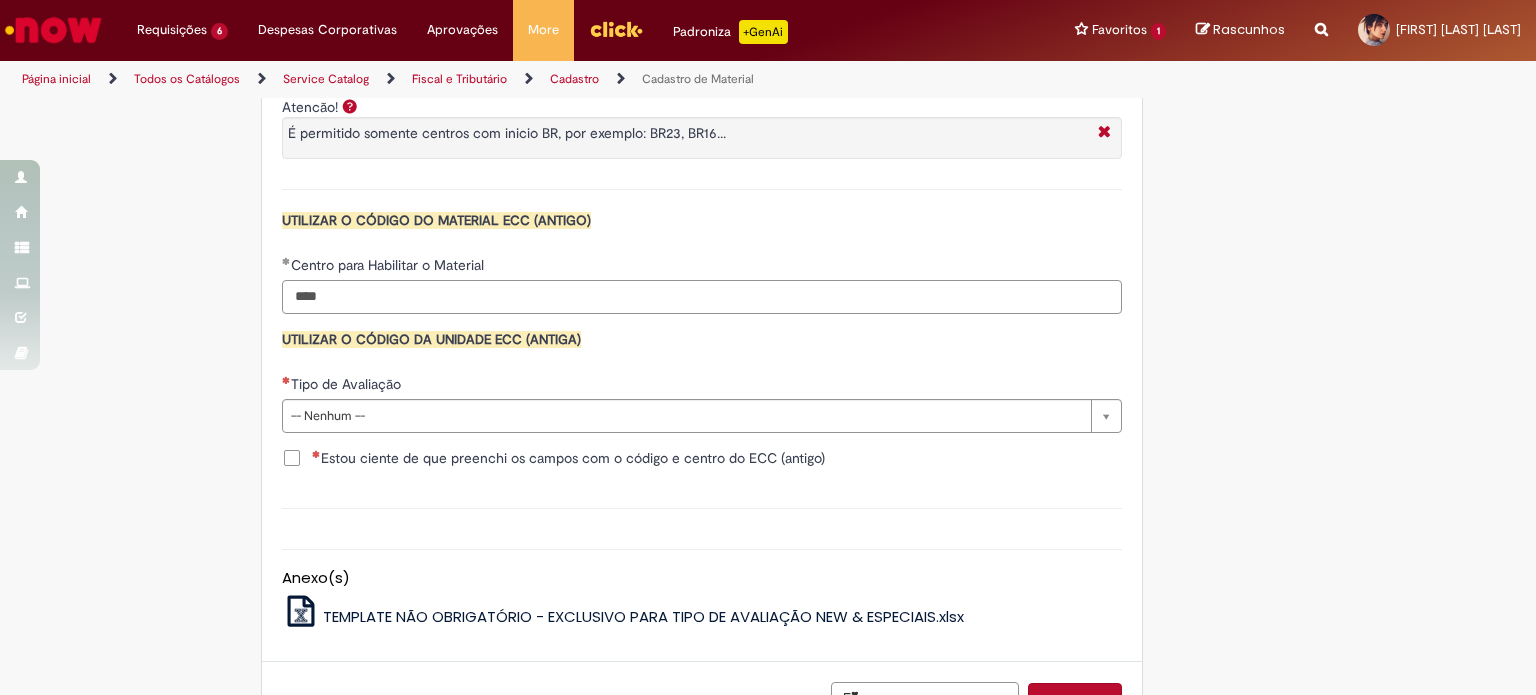type on "****" 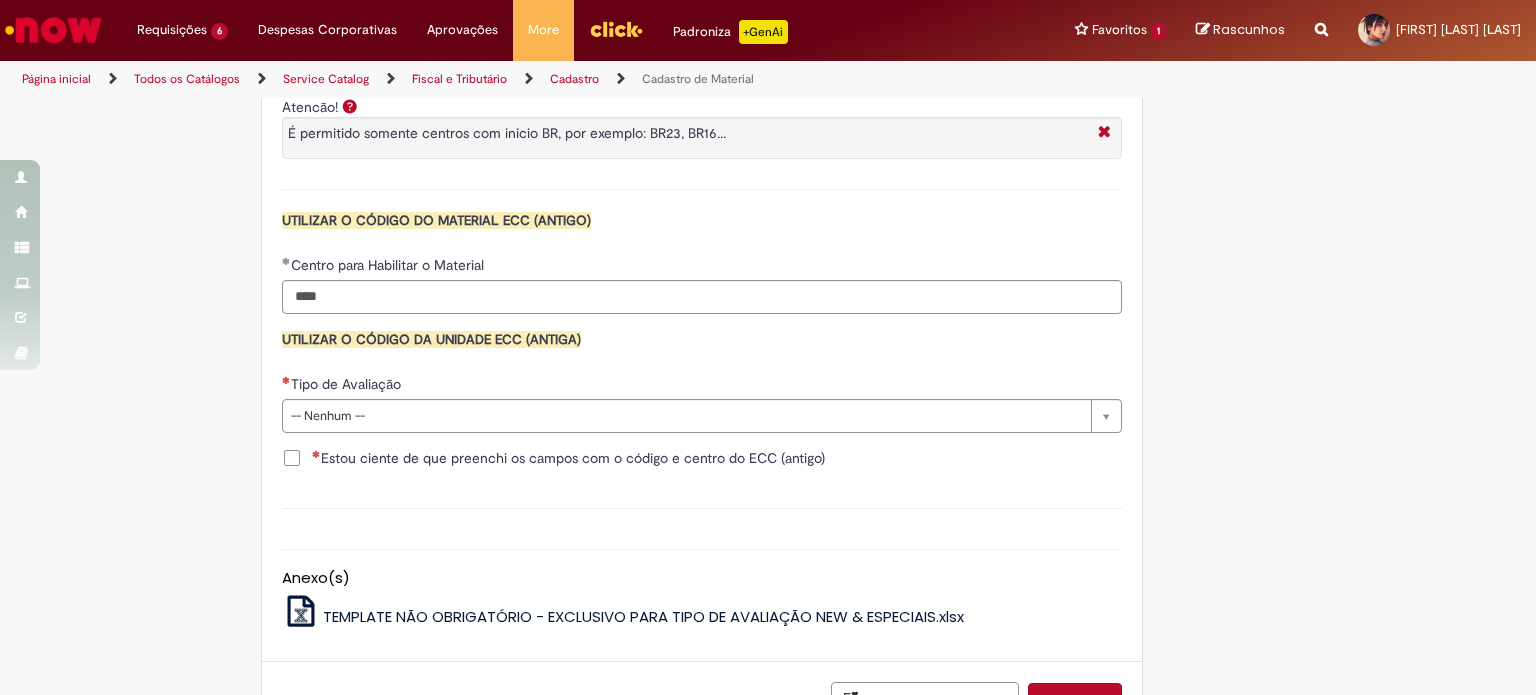drag, startPoint x: 384, startPoint y: 417, endPoint x: 378, endPoint y: 433, distance: 17.088007 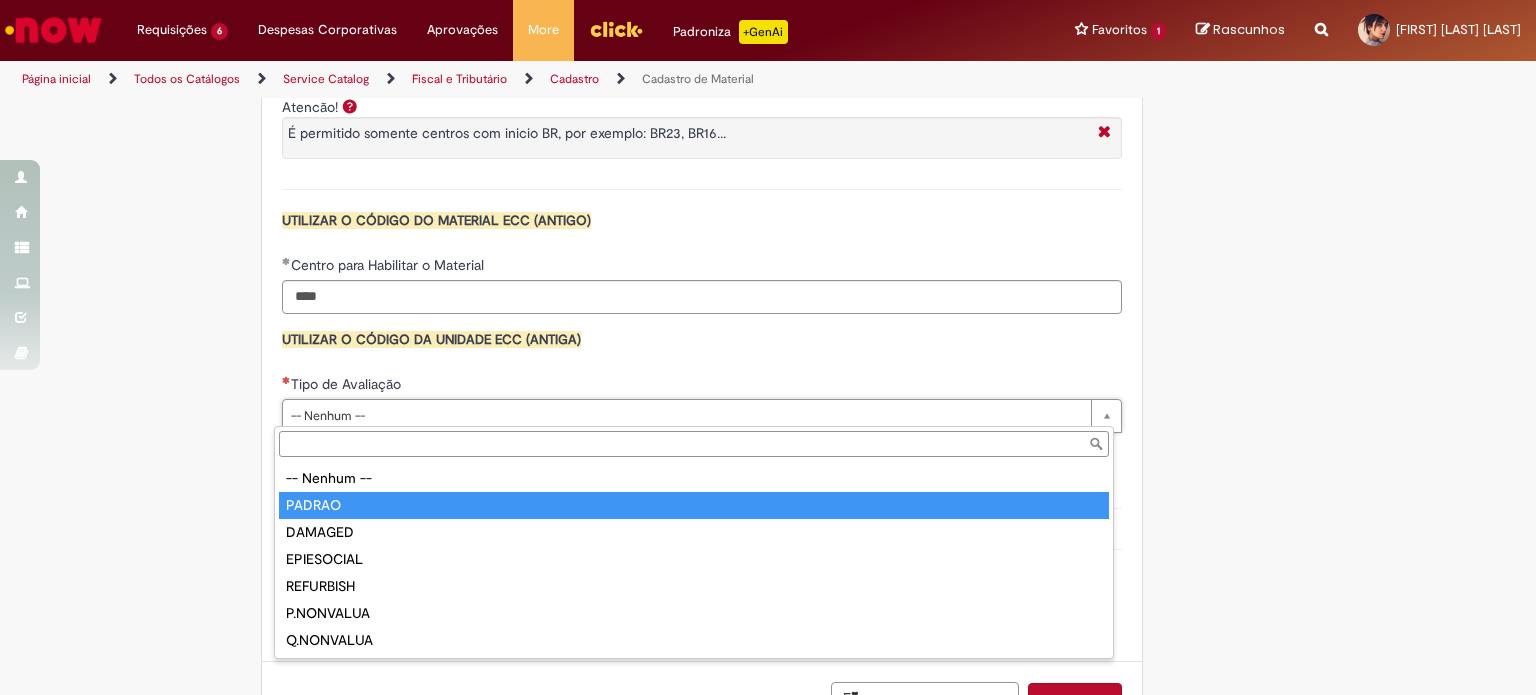 type on "******" 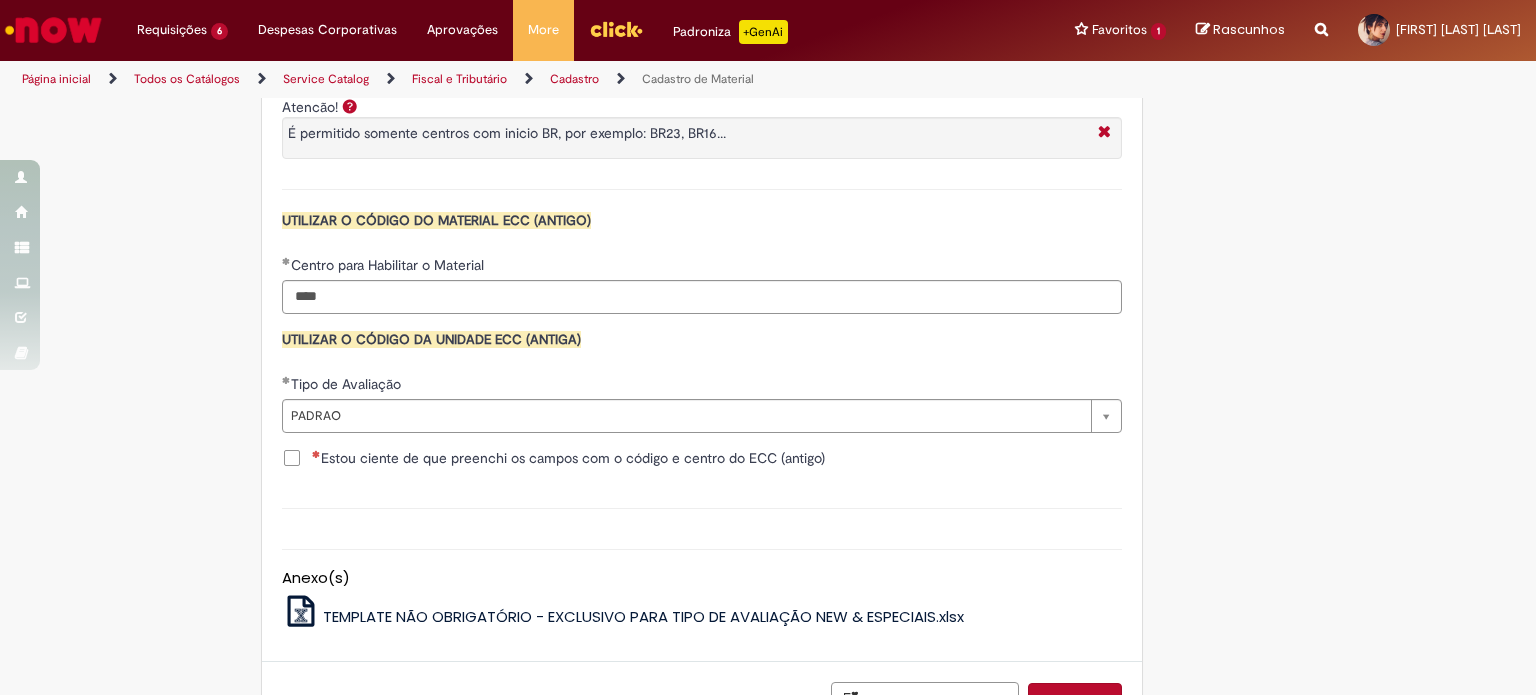 click on "Estou ciente de que preenchi os campos com o código e centro do ECC  (antigo)" at bounding box center [568, 458] 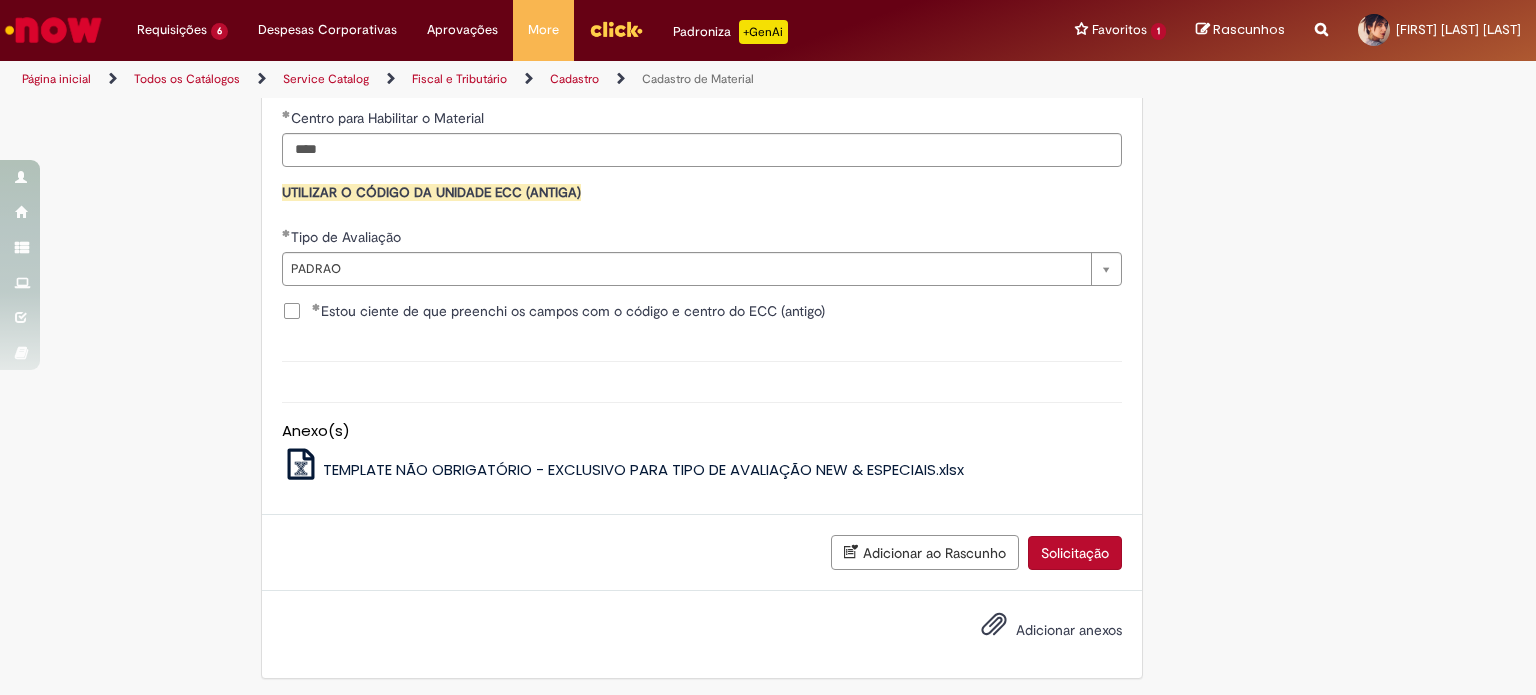 click on "Solicitação" at bounding box center (1075, 553) 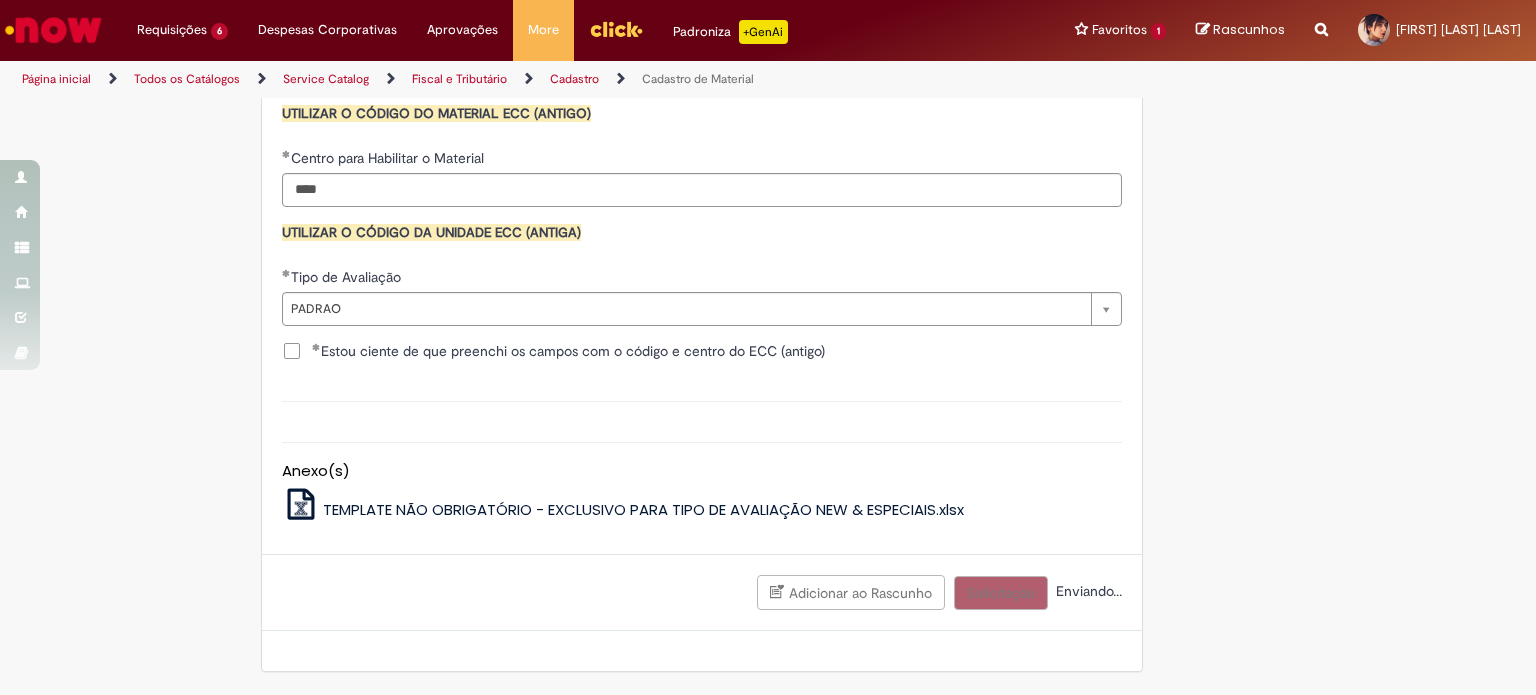 scroll, scrollTop: 2001, scrollLeft: 0, axis: vertical 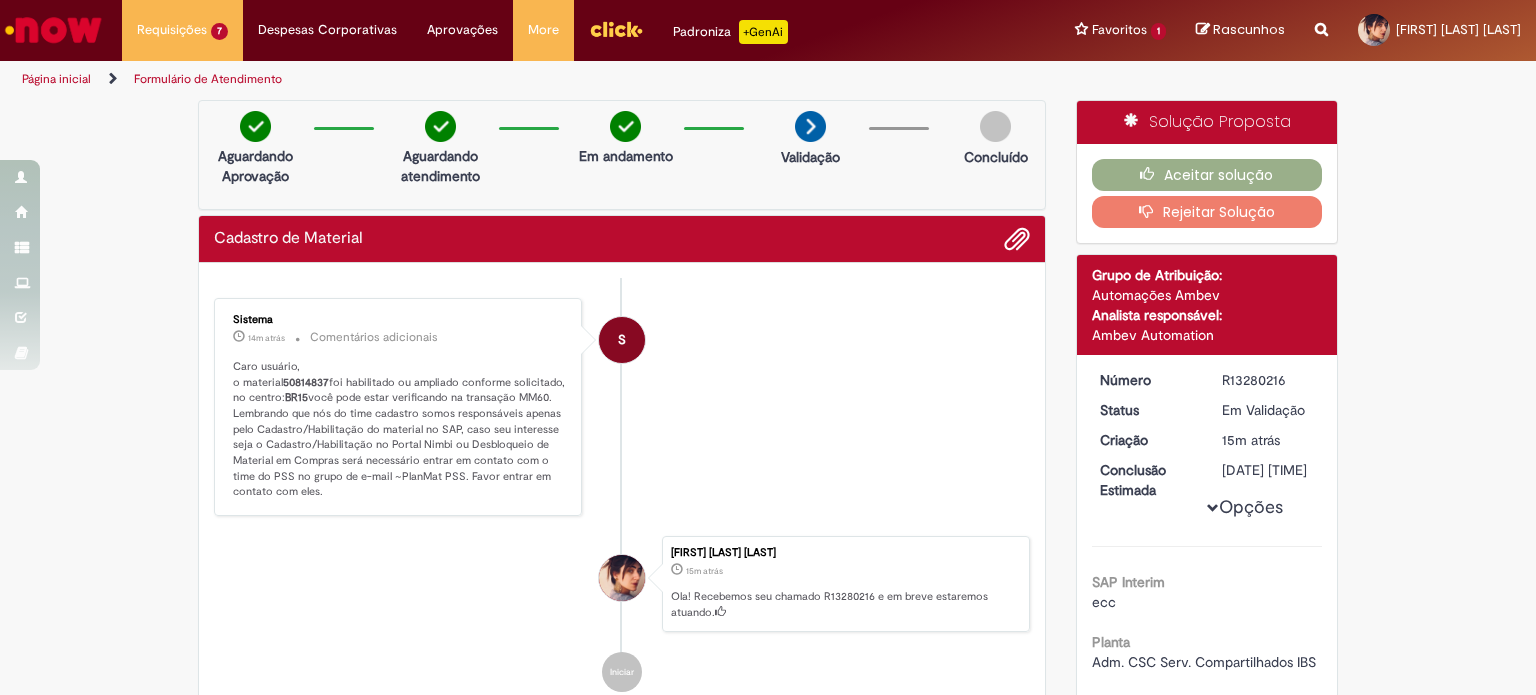 click at bounding box center [1321, 18] 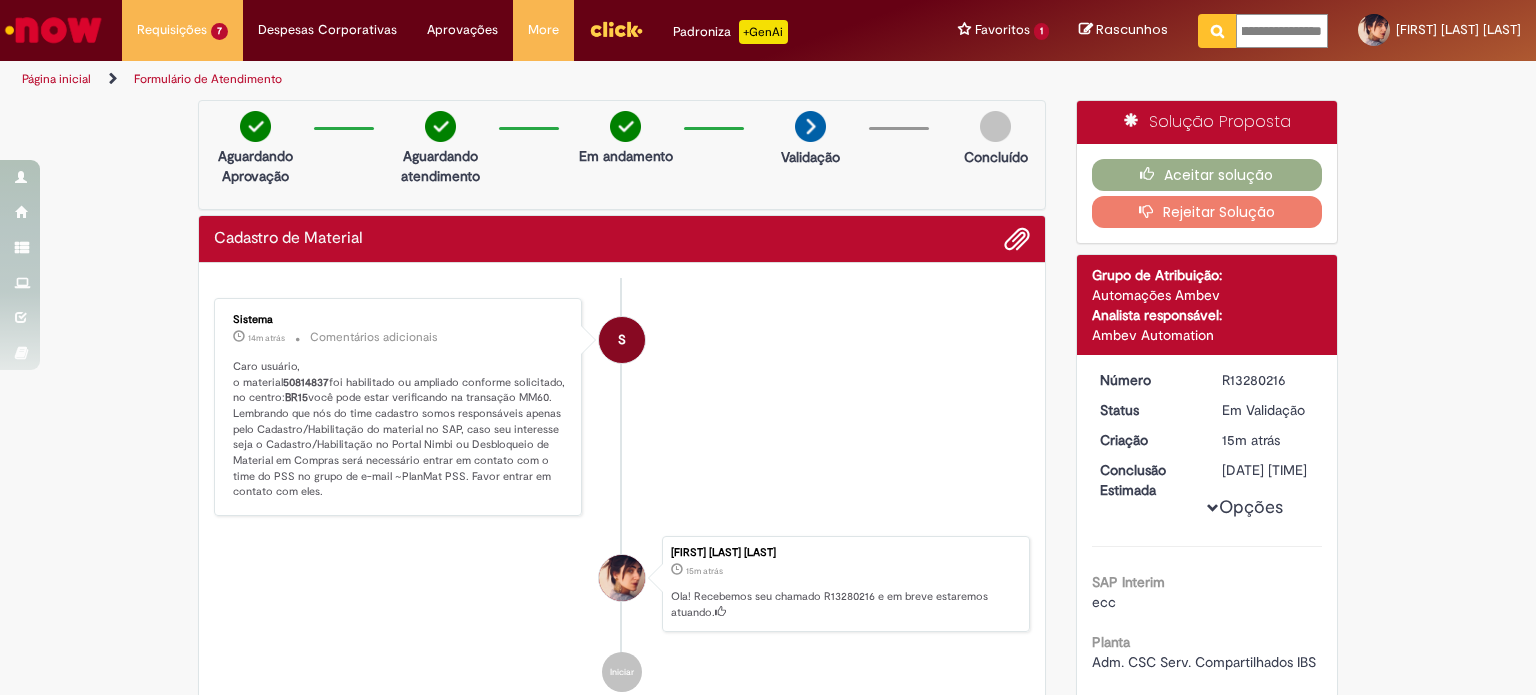 click on "**********" at bounding box center (1282, 31) 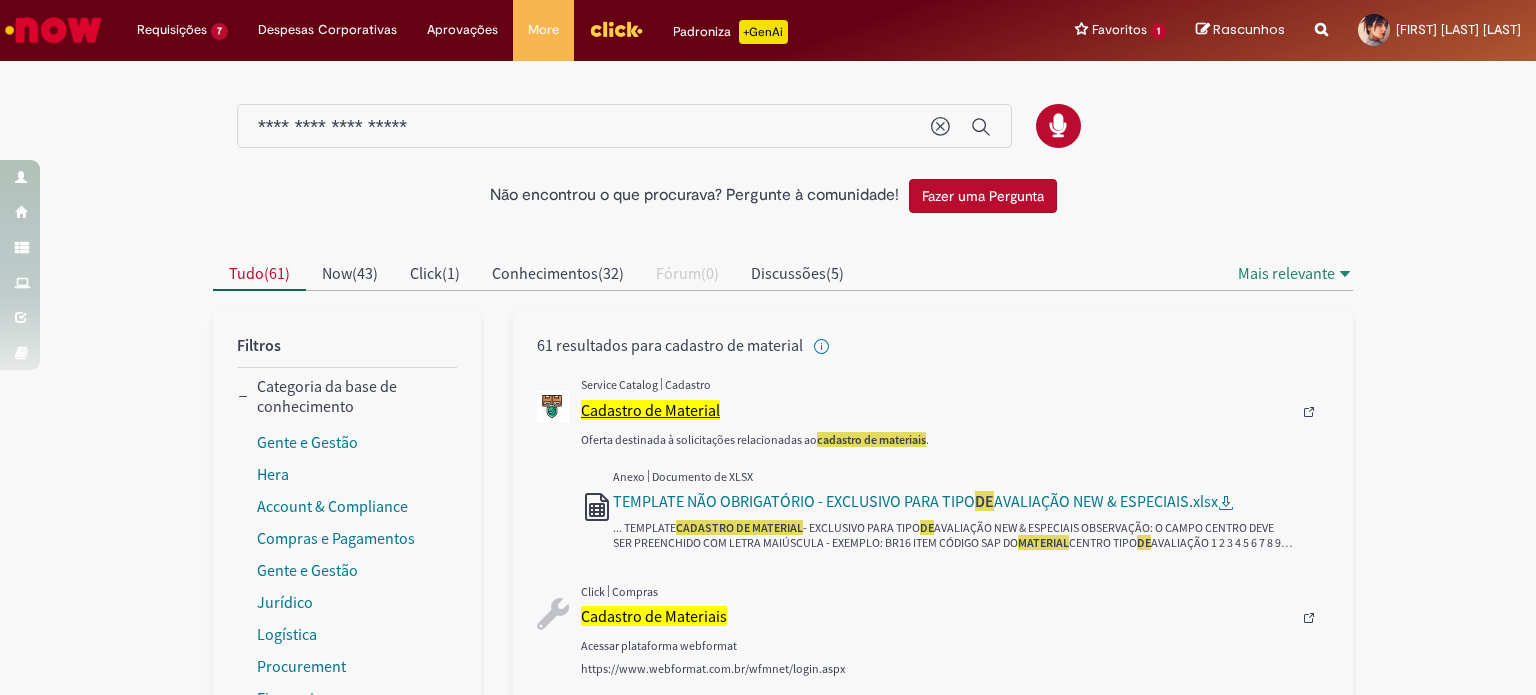 click on "Cadastro de Material" at bounding box center [650, 410] 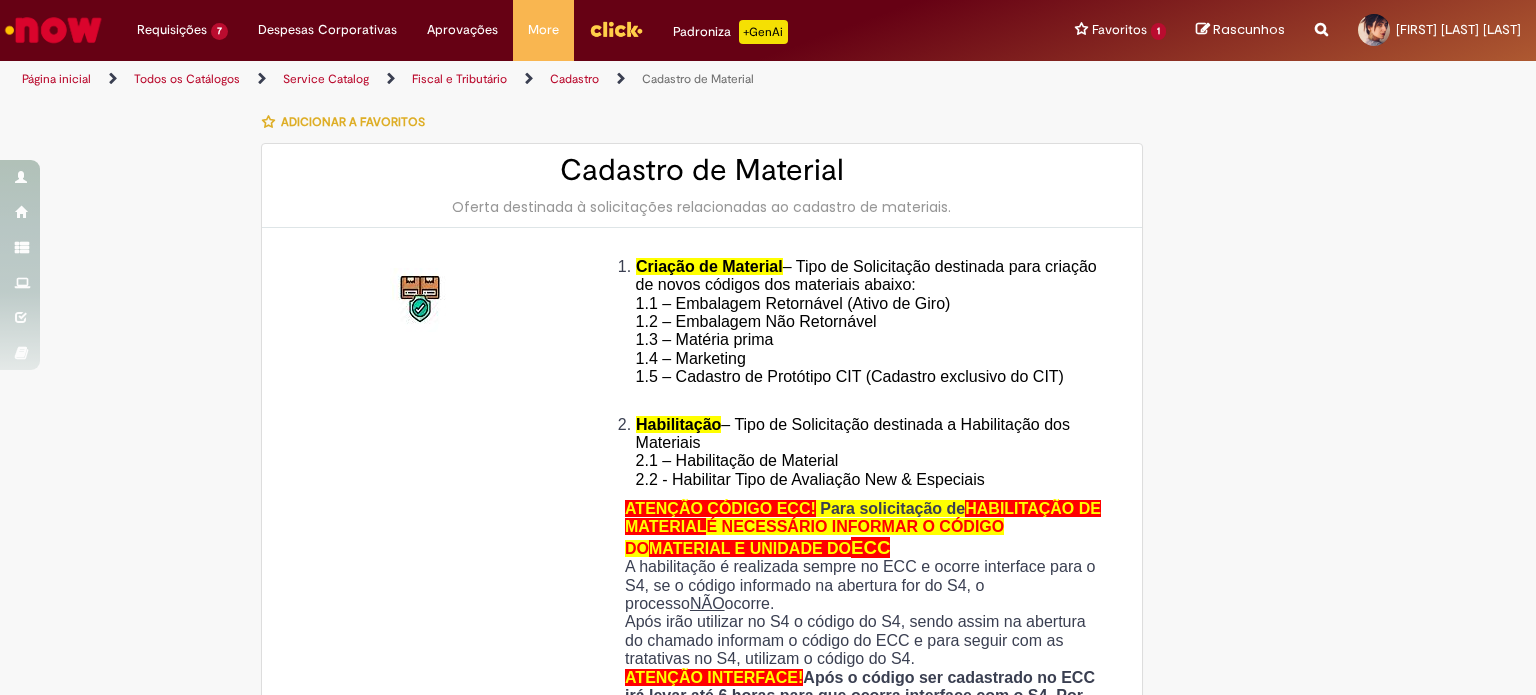 type on "********" 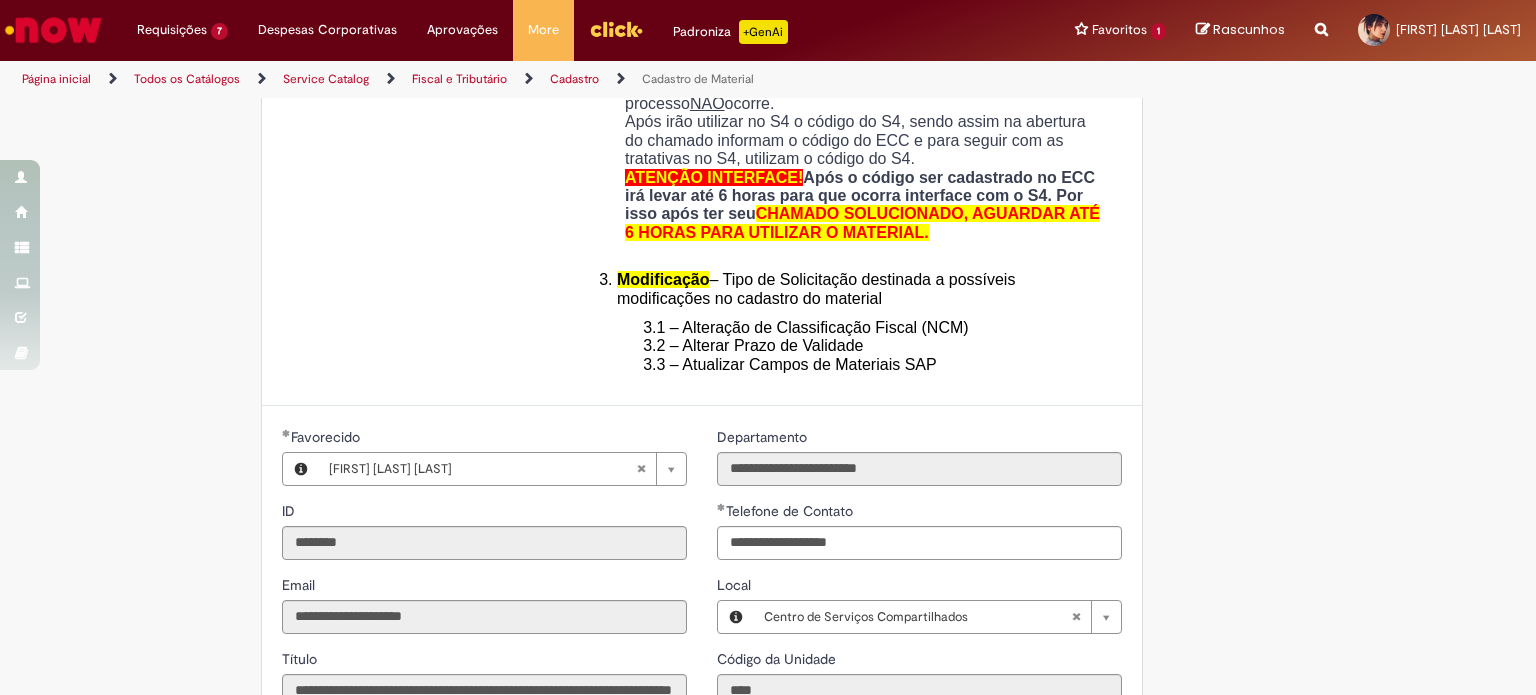 scroll, scrollTop: 1000, scrollLeft: 0, axis: vertical 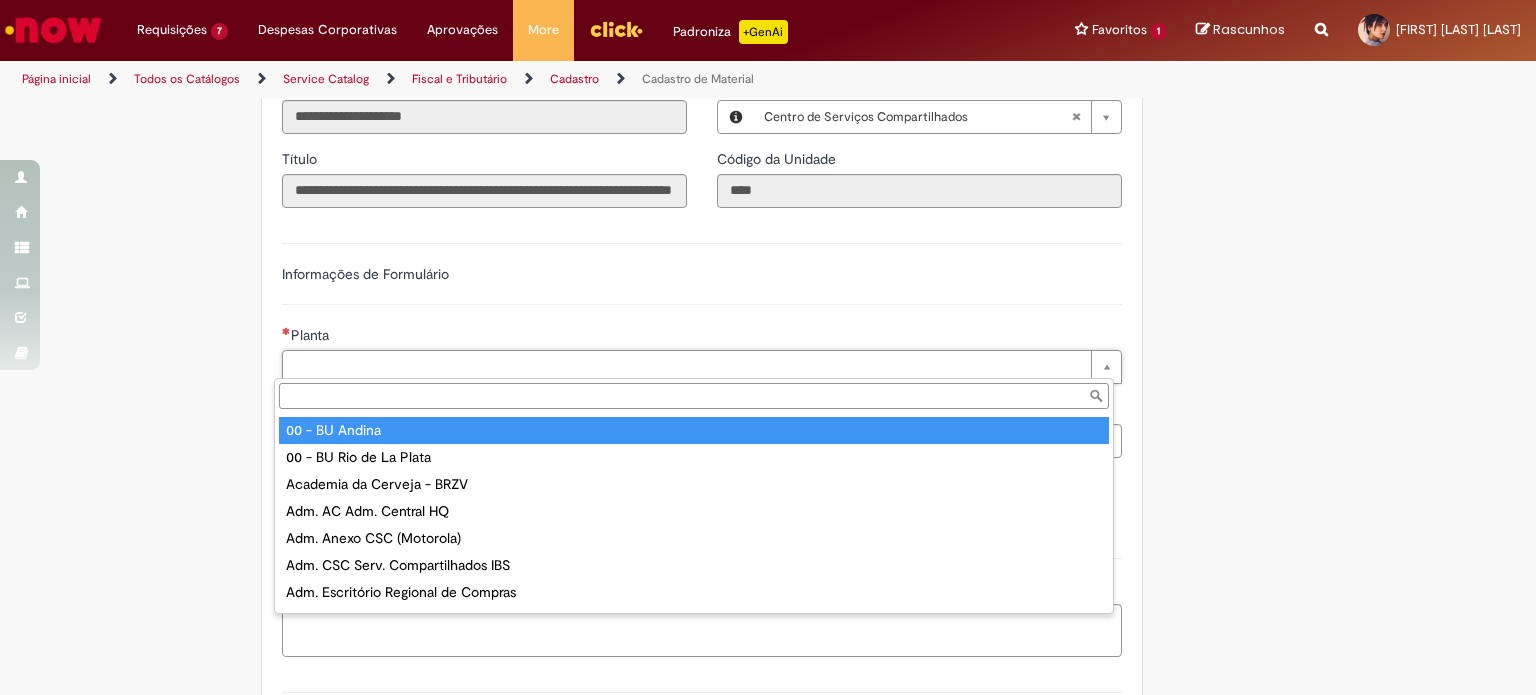 type on "*" 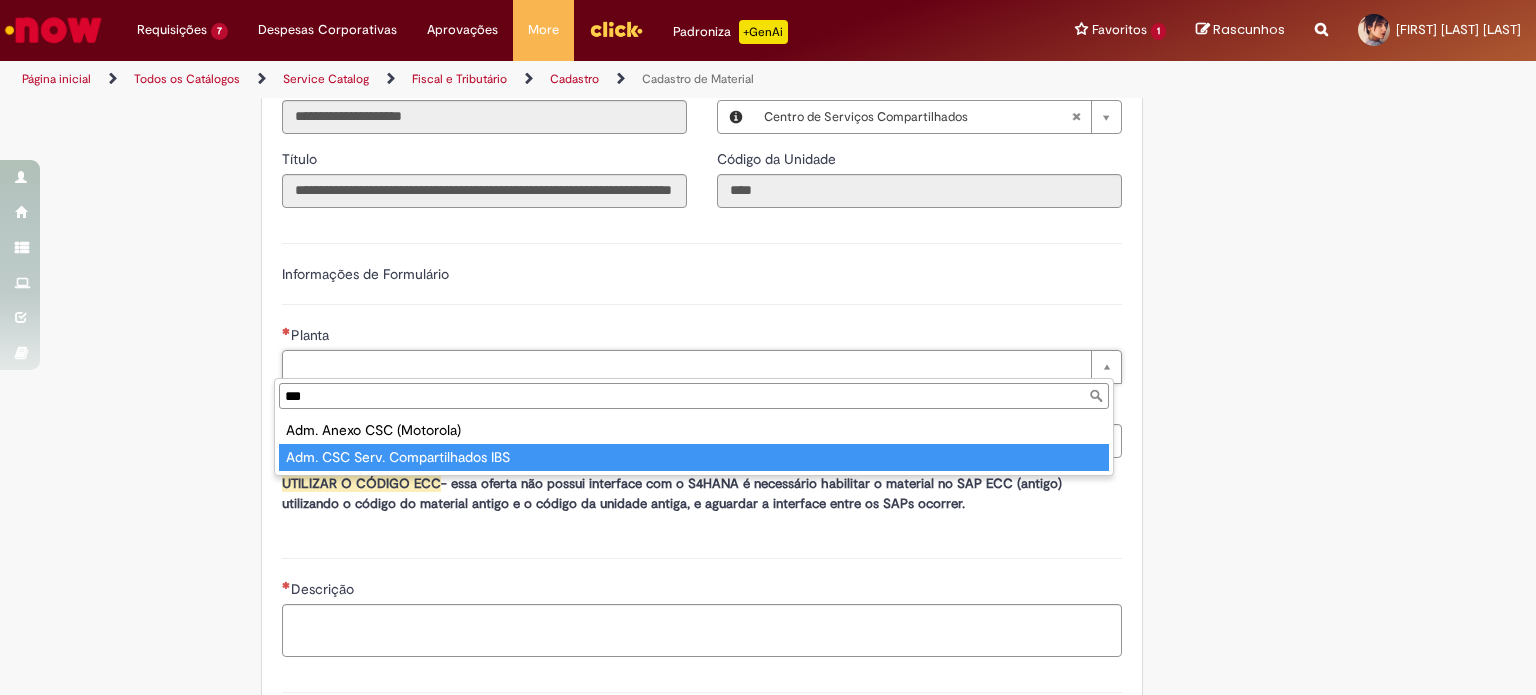 type on "***" 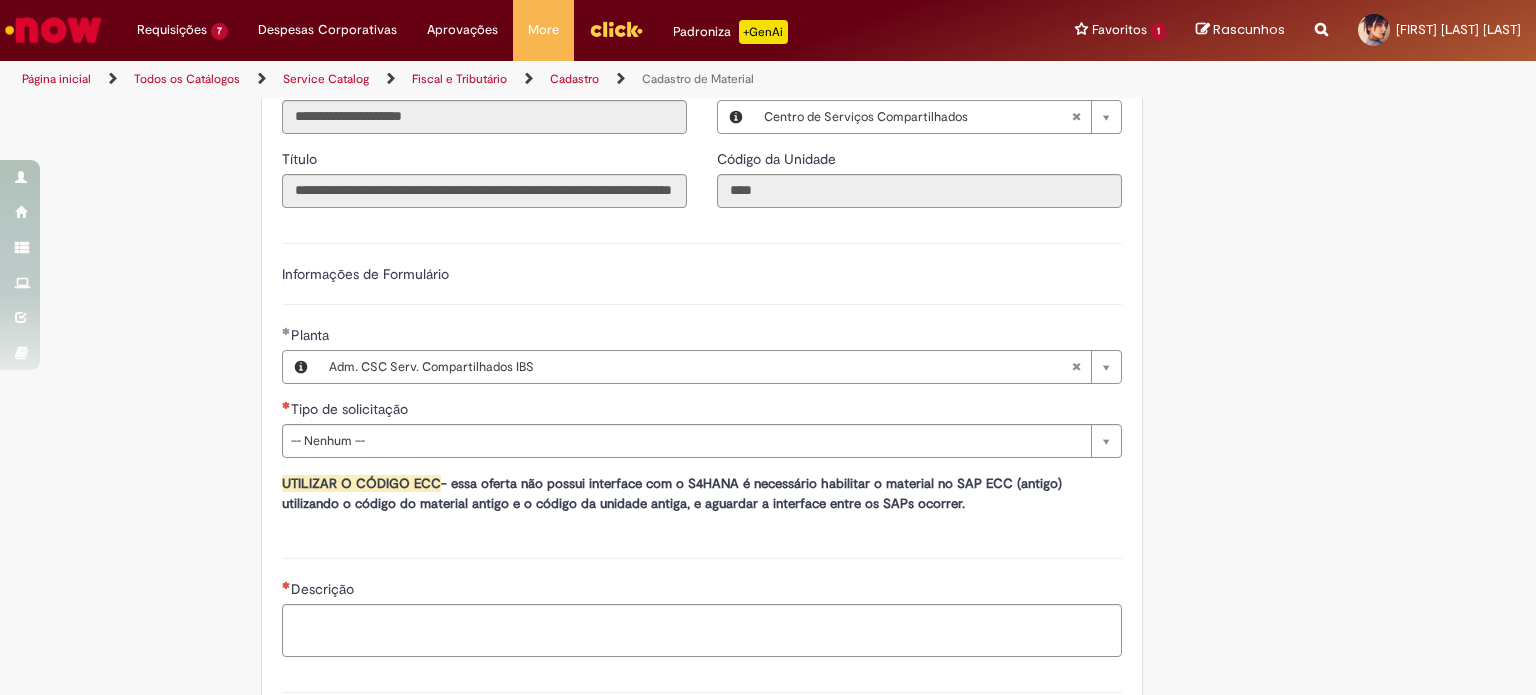 click on "Tipo de solicitação" at bounding box center (702, 411) 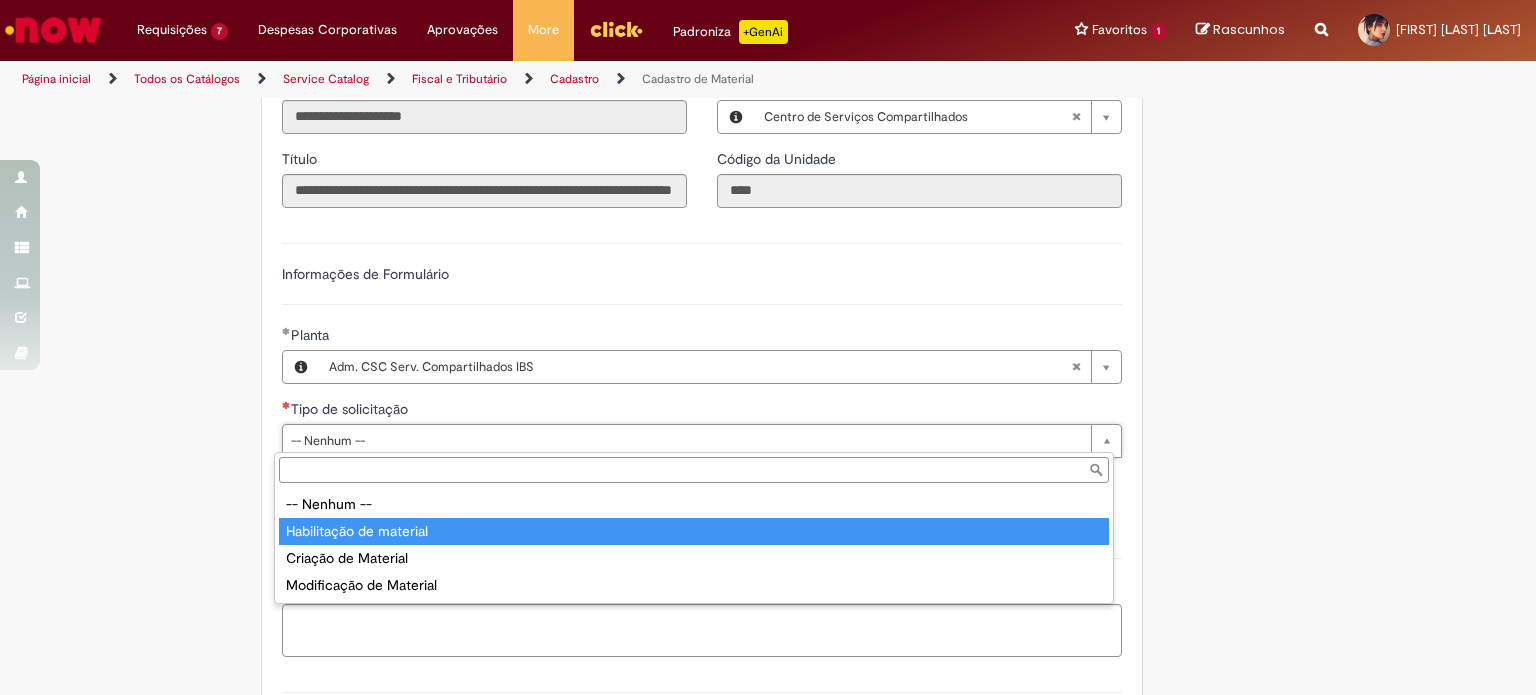 type on "**********" 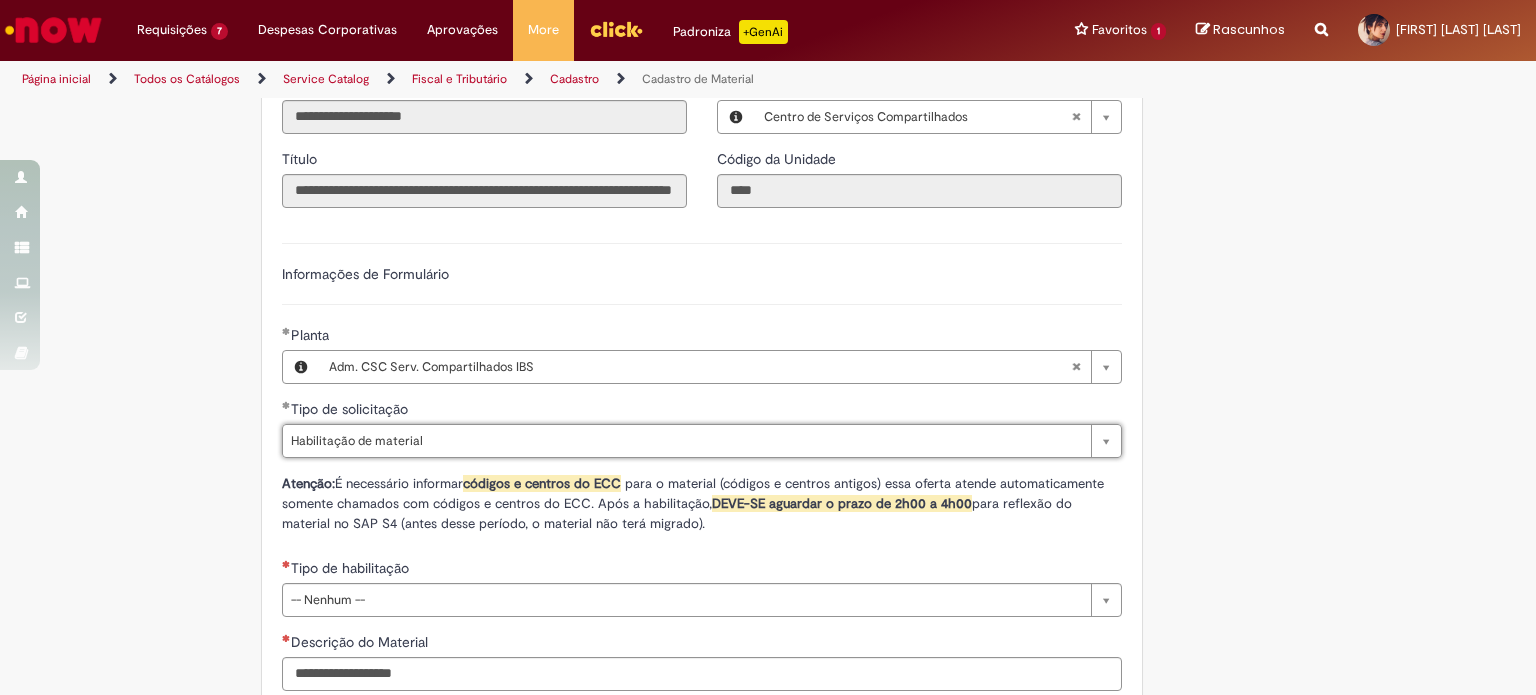 scroll, scrollTop: 1200, scrollLeft: 0, axis: vertical 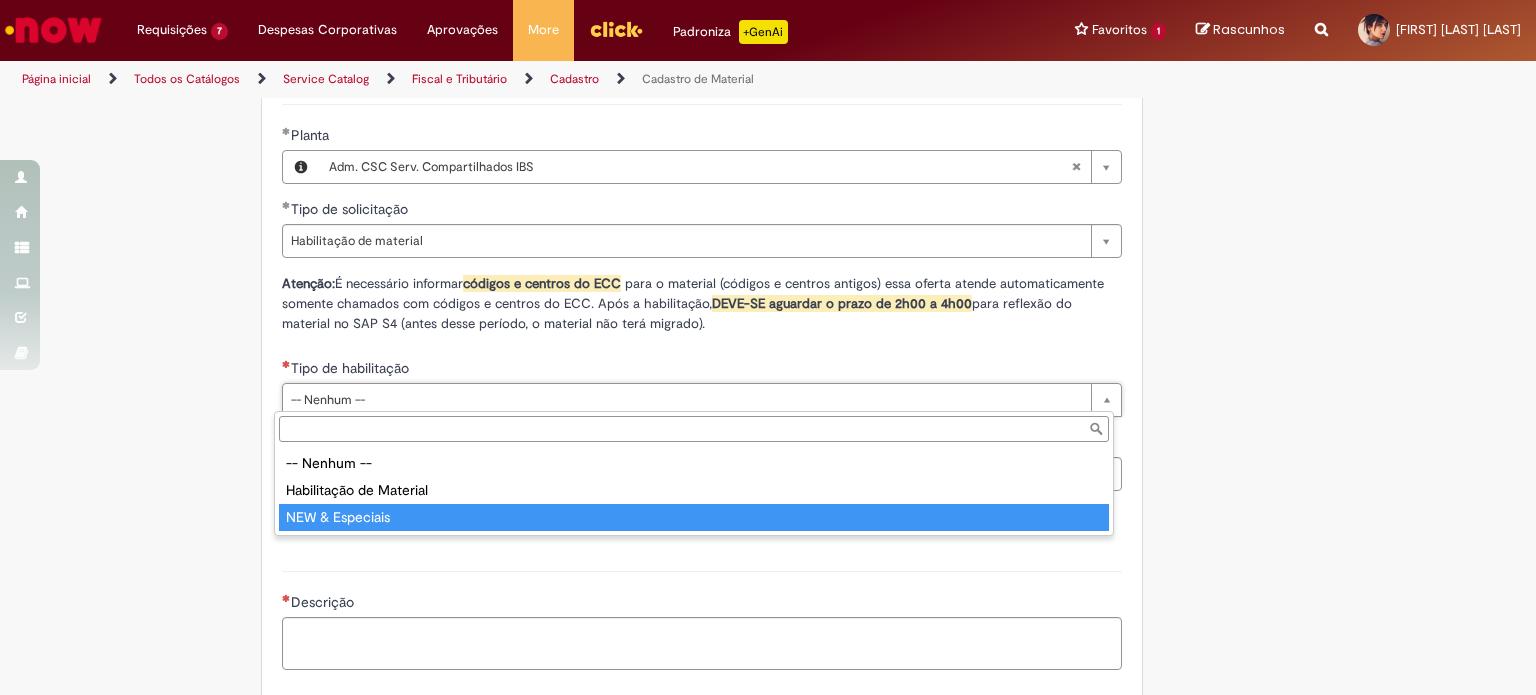 type on "**********" 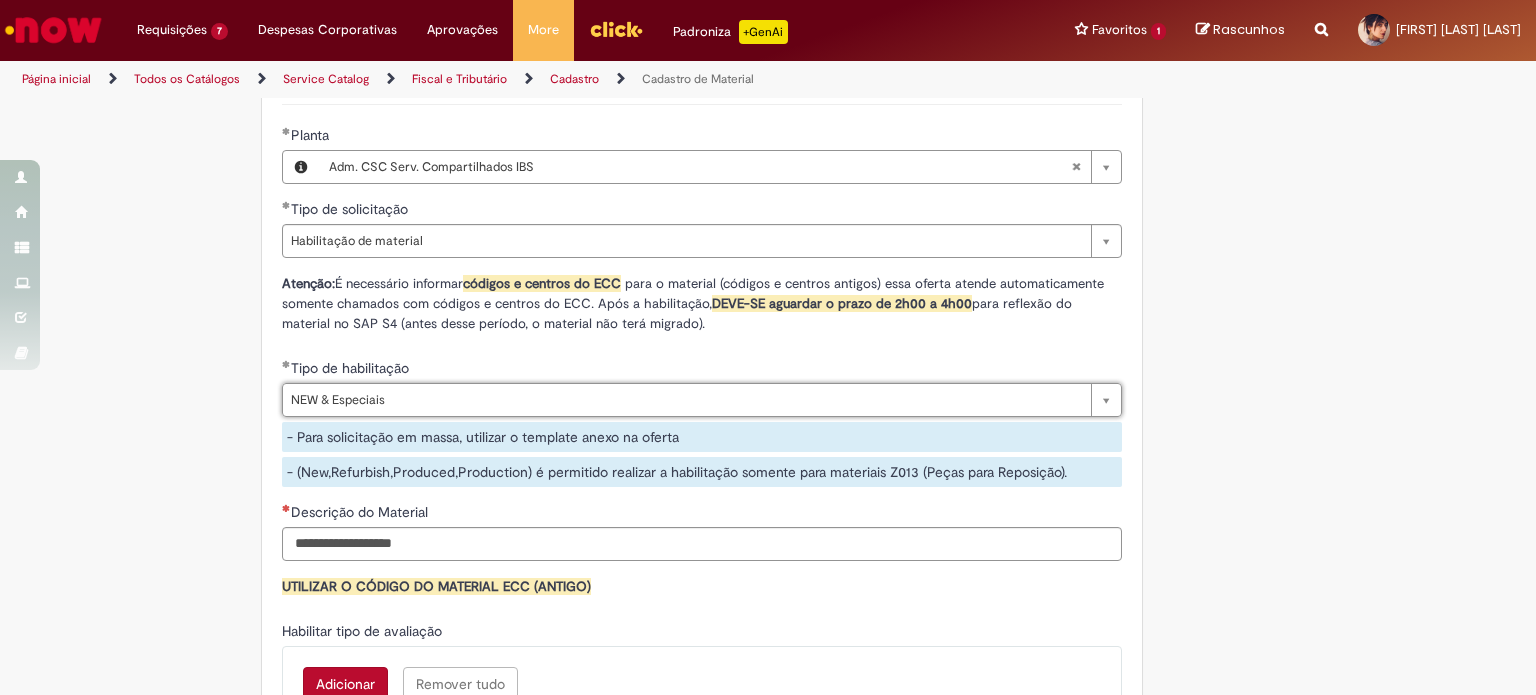 drag, startPoint x: 352, startPoint y: 399, endPoint x: 348, endPoint y: 417, distance: 18.439089 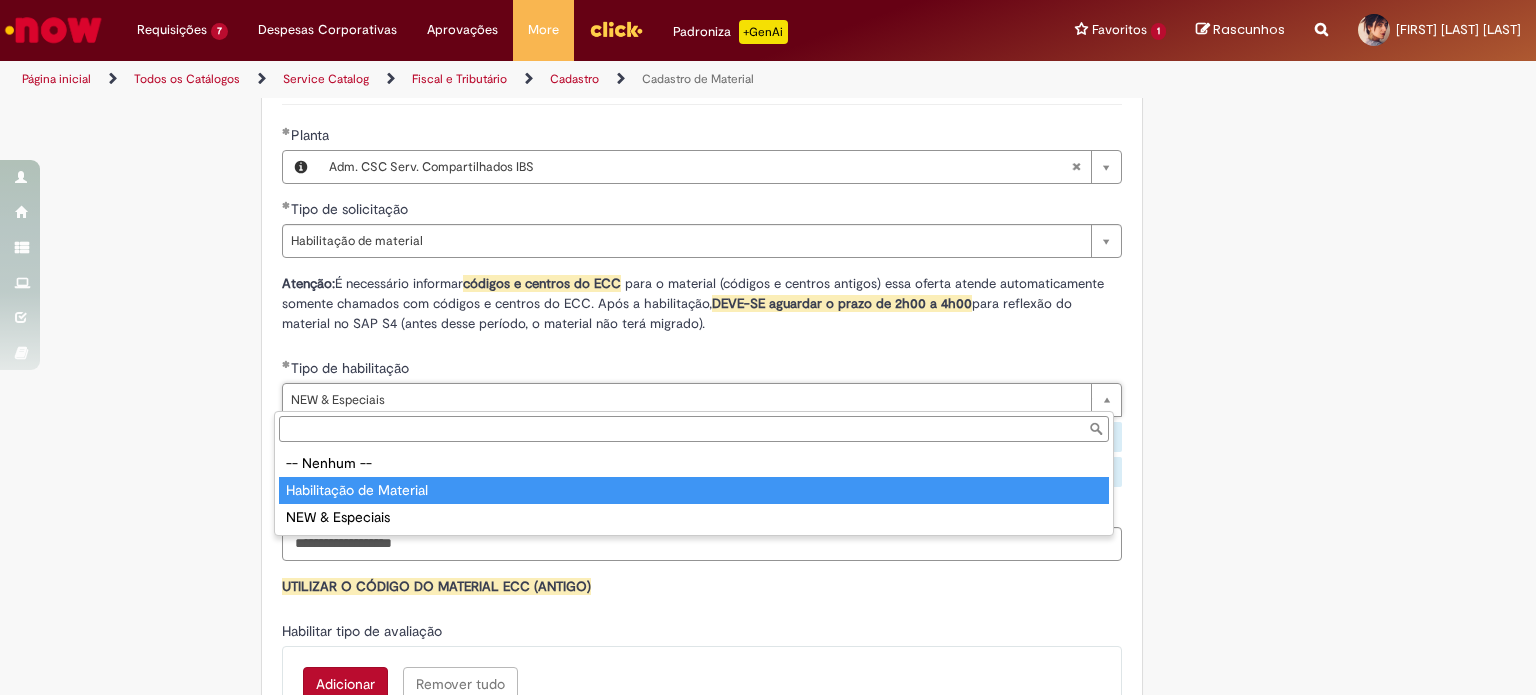 drag, startPoint x: 352, startPoint y: 507, endPoint x: 351, endPoint y: 495, distance: 12.0415945 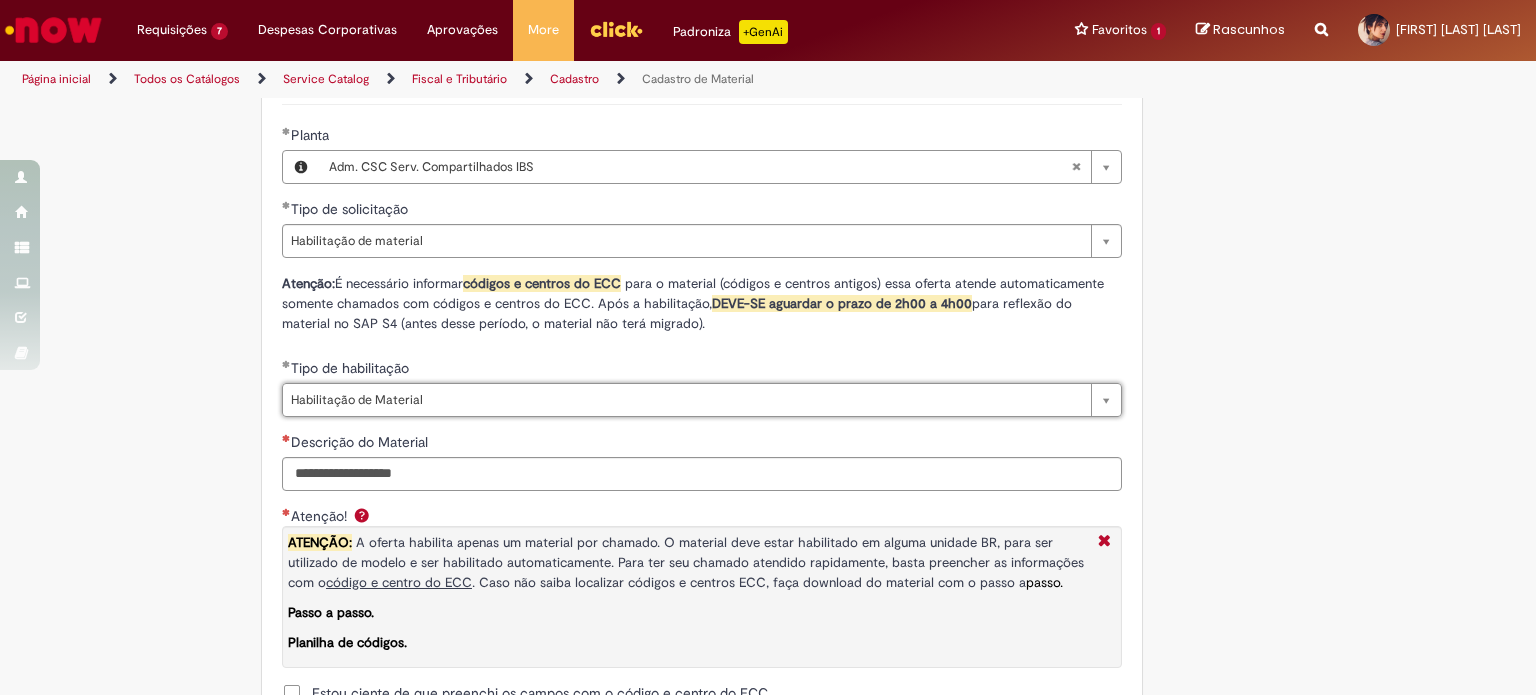 scroll, scrollTop: 0, scrollLeft: 104, axis: horizontal 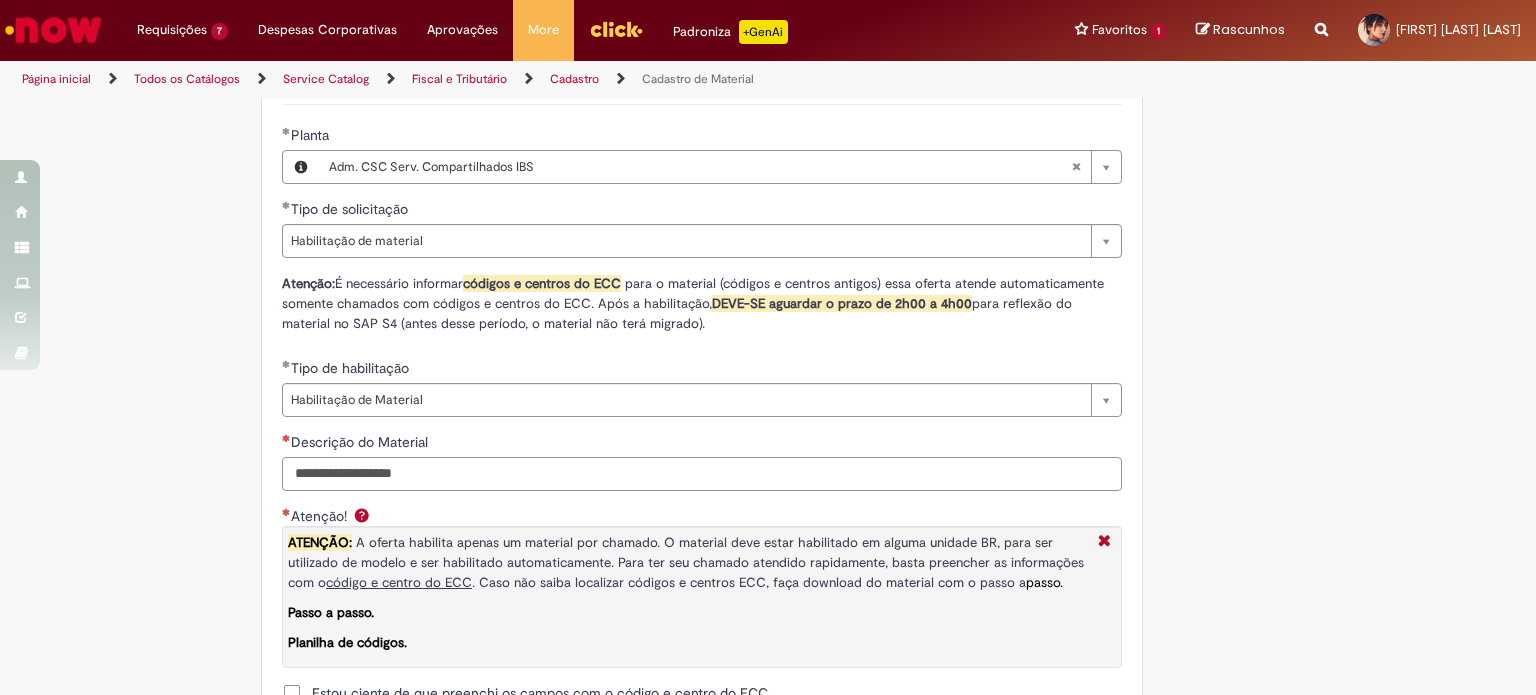 click on "Descrição do Material" at bounding box center [702, 474] 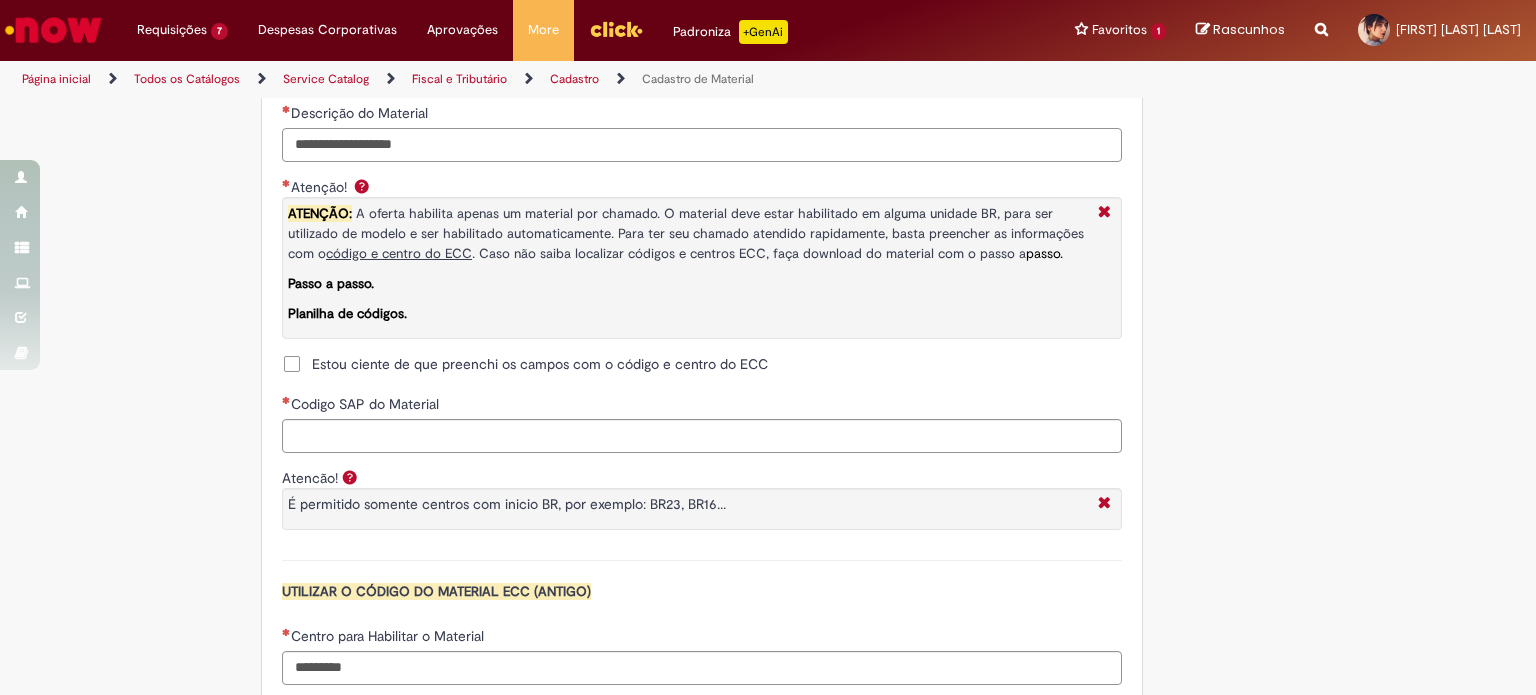 scroll, scrollTop: 1400, scrollLeft: 0, axis: vertical 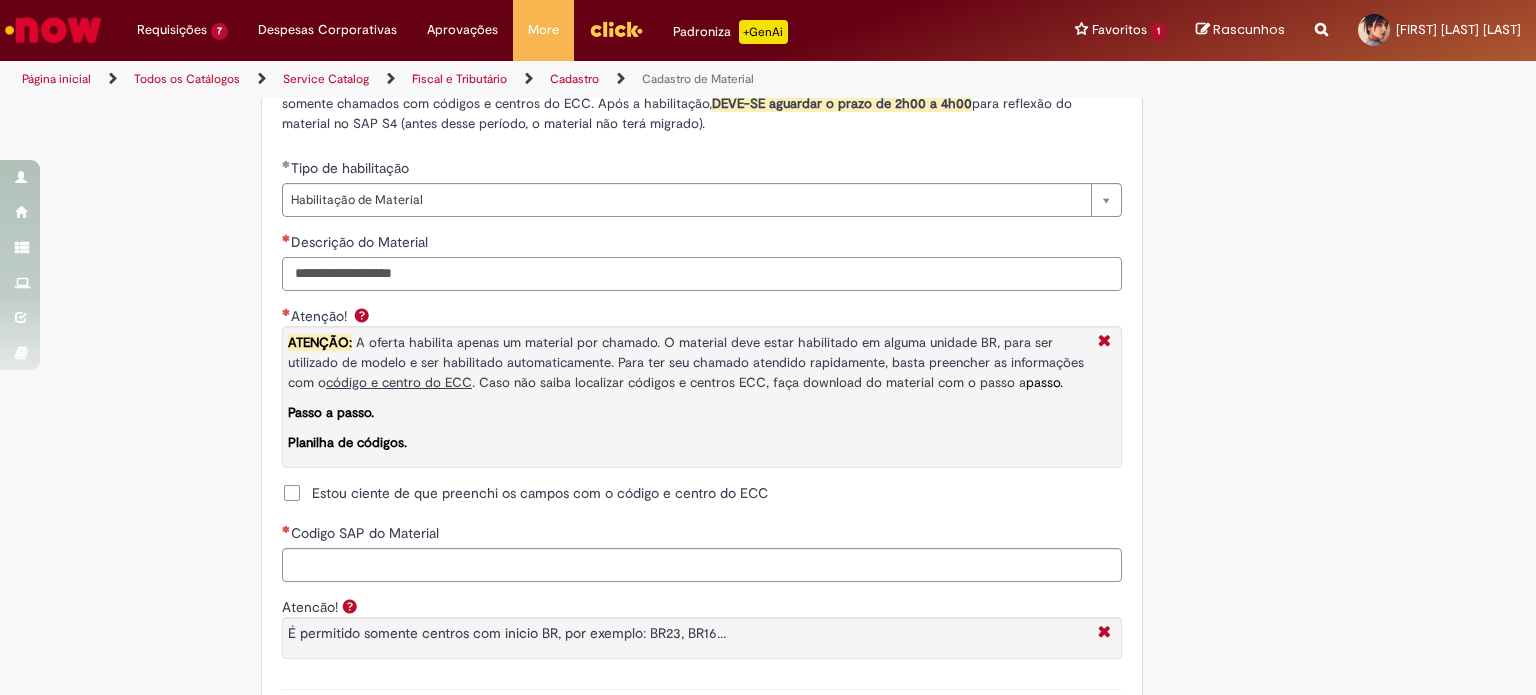 click on "Descrição do Material" at bounding box center (702, 274) 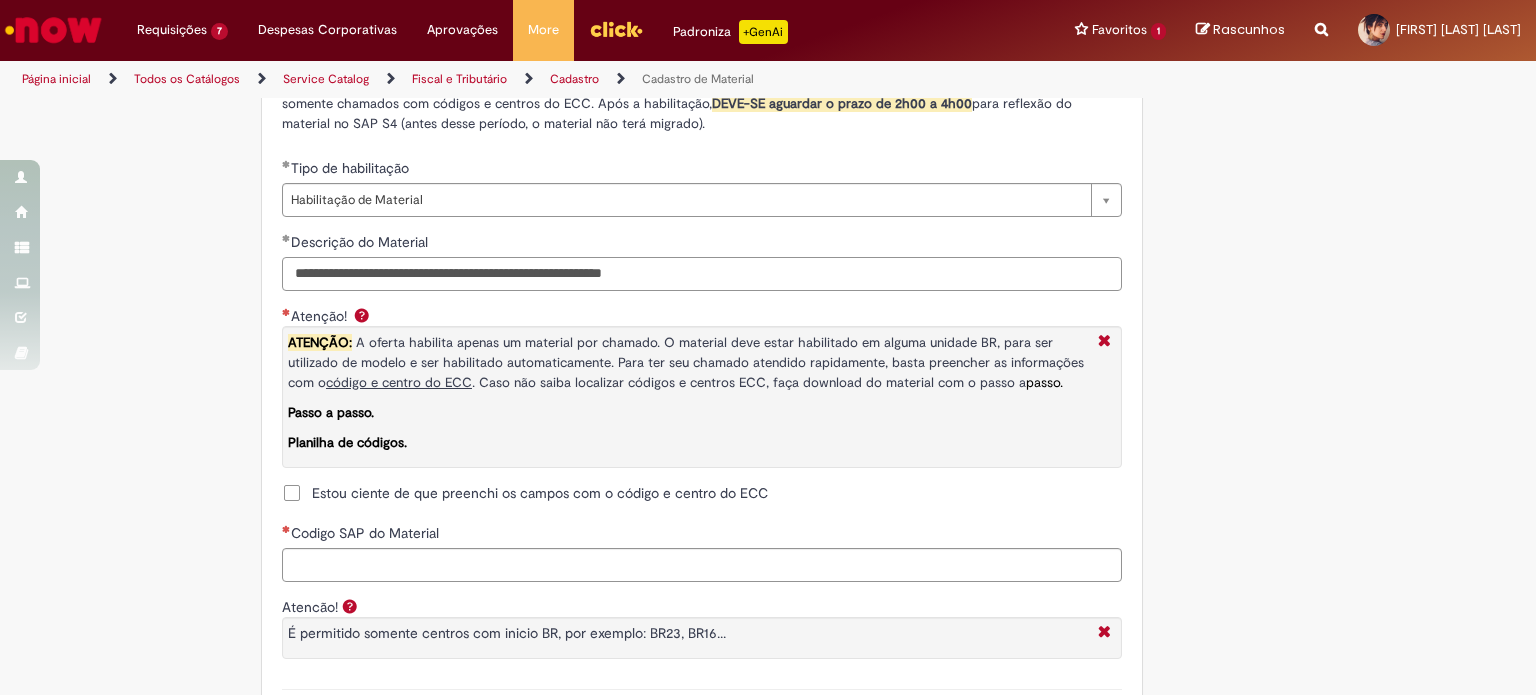 drag, startPoint x: 371, startPoint y: 268, endPoint x: 160, endPoint y: 269, distance: 211.00237 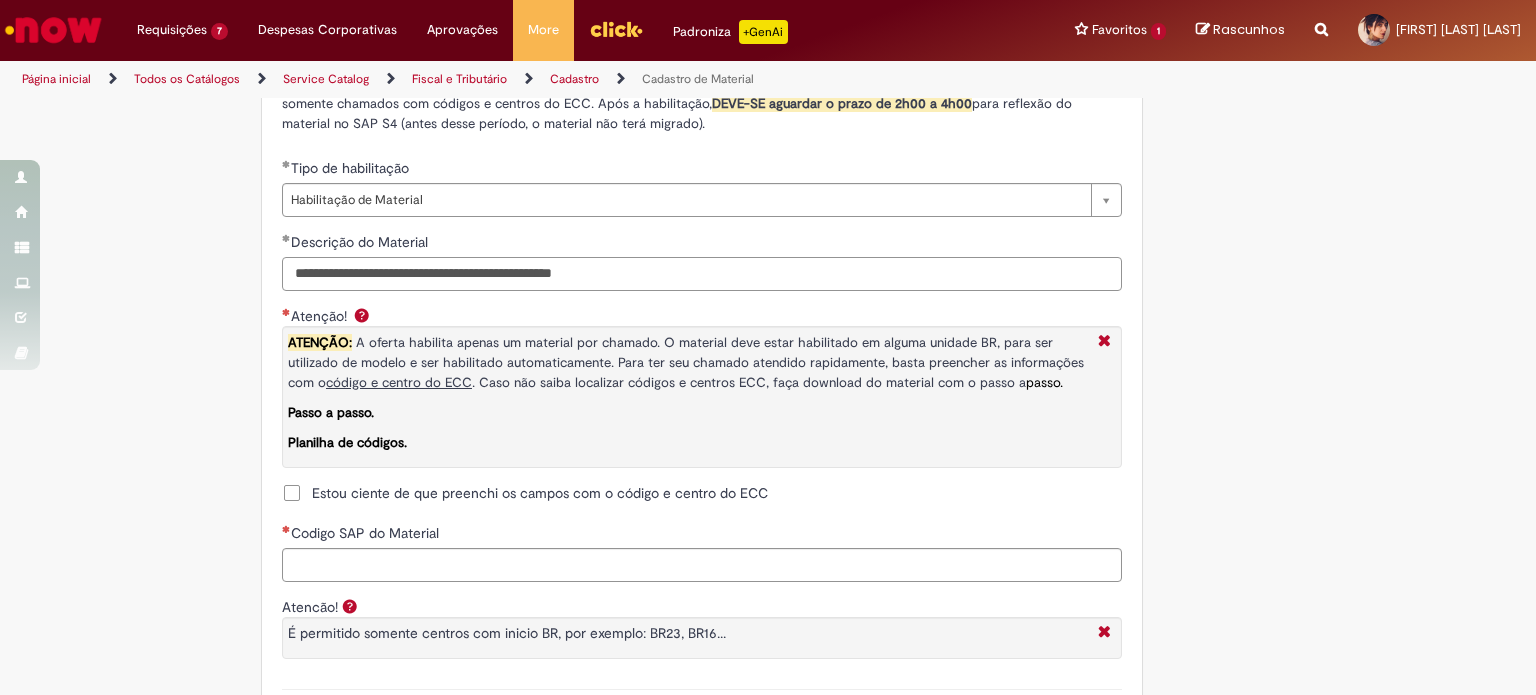 drag, startPoint x: 349, startPoint y: 270, endPoint x: 876, endPoint y: 237, distance: 528.03217 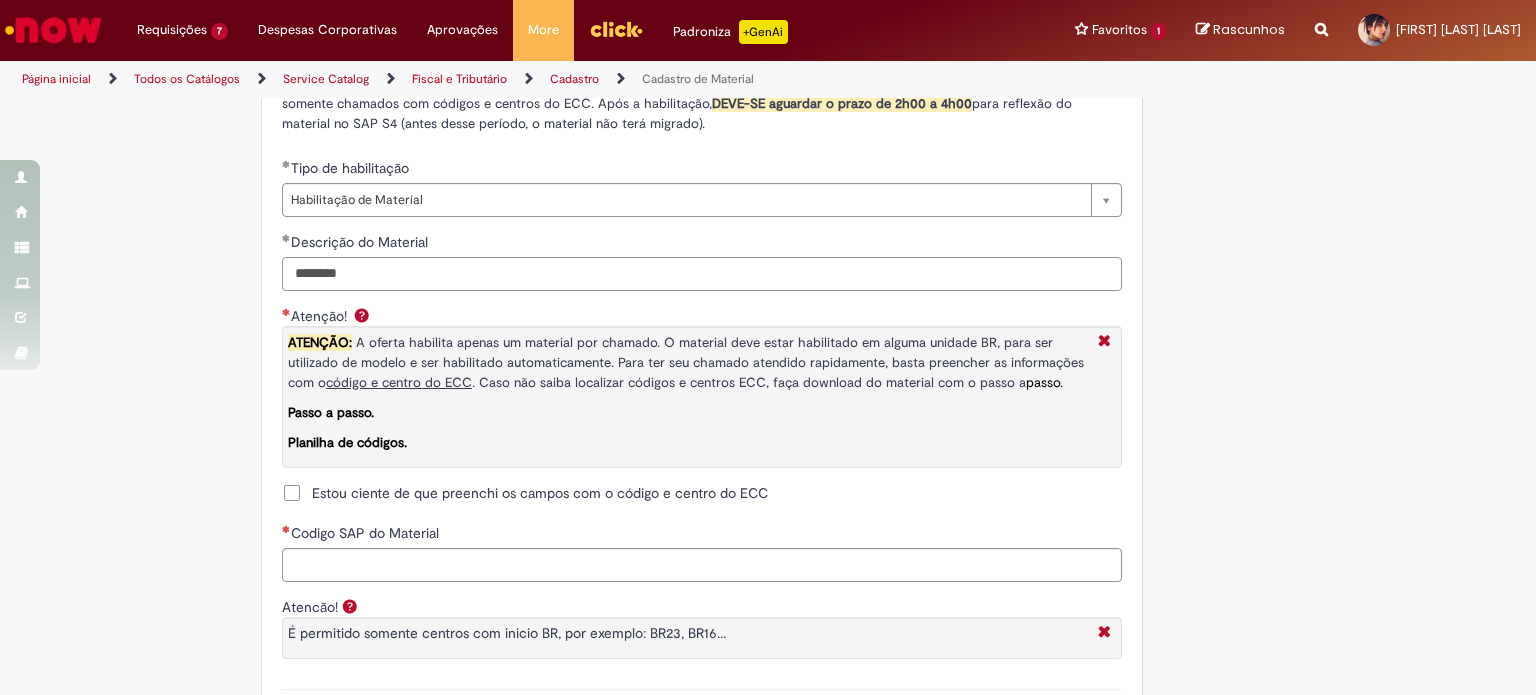 type on "********" 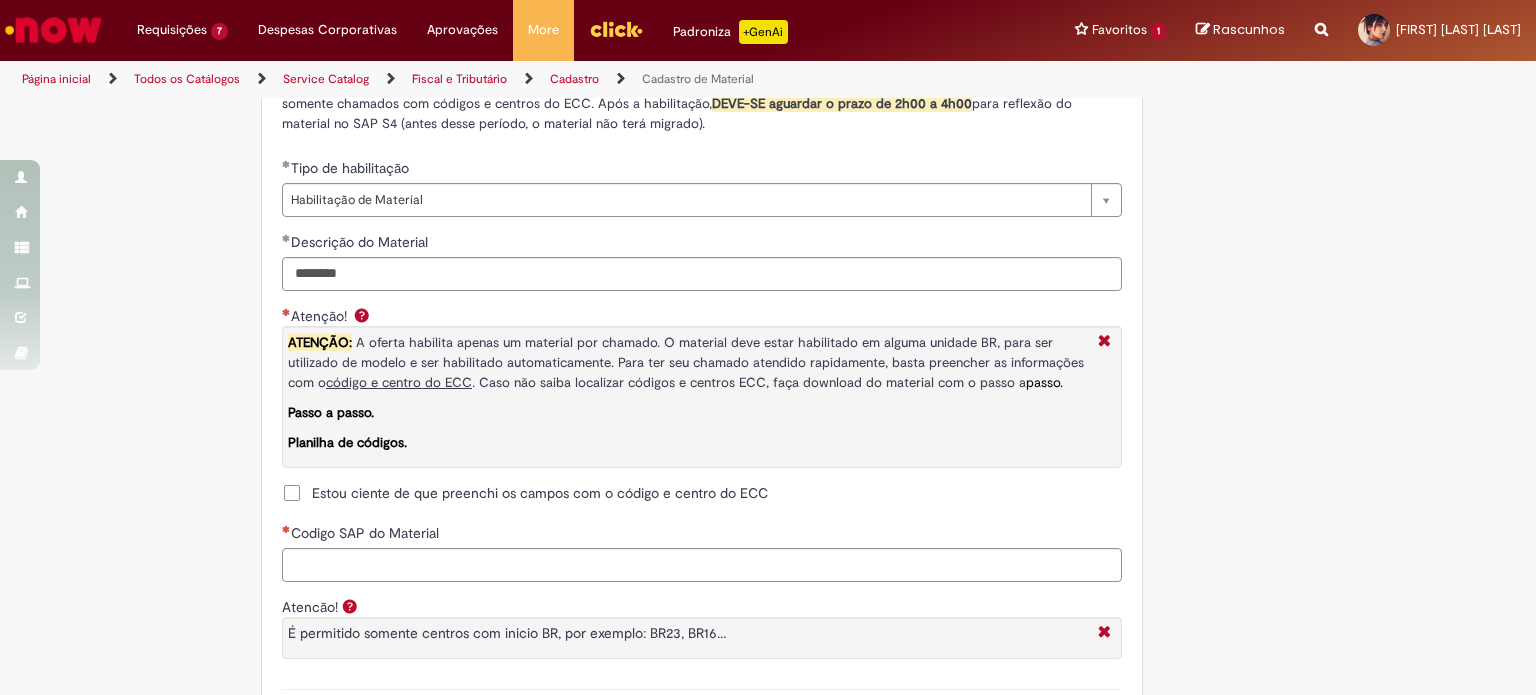 click on "Estou ciente de que preenchi os campos com o código e centro do ECC" at bounding box center (540, 493) 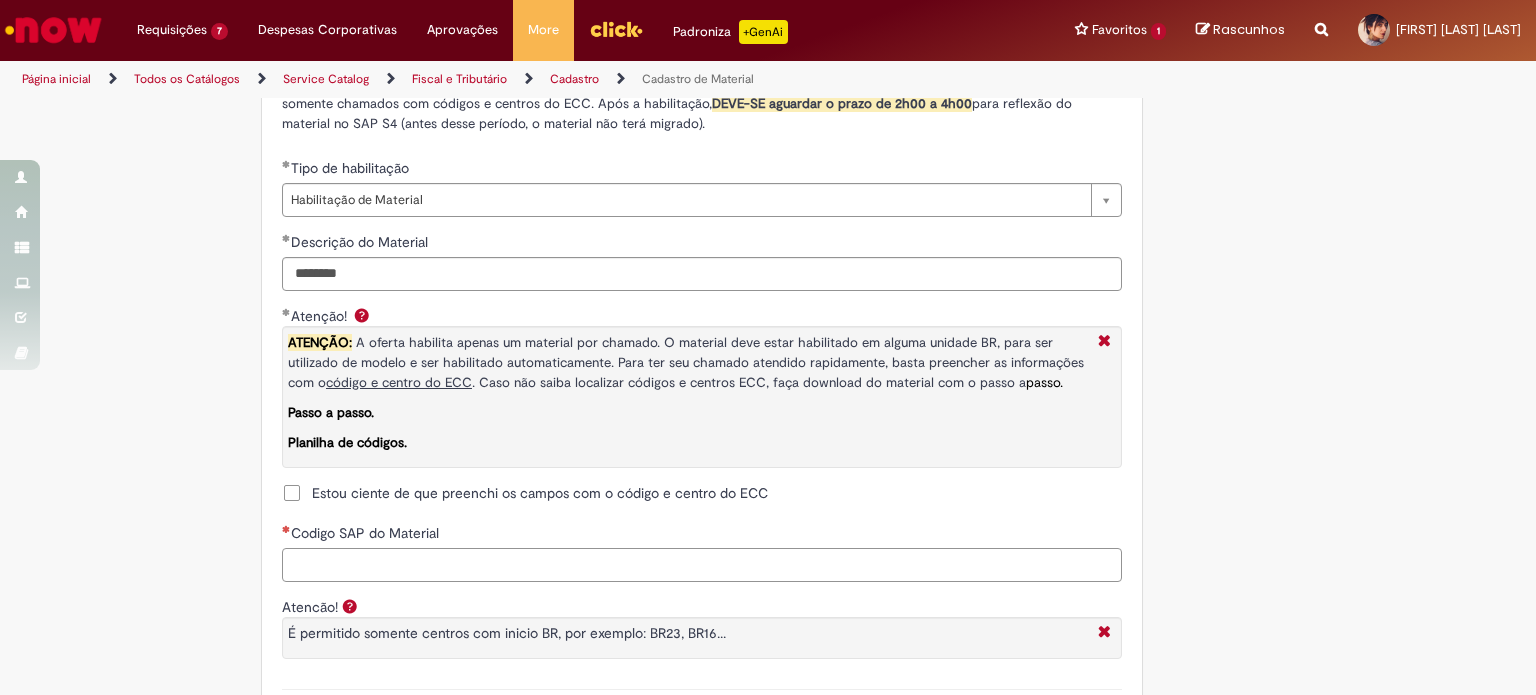click on "Codigo SAP do Material" at bounding box center [702, 565] 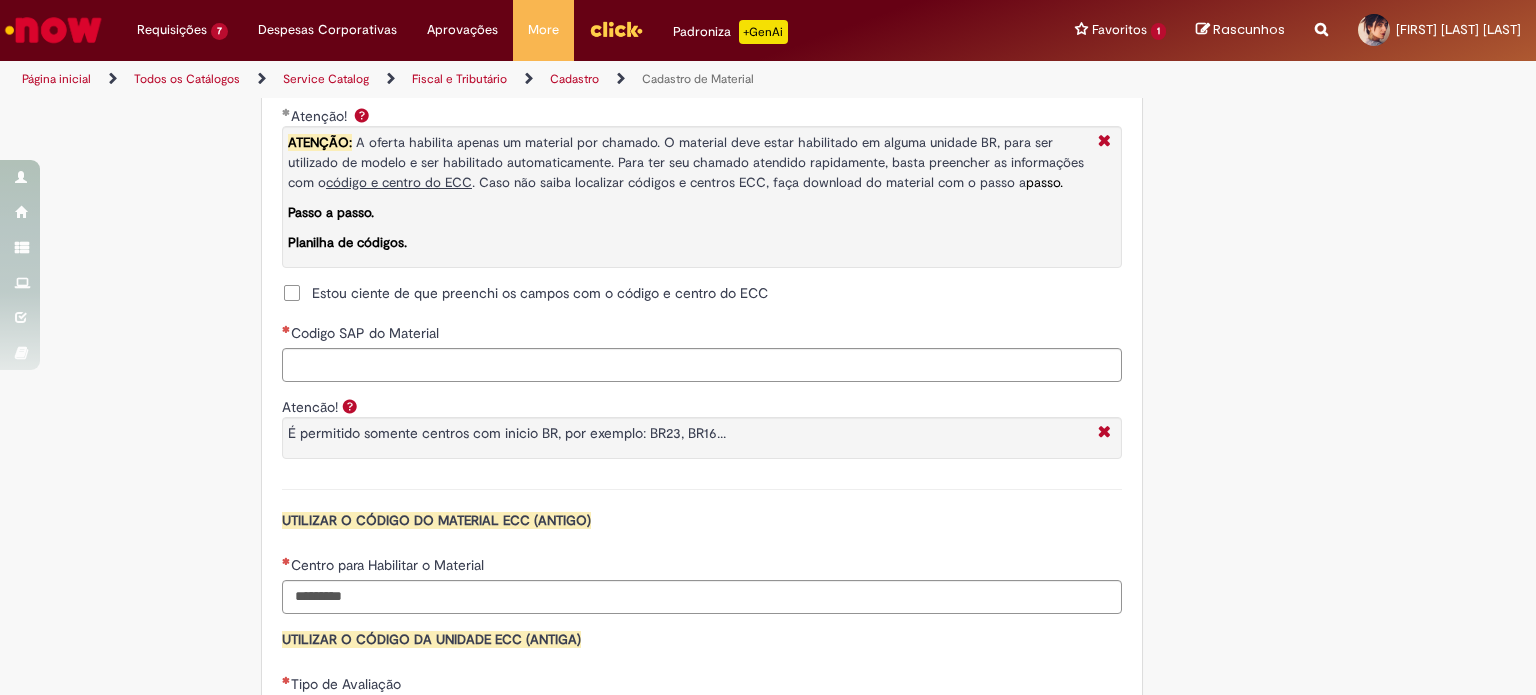 click on "Atencão! É permitido somente centros com inicio BR, por exemplo: BR23, BR16..." at bounding box center (702, 443) 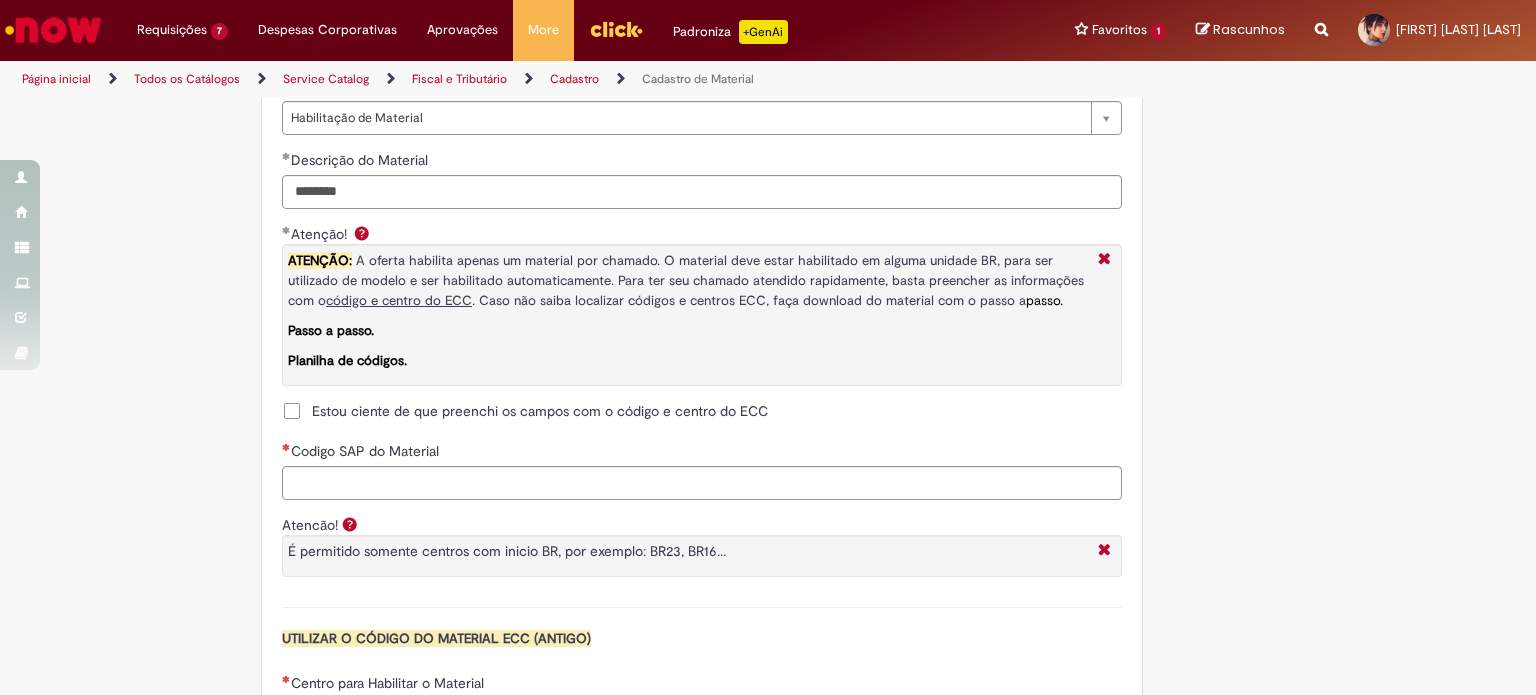 scroll, scrollTop: 1300, scrollLeft: 0, axis: vertical 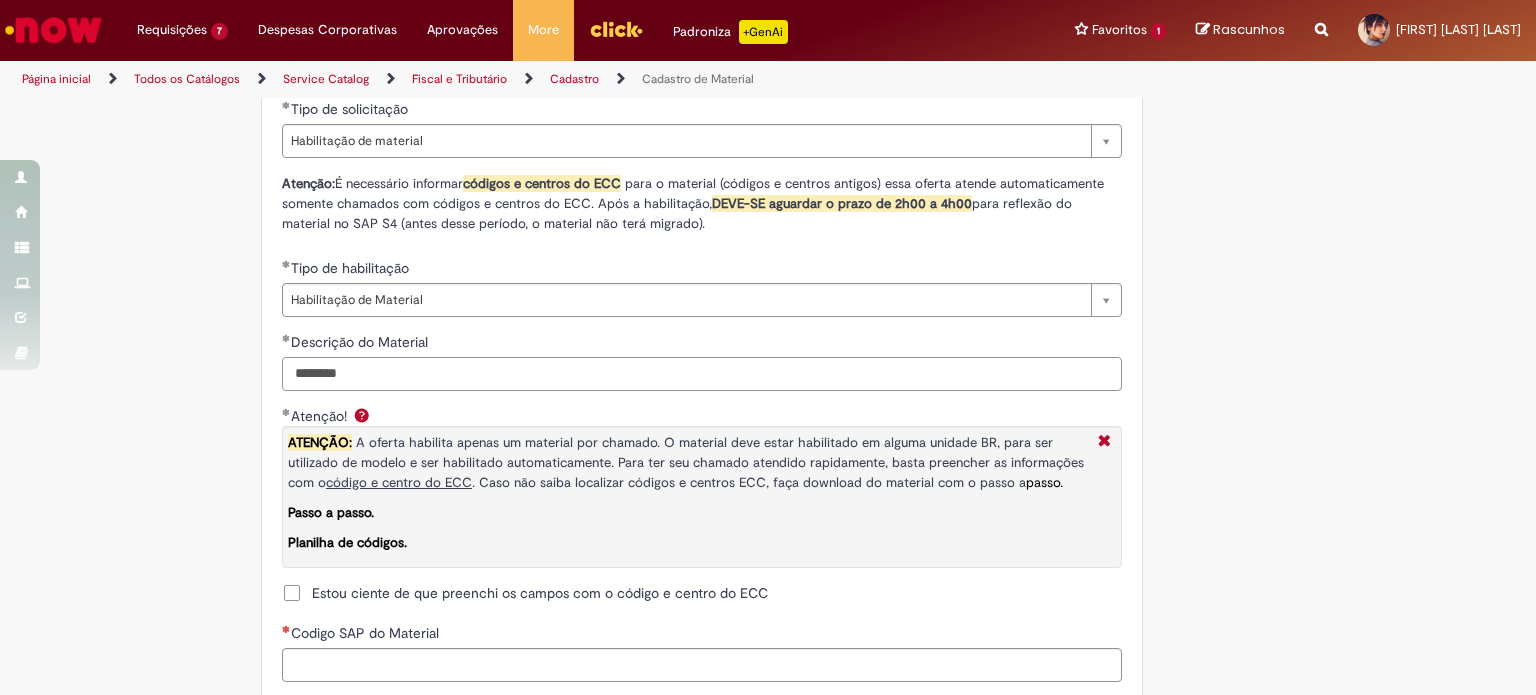 drag, startPoint x: 368, startPoint y: 368, endPoint x: 44, endPoint y: 355, distance: 324.2607 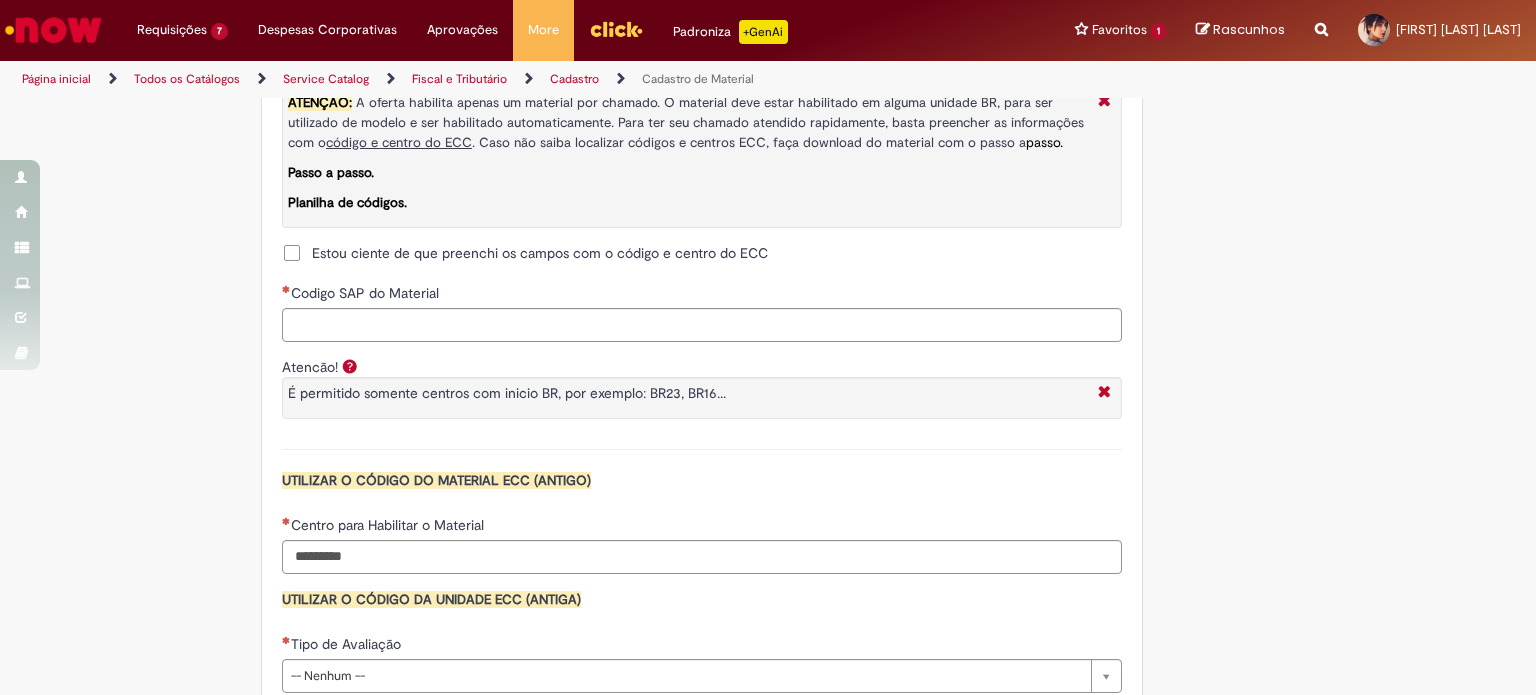 scroll, scrollTop: 1700, scrollLeft: 0, axis: vertical 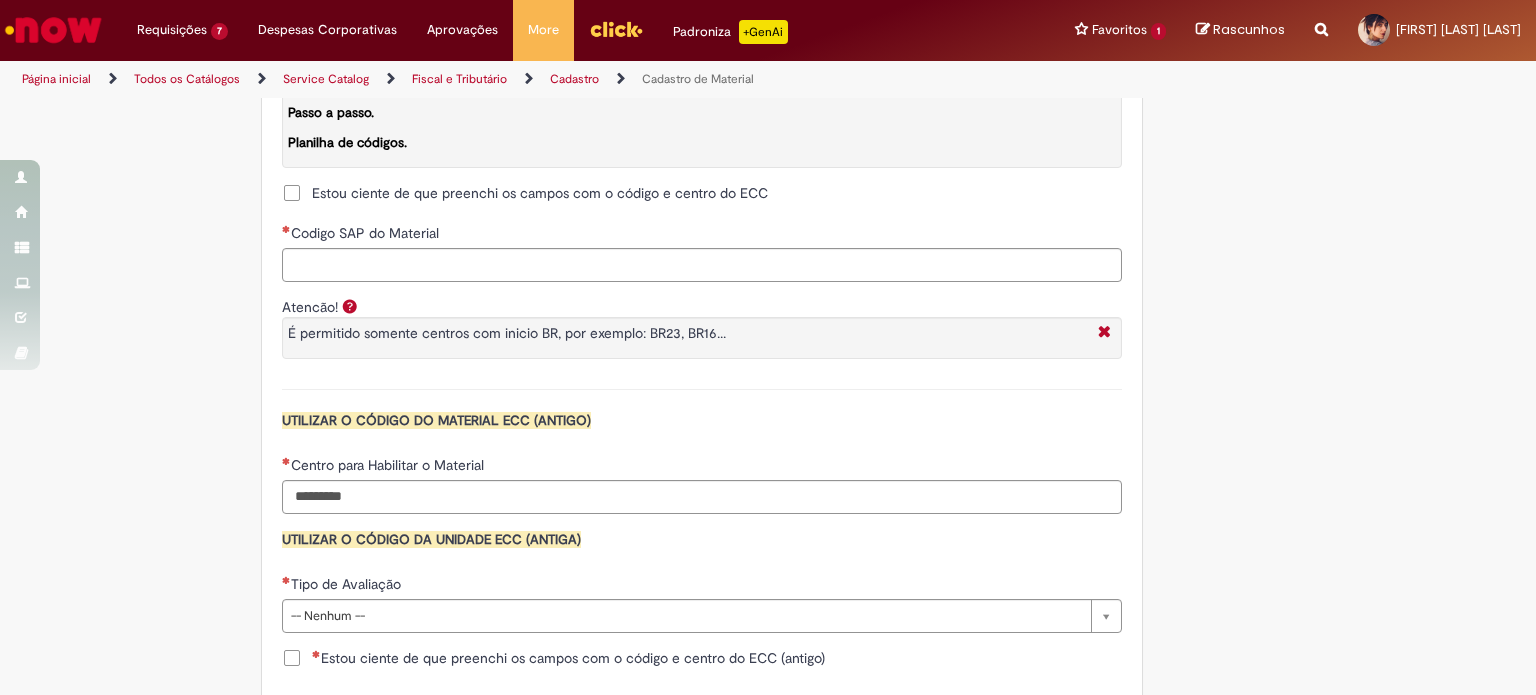 type 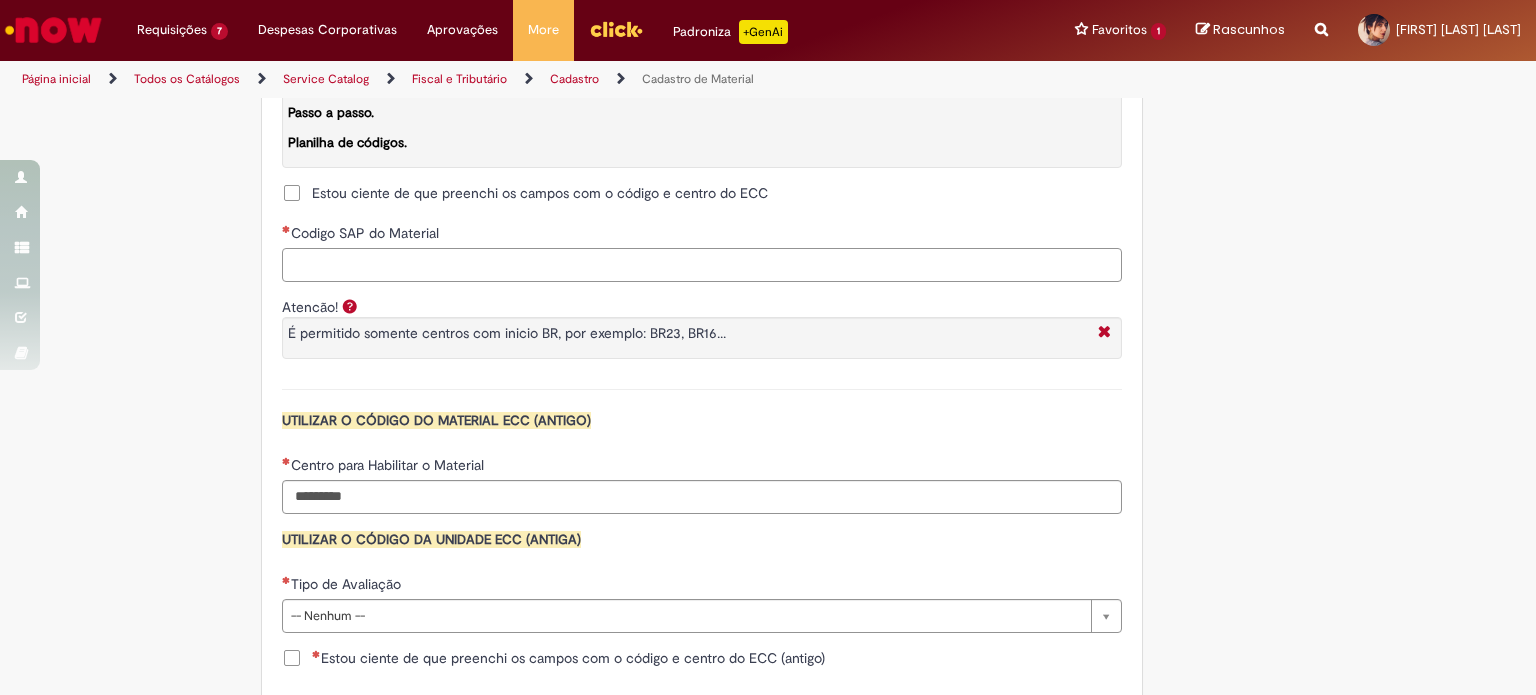 click on "Codigo SAP do Material" at bounding box center [702, 265] 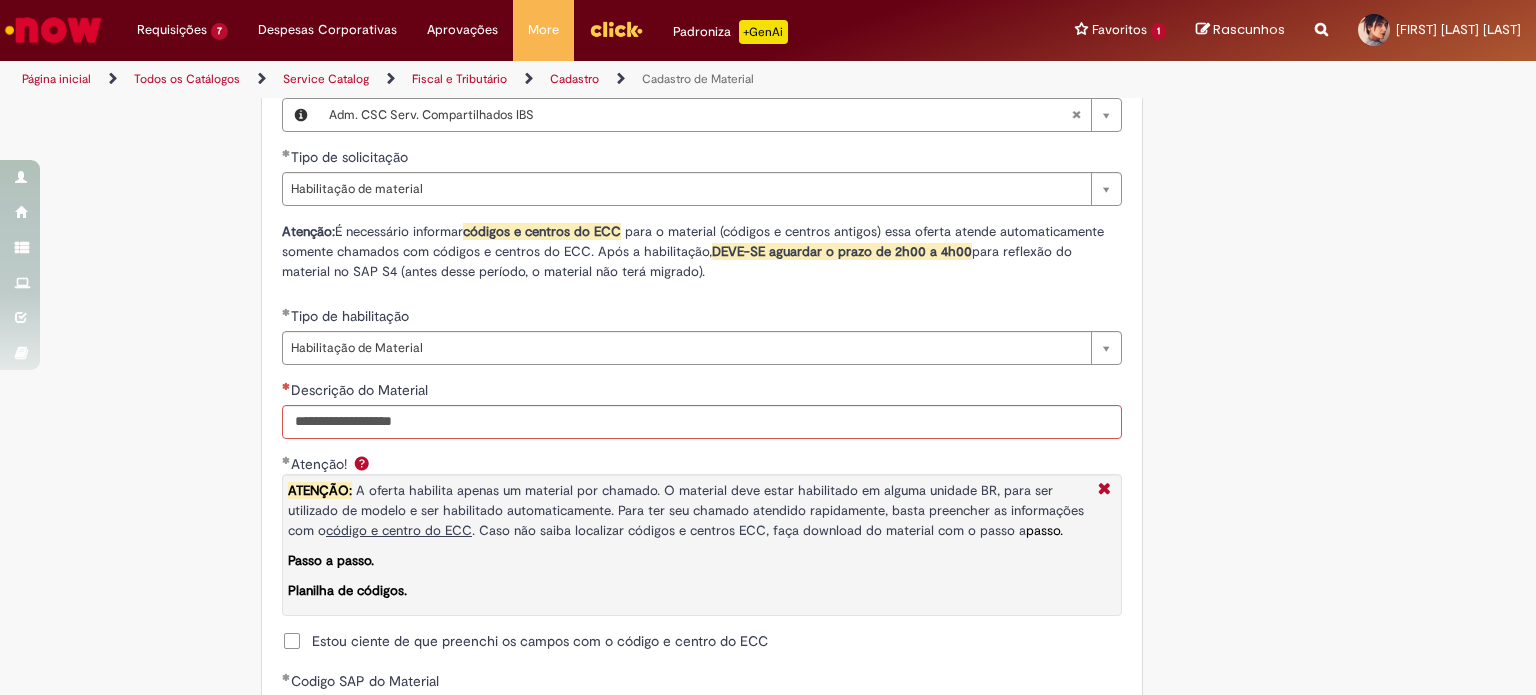 scroll, scrollTop: 1200, scrollLeft: 0, axis: vertical 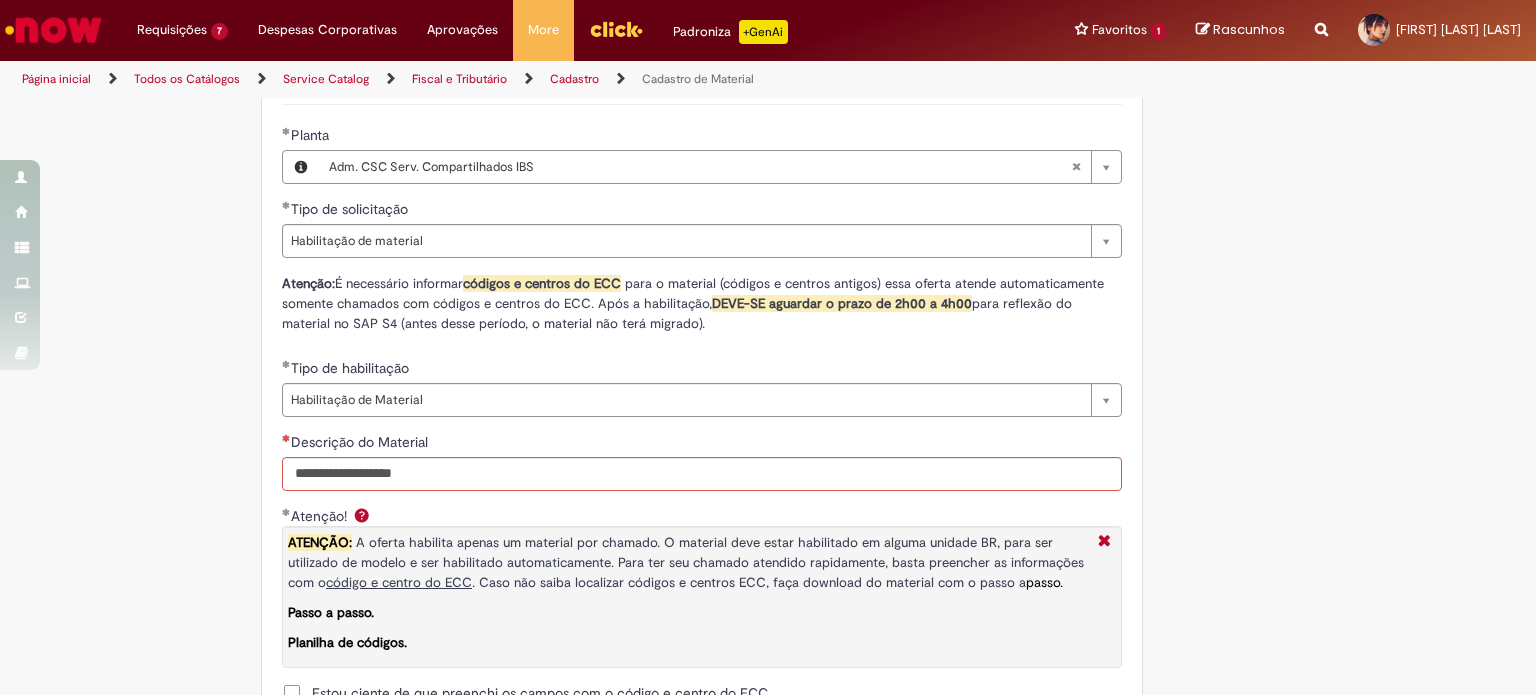 type on "********" 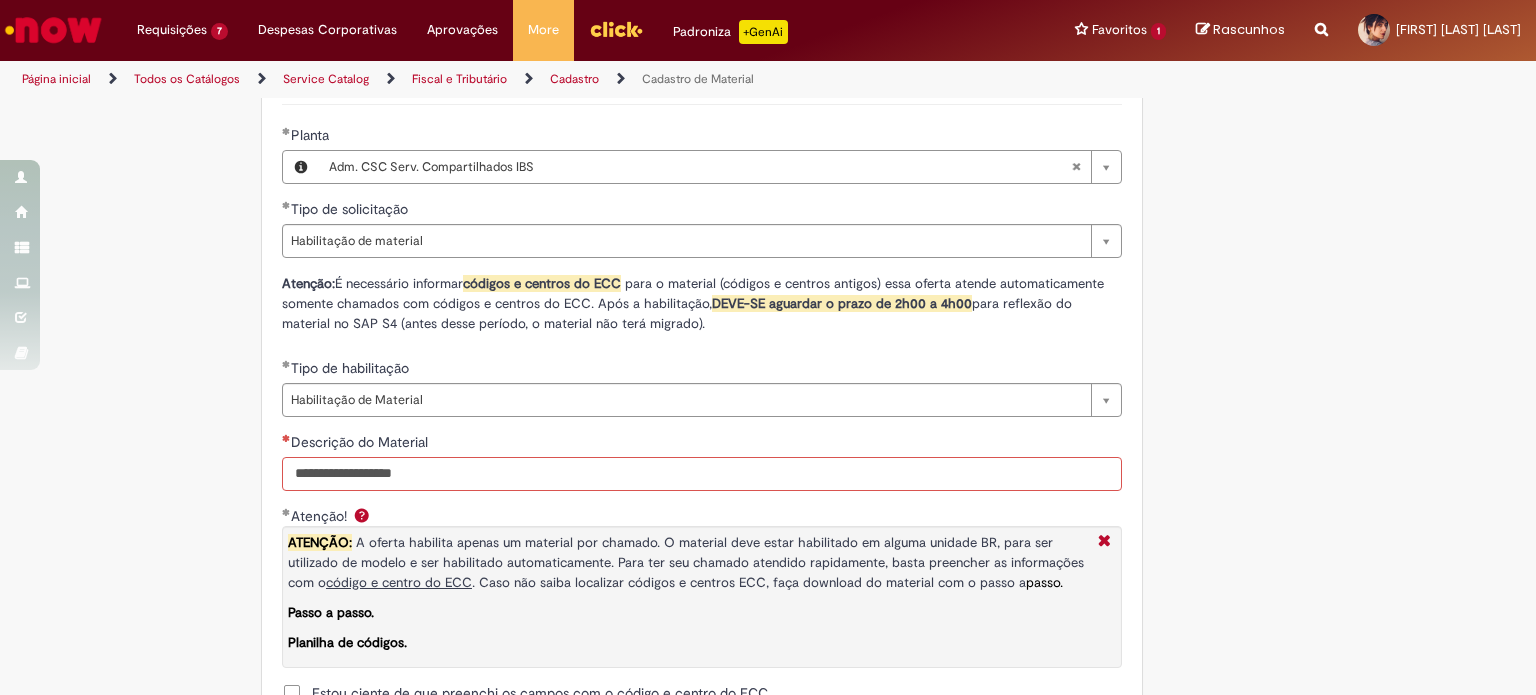 click on "Descrição do Material" at bounding box center [702, 474] 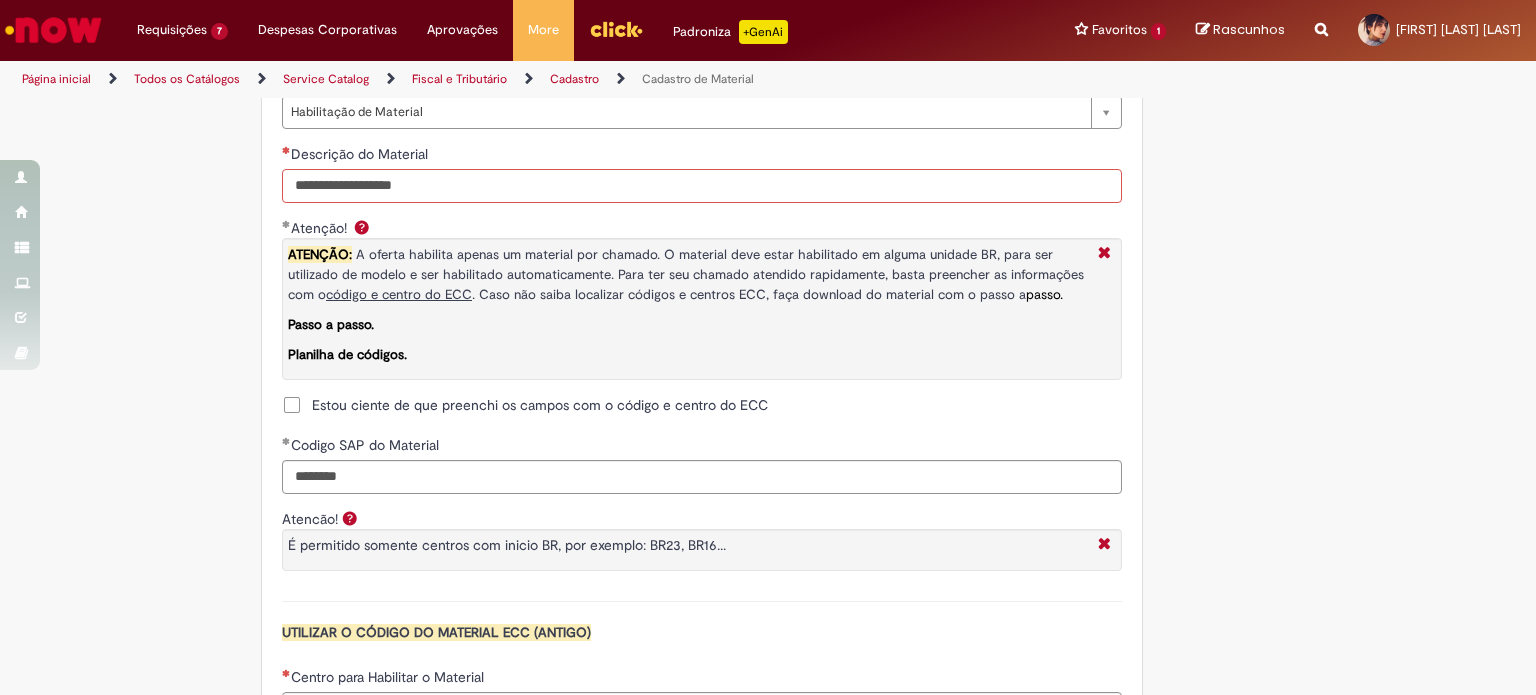 scroll, scrollTop: 1500, scrollLeft: 0, axis: vertical 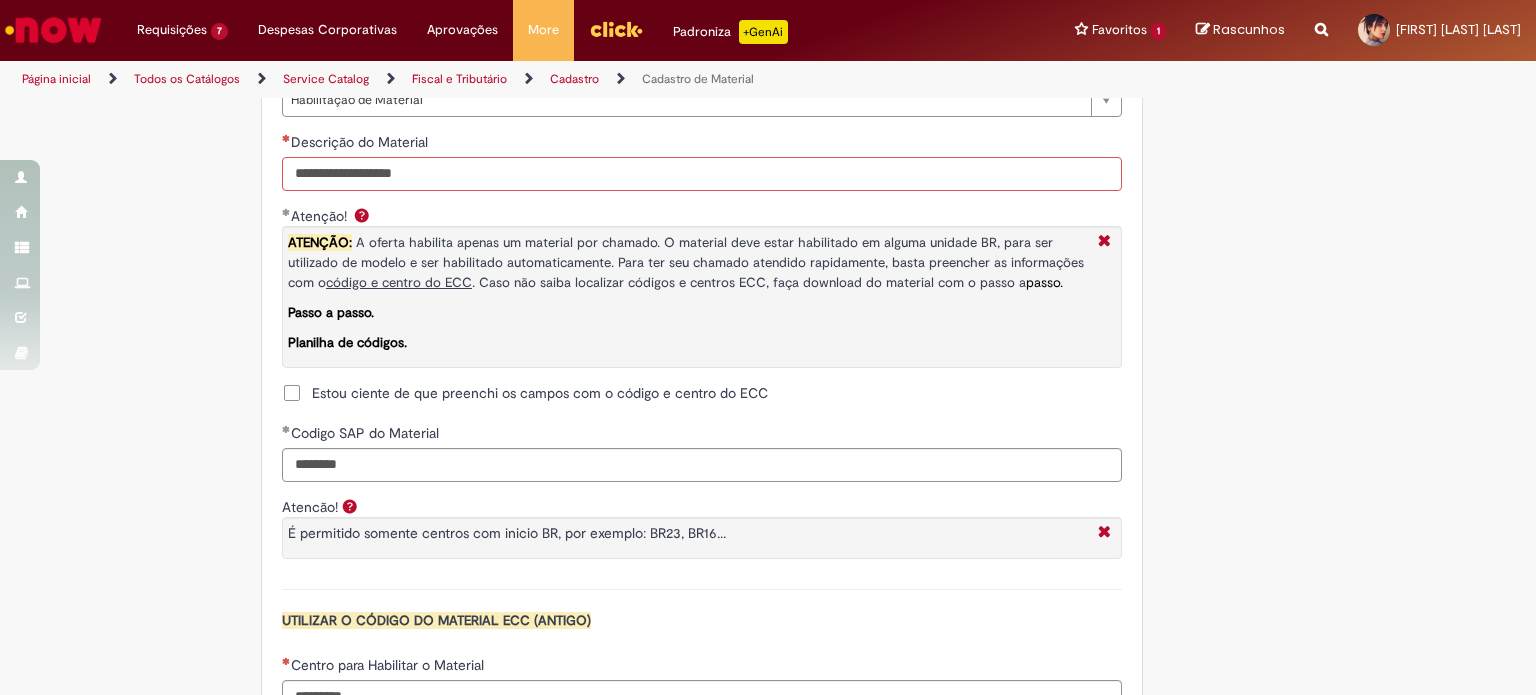paste on "********" 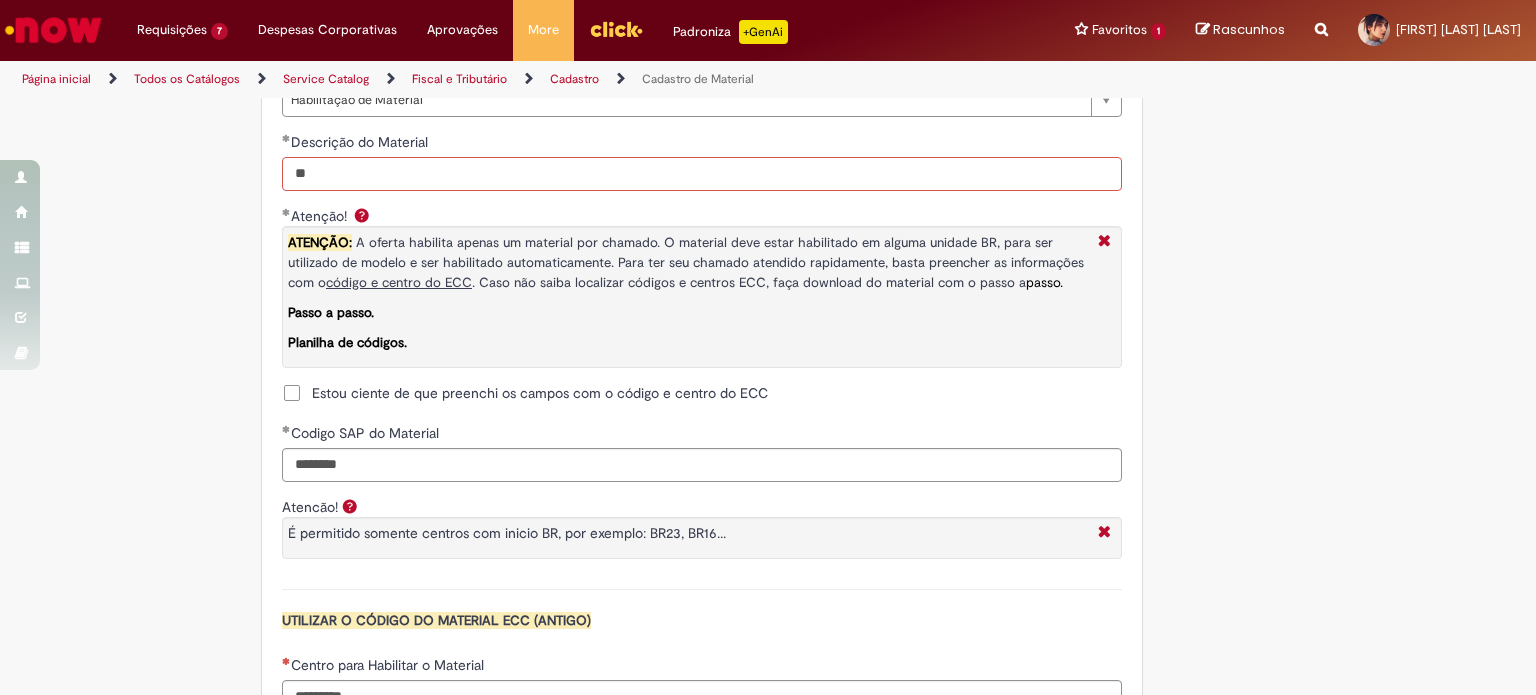 type on "*" 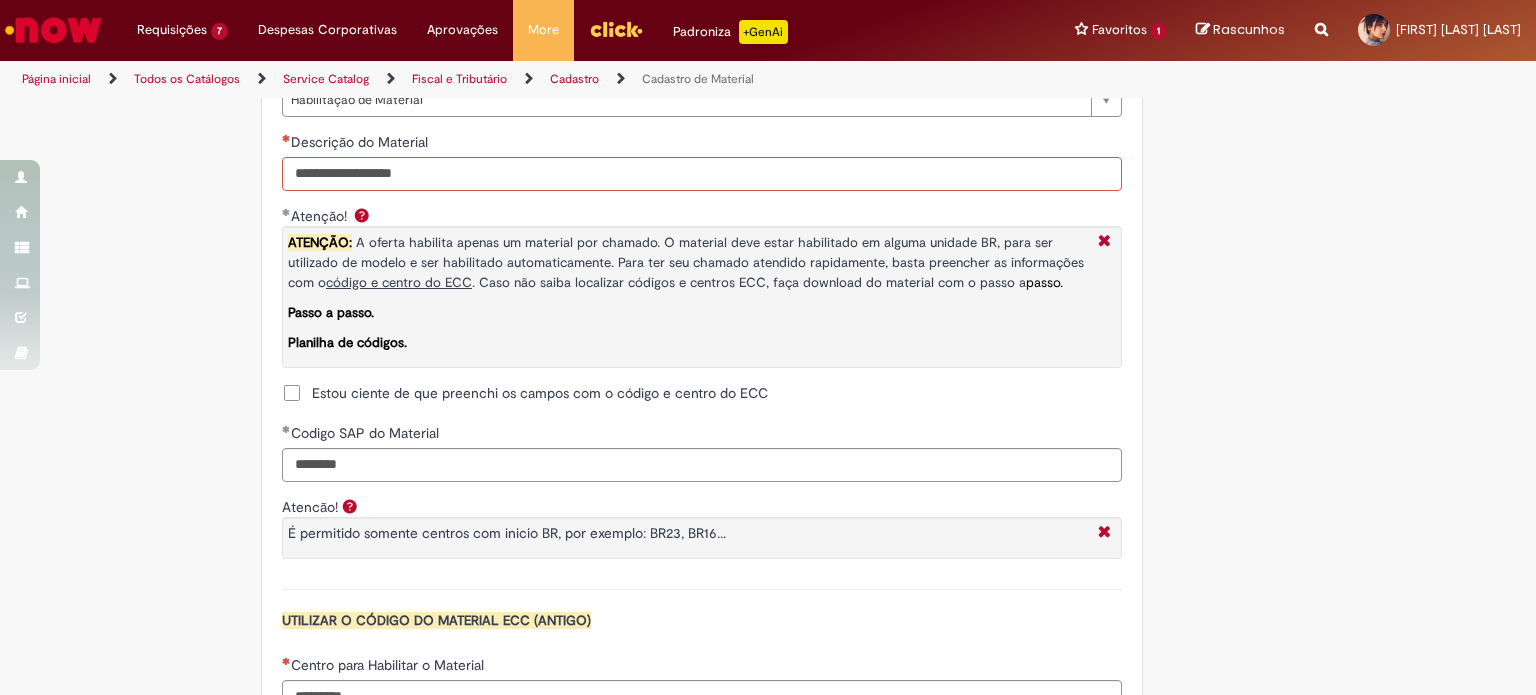 paste on "**********" 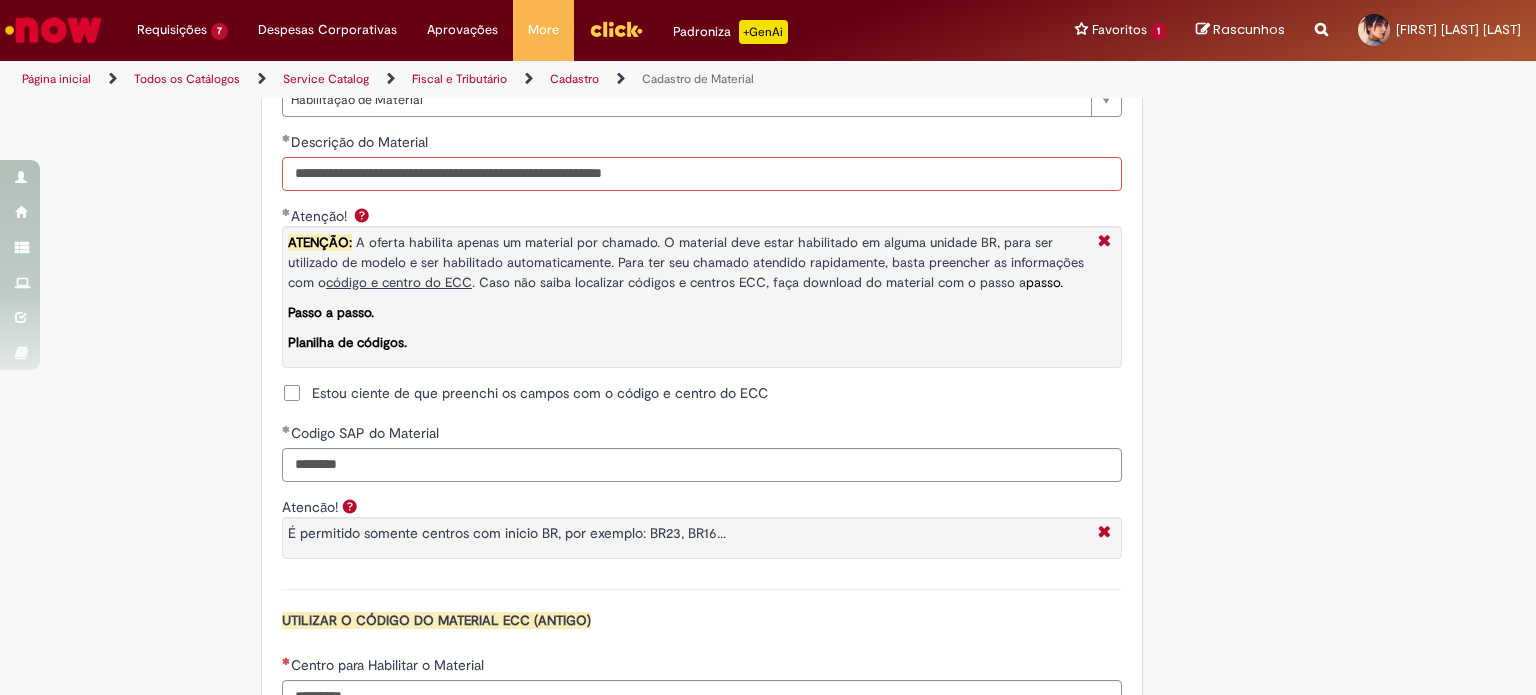 drag, startPoint x: 437, startPoint y: 174, endPoint x: 43, endPoint y: 159, distance: 394.28543 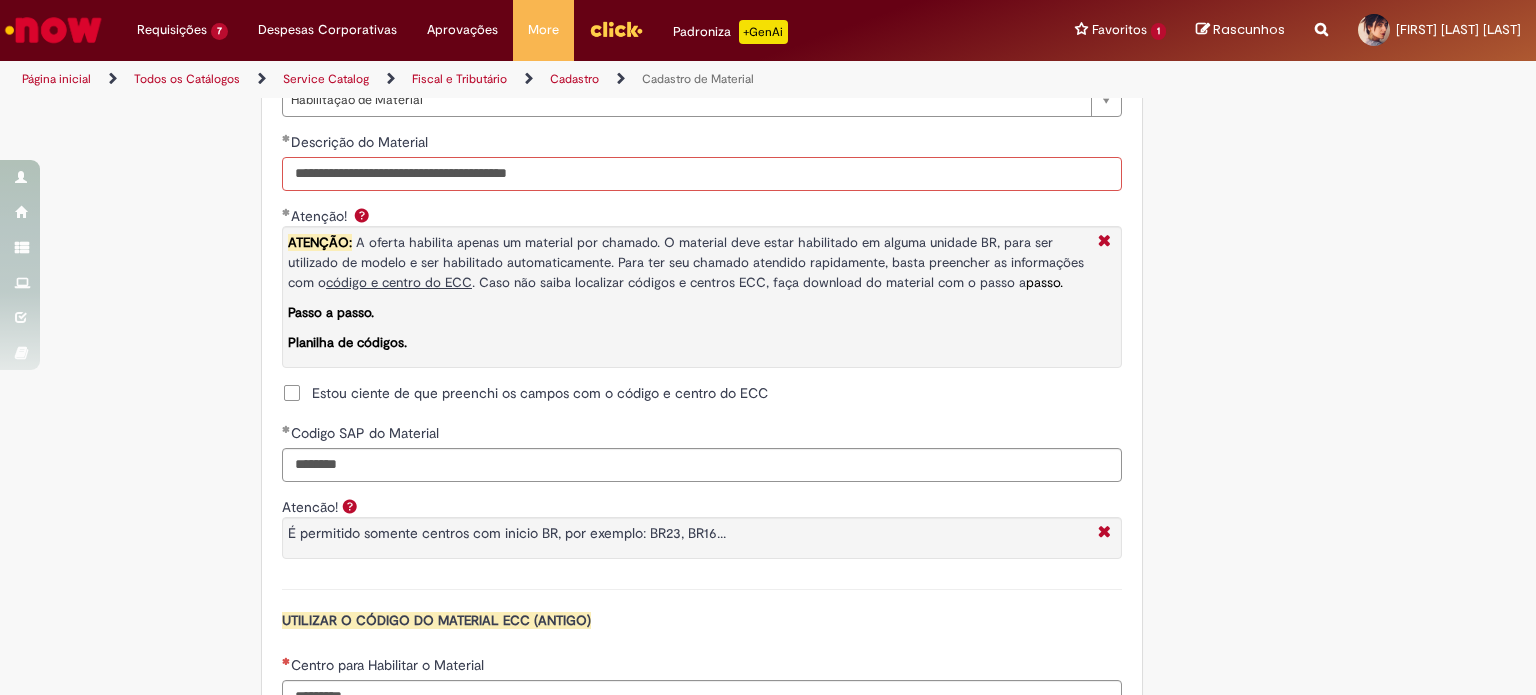 drag, startPoint x: 488, startPoint y: 168, endPoint x: 688, endPoint y: 171, distance: 200.02249 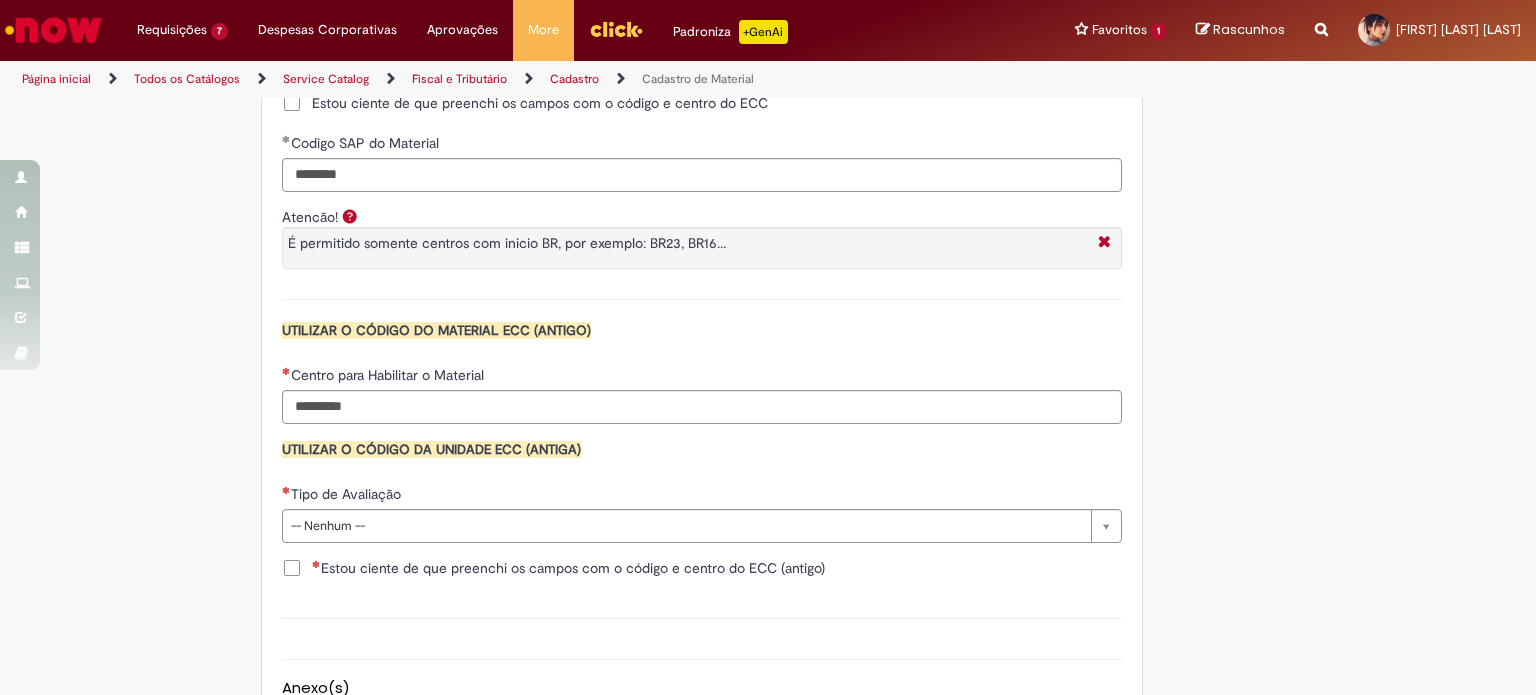 scroll, scrollTop: 1800, scrollLeft: 0, axis: vertical 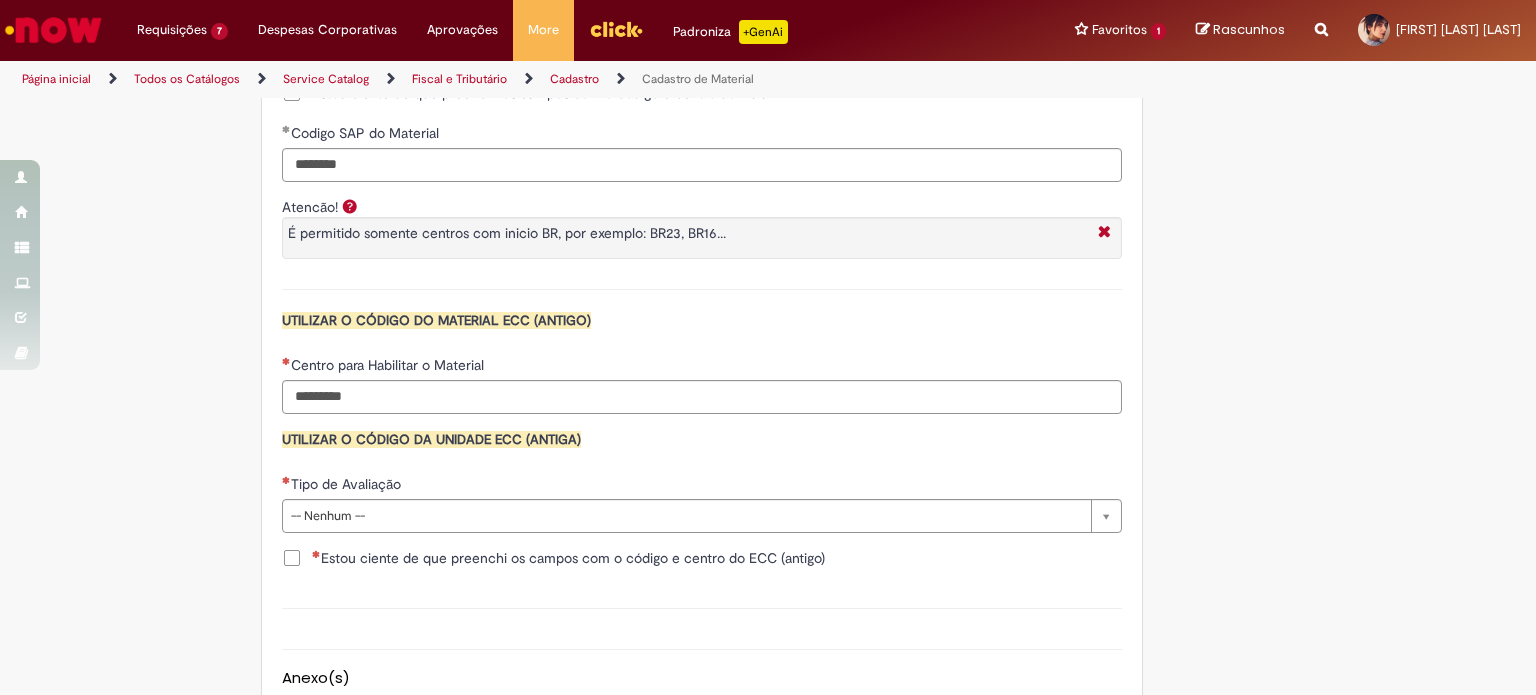 type on "**********" 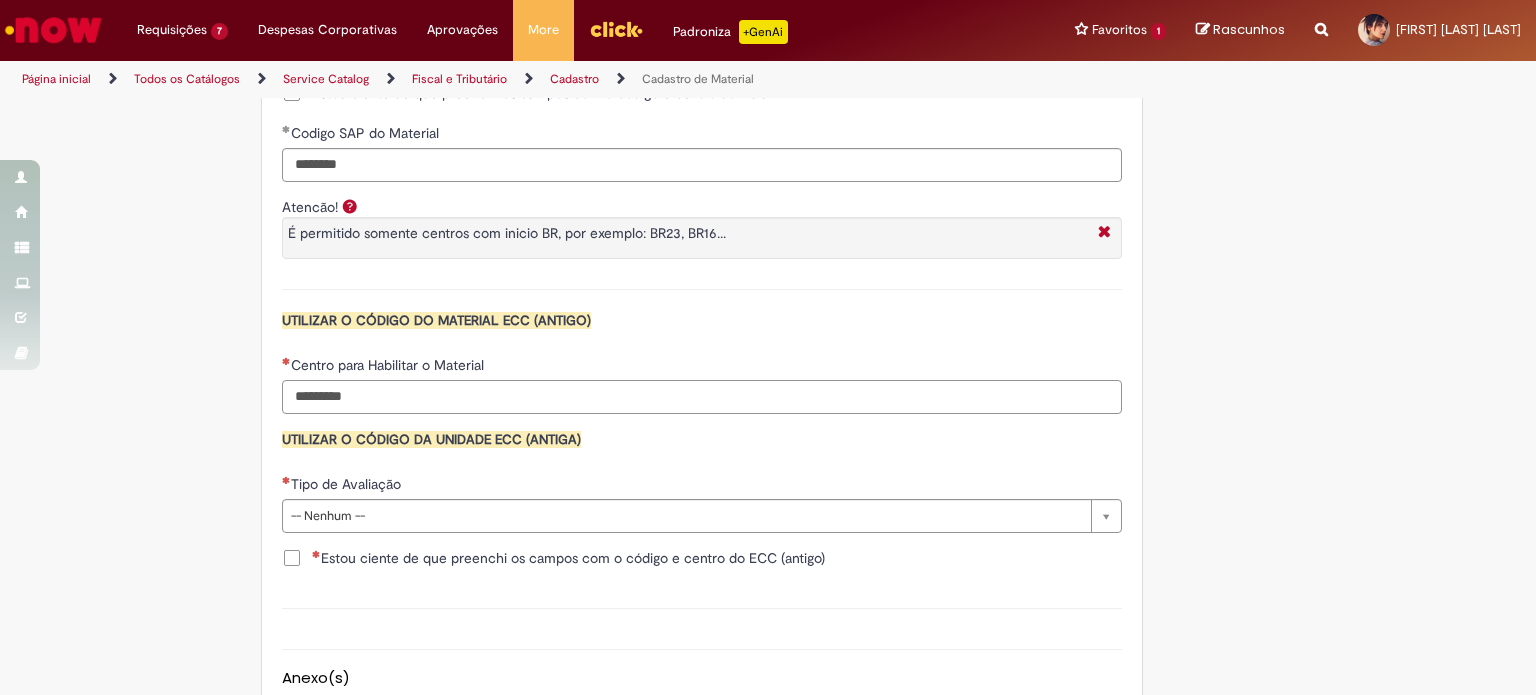 click on "Centro para Habilitar o Material" at bounding box center (702, 397) 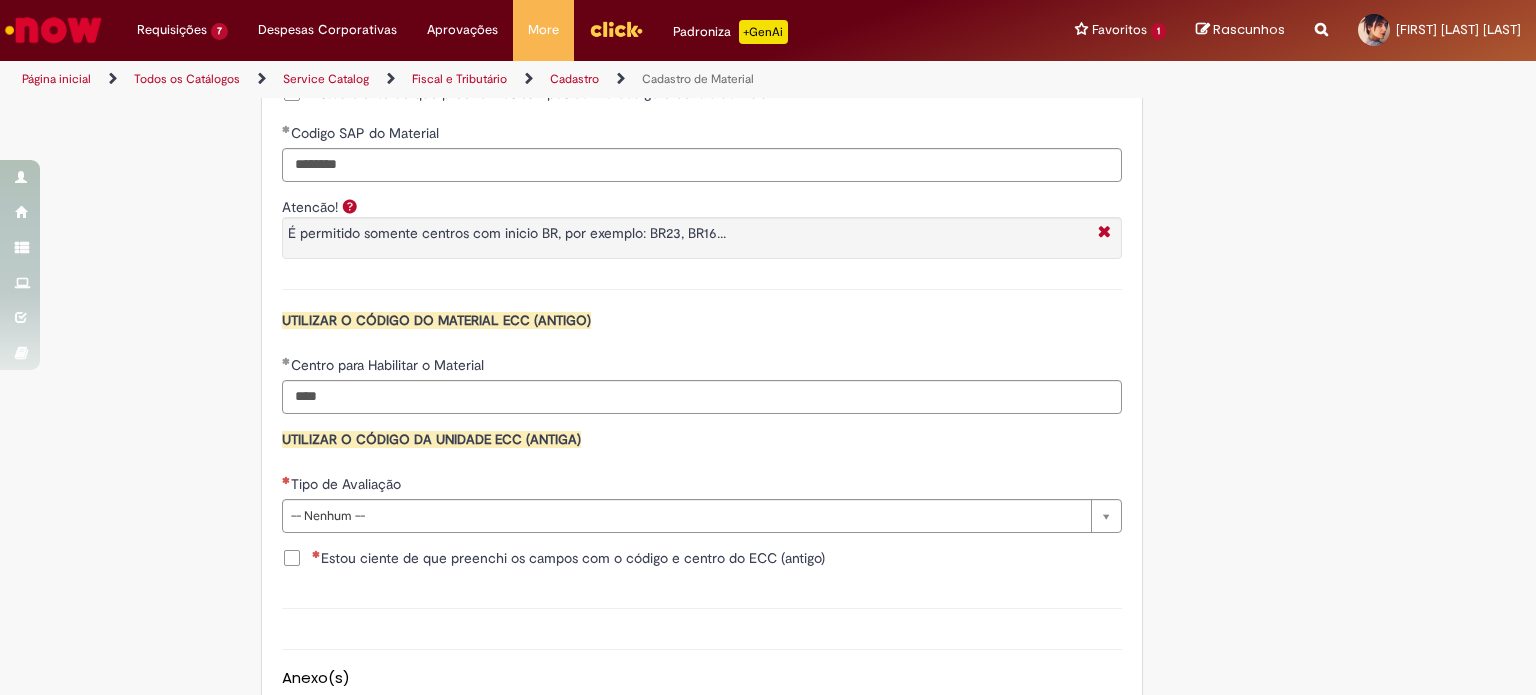 type on "****" 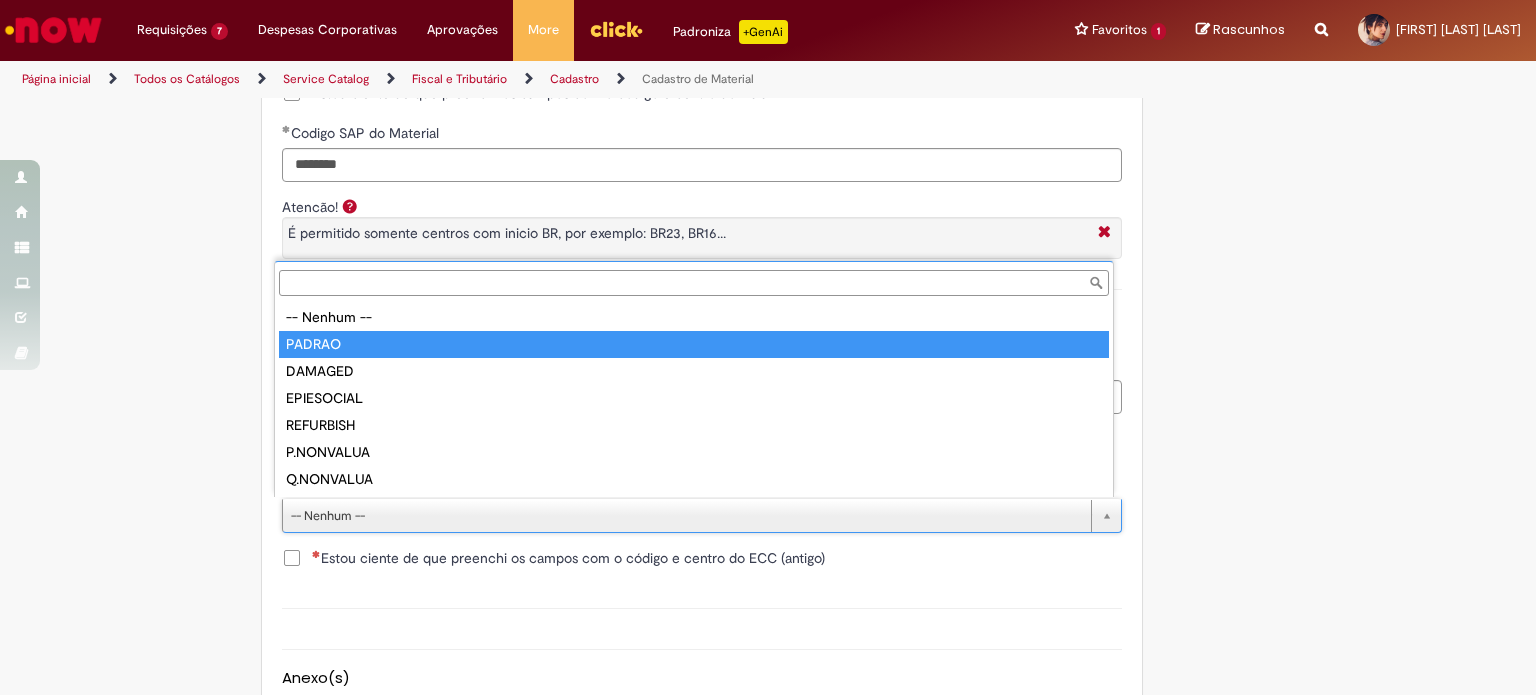 type on "******" 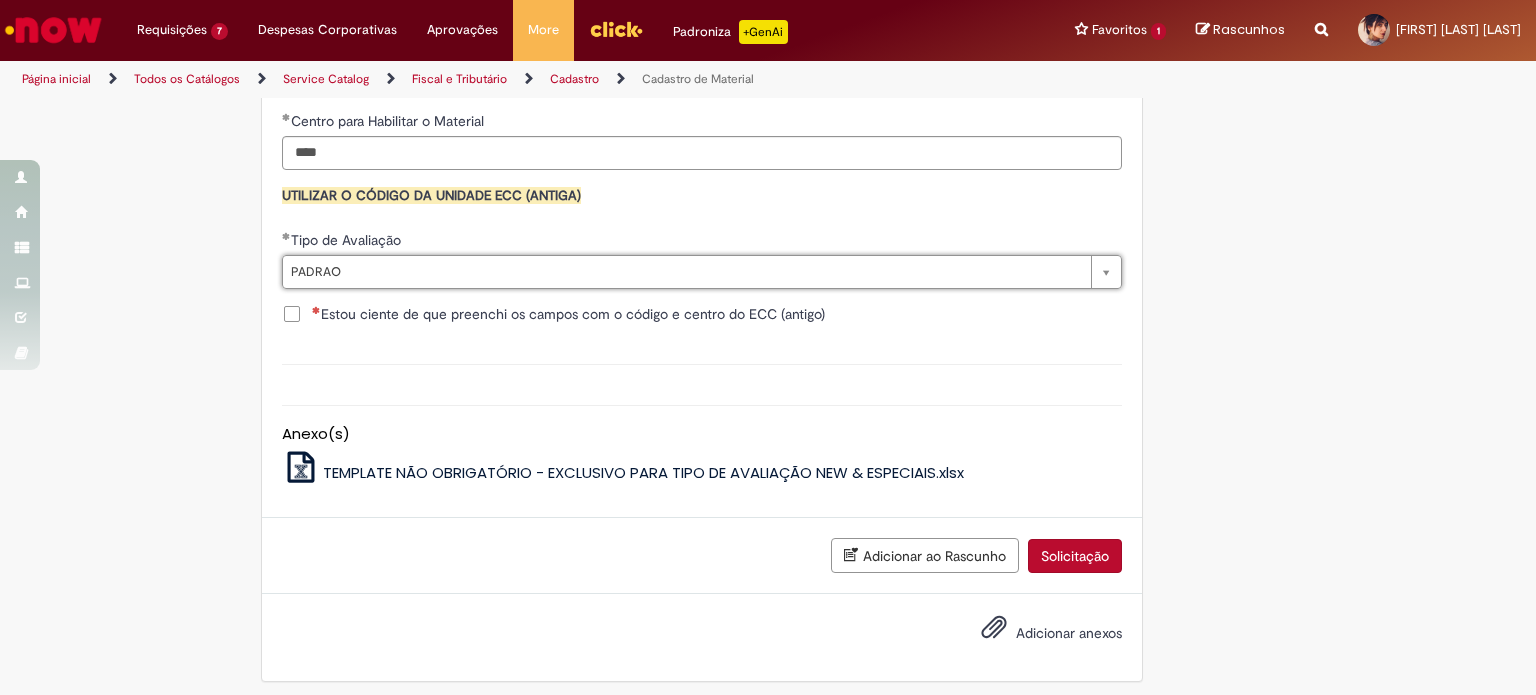 scroll, scrollTop: 2047, scrollLeft: 0, axis: vertical 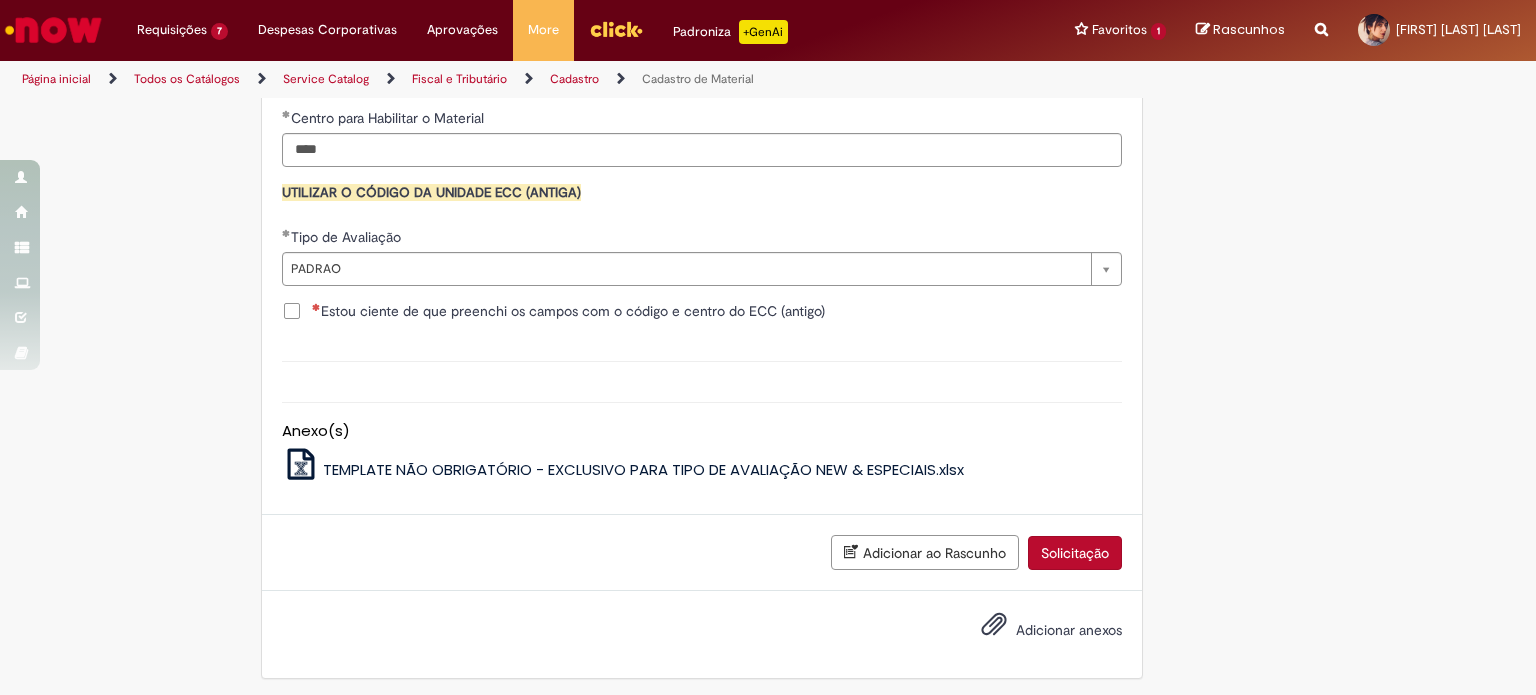 click on "Estou ciente de que preenchi os campos com o código e centro do ECC  (antigo)" at bounding box center (568, 311) 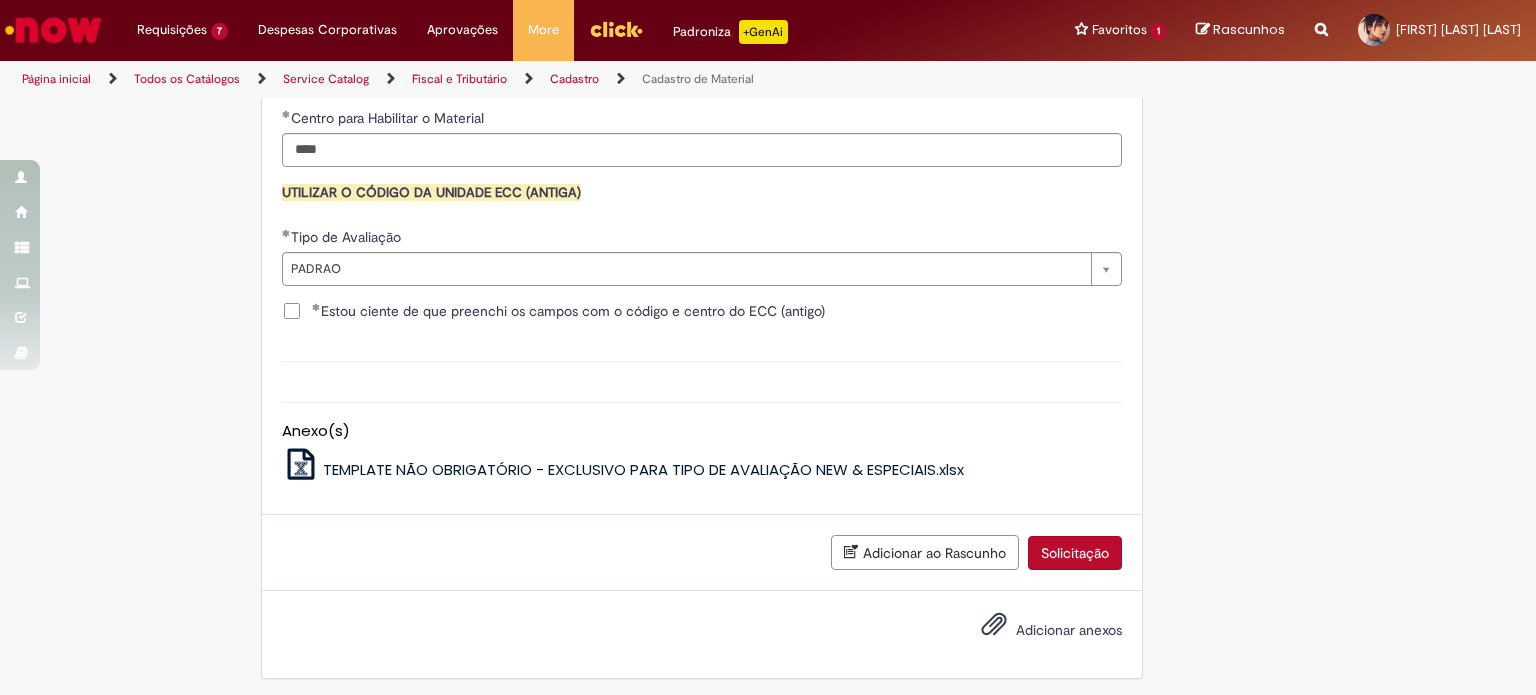 click on "Solicitação" at bounding box center (1075, 553) 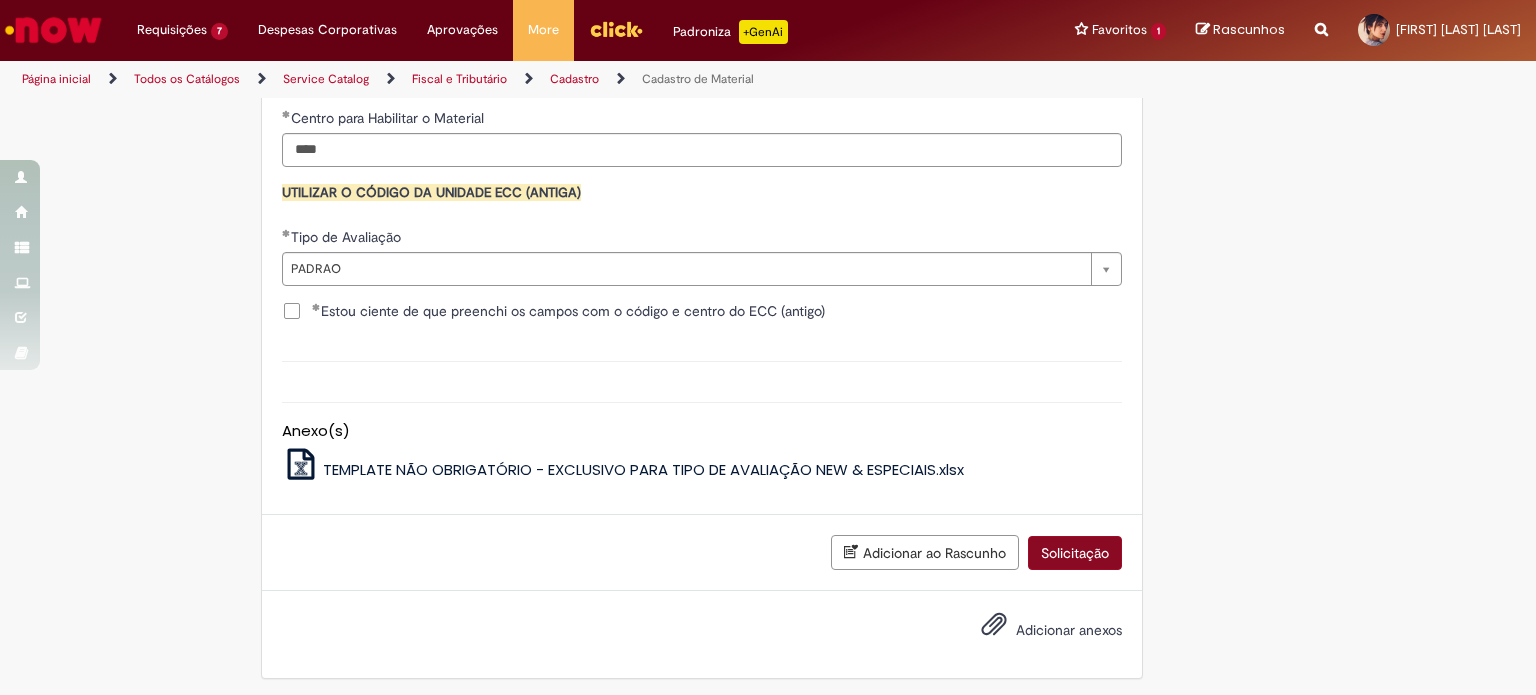 scroll, scrollTop: 2001, scrollLeft: 0, axis: vertical 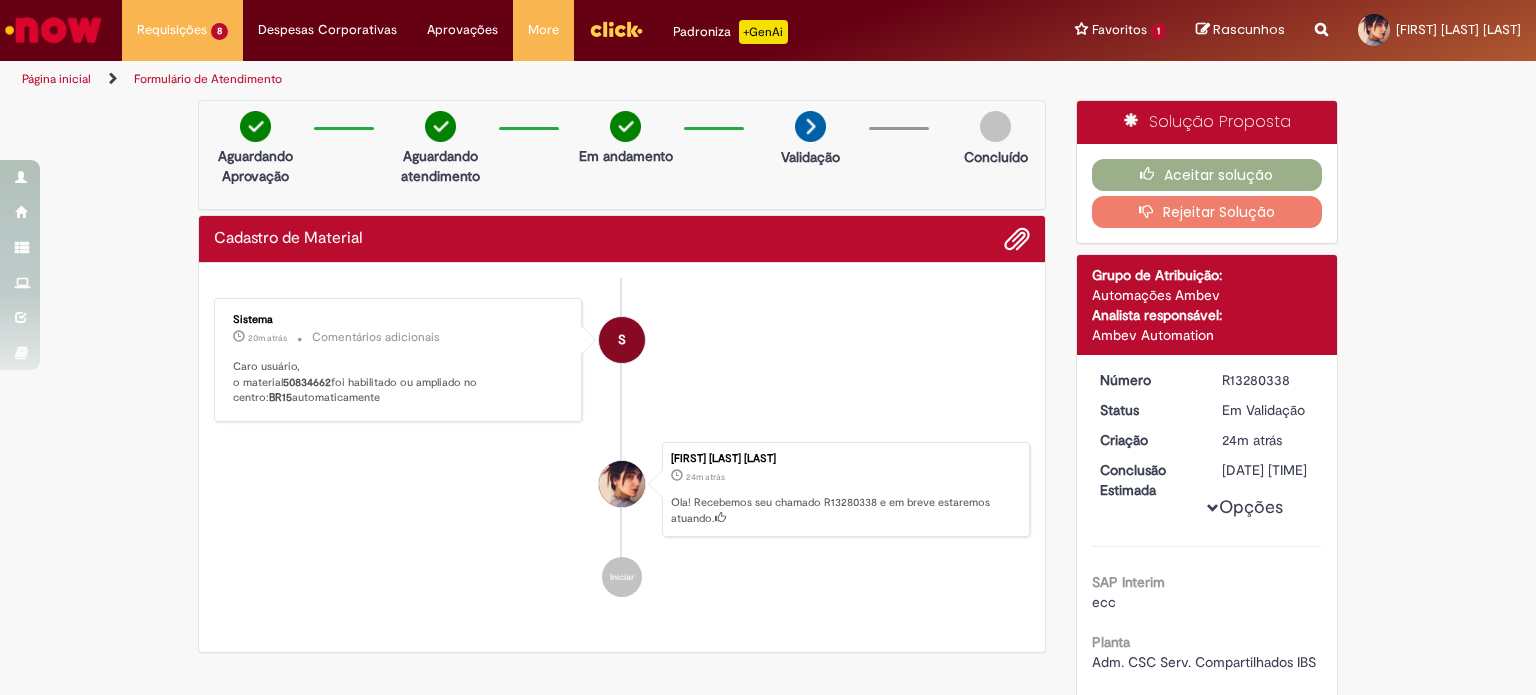 click at bounding box center (1321, 18) 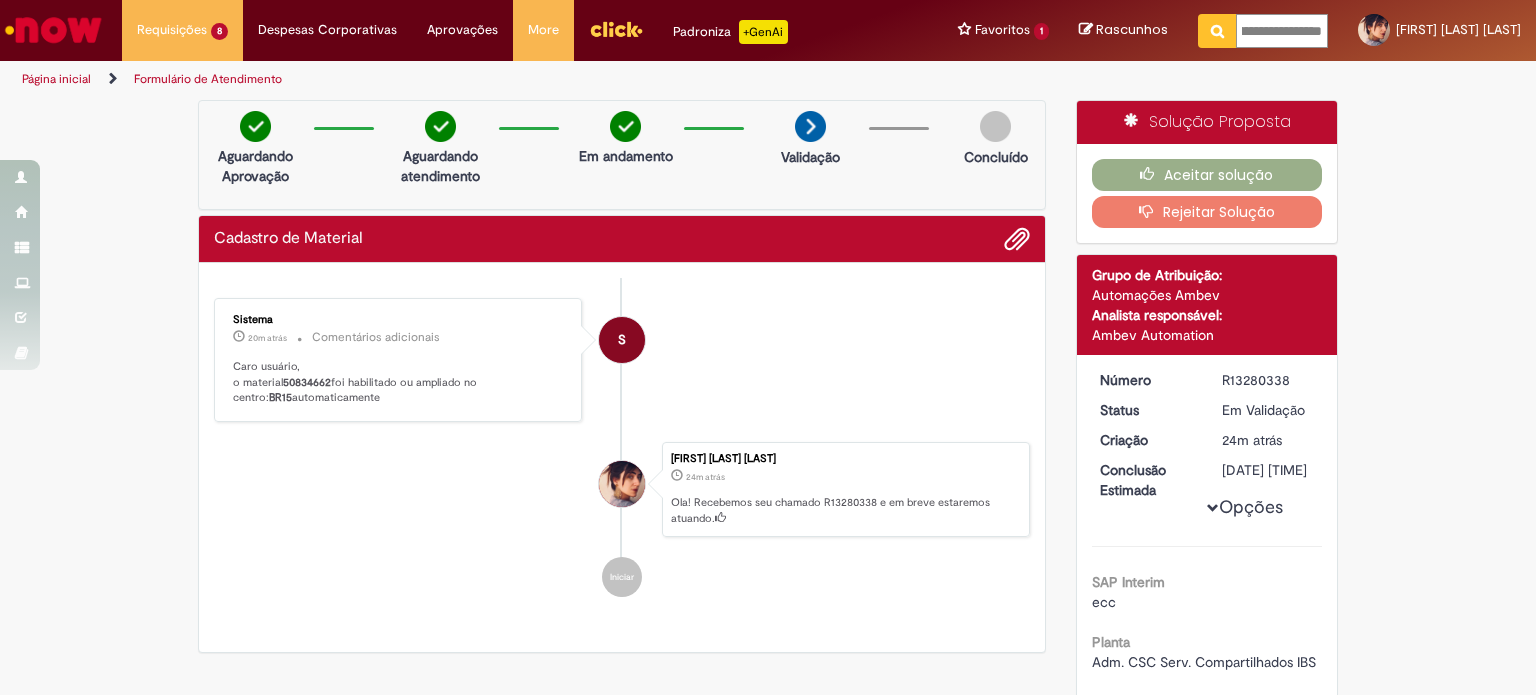 click on "**********" at bounding box center [1282, 31] 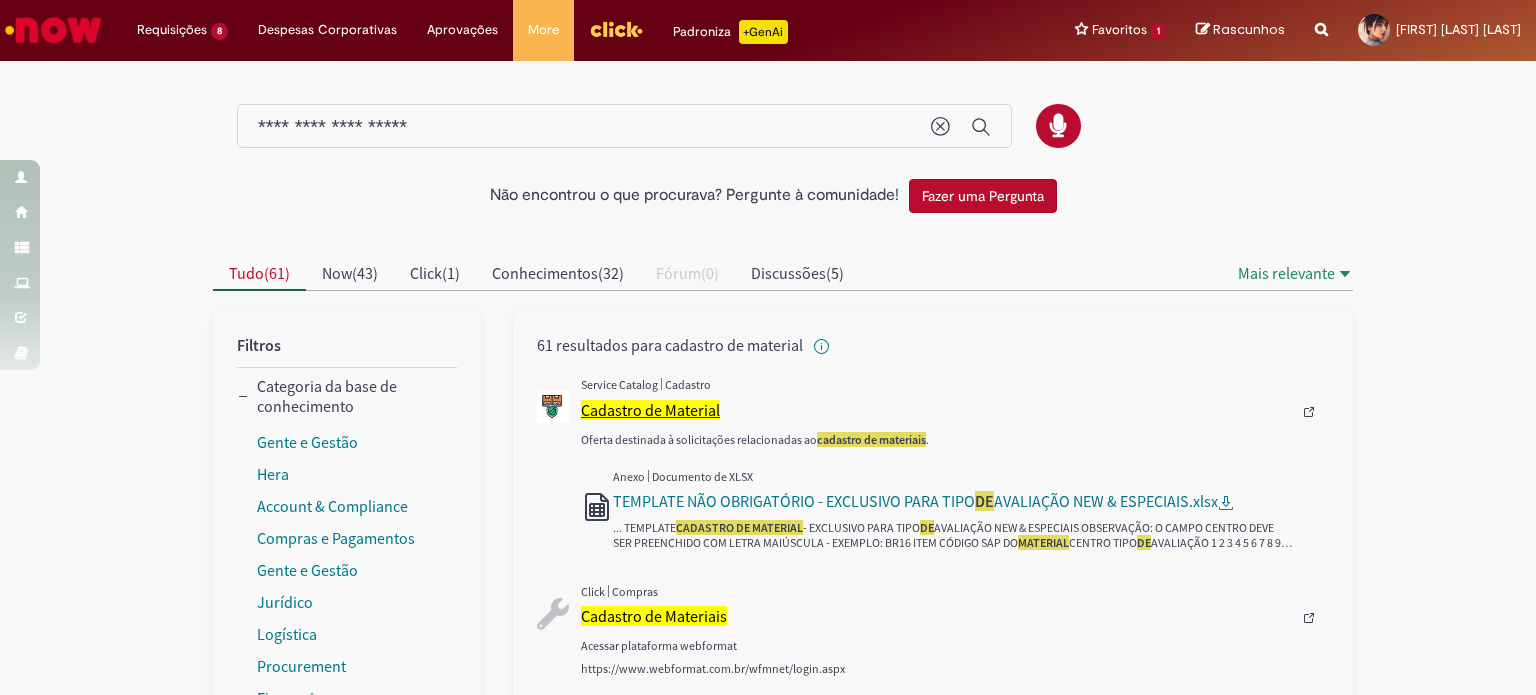click on "Cadastro de Material" at bounding box center (650, 410) 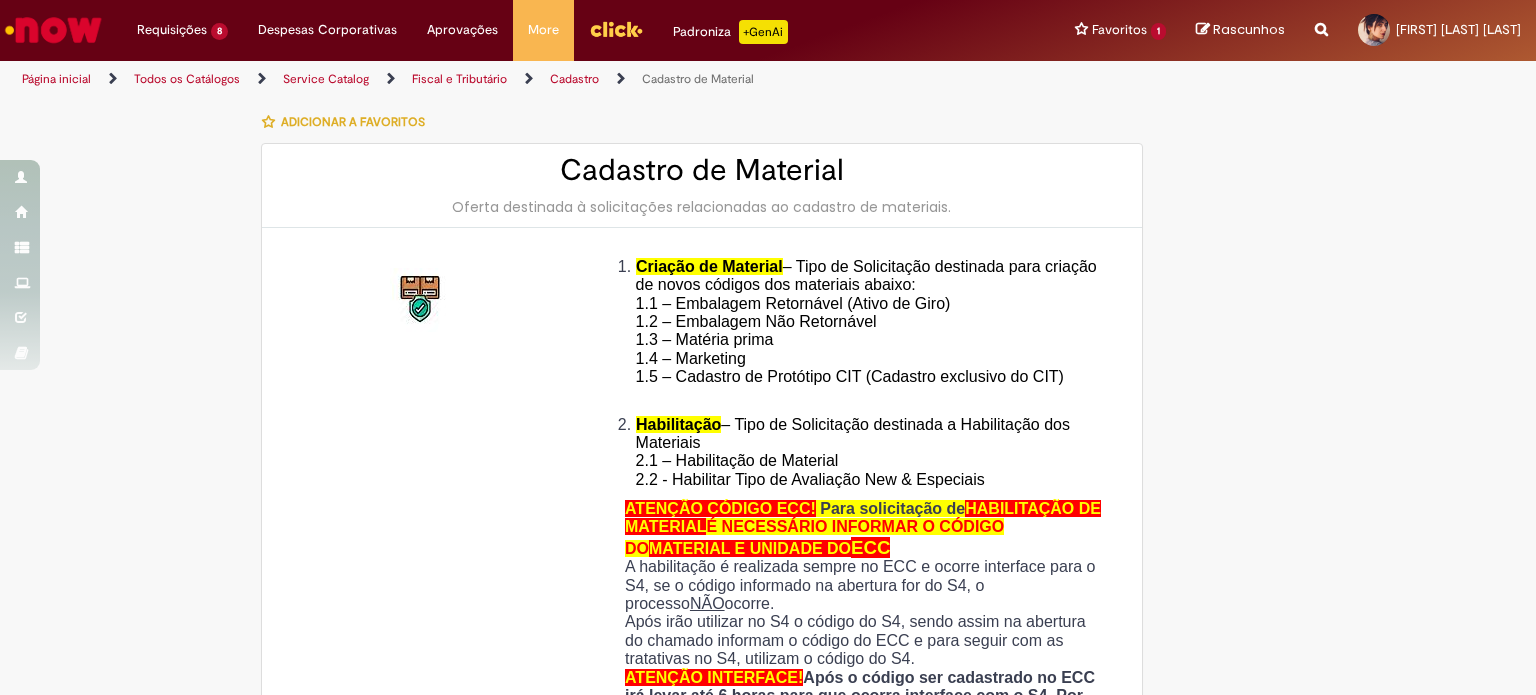type on "********" 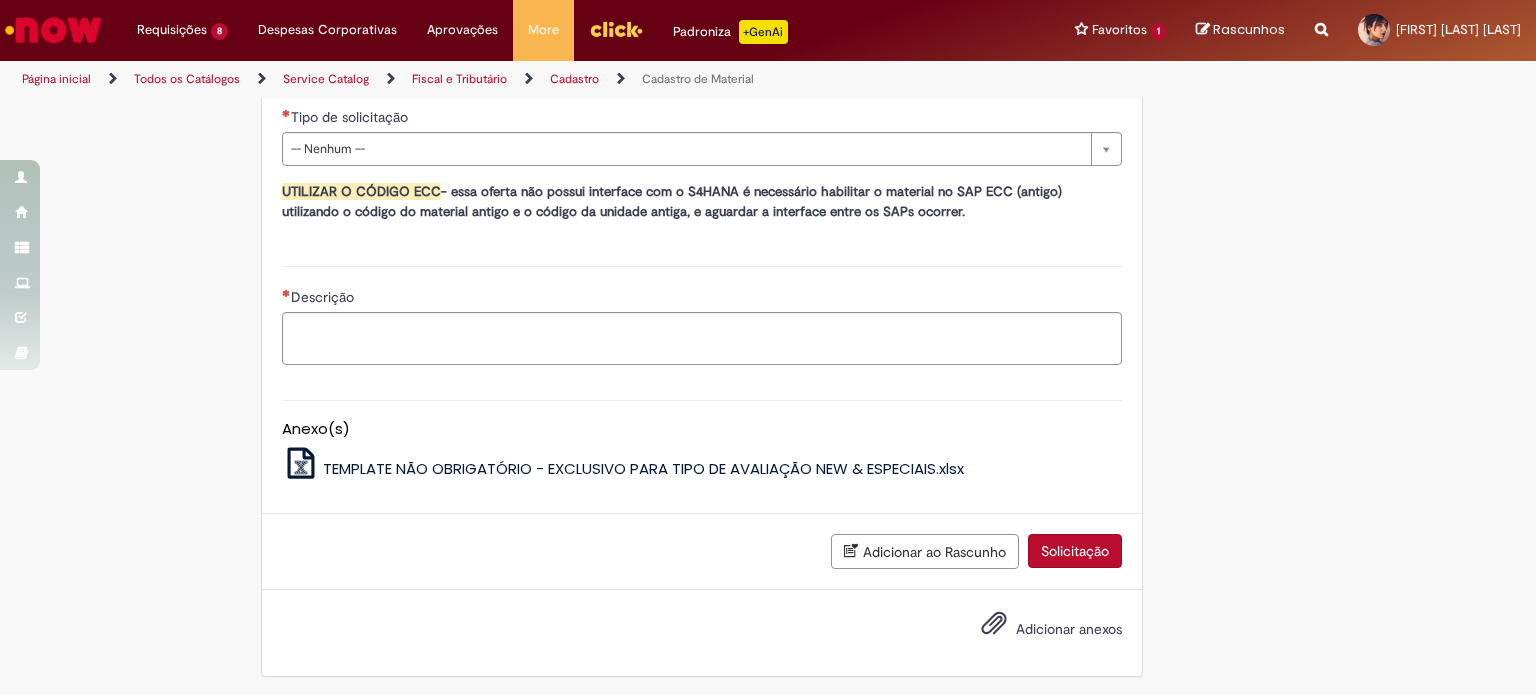 scroll, scrollTop: 992, scrollLeft: 0, axis: vertical 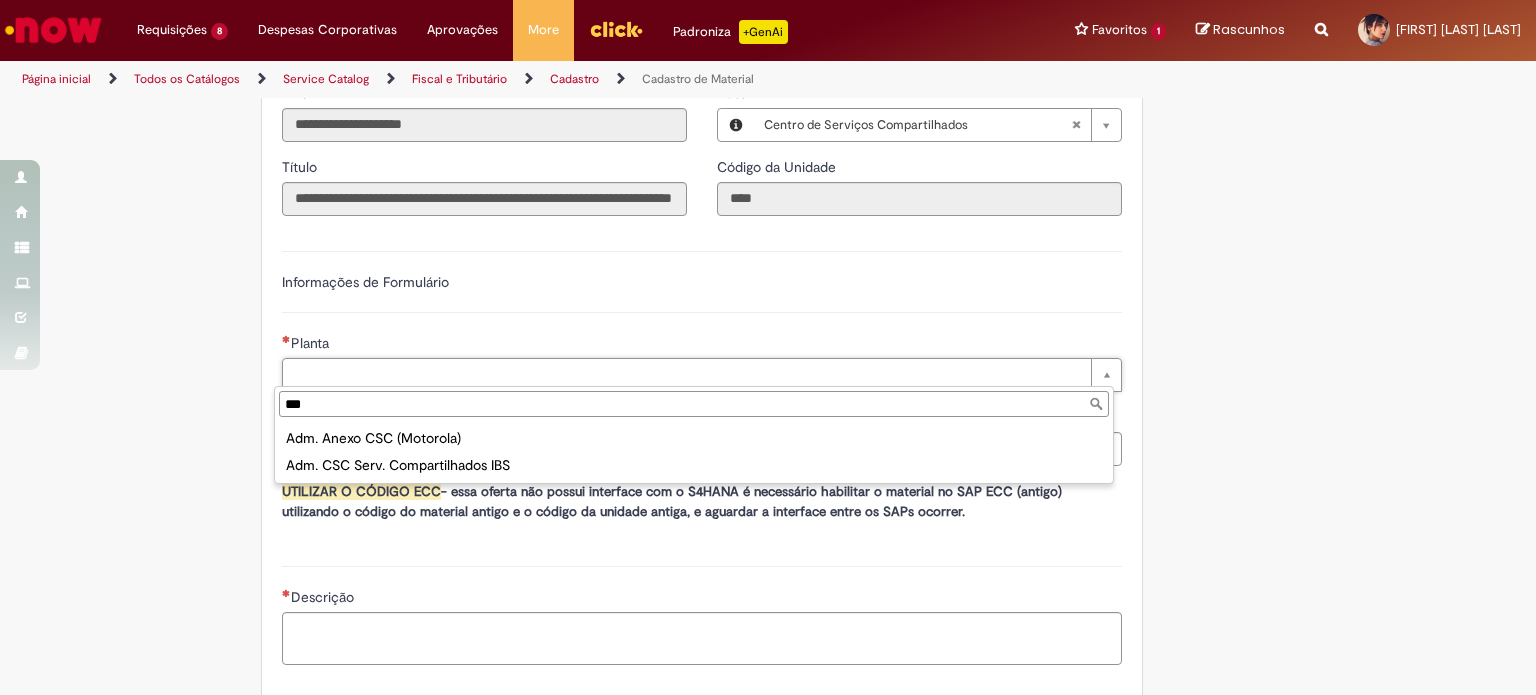 type on "***" 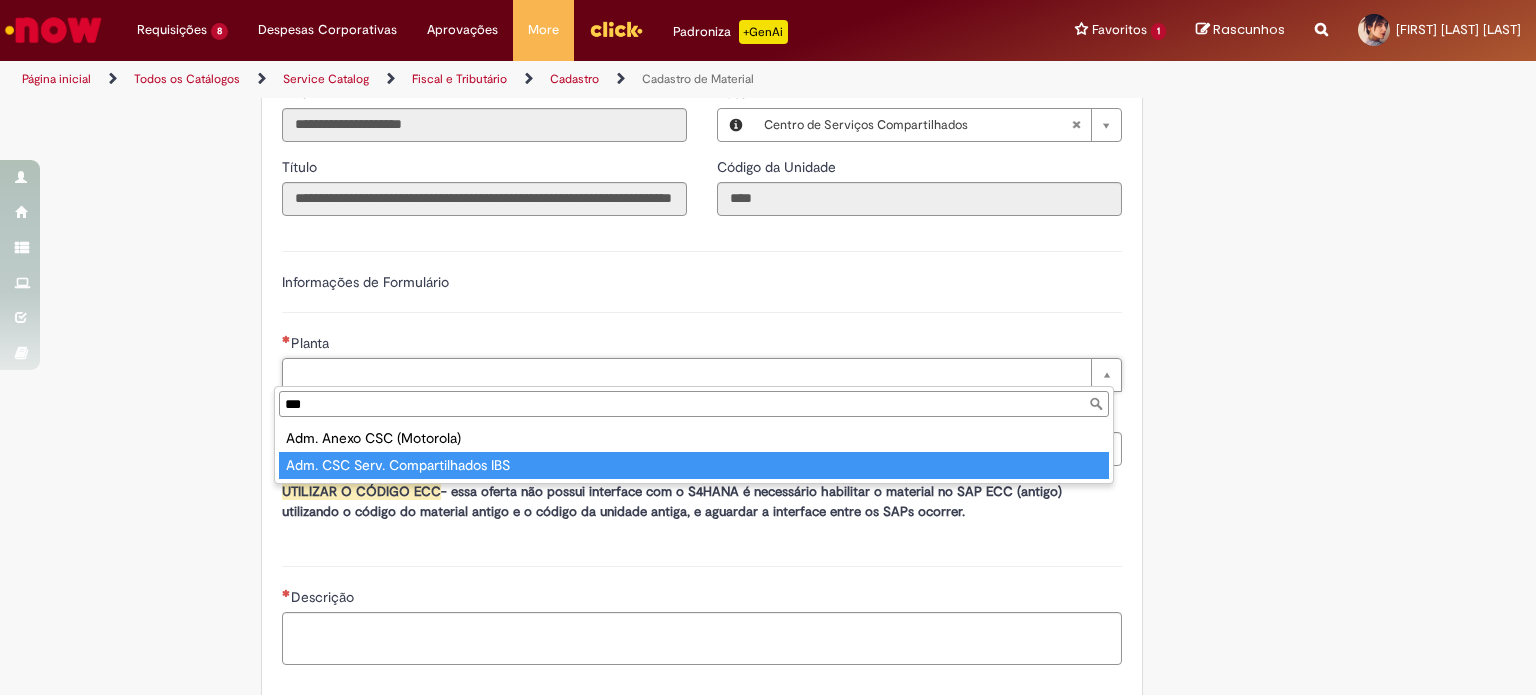 type on "**********" 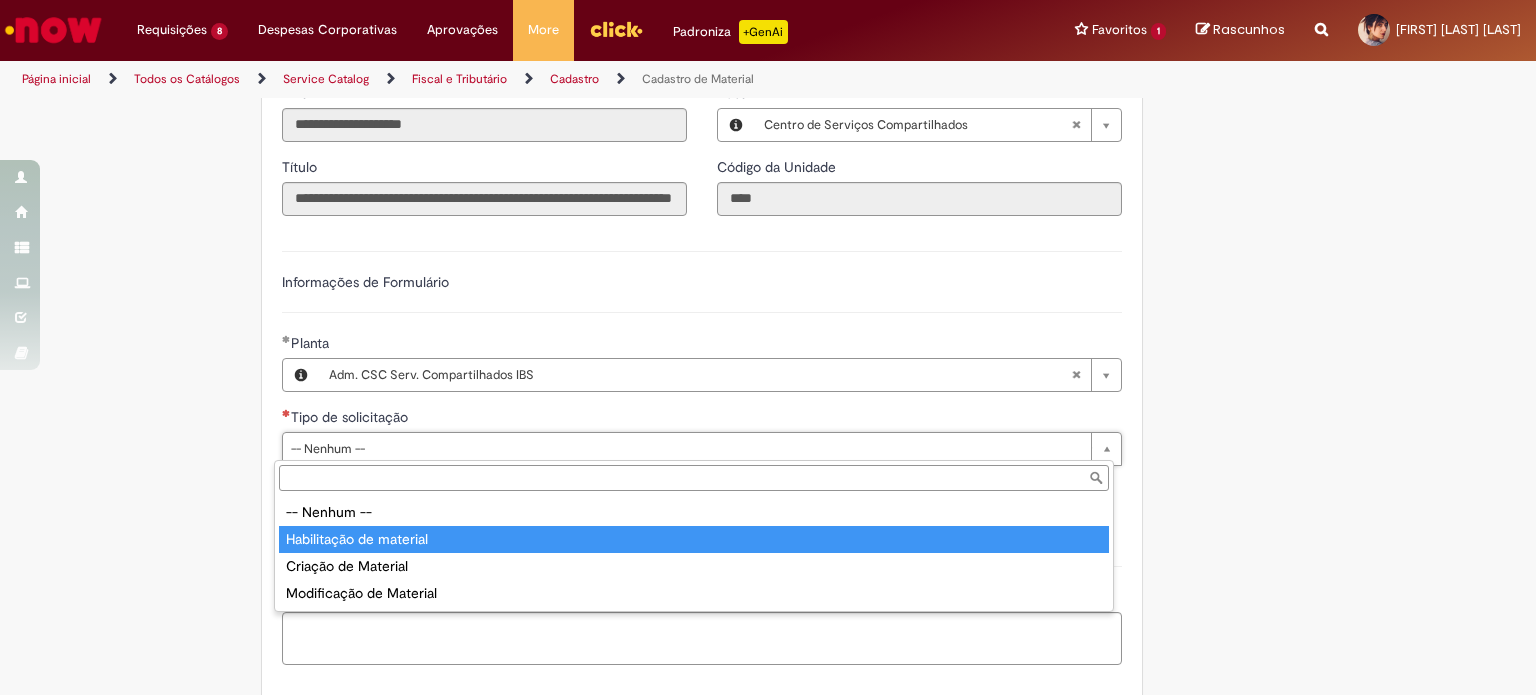 type on "**********" 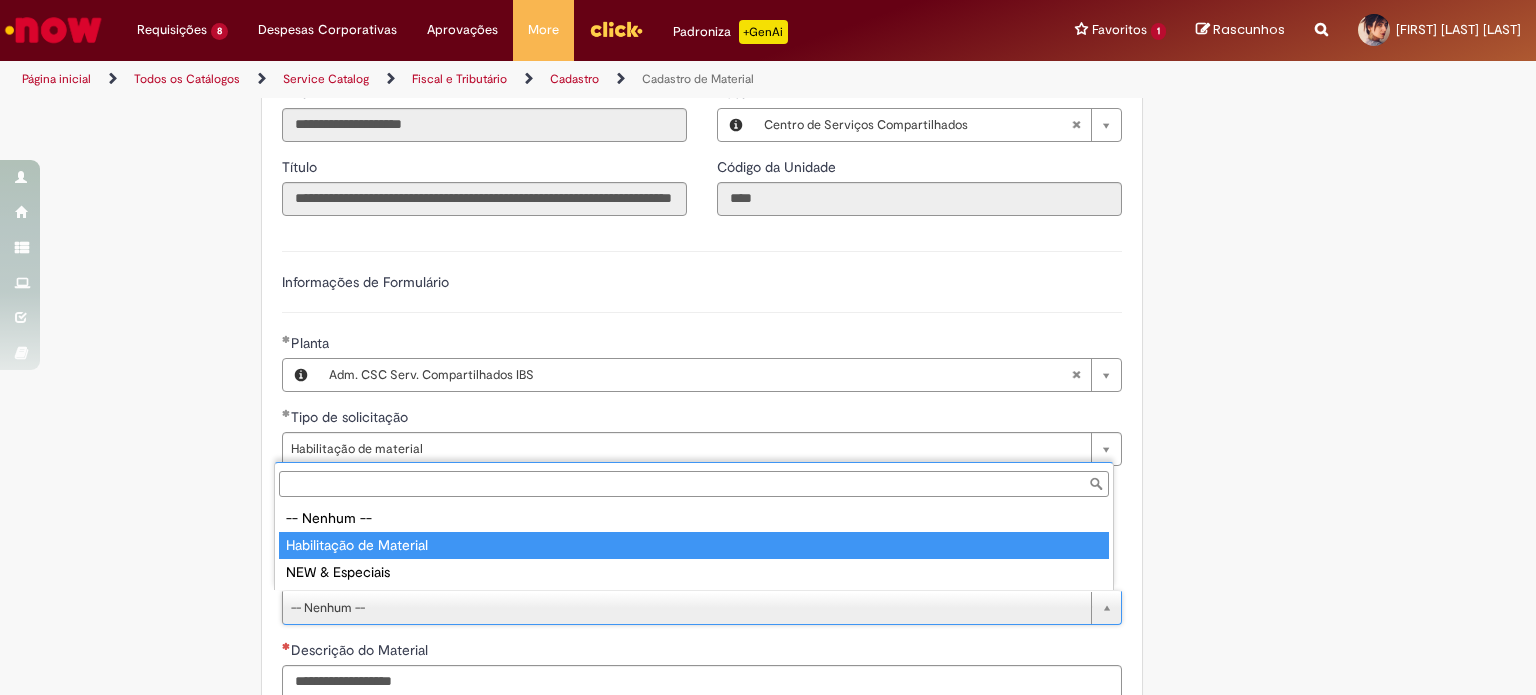 type on "**********" 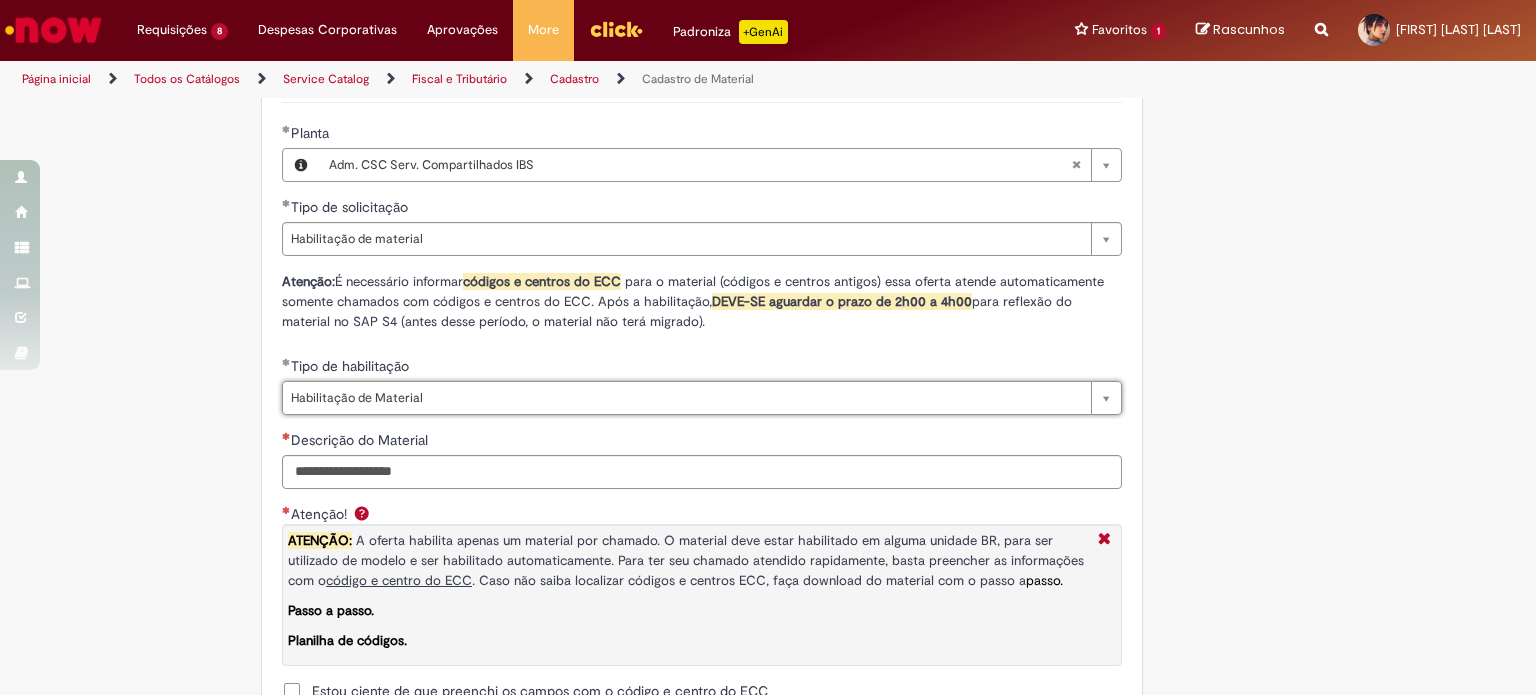 scroll, scrollTop: 1292, scrollLeft: 0, axis: vertical 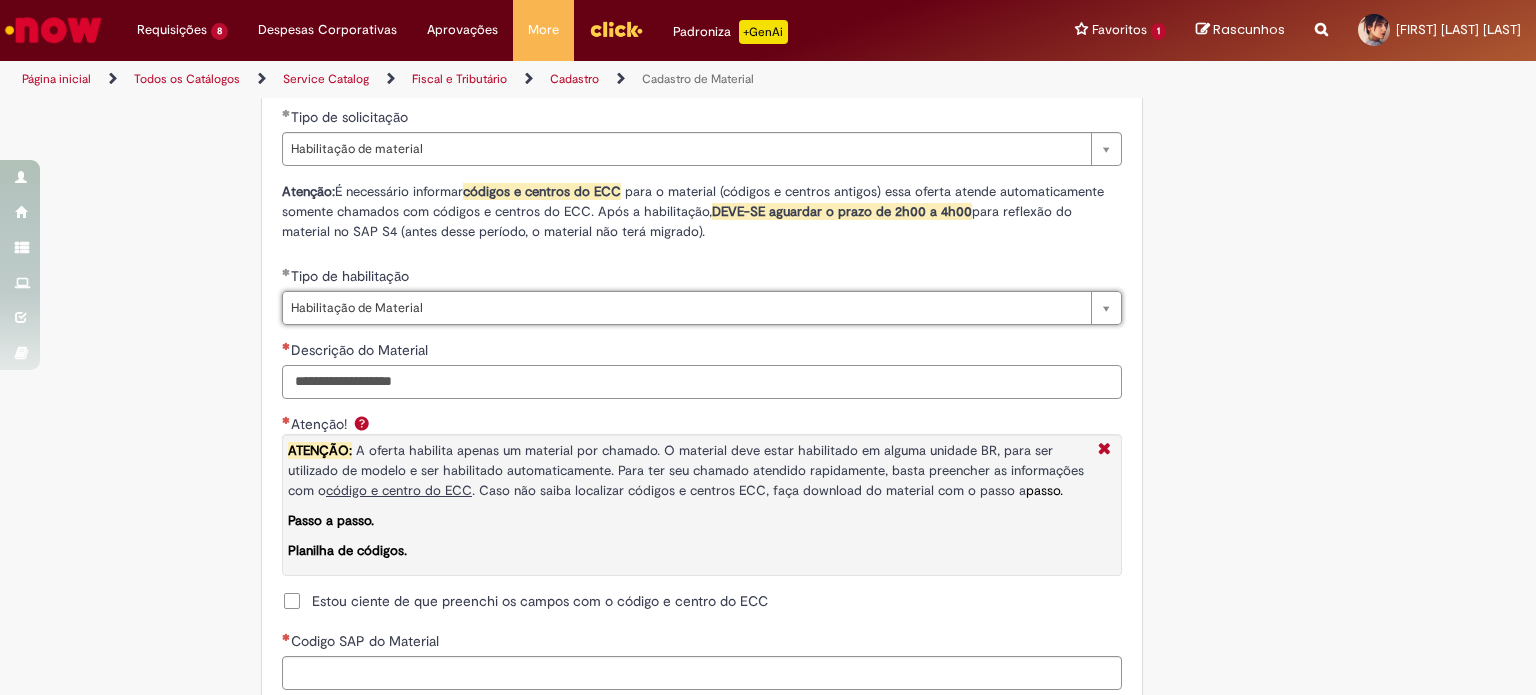 click on "Descrição do Material" at bounding box center [702, 382] 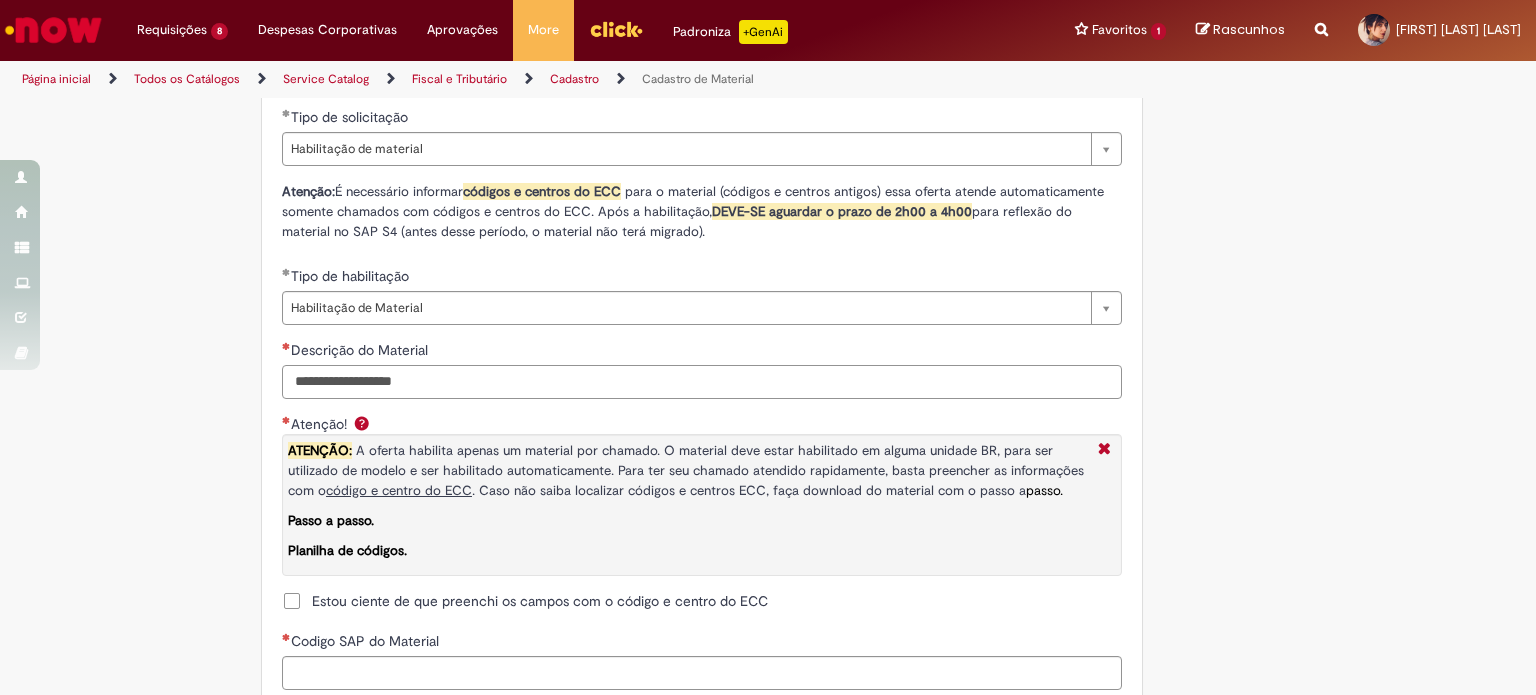 paste on "**********" 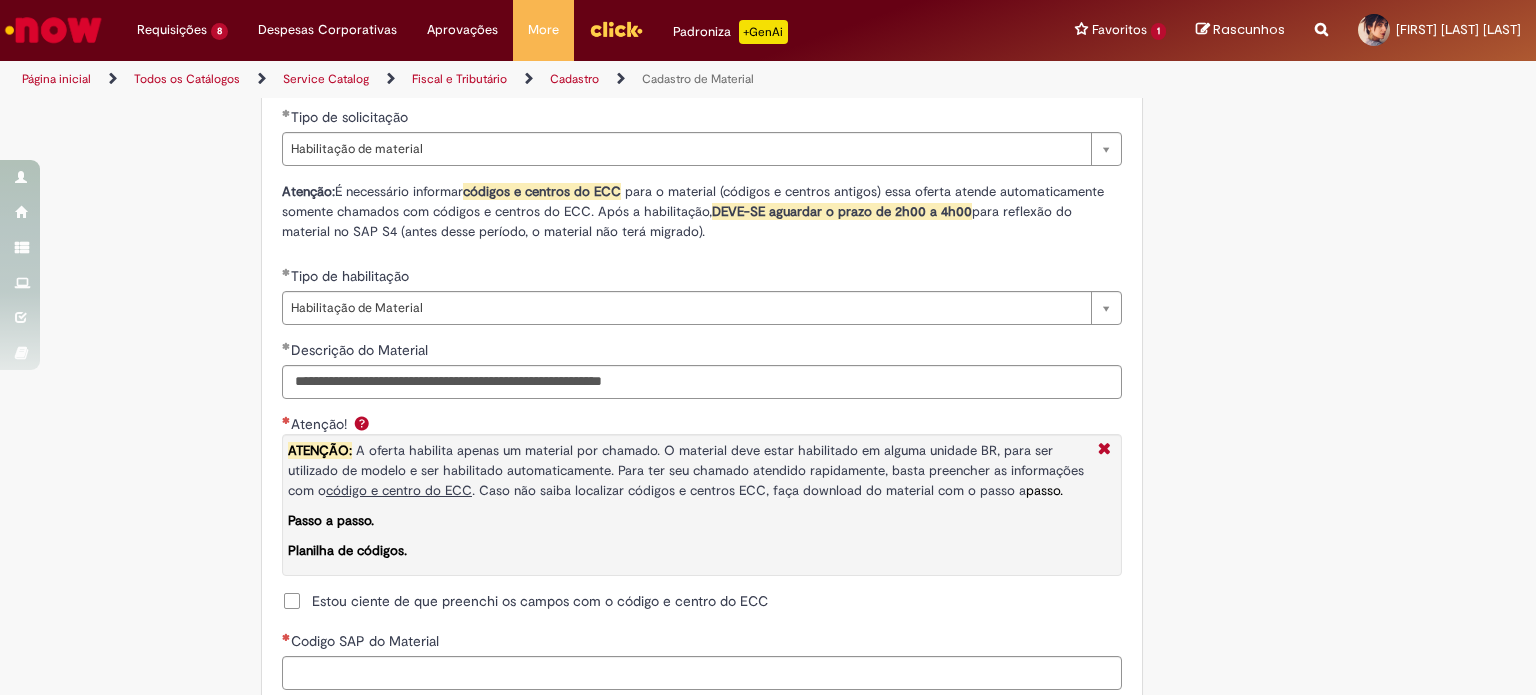 click on "Adicionar a Favoritos
Cadastro de Material
Oferta destinada à solicitações relacionadas ao cadastro de materiais.
Criação de Material  – Tipo de Solicitação destinada para criação de novos códigos dos materiais abaixo:       1.1 – Embalagem Retornável (Ativo de Giro)       1.2 – Embalagem Não Retornável        1.3 – Matéria prima       1.4 – Marketing       1.5 – Cadastro de Protótipo CIT (Cadastro exclusivo do CIT)
Habilitação  – Tipo de Solicitação destinada a Habilitação dos Materiais       2.1 – Habilitação de Material       2.2 - Habilitar Tipo de Avaliação New & Especiais
ATENÇÃO CÓDIGO ECC!   Para solicitação de  HABILITAÇÃO DE MATERIAL  É NECESSÁRIO INFORMAR O CÓDIGO DO  MATERIAL E UNIDADE DO  ECC
NÃO  ocorre.
ATENÇÃO INTERFACE!
Modificação" at bounding box center (670, 131) 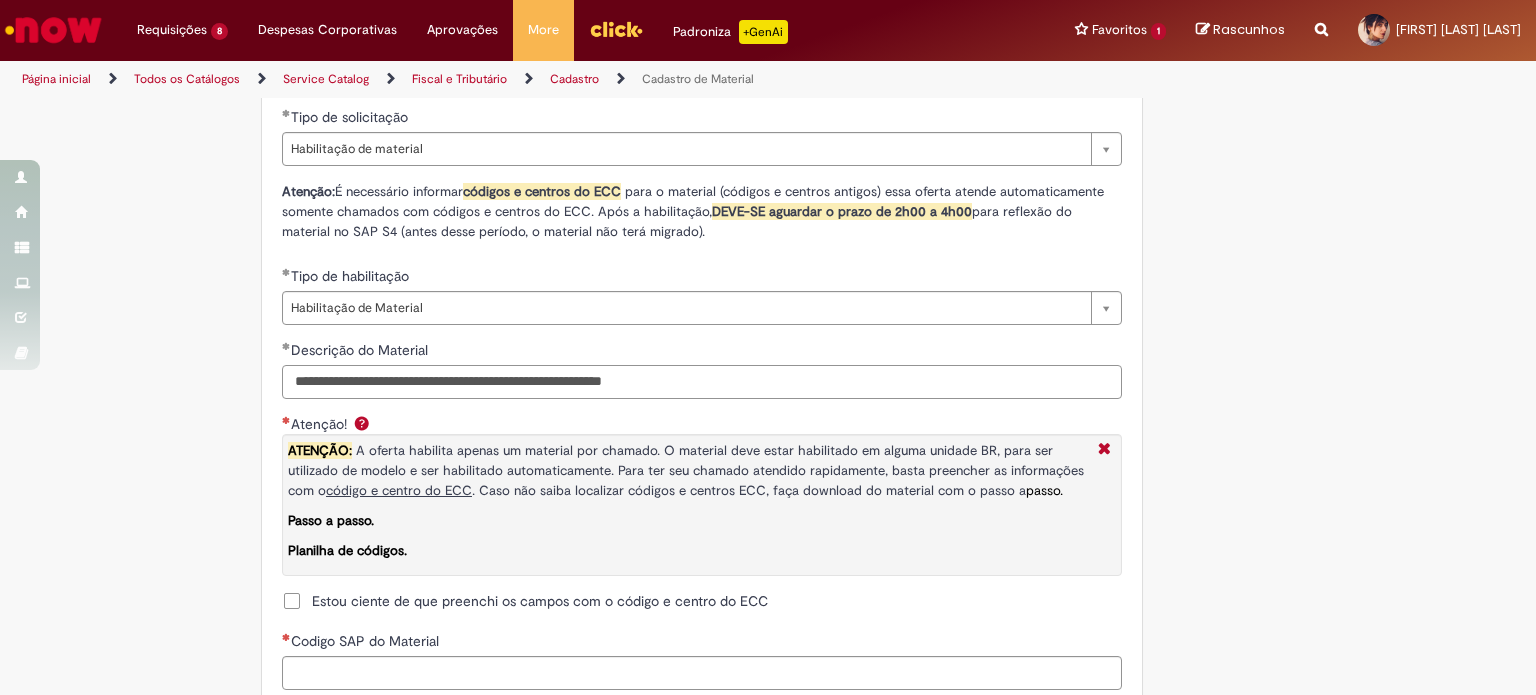 drag, startPoint x: 431, startPoint y: 383, endPoint x: 372, endPoint y: 379, distance: 59.135437 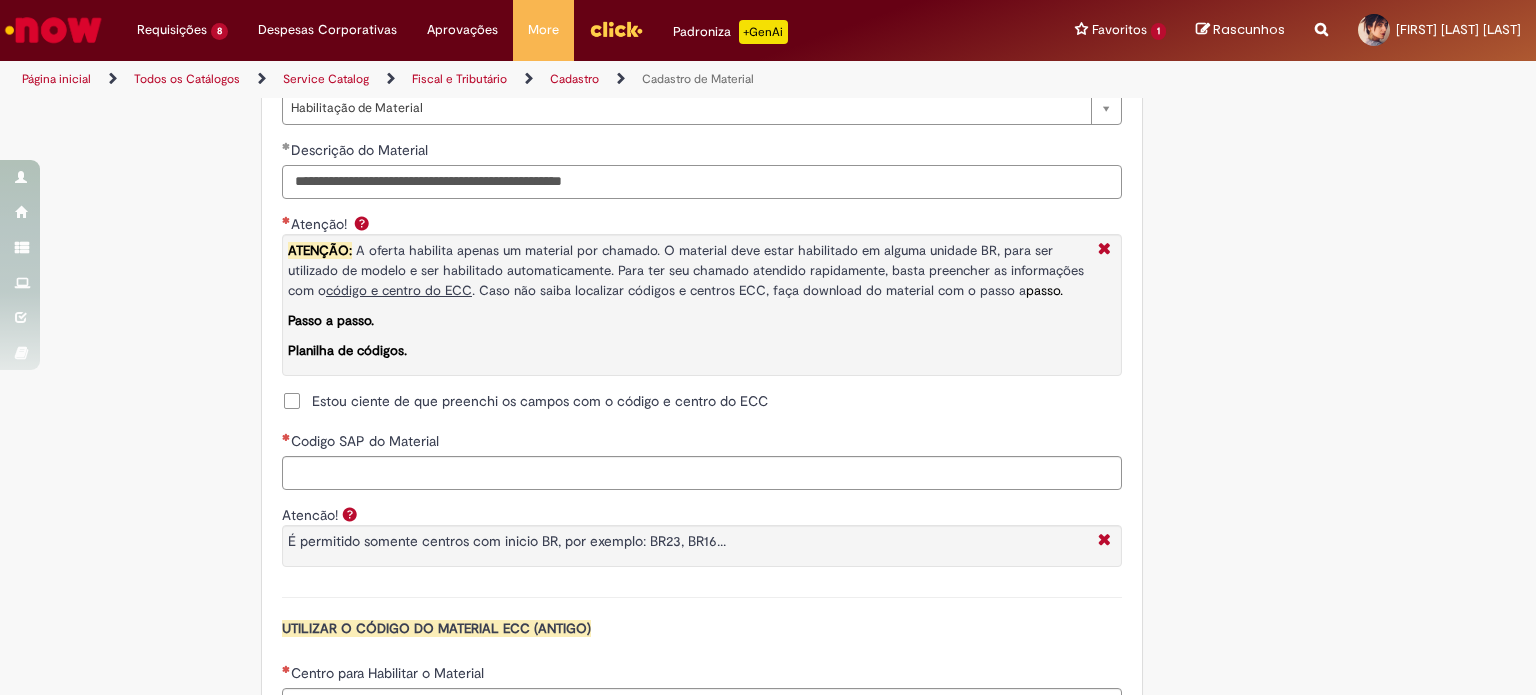 scroll, scrollTop: 1592, scrollLeft: 0, axis: vertical 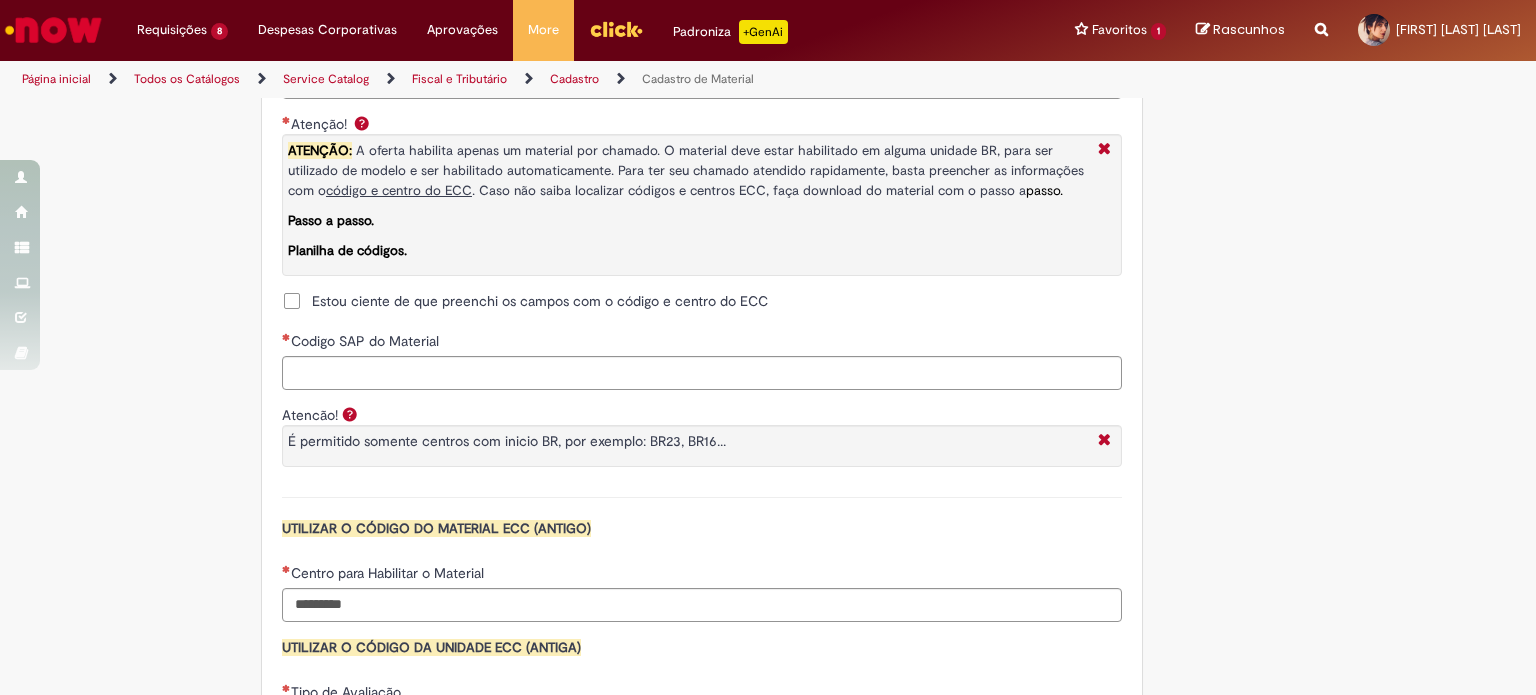 type on "**********" 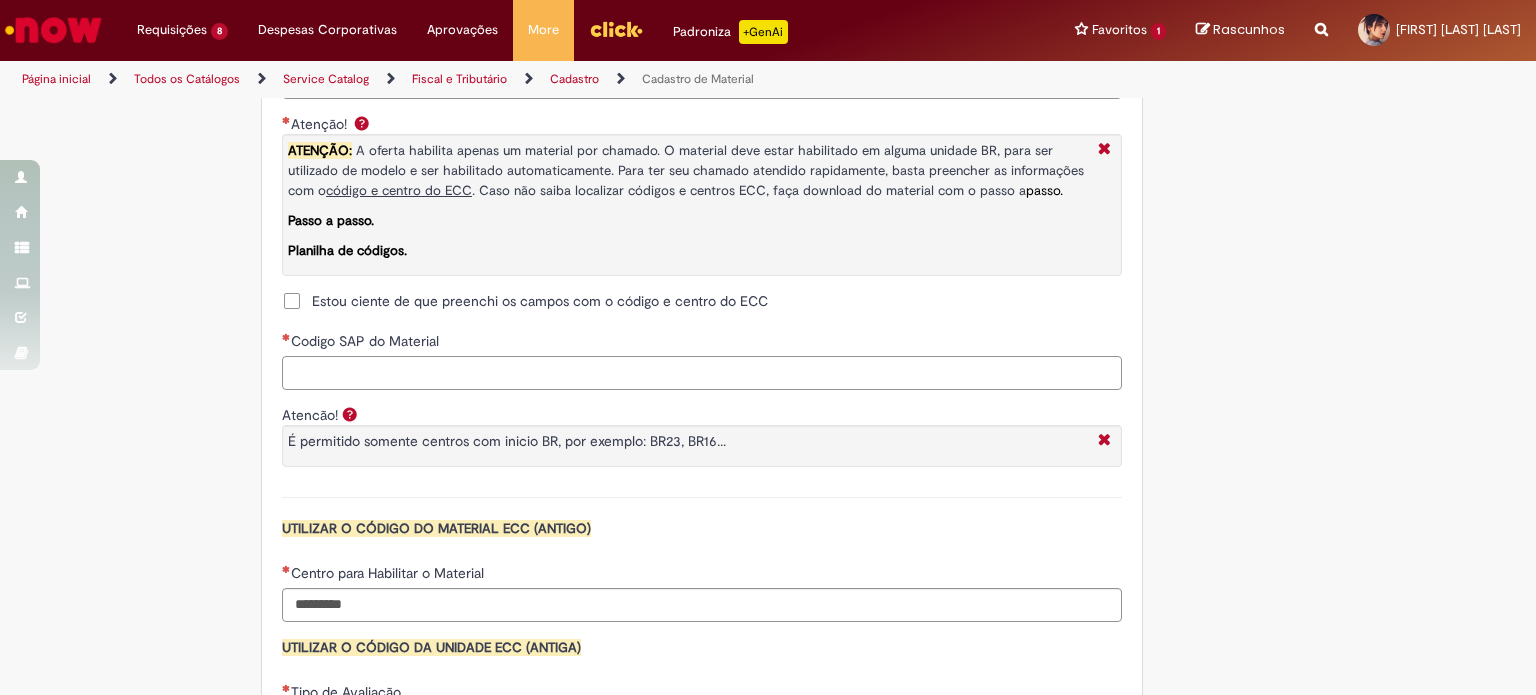 click on "Codigo SAP do Material" at bounding box center [702, 373] 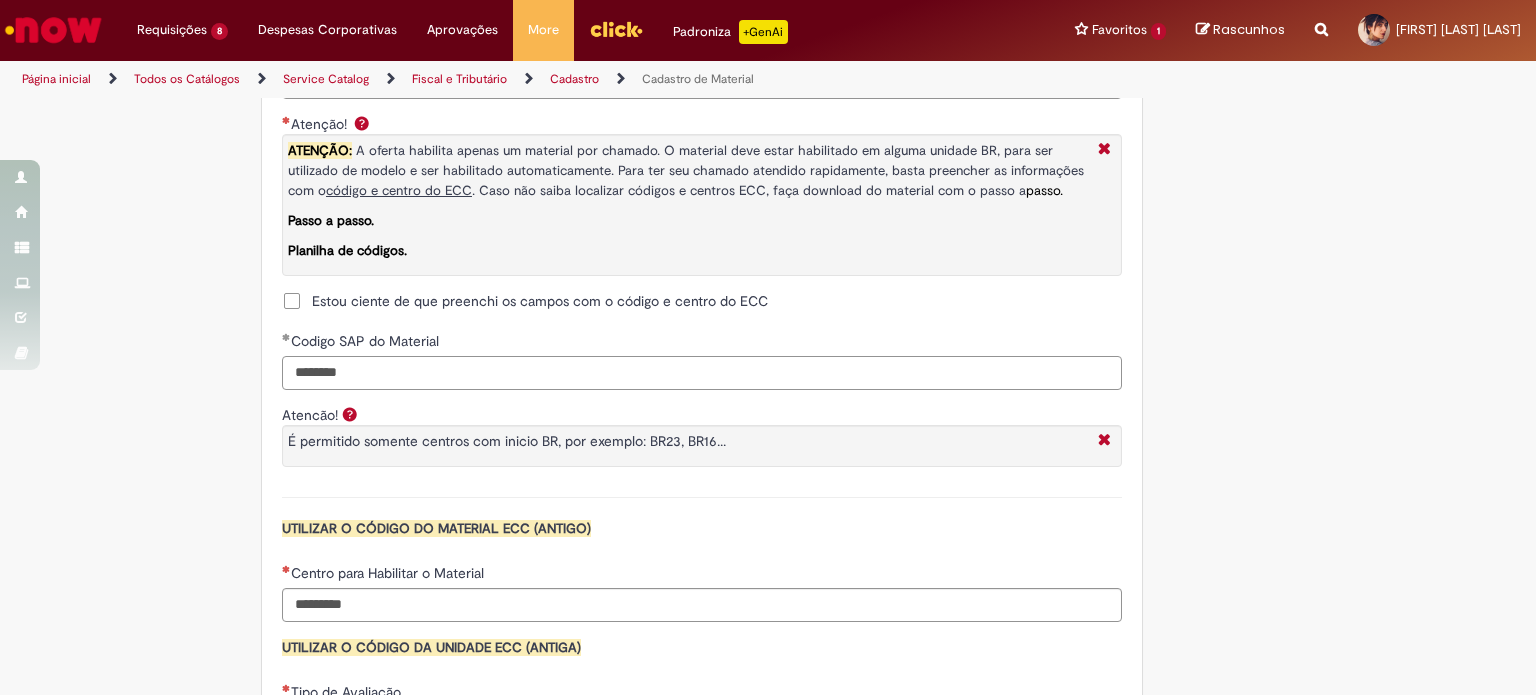 type on "********" 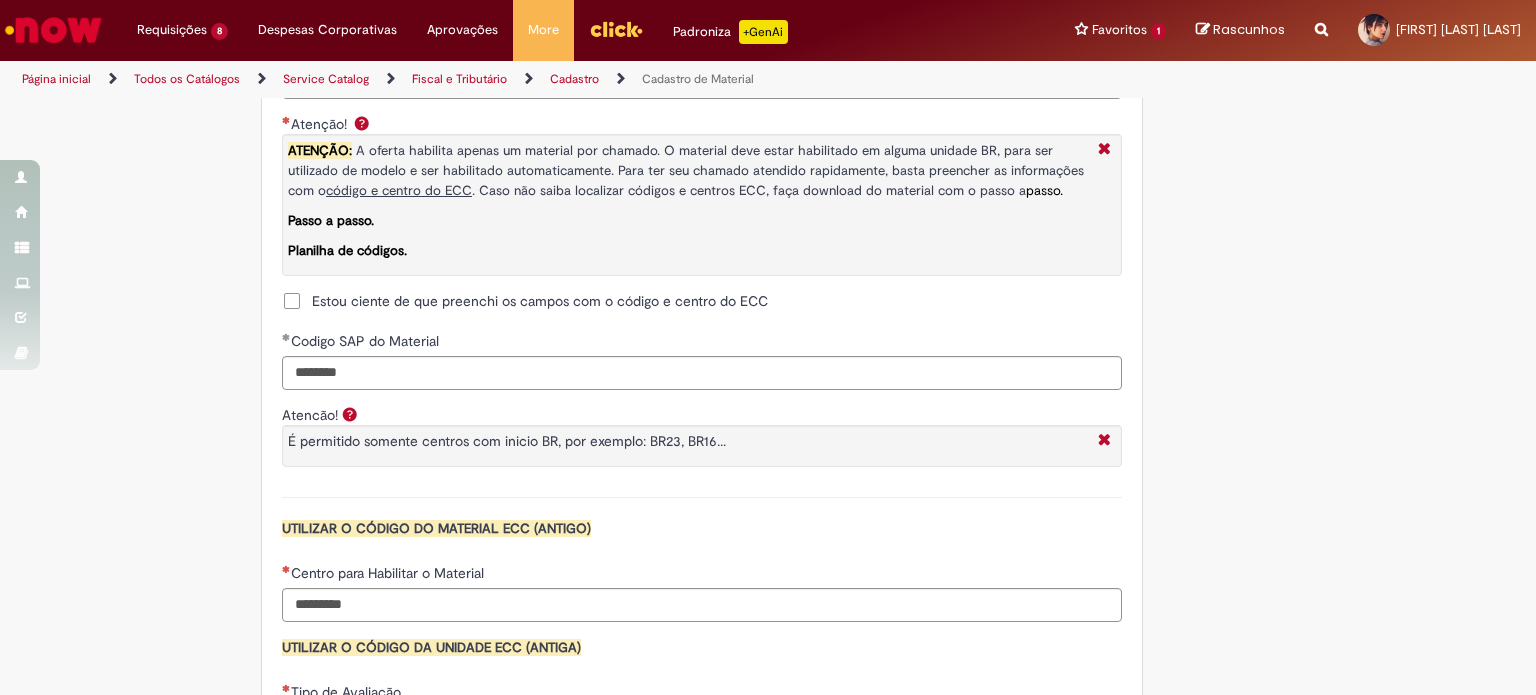 click on "Estou ciente de que preenchi os campos com o código e centro do ECC" at bounding box center (540, 301) 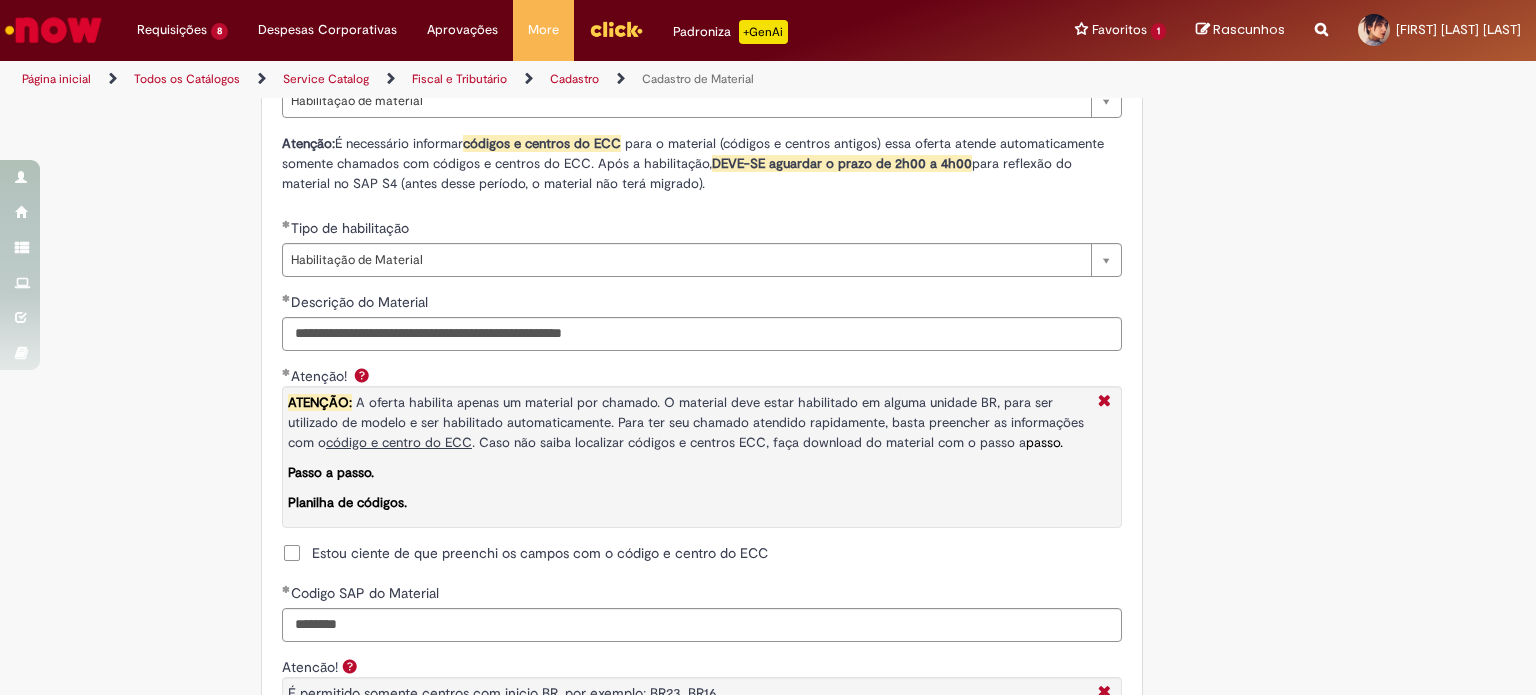scroll, scrollTop: 1192, scrollLeft: 0, axis: vertical 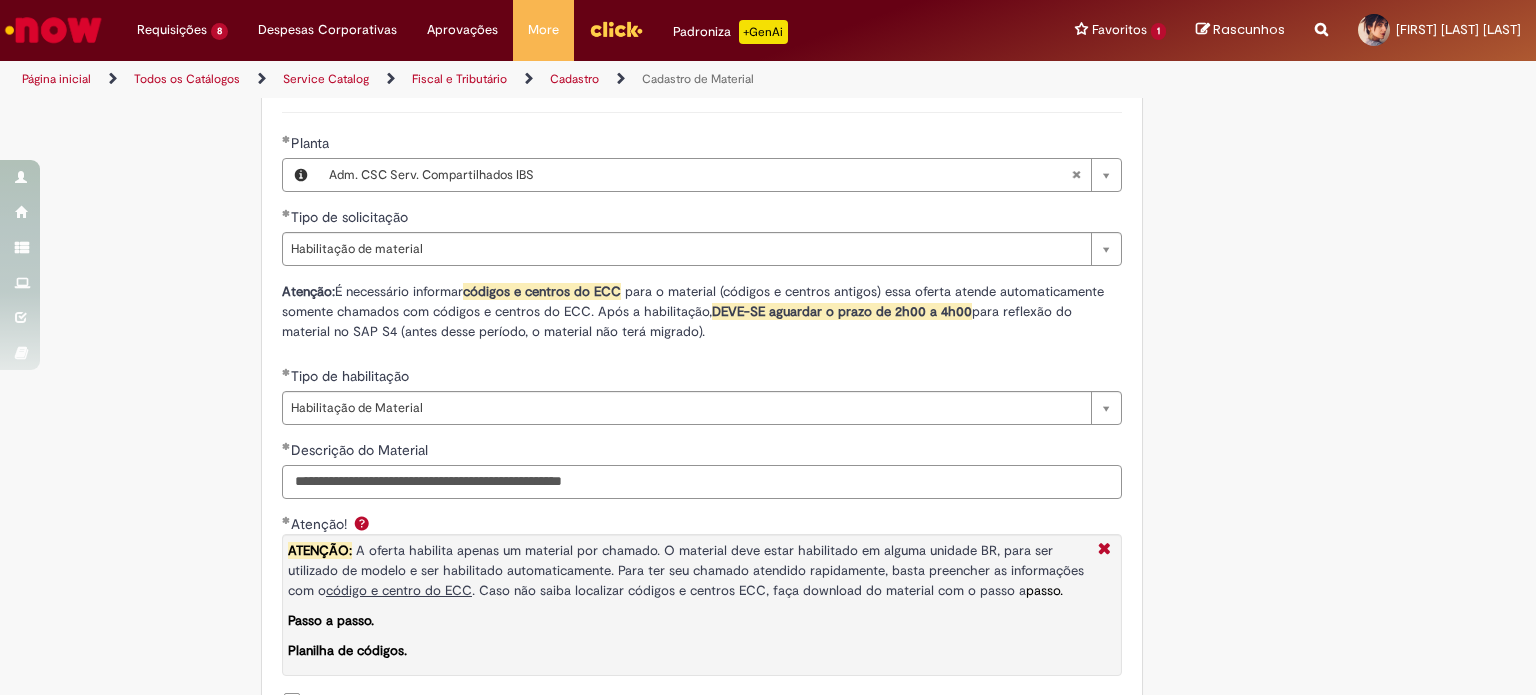 drag, startPoint x: 376, startPoint y: 475, endPoint x: 157, endPoint y: 498, distance: 220.20445 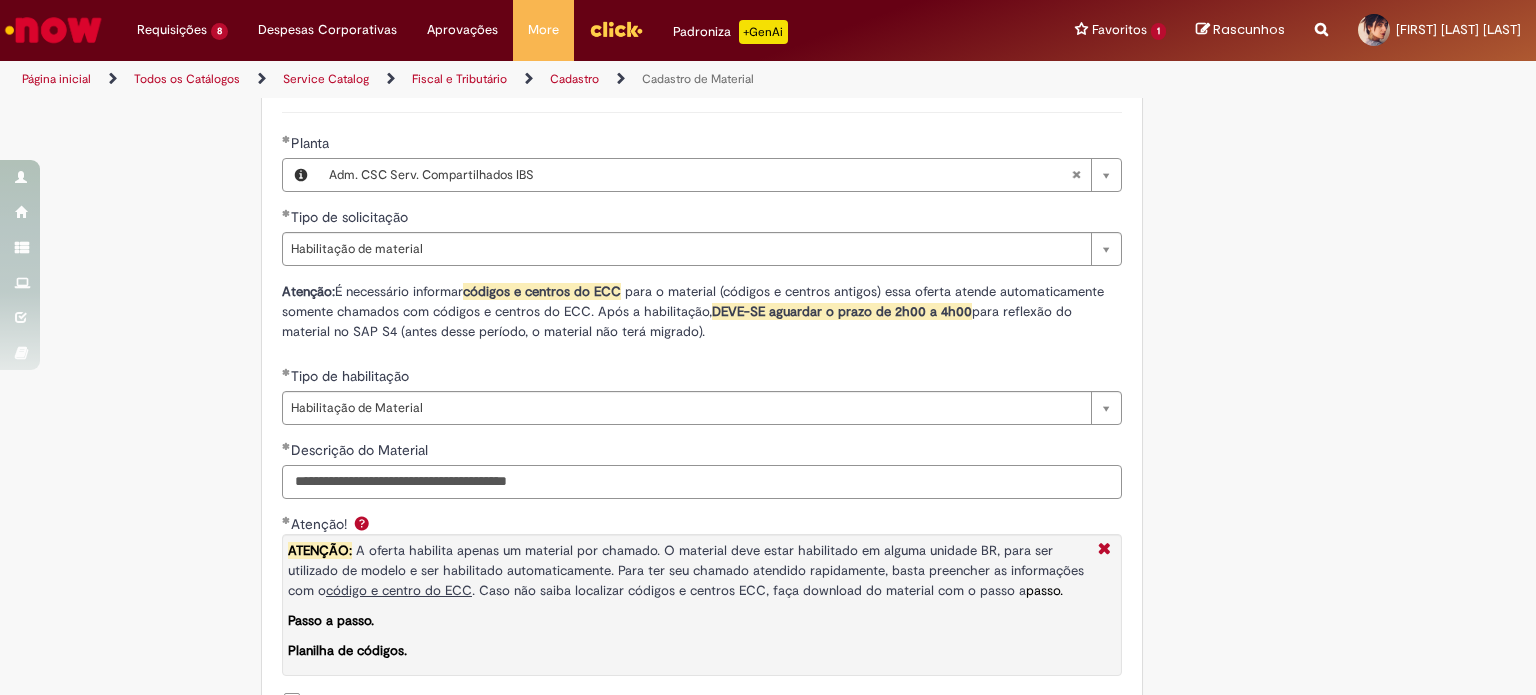 drag, startPoint x: 537, startPoint y: 478, endPoint x: 776, endPoint y: 448, distance: 240.87549 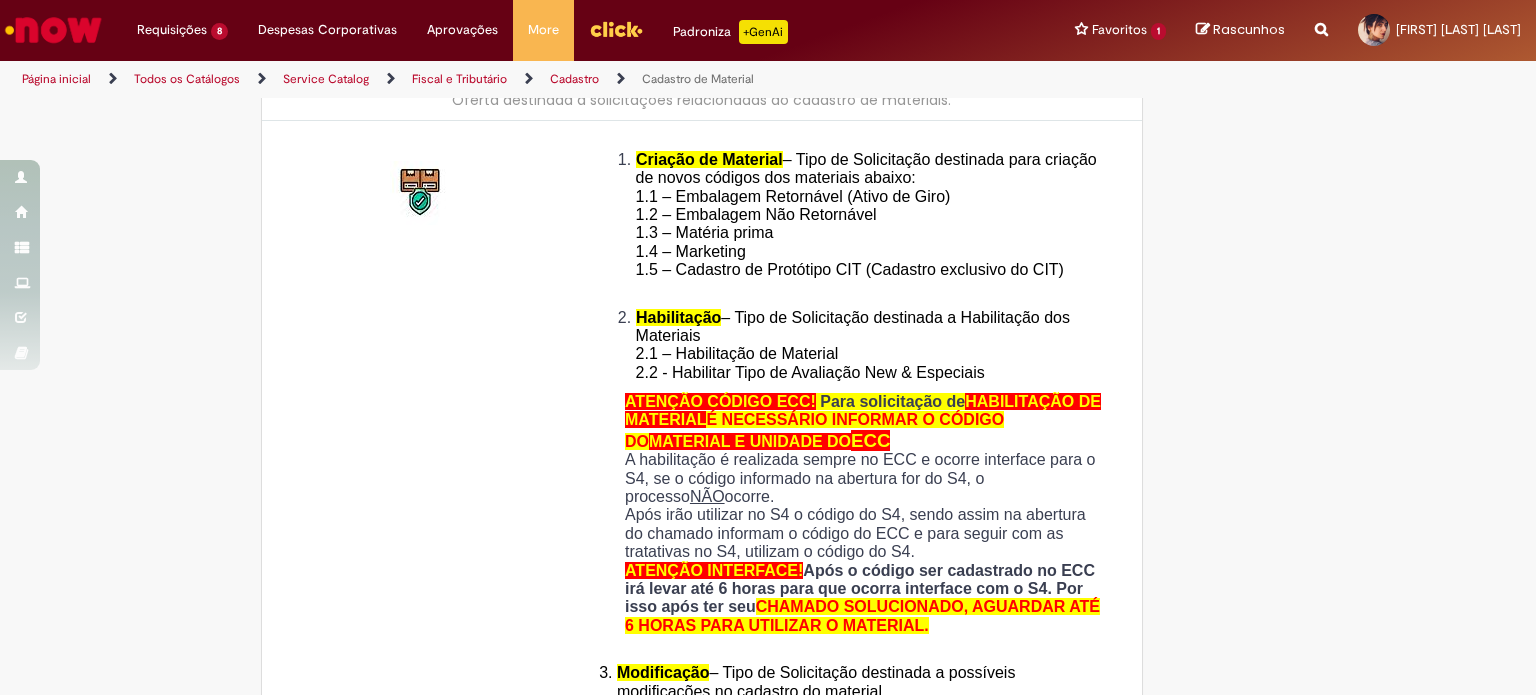 scroll, scrollTop: 0, scrollLeft: 0, axis: both 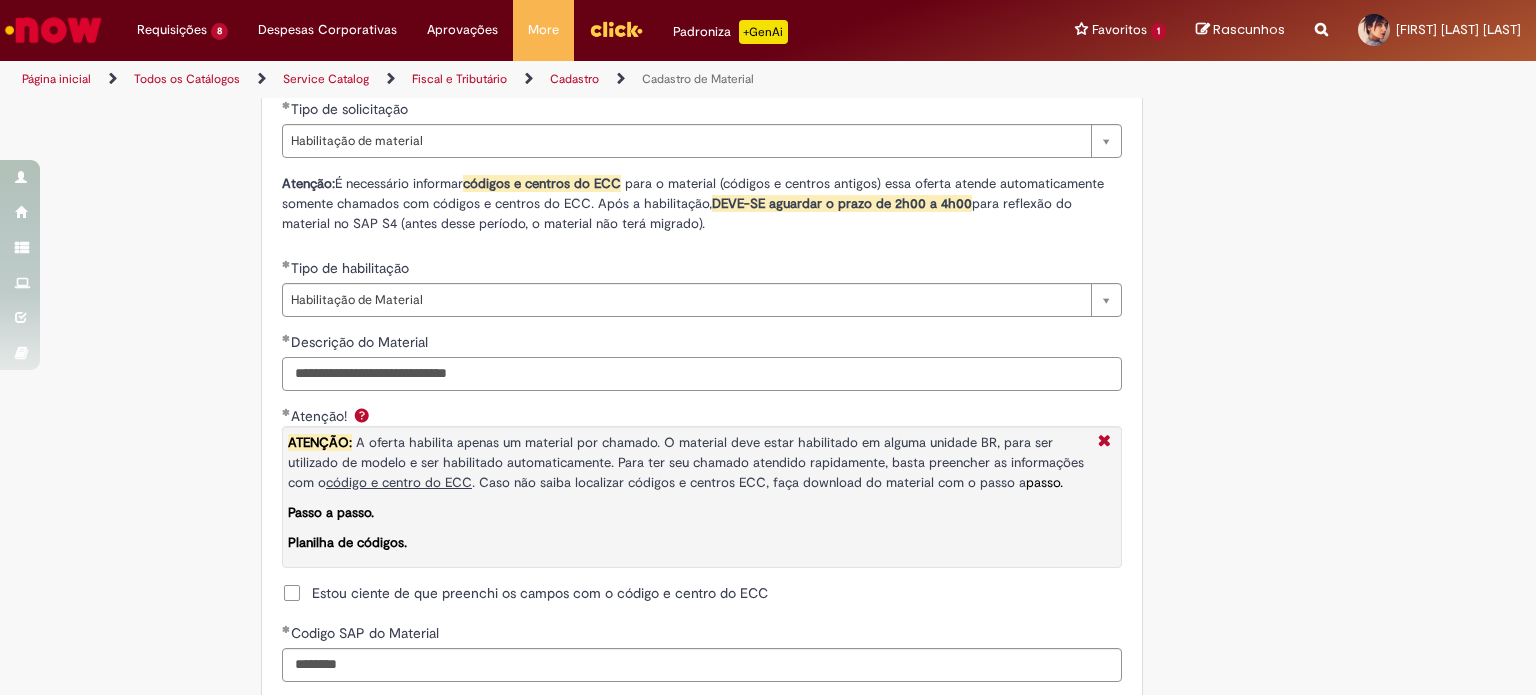 drag, startPoint x: 565, startPoint y: 371, endPoint x: 340, endPoint y: 375, distance: 225.03555 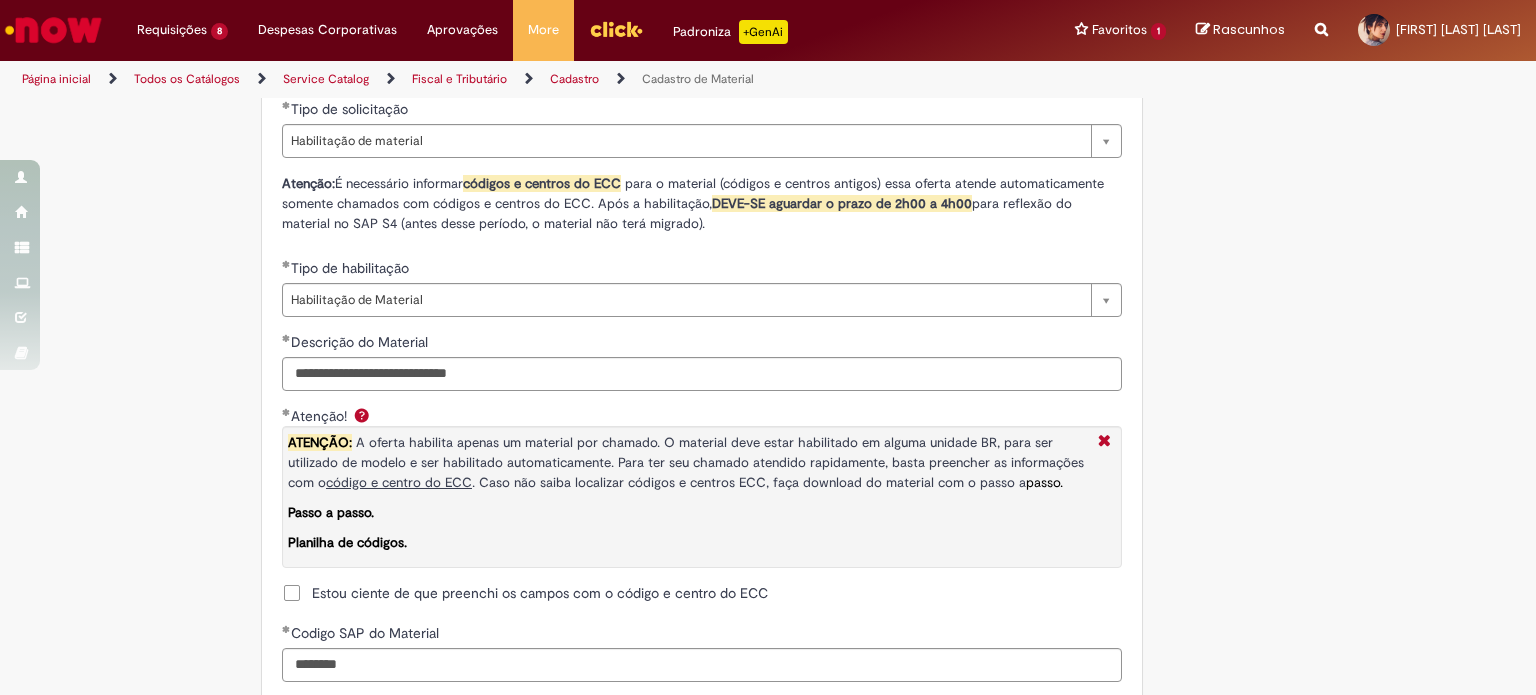 click on "Descrição do Material" at bounding box center (702, 344) 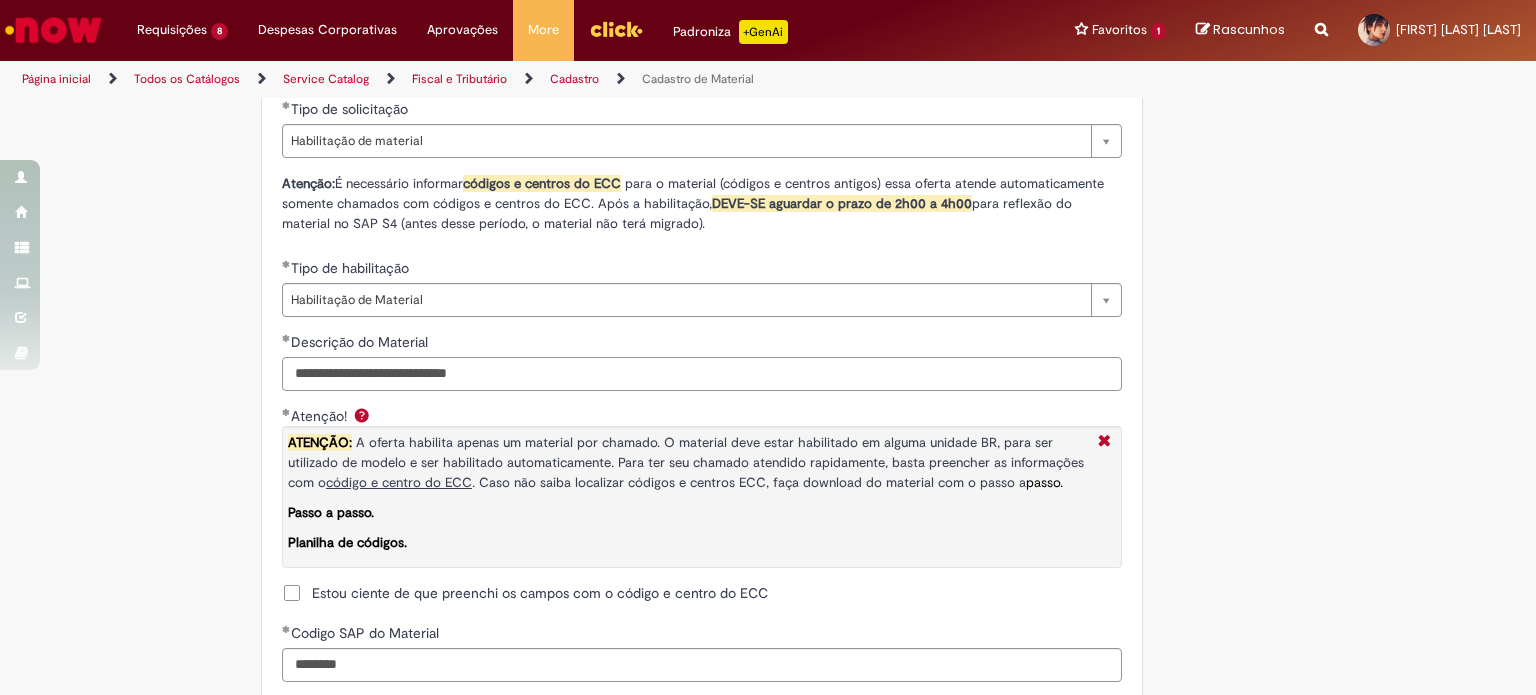 drag, startPoint x: 585, startPoint y: 370, endPoint x: 164, endPoint y: 344, distance: 421.8021 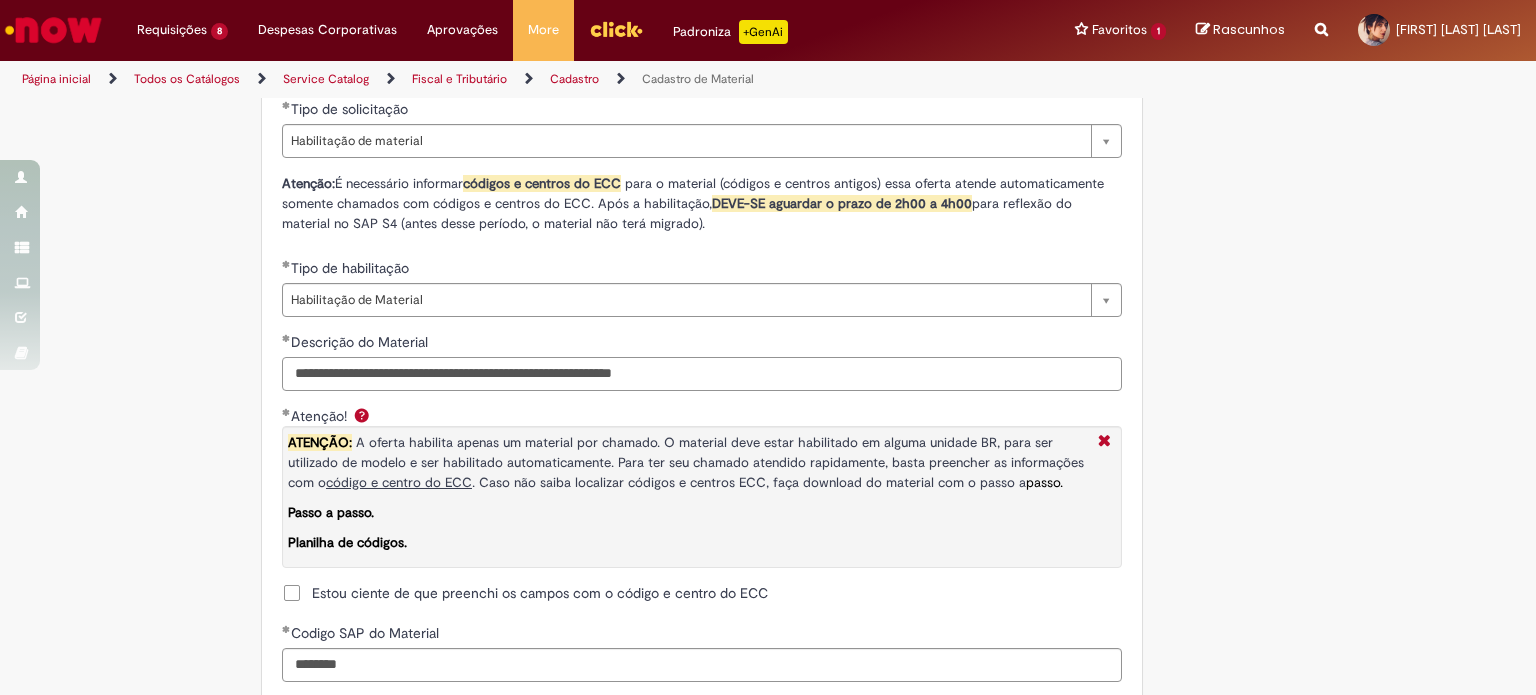 drag, startPoint x: 434, startPoint y: 374, endPoint x: 412, endPoint y: 383, distance: 23.769728 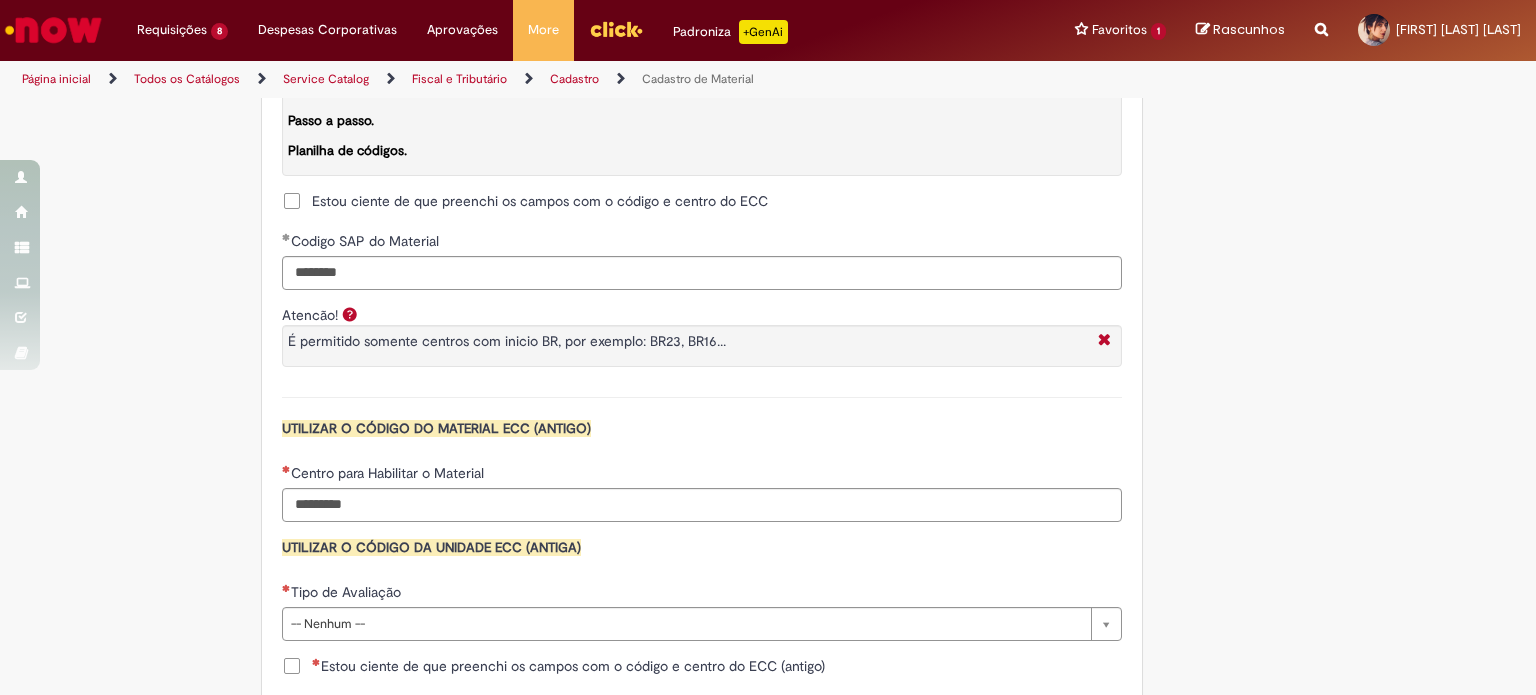 scroll, scrollTop: 1700, scrollLeft: 0, axis: vertical 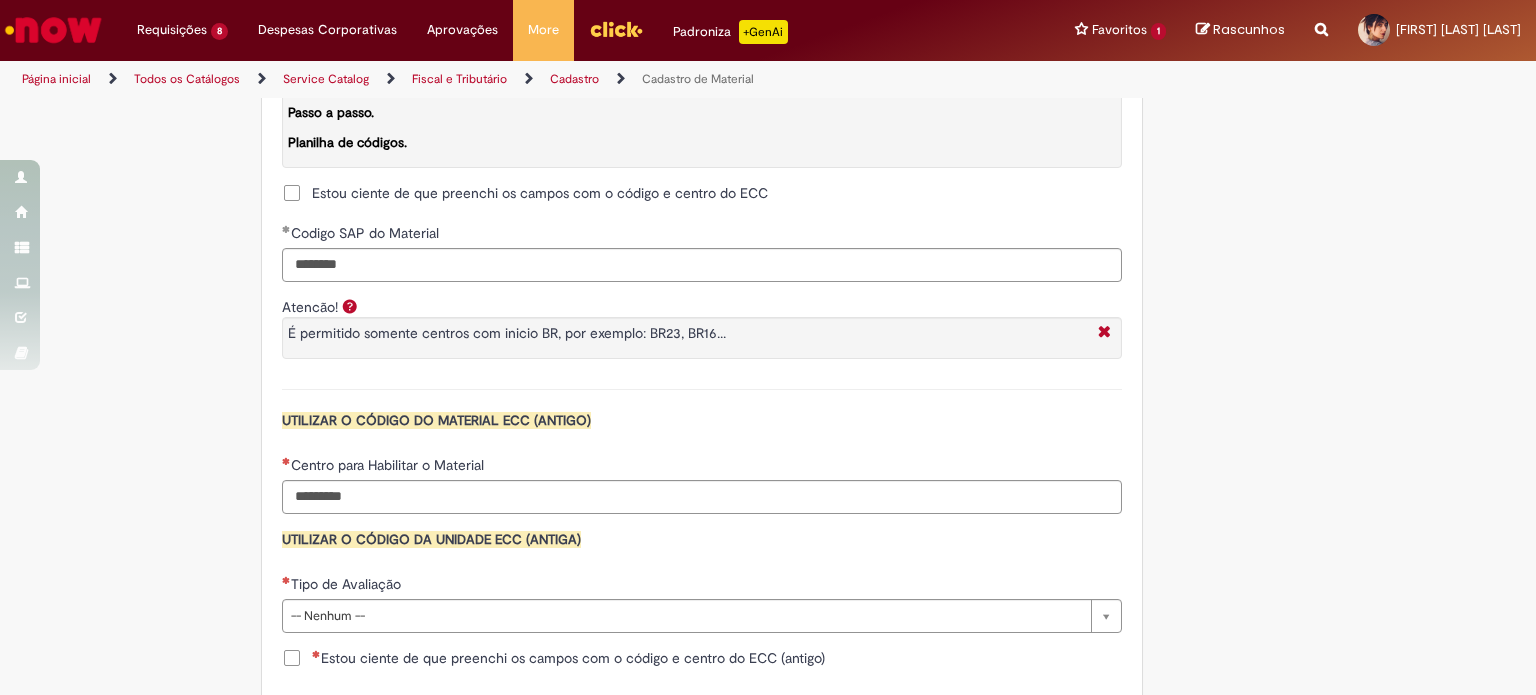 type on "**********" 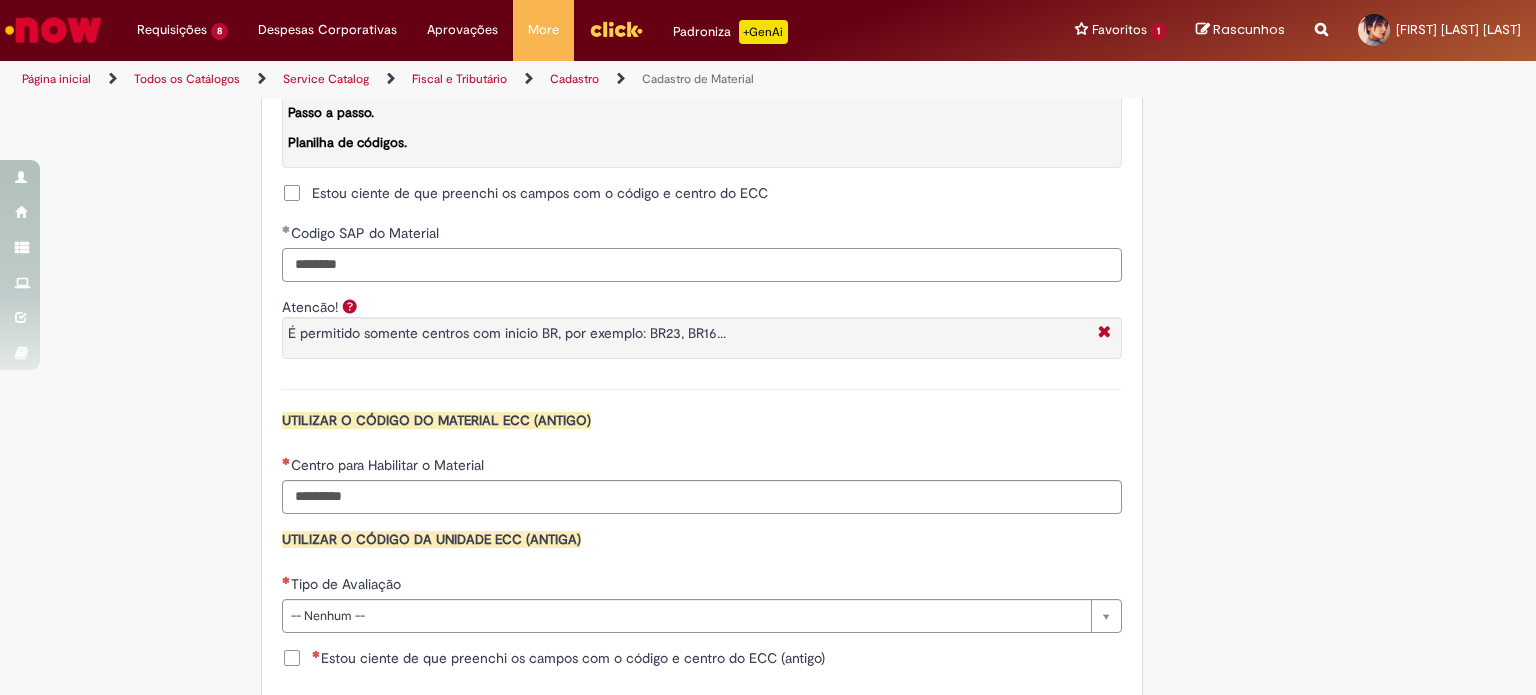 drag, startPoint x: 380, startPoint y: 250, endPoint x: 244, endPoint y: 231, distance: 137.32079 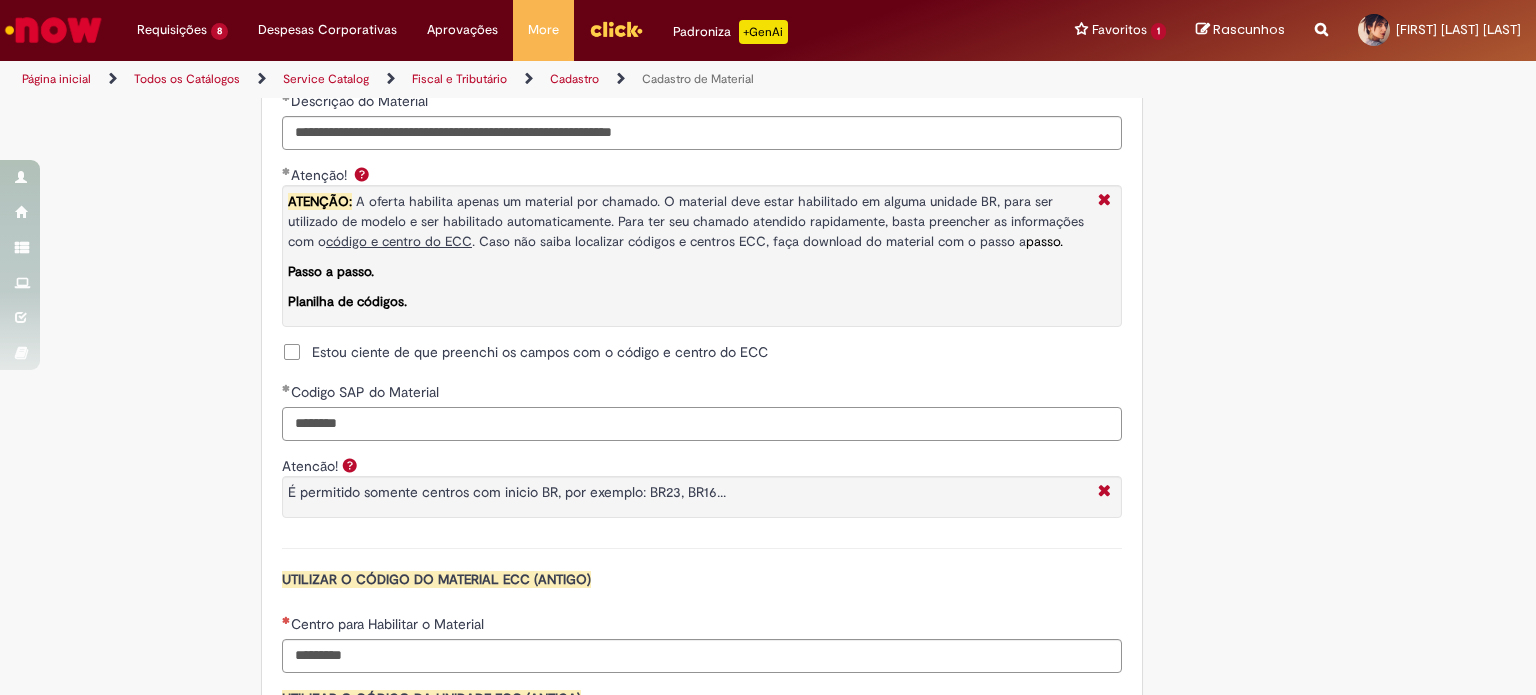 scroll, scrollTop: 1300, scrollLeft: 0, axis: vertical 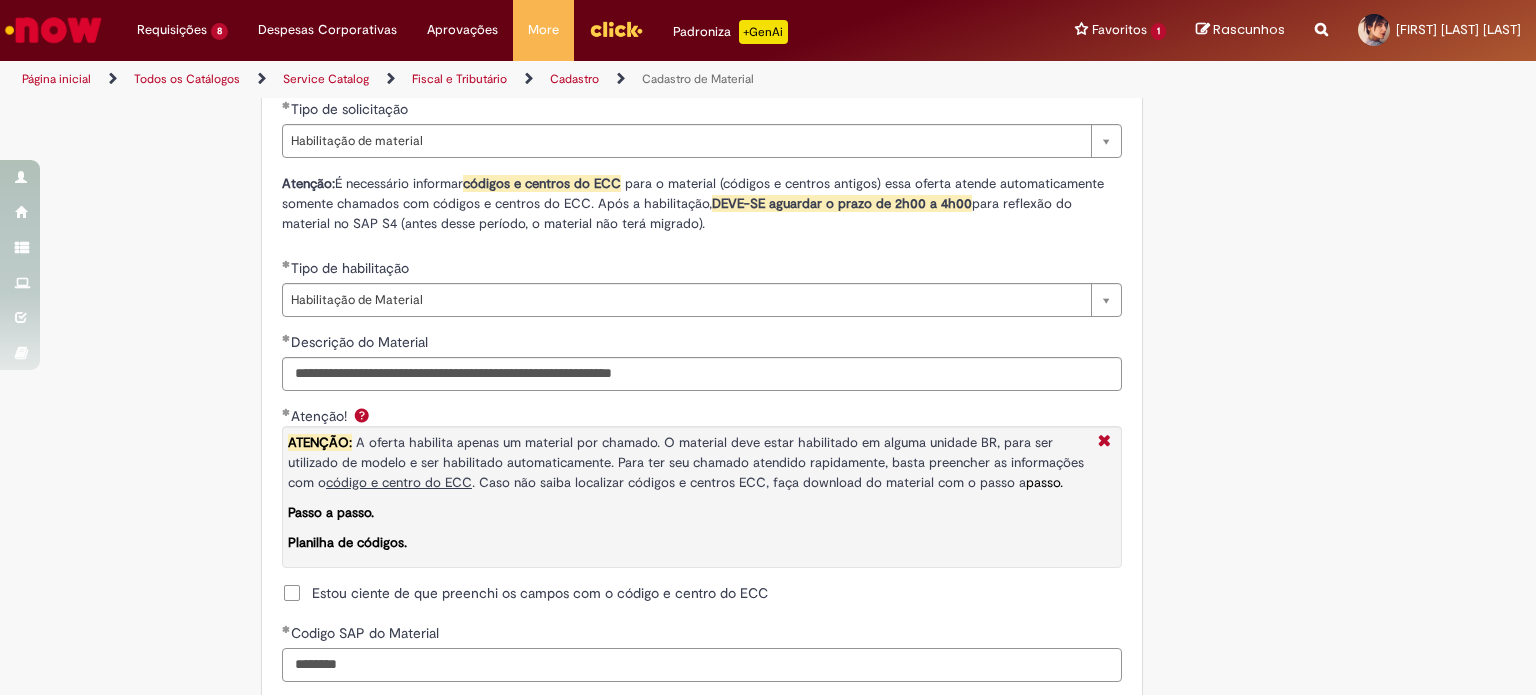 type on "********" 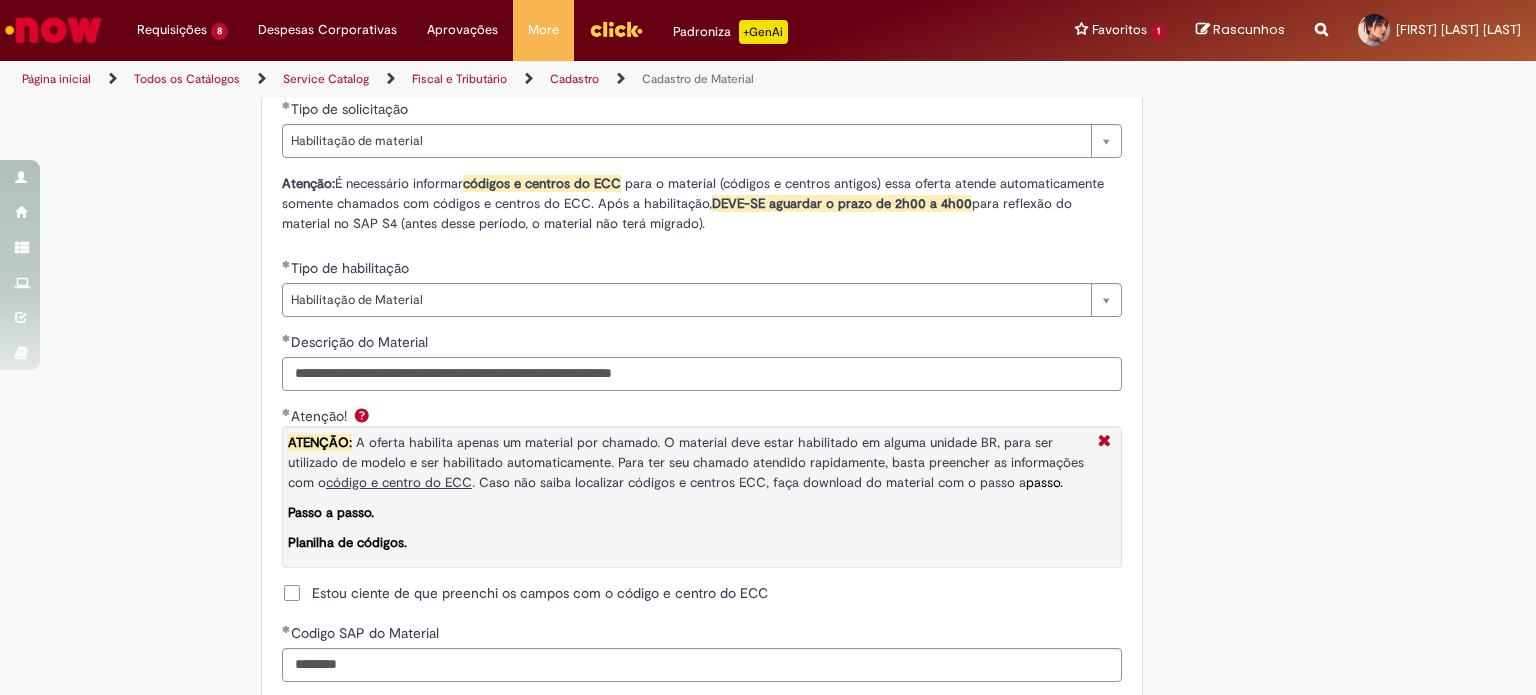 drag, startPoint x: 437, startPoint y: 373, endPoint x: 296, endPoint y: 350, distance: 142.86357 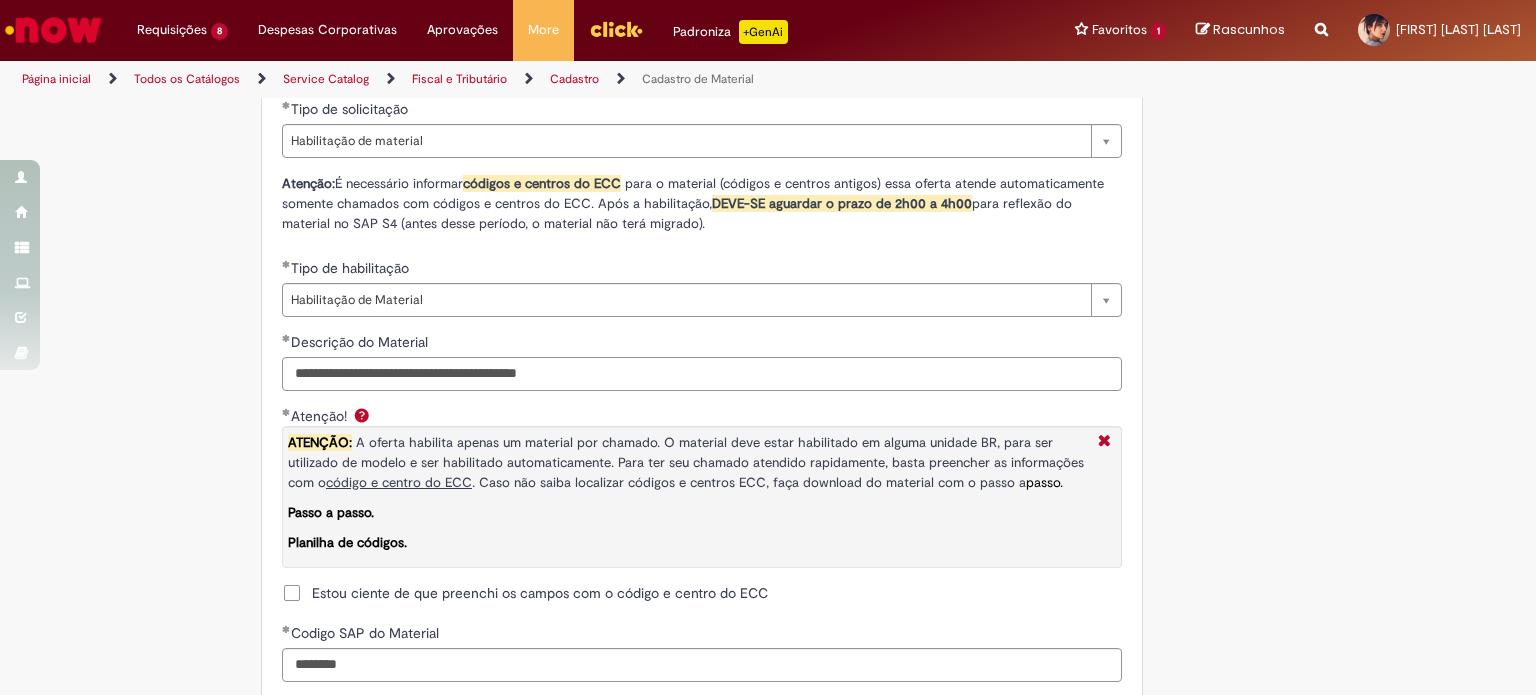 drag, startPoint x: 556, startPoint y: 373, endPoint x: 812, endPoint y: 407, distance: 258.24796 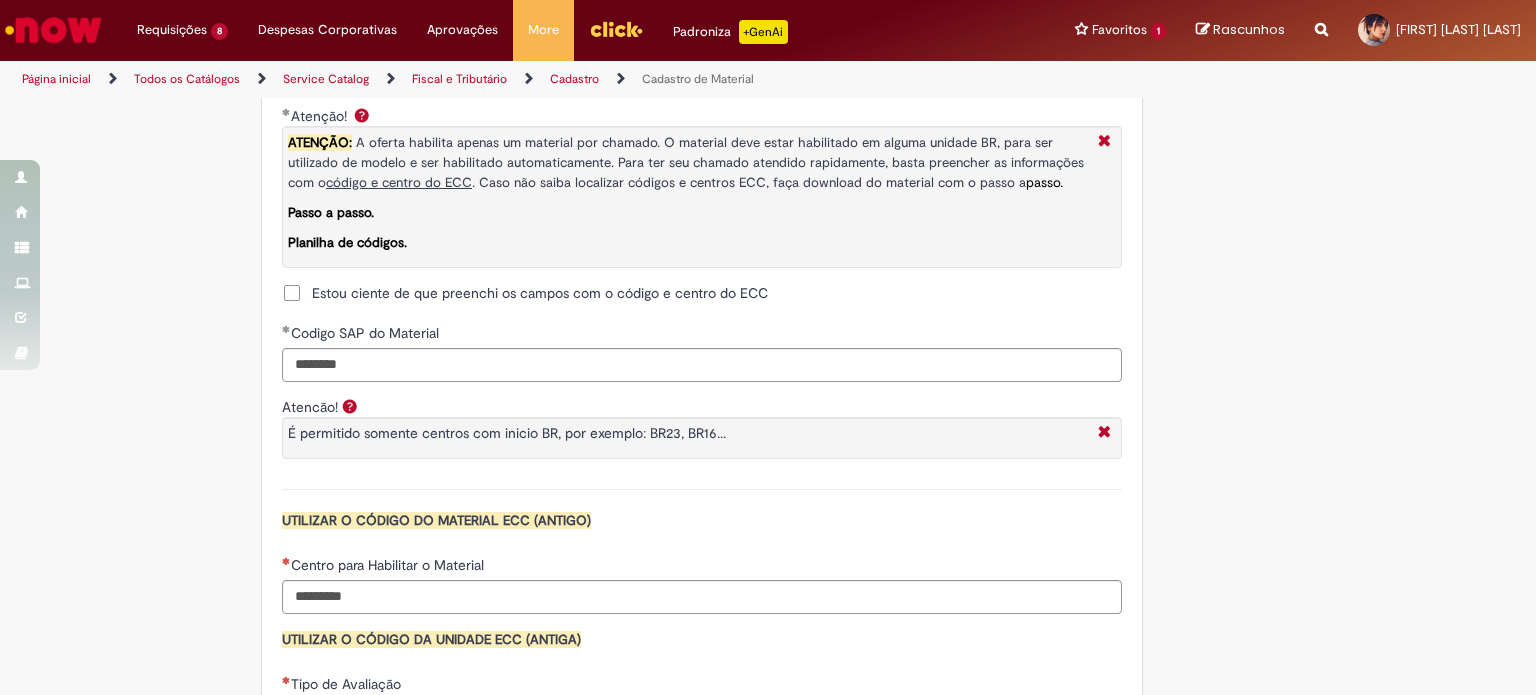 scroll, scrollTop: 1700, scrollLeft: 0, axis: vertical 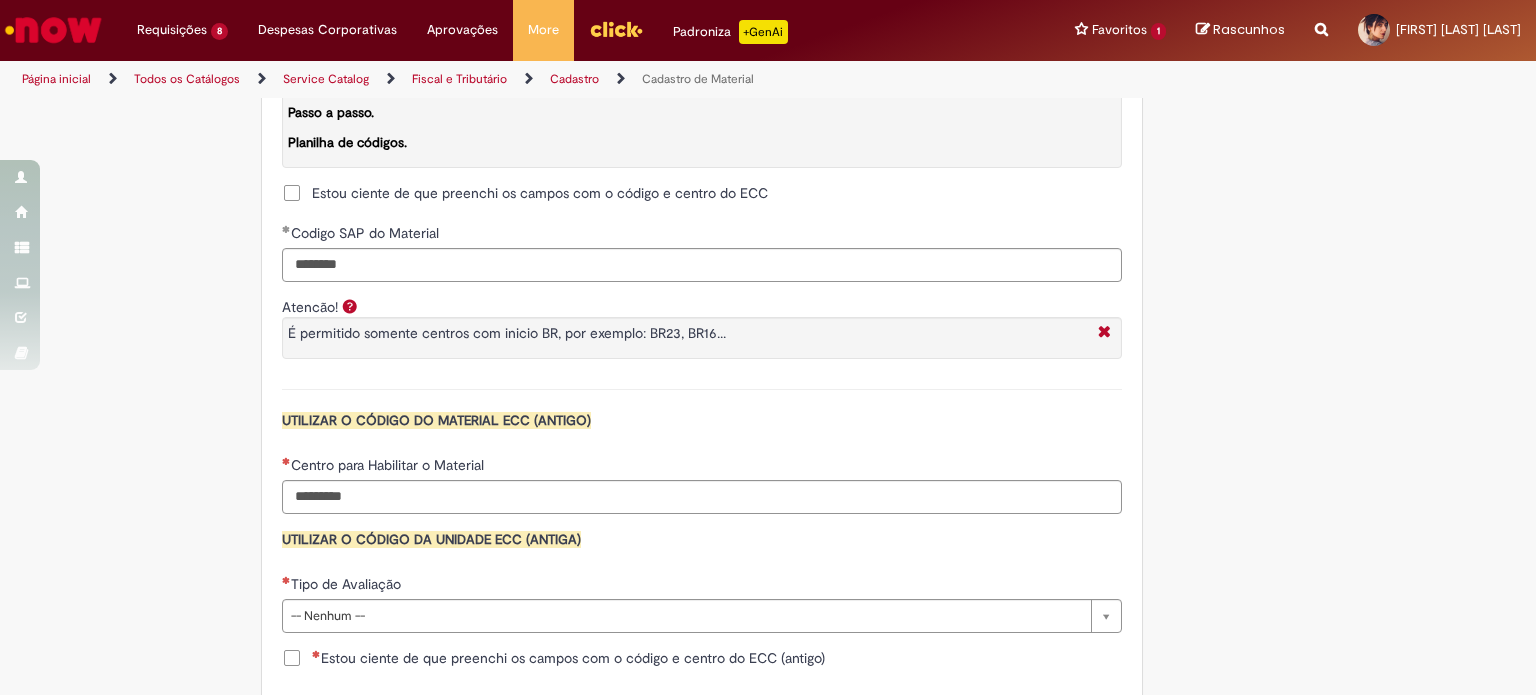 type on "**********" 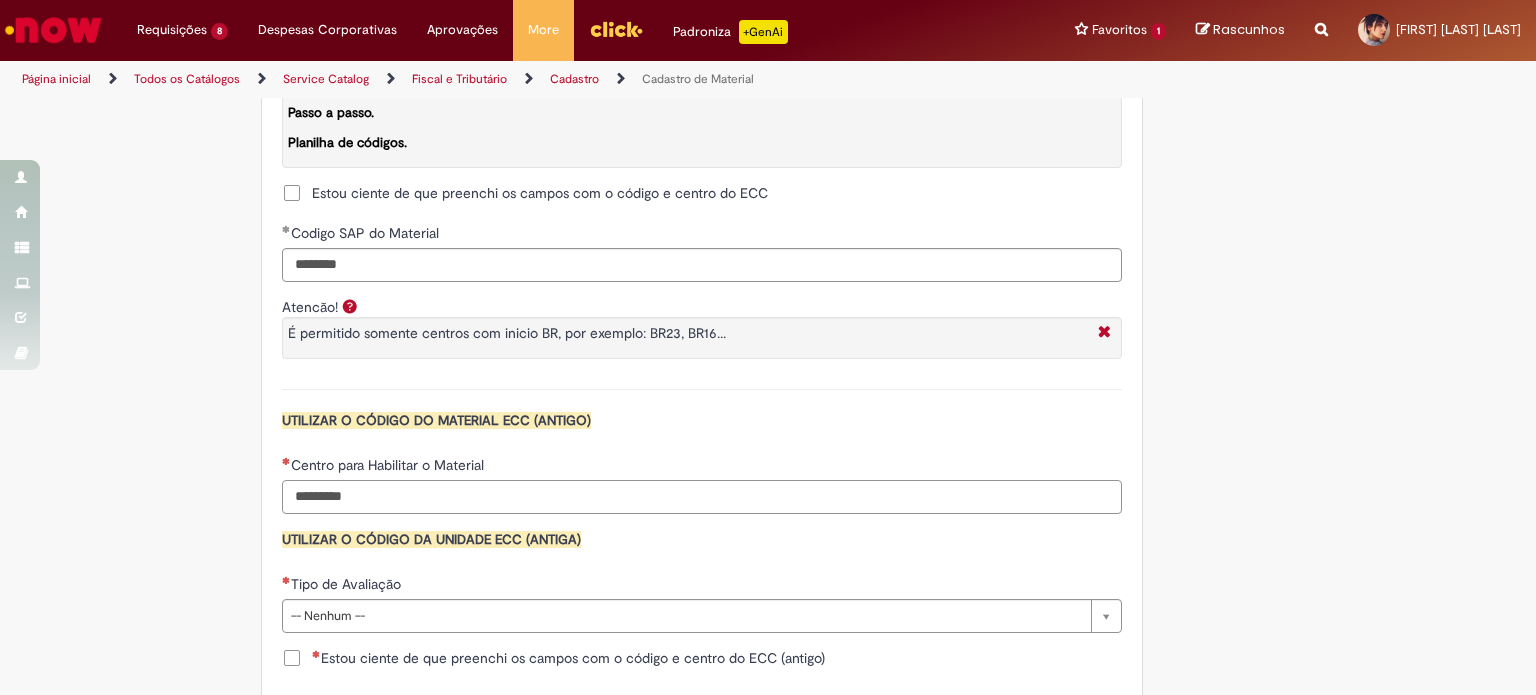 click on "Centro para Habilitar o Material" at bounding box center [702, 497] 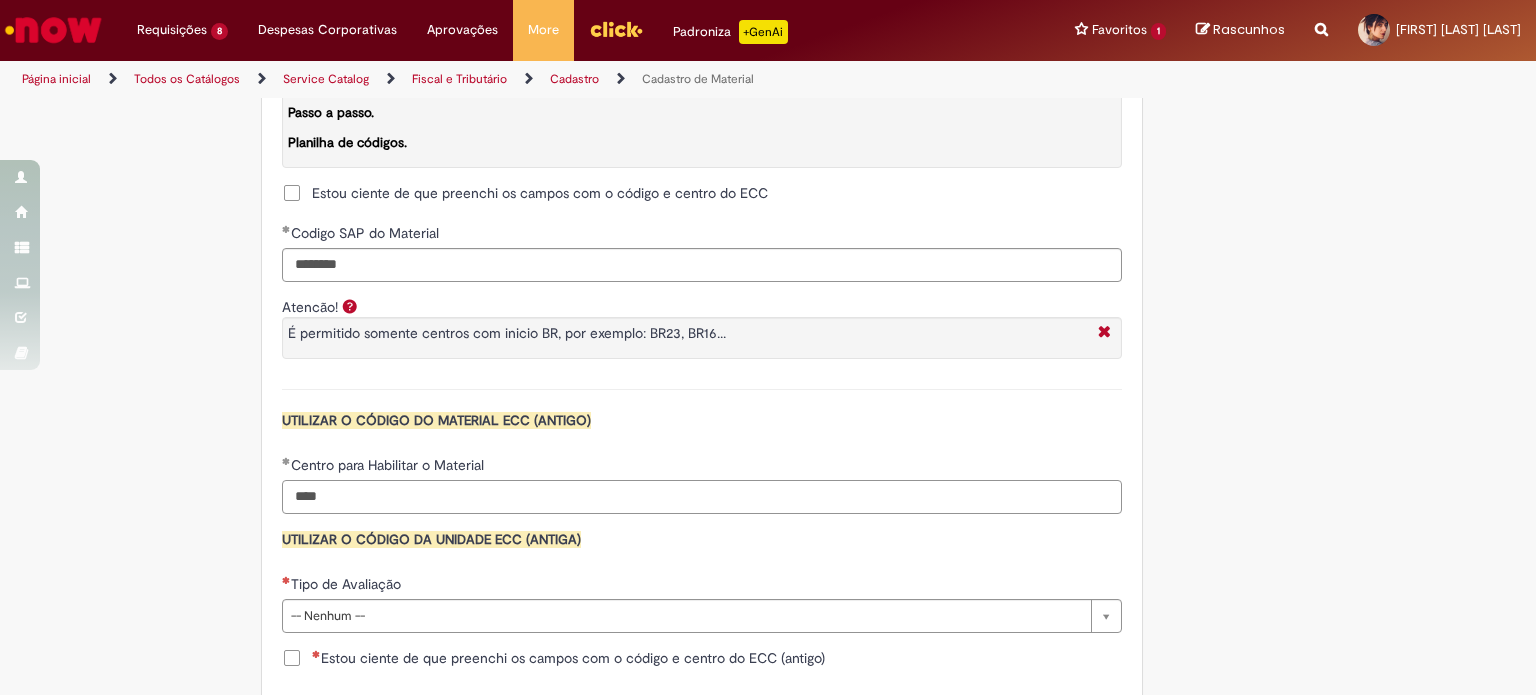 drag, startPoint x: 354, startPoint y: 500, endPoint x: 192, endPoint y: 430, distance: 176.47662 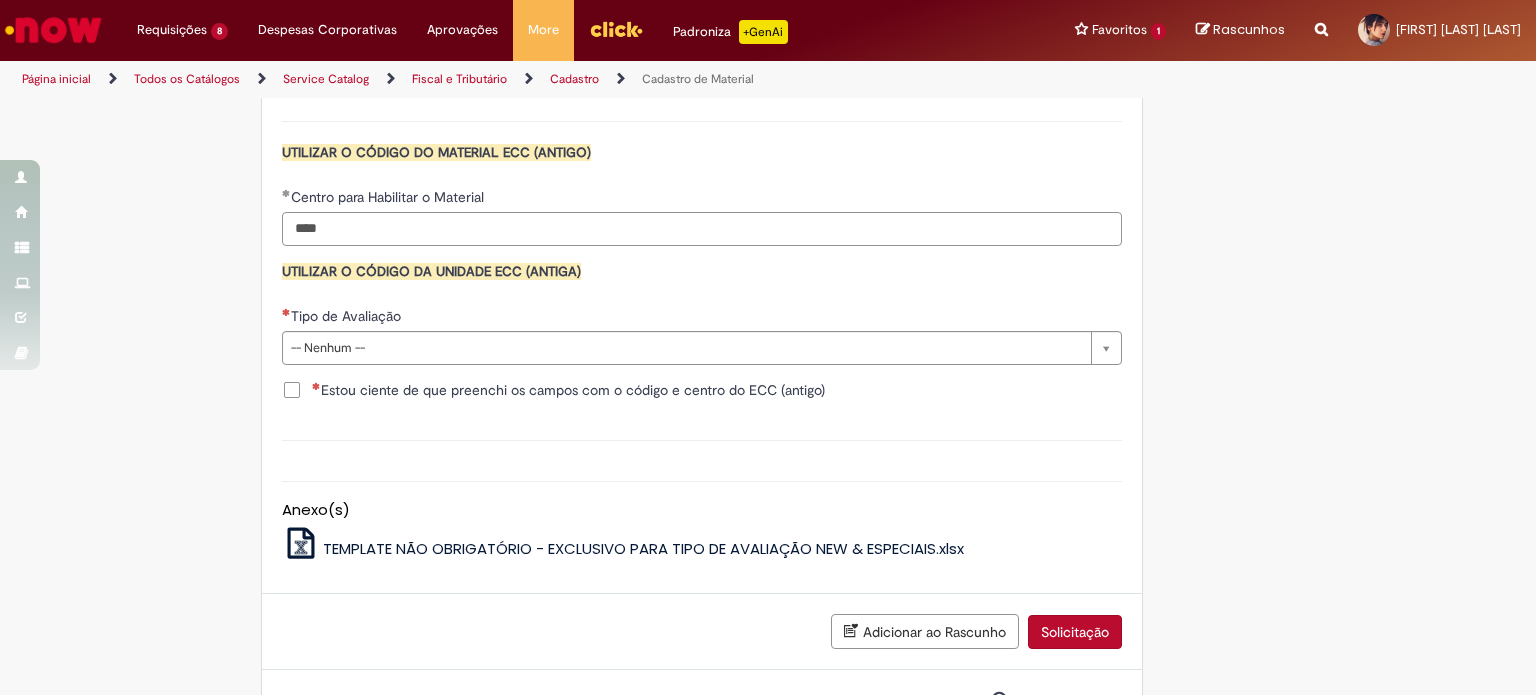 scroll, scrollTop: 2000, scrollLeft: 0, axis: vertical 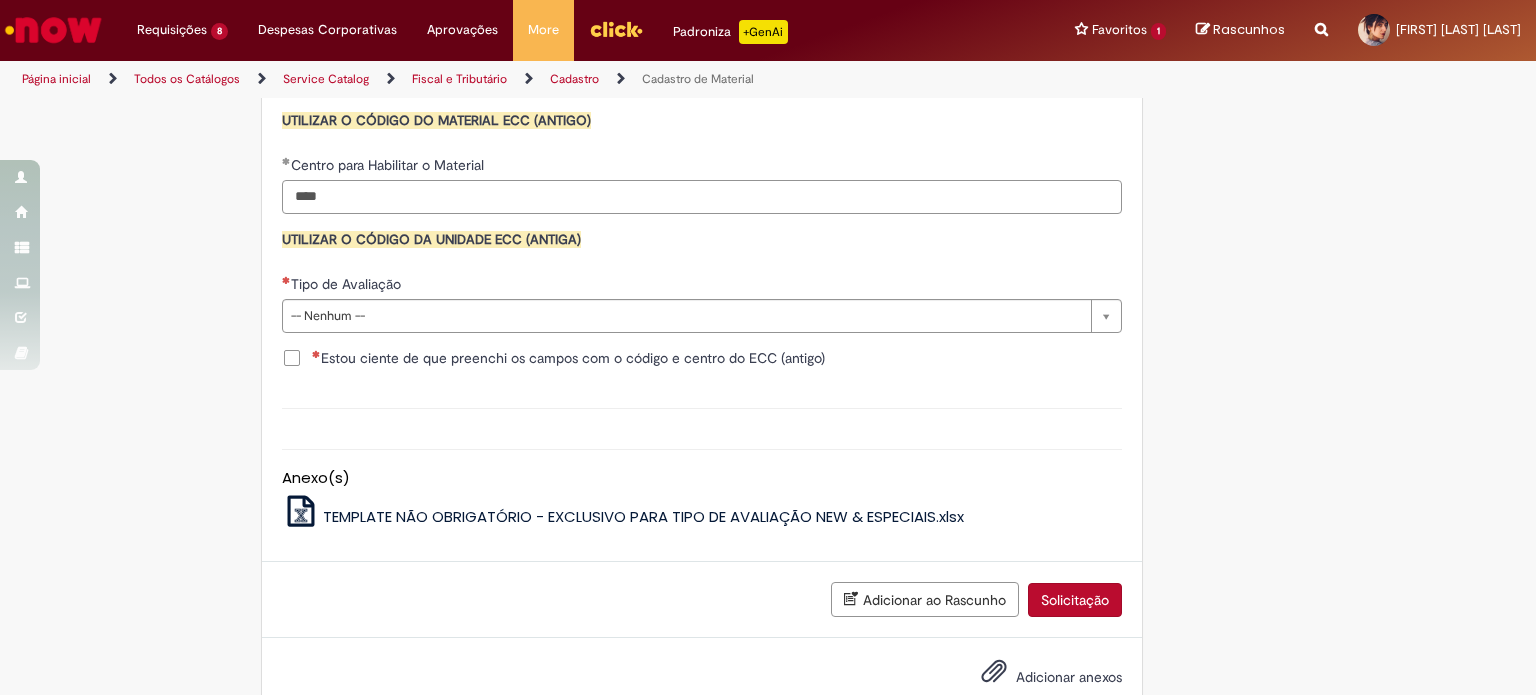 type on "****" 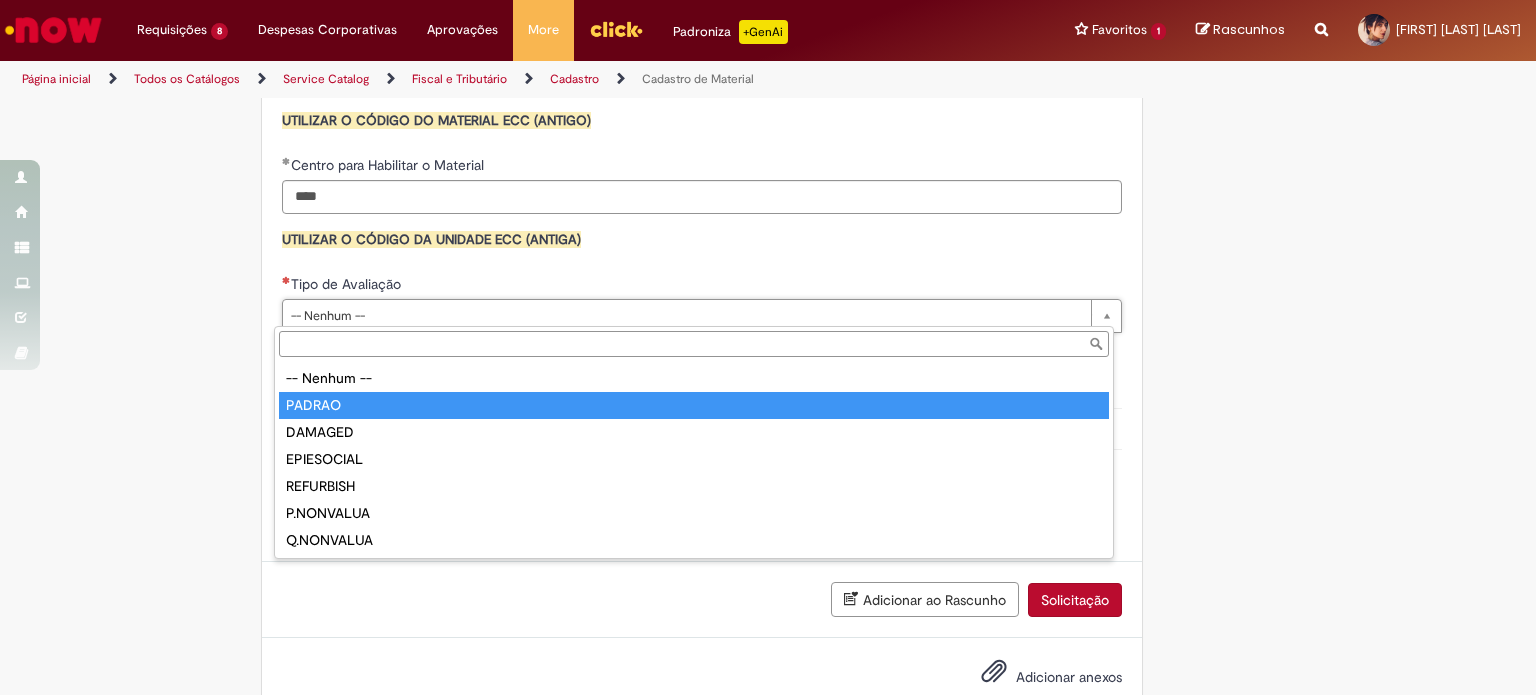 type on "******" 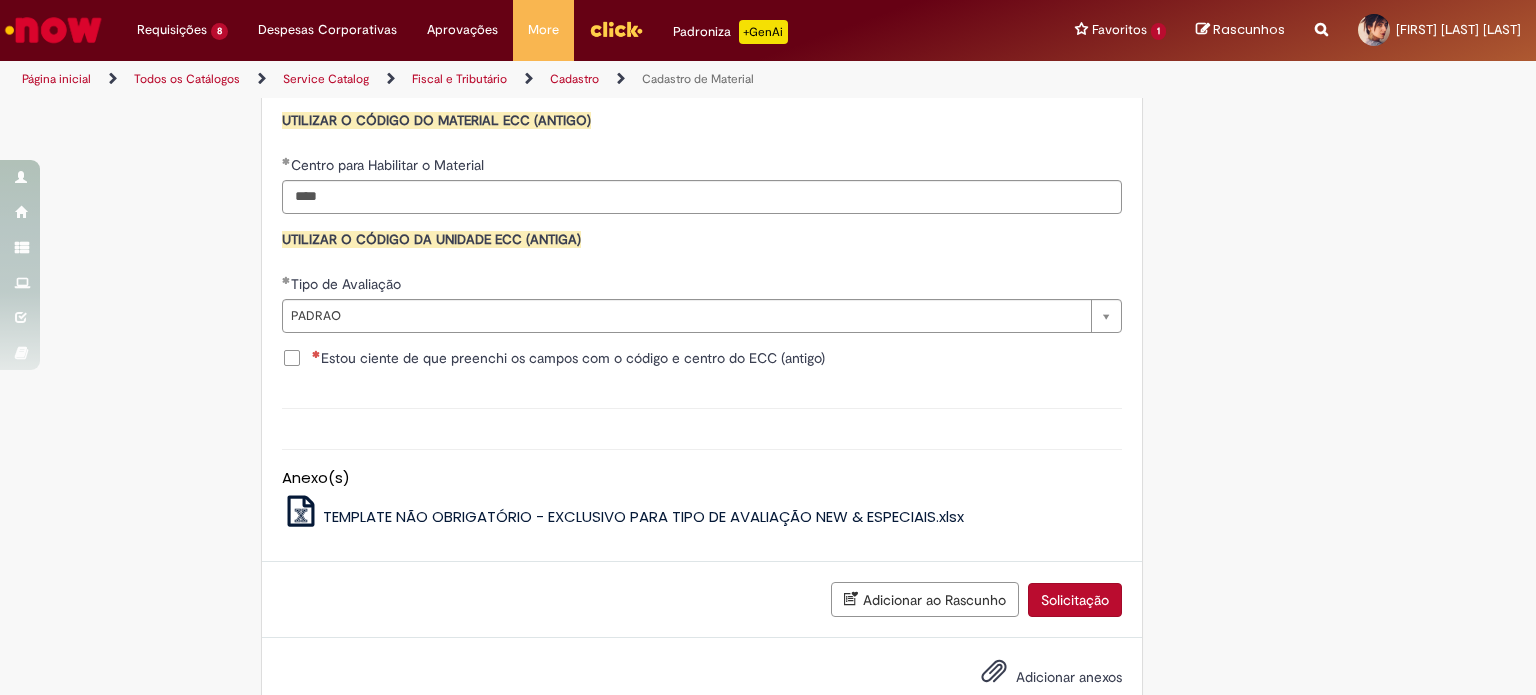 click on "Estou ciente de que preenchi os campos com o código e centro do ECC  (antigo)" at bounding box center (568, 358) 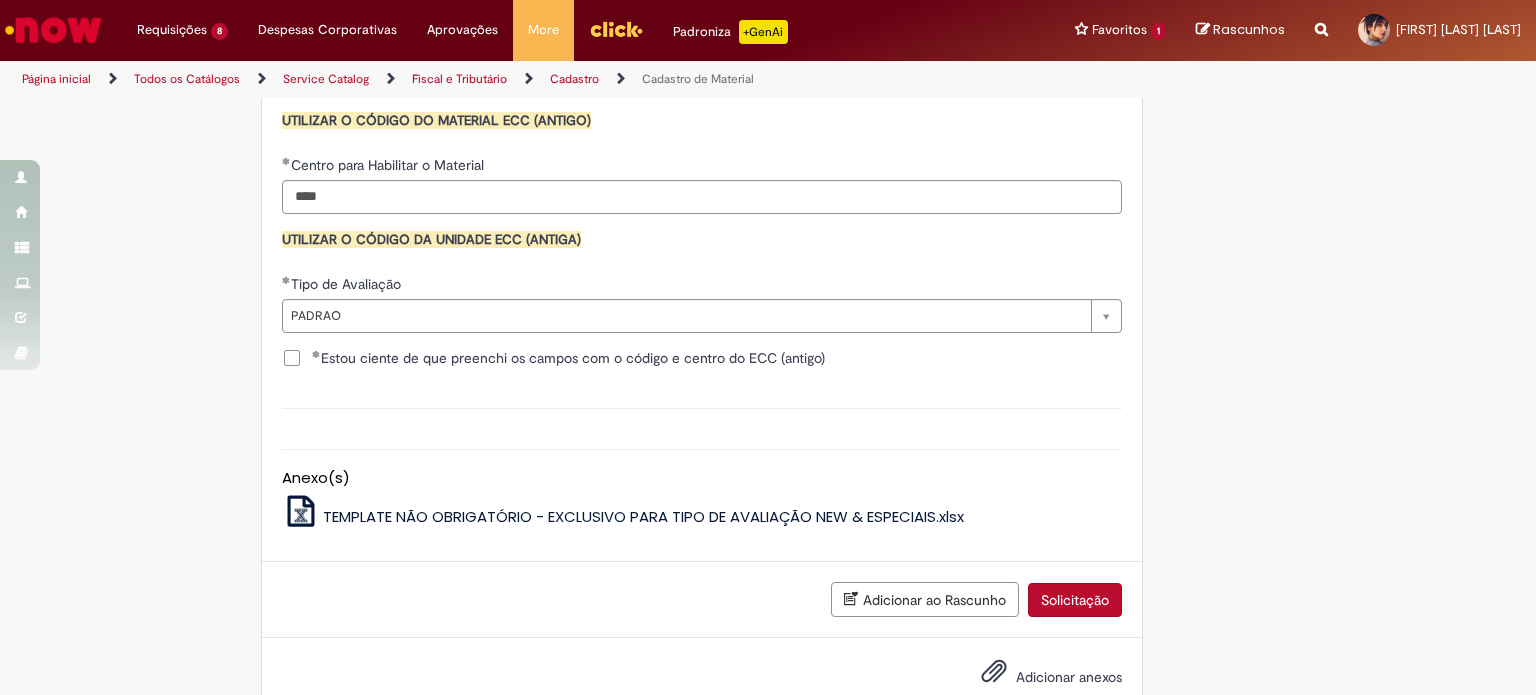 click on "Solicitação" at bounding box center (1075, 600) 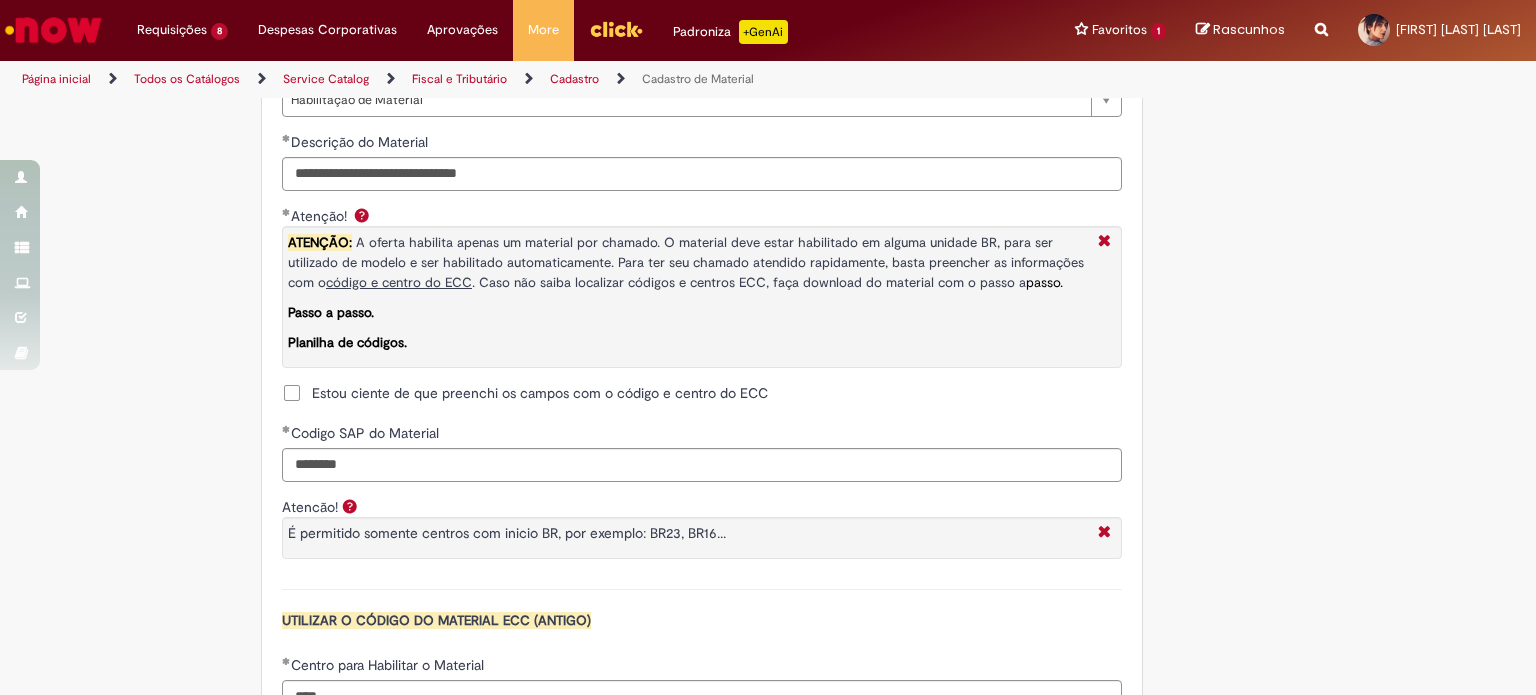scroll, scrollTop: 1200, scrollLeft: 0, axis: vertical 